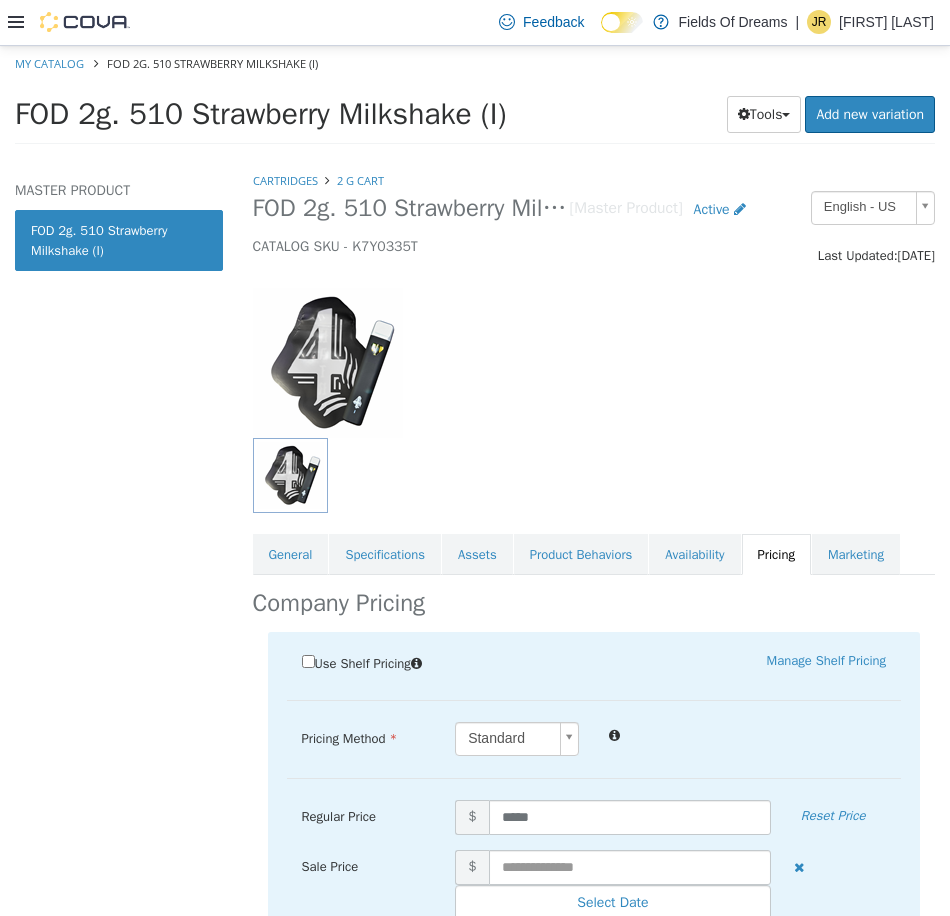 scroll, scrollTop: 0, scrollLeft: 0, axis: both 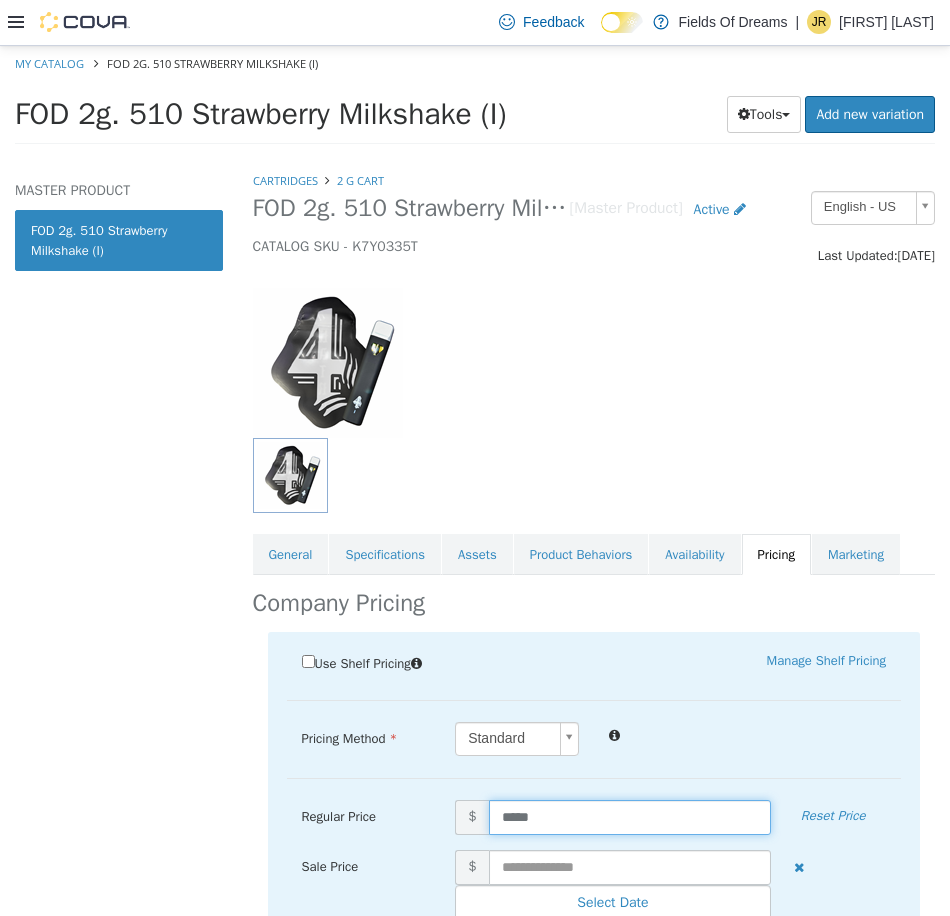 click on "*****" at bounding box center [630, 816] 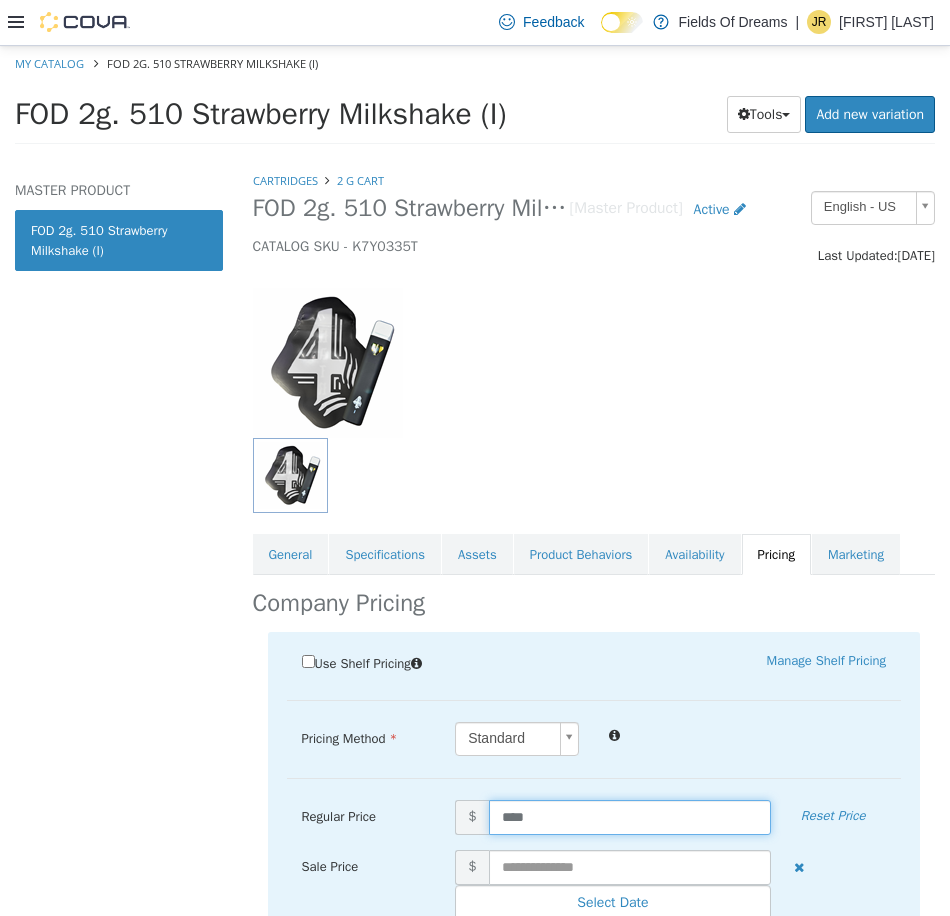 type on "*****" 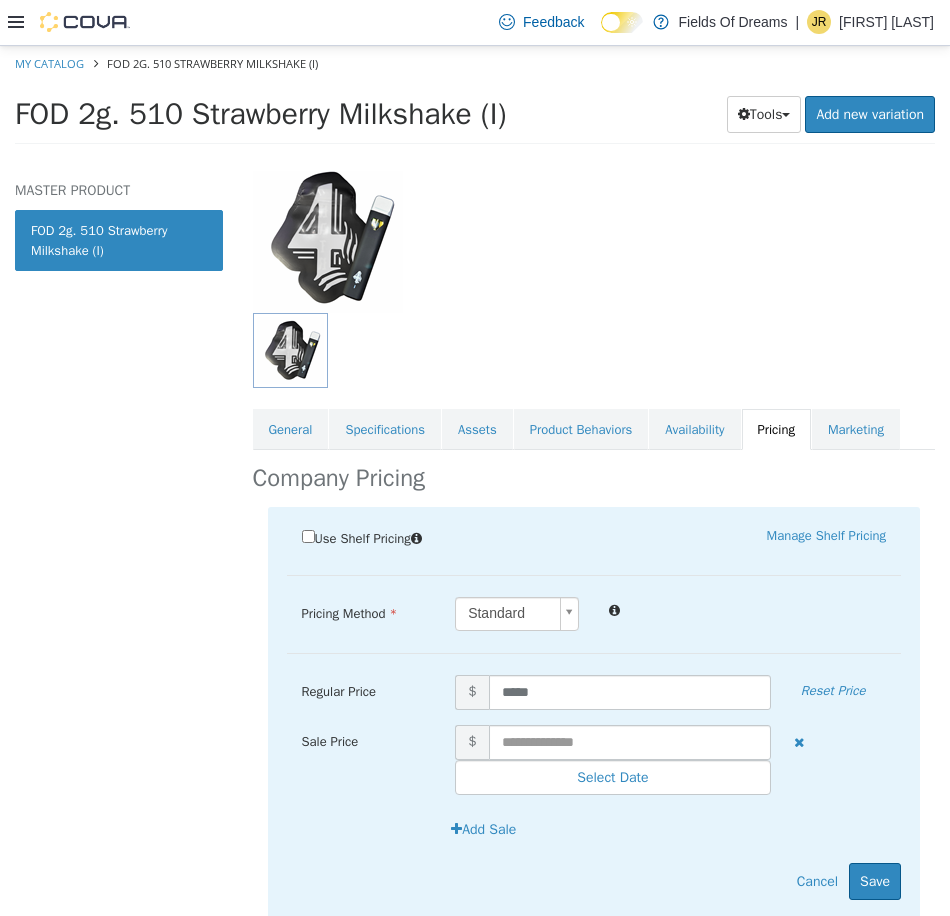 scroll, scrollTop: 197, scrollLeft: 0, axis: vertical 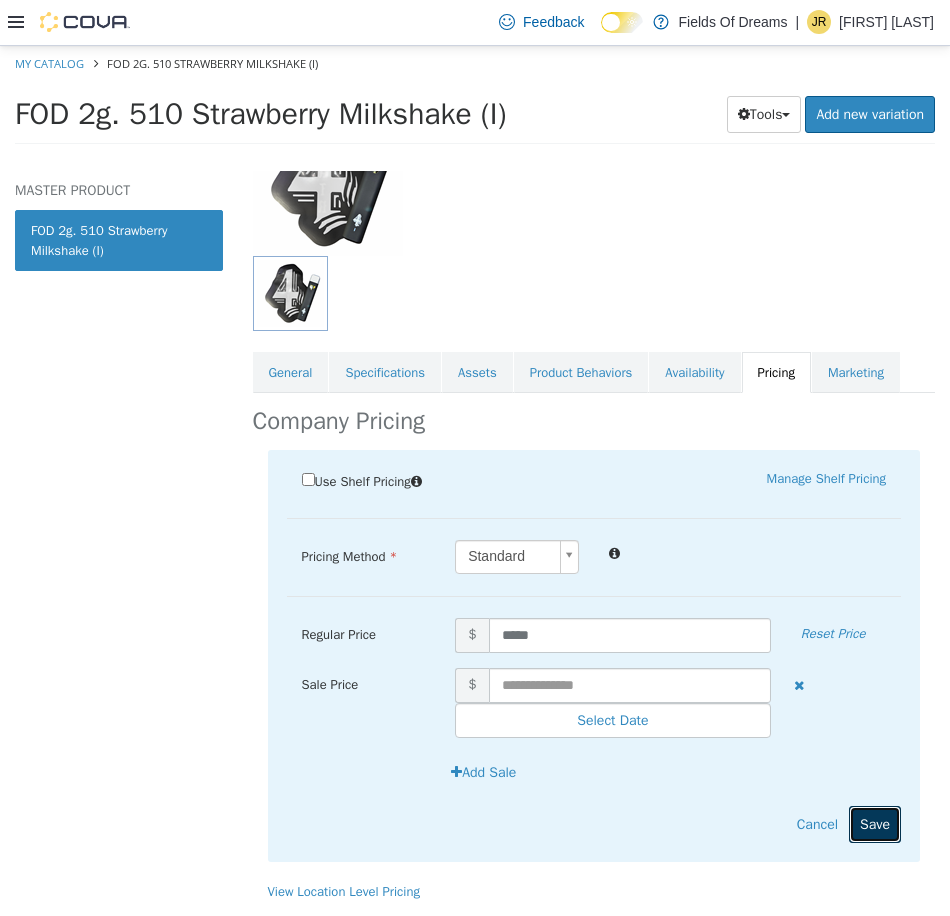 click on "Save" at bounding box center [875, 823] 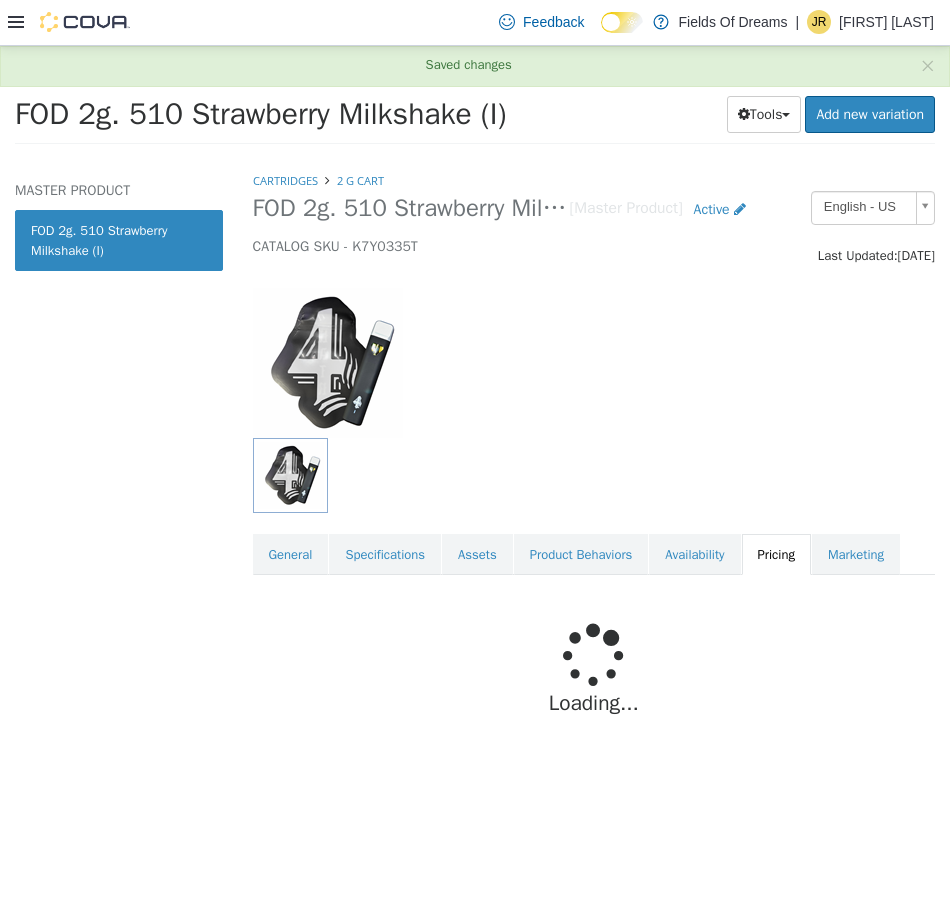 scroll, scrollTop: 0, scrollLeft: 0, axis: both 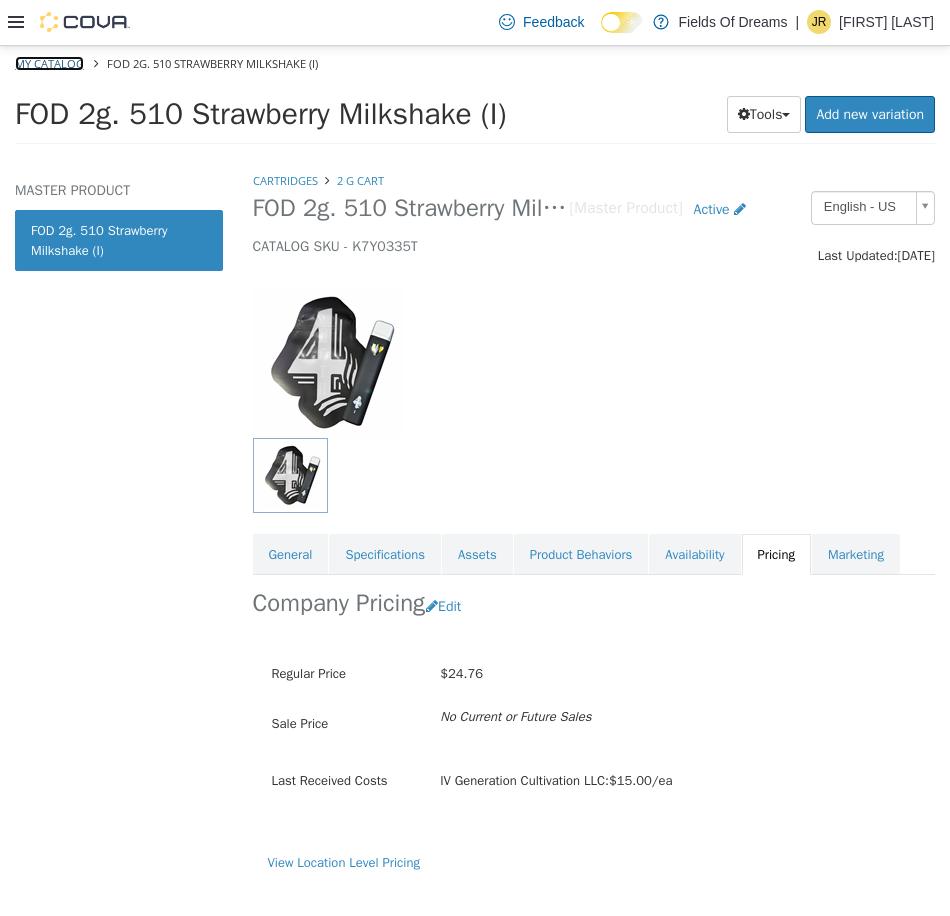 click on "My Catalog" at bounding box center (49, 62) 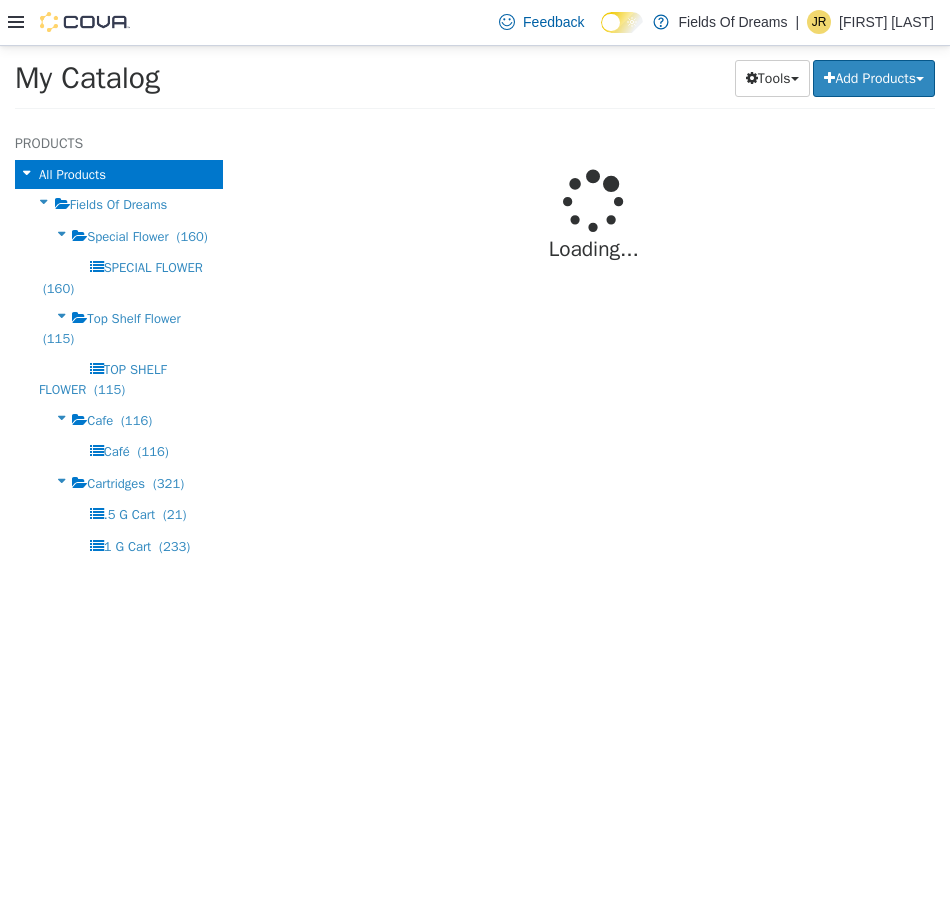 select on "**********" 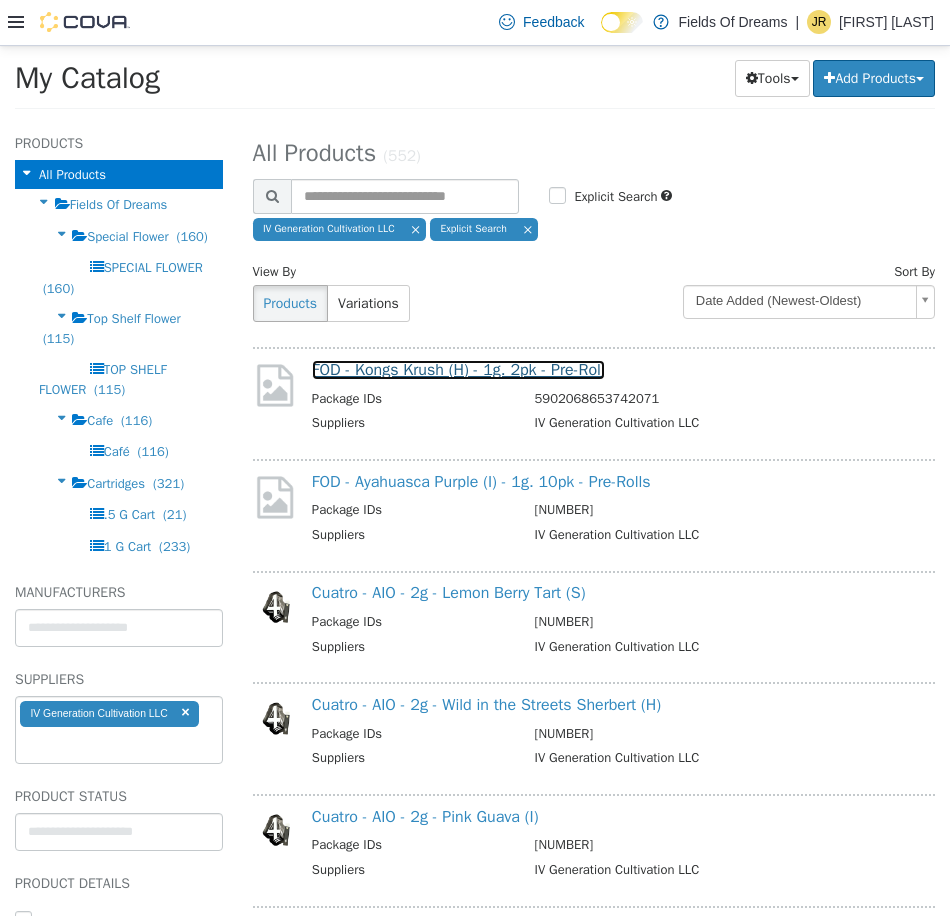 click on "FOD - Kongs Krush (H) - 1g. 2pk - Pre-Roll" at bounding box center (458, 369) 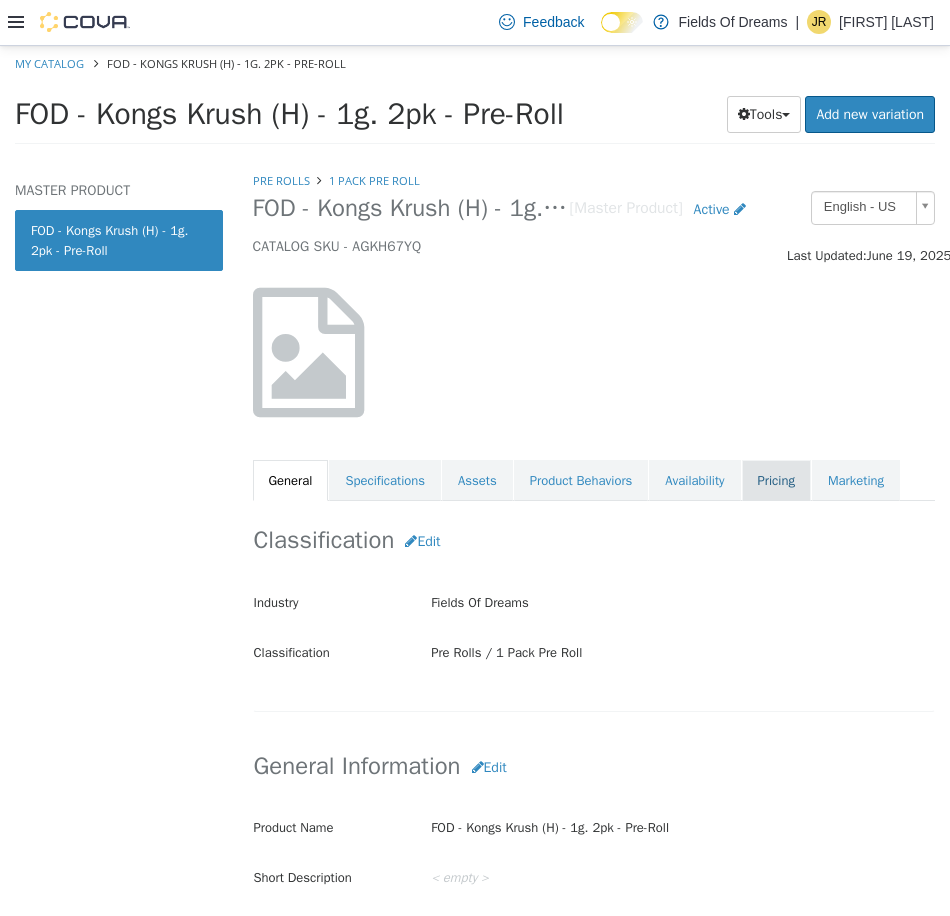 click on "Pricing" at bounding box center (776, 480) 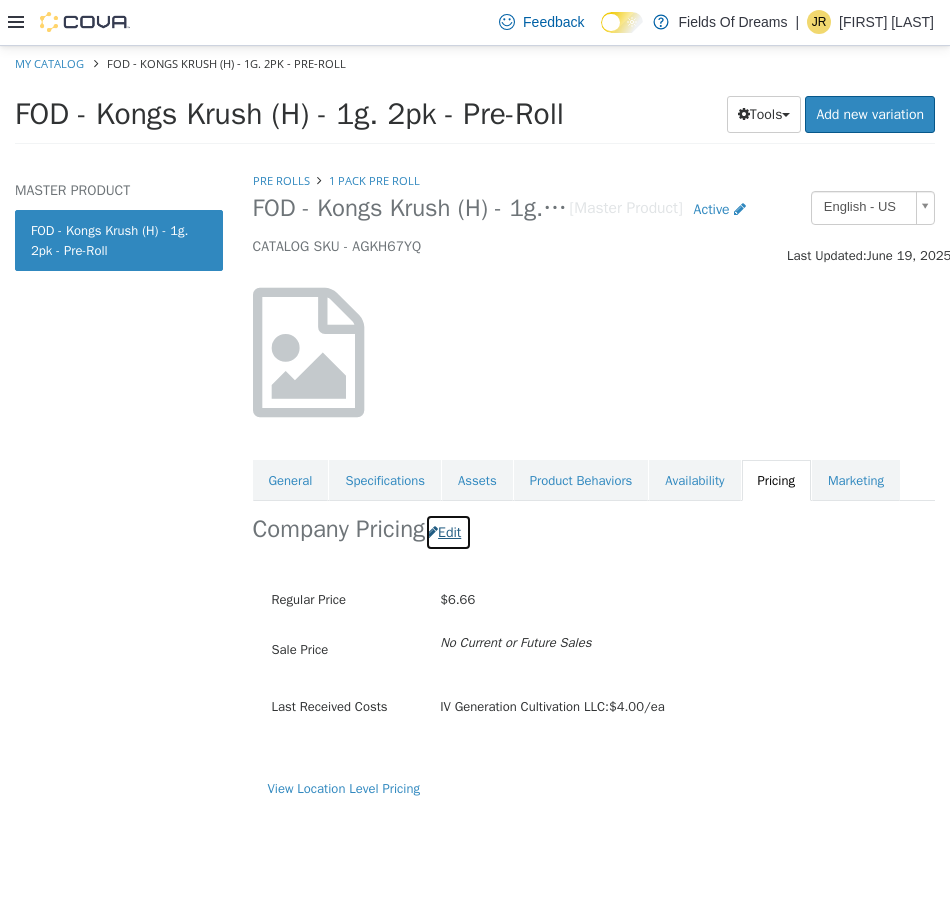 click on "Edit" at bounding box center [448, 531] 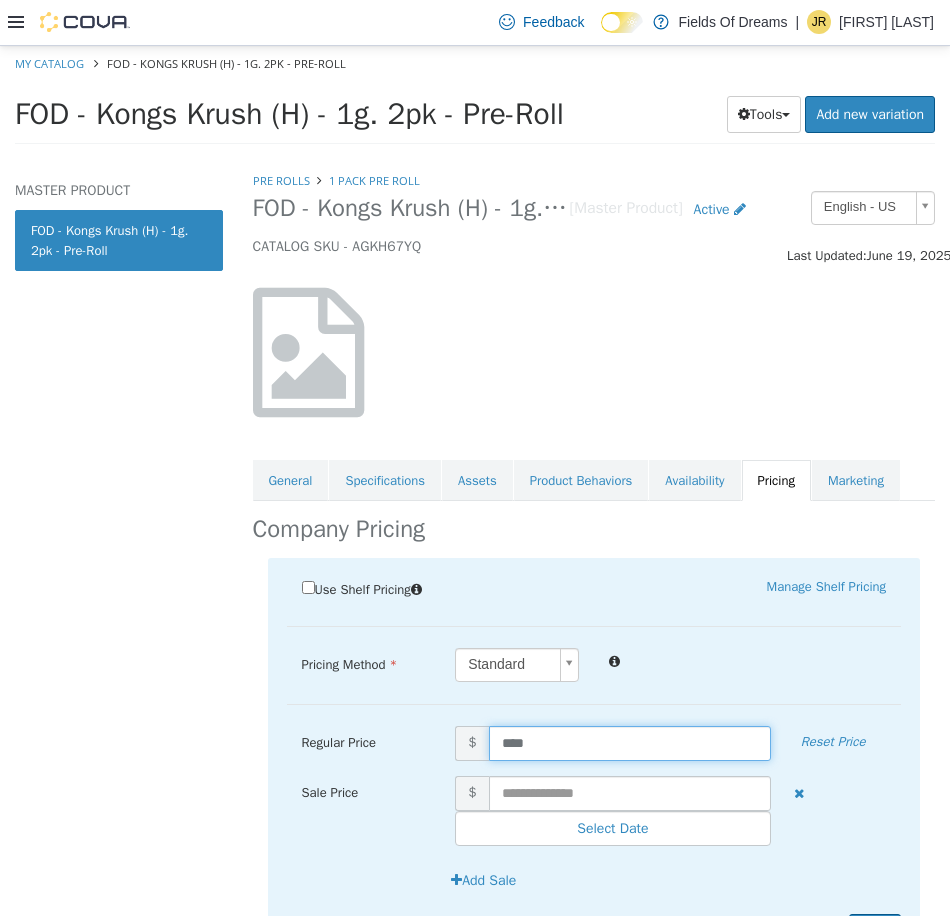 click on "****" at bounding box center (630, 742) 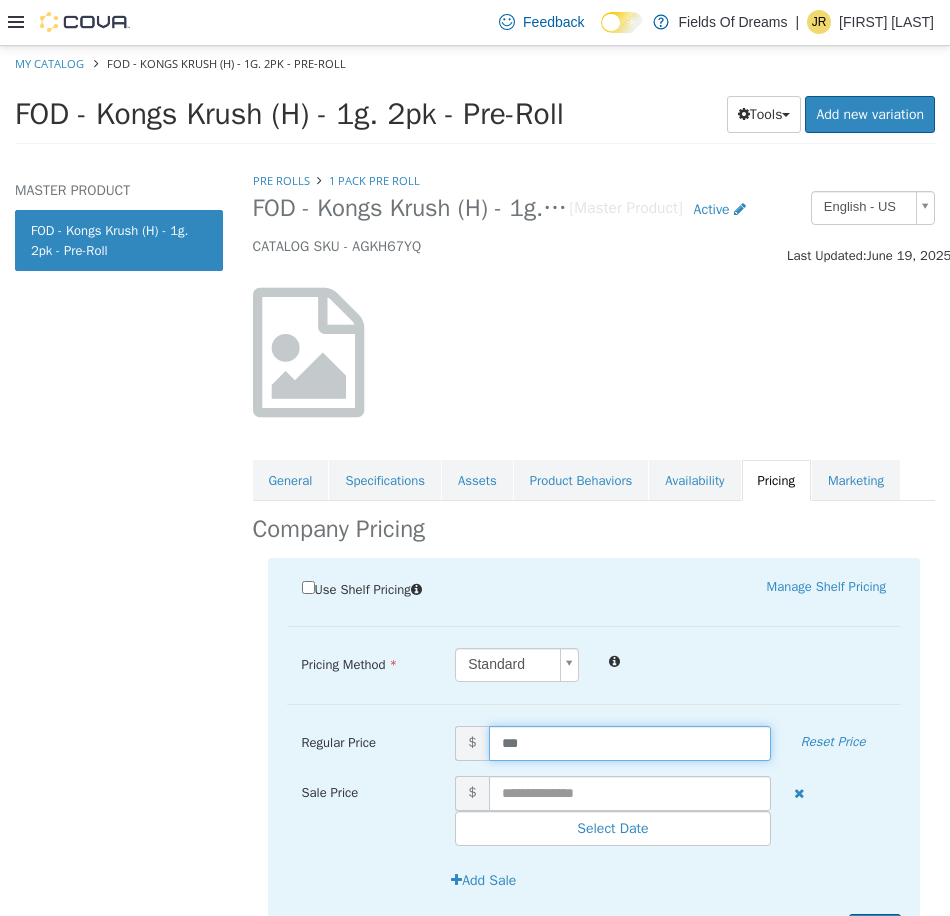 type on "****" 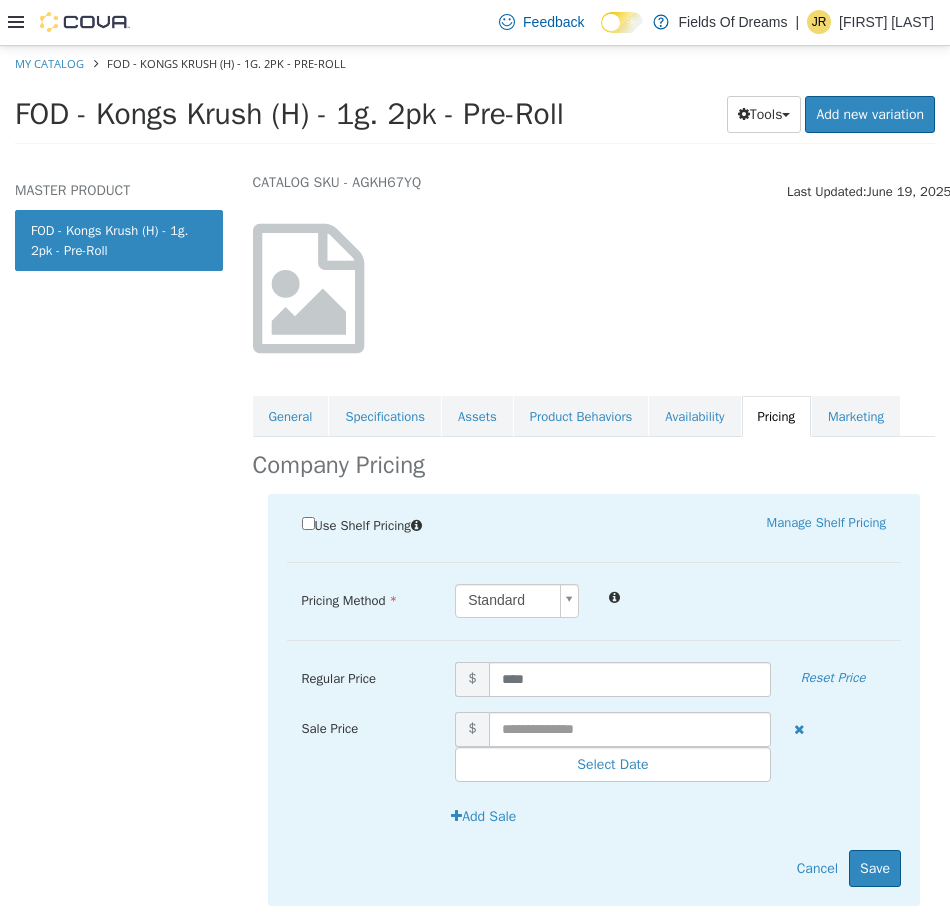 scroll, scrollTop: 123, scrollLeft: 0, axis: vertical 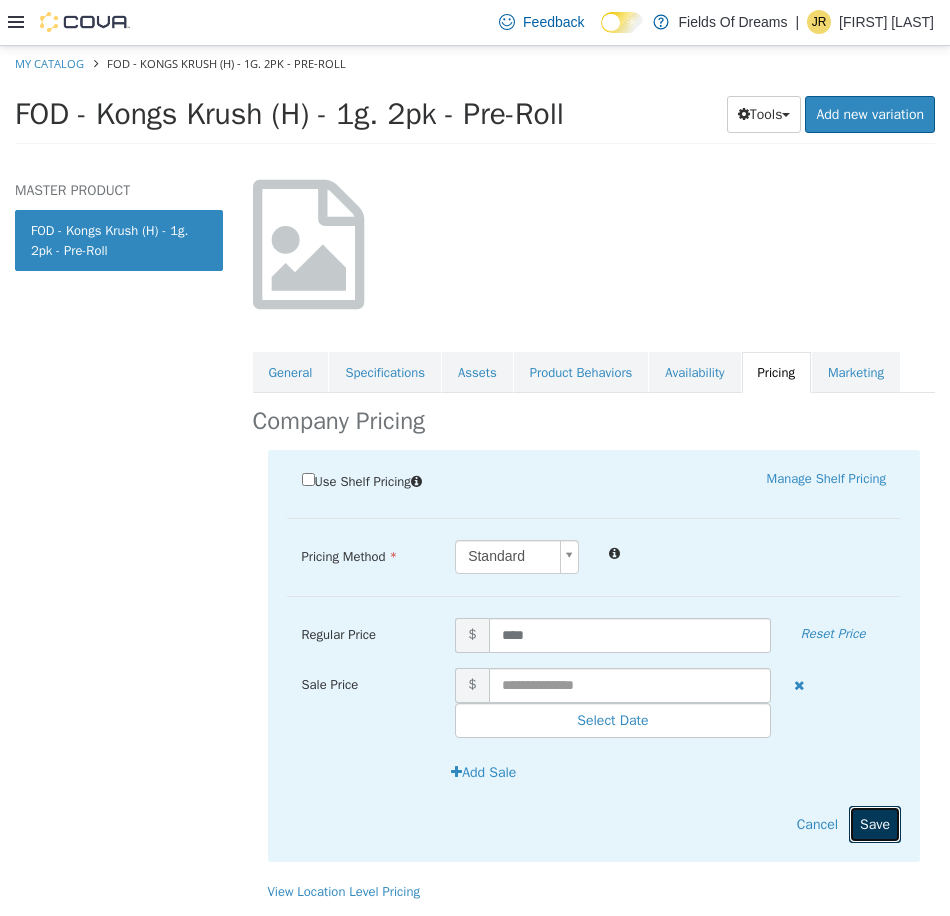 click on "Save" at bounding box center [875, 823] 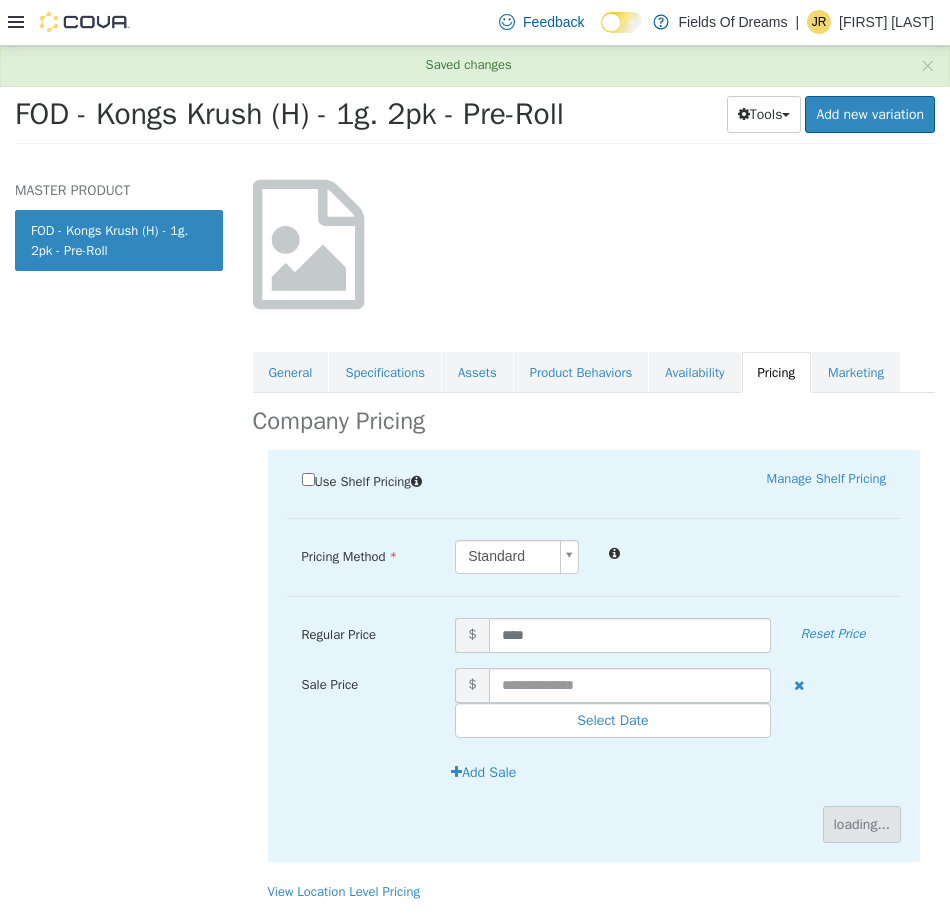 scroll, scrollTop: 0, scrollLeft: 0, axis: both 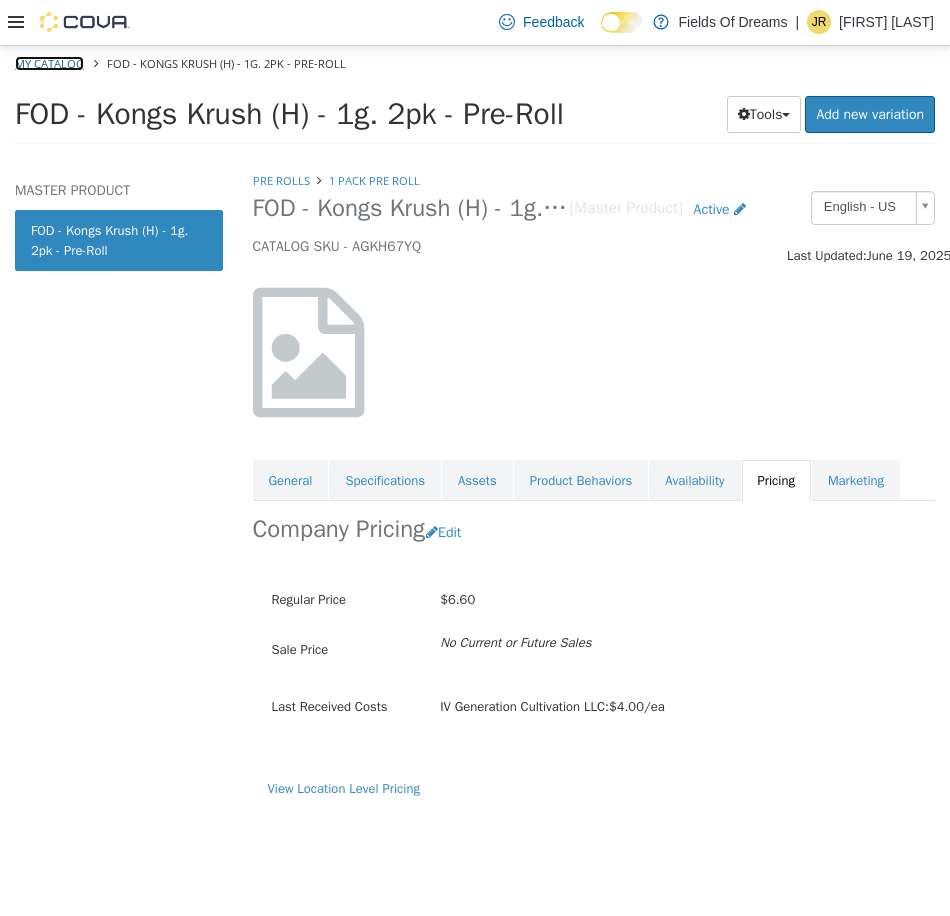 click on "My Catalog" at bounding box center (49, 62) 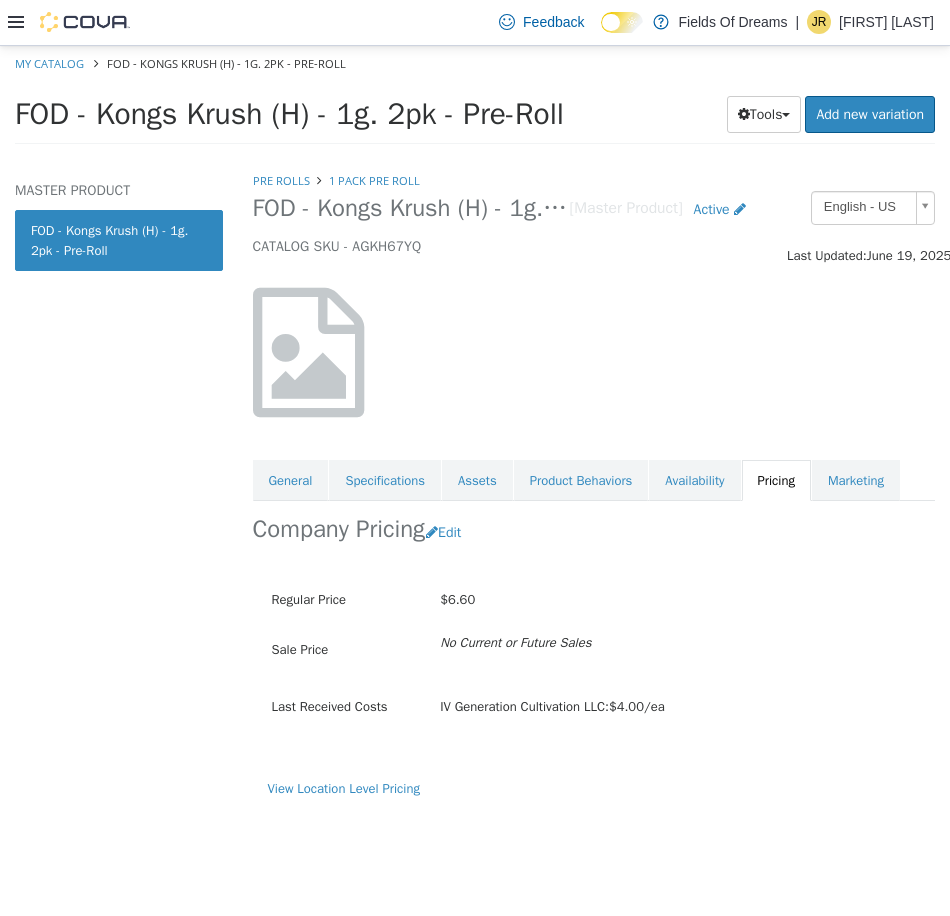 select on "**********" 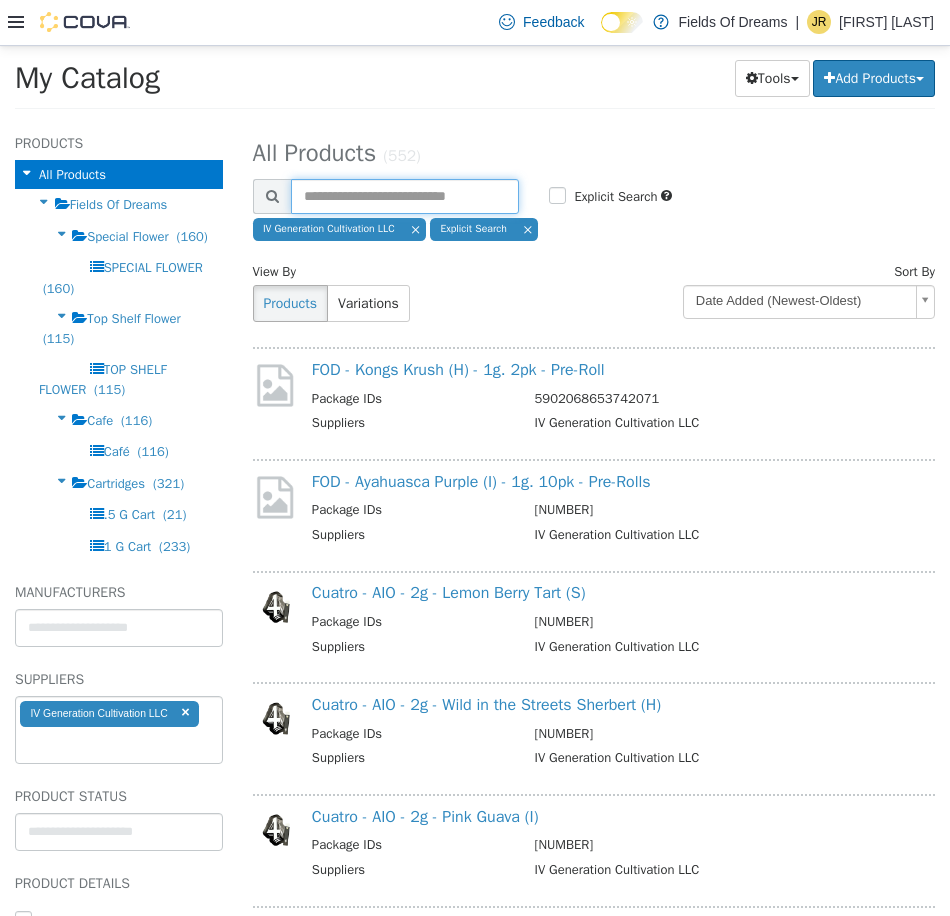 click at bounding box center [405, 195] 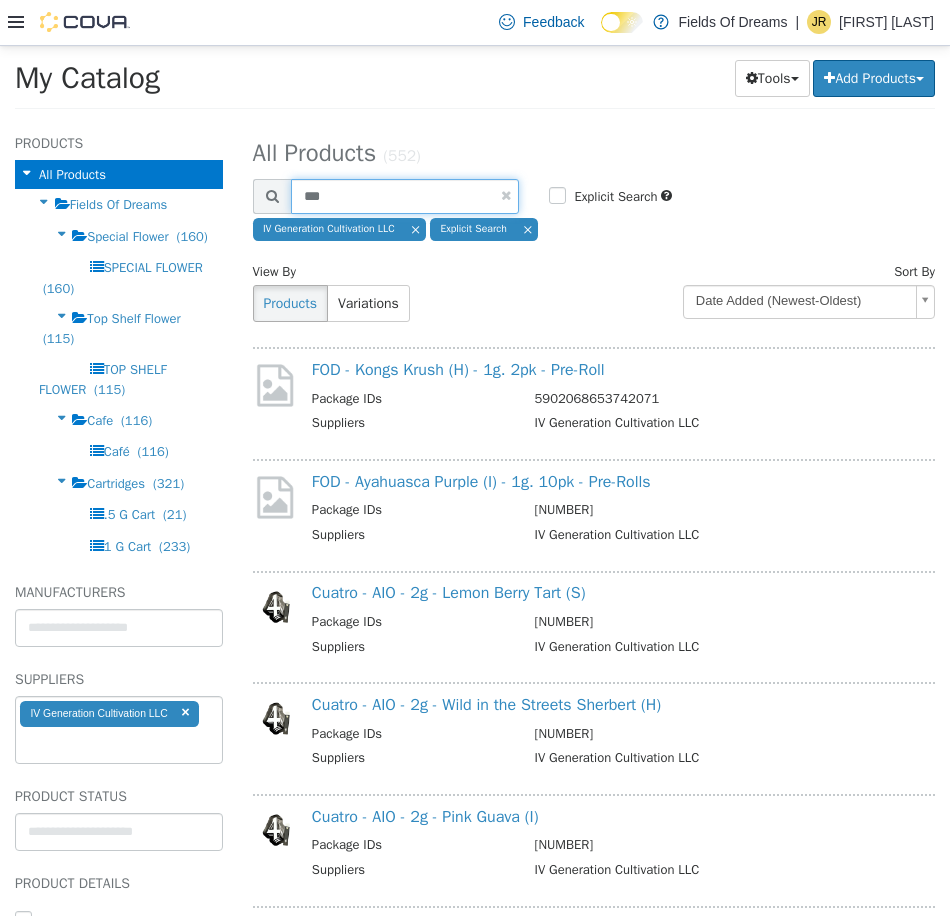 type on "***" 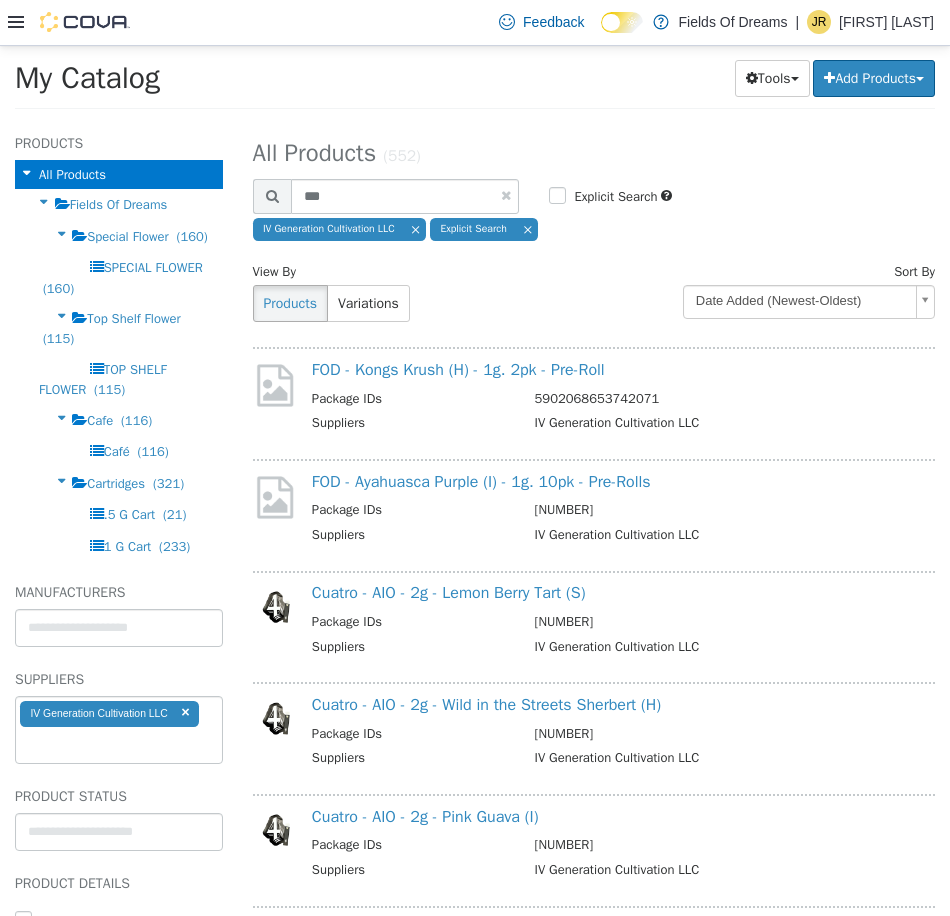 select on "**********" 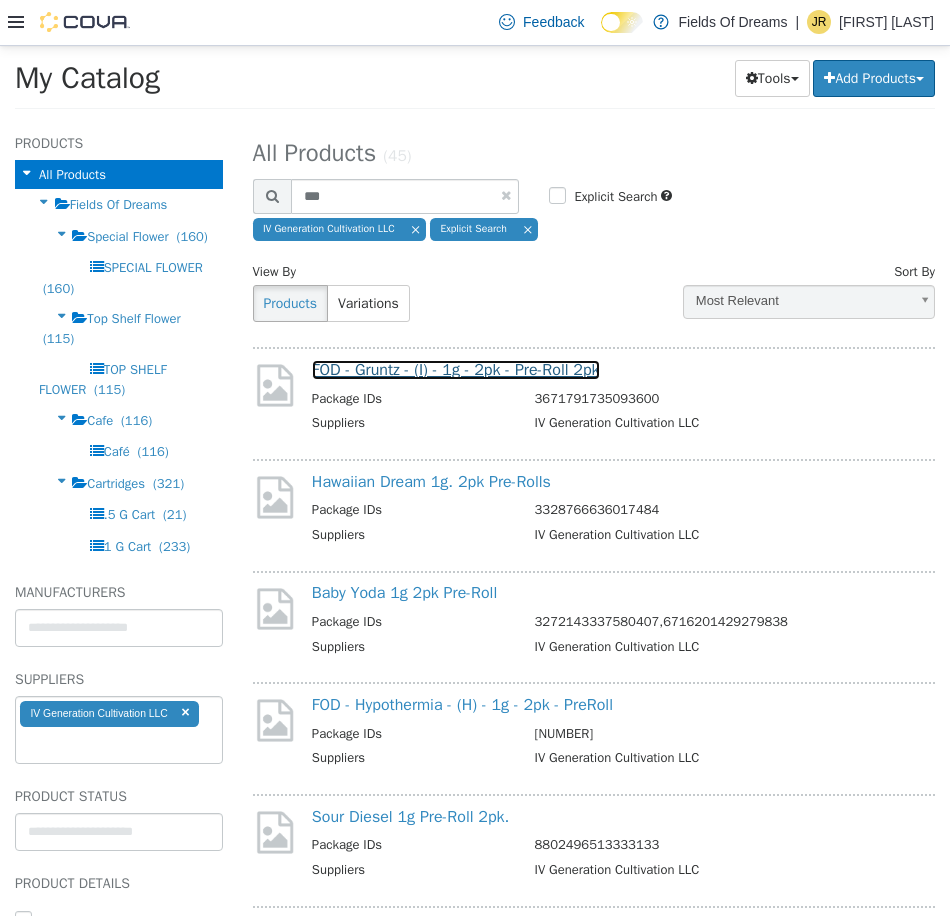 click on "FOD - Gruntz - (I) - 1g - 2pk - Pre-Roll 2pk" at bounding box center (456, 369) 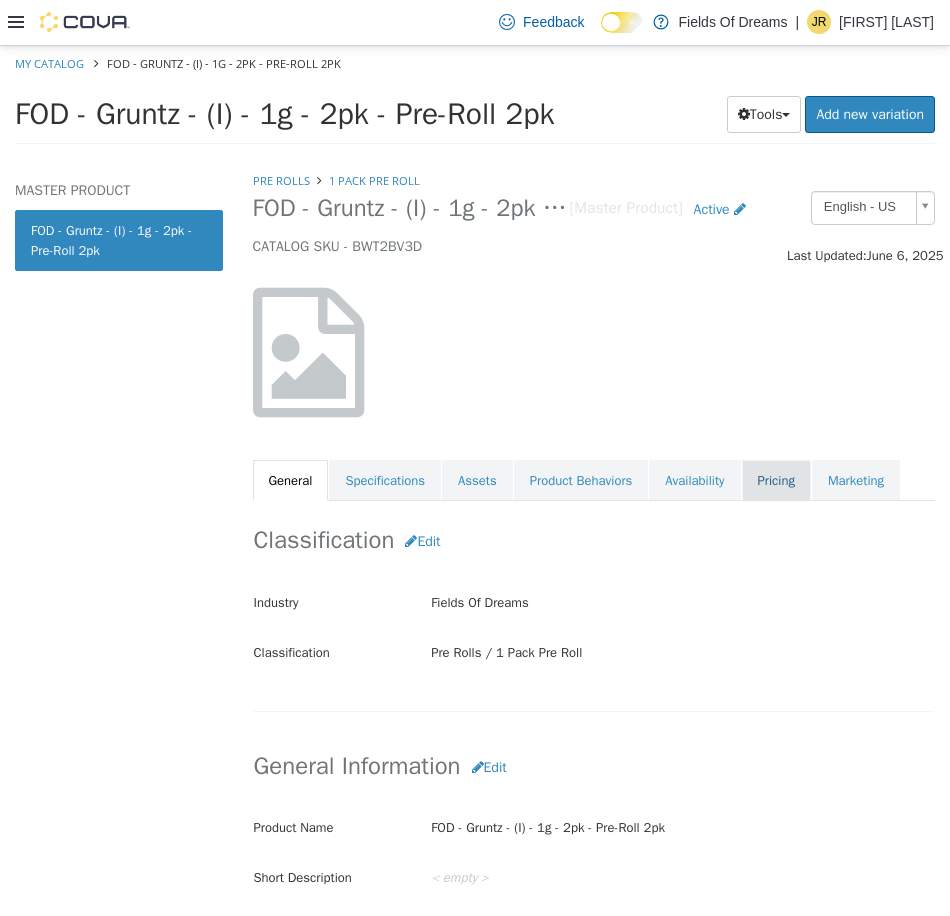 click on "Pricing" at bounding box center (776, 480) 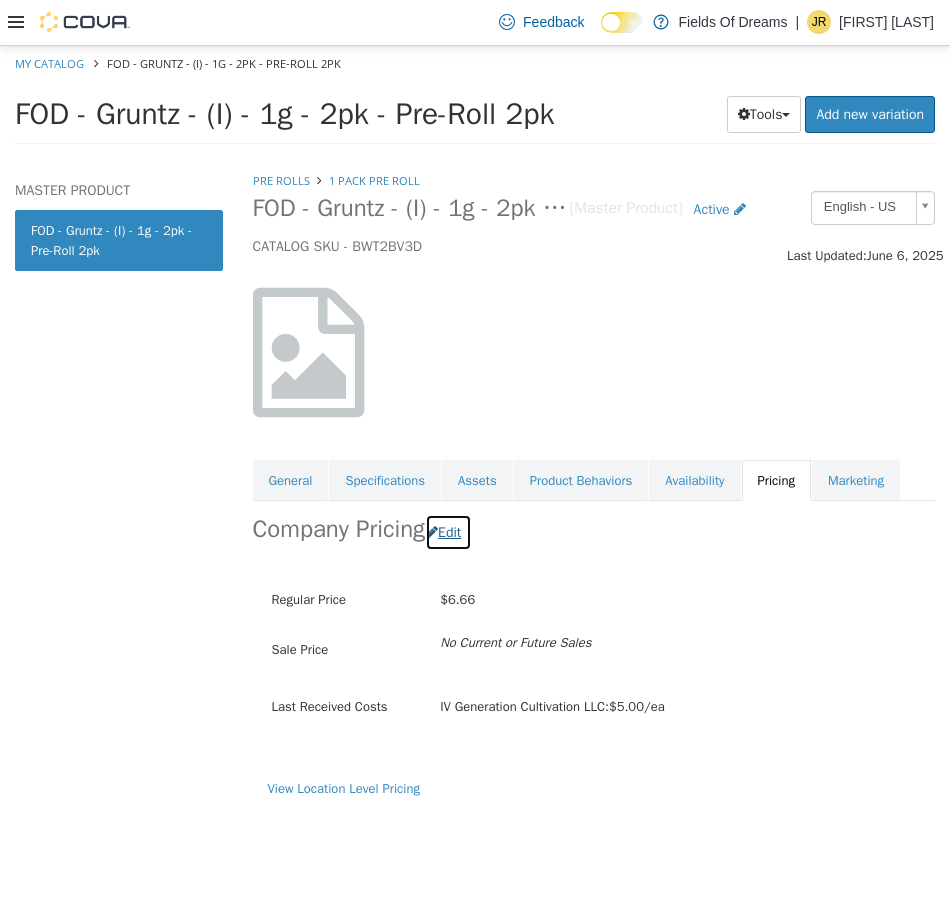 click on "Edit" at bounding box center (448, 531) 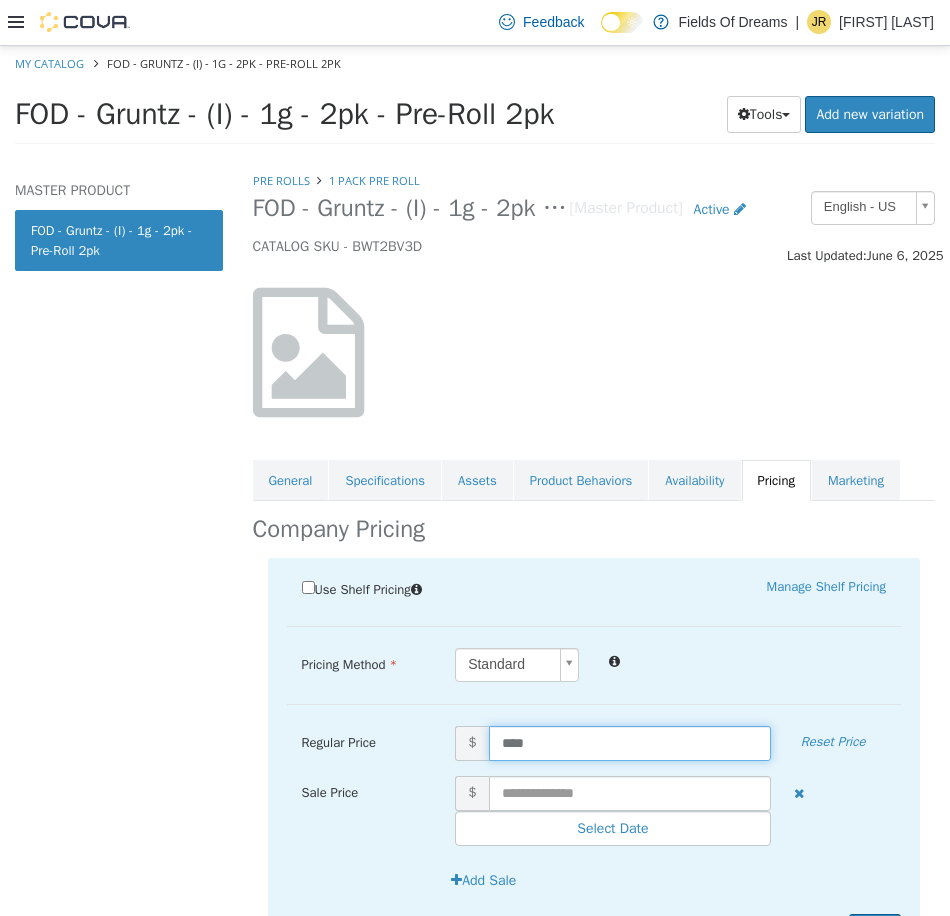 click on "****" at bounding box center (630, 742) 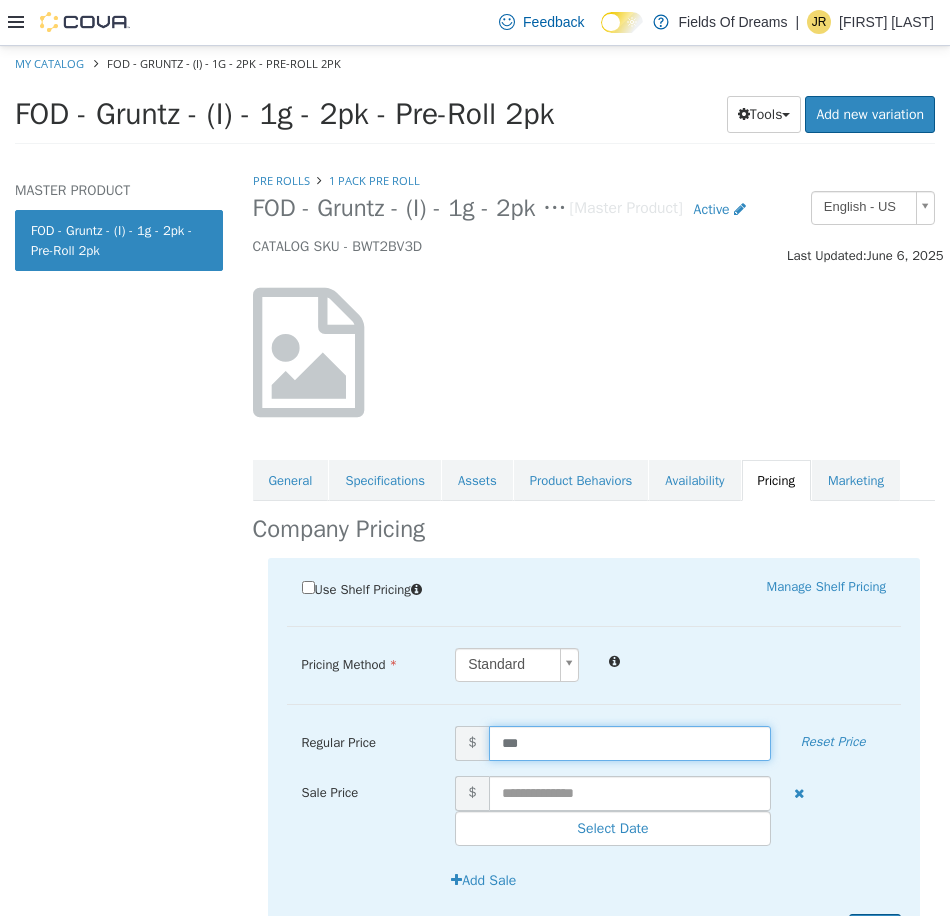 type on "****" 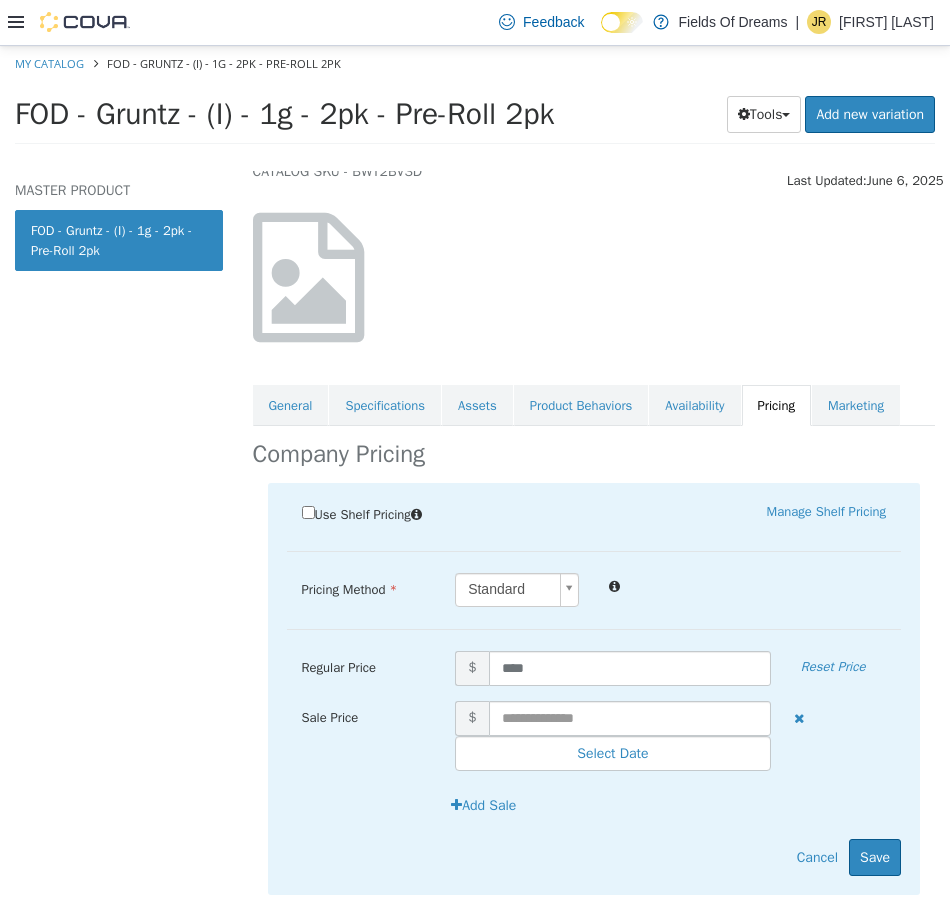 scroll, scrollTop: 108, scrollLeft: 0, axis: vertical 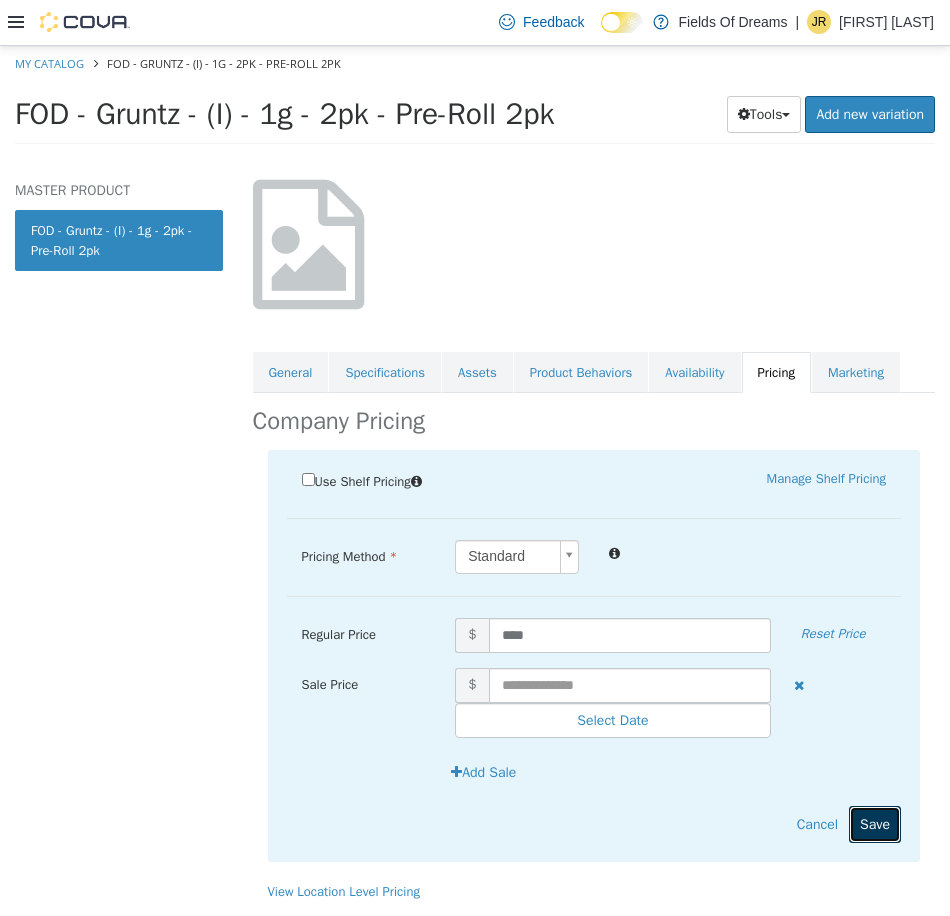 click on "Save" at bounding box center [875, 823] 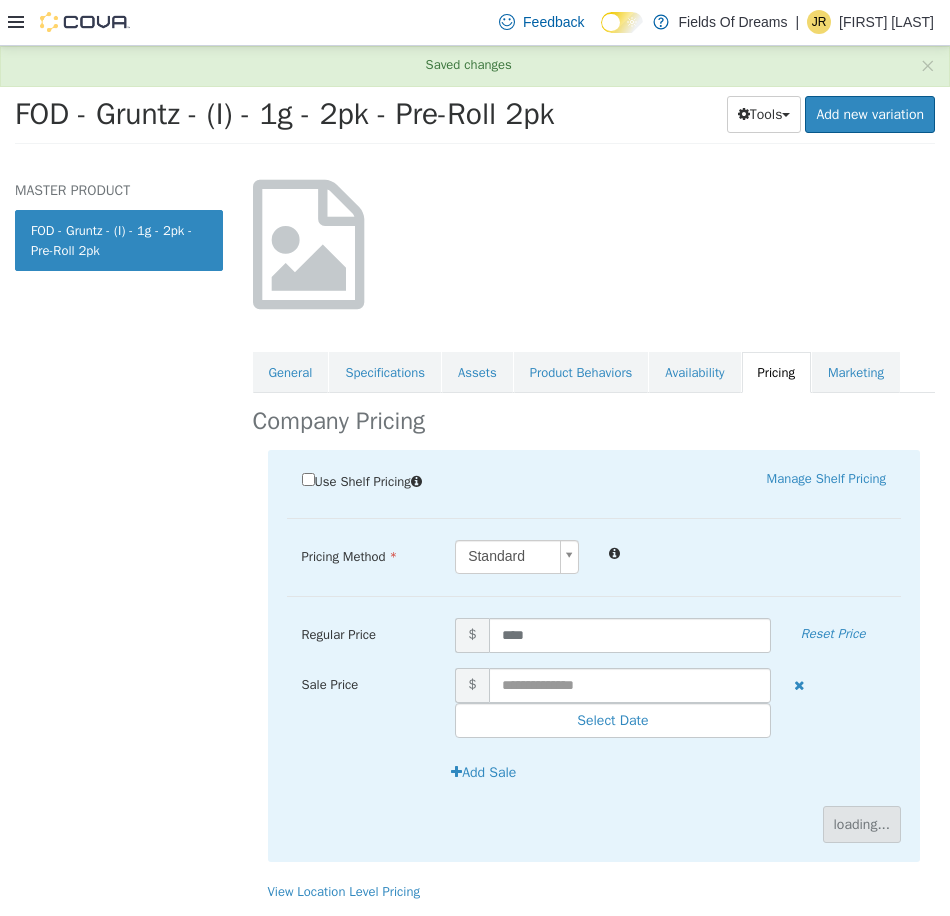 scroll, scrollTop: 0, scrollLeft: 0, axis: both 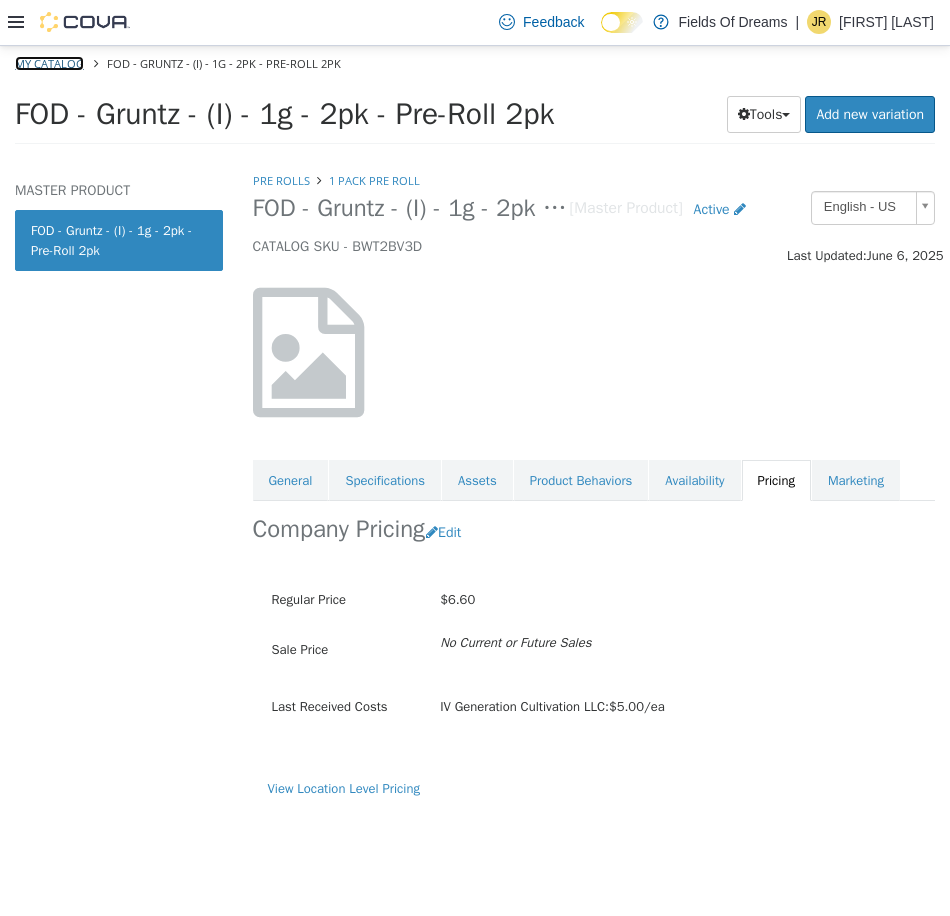 click on "My Catalog" at bounding box center (49, 62) 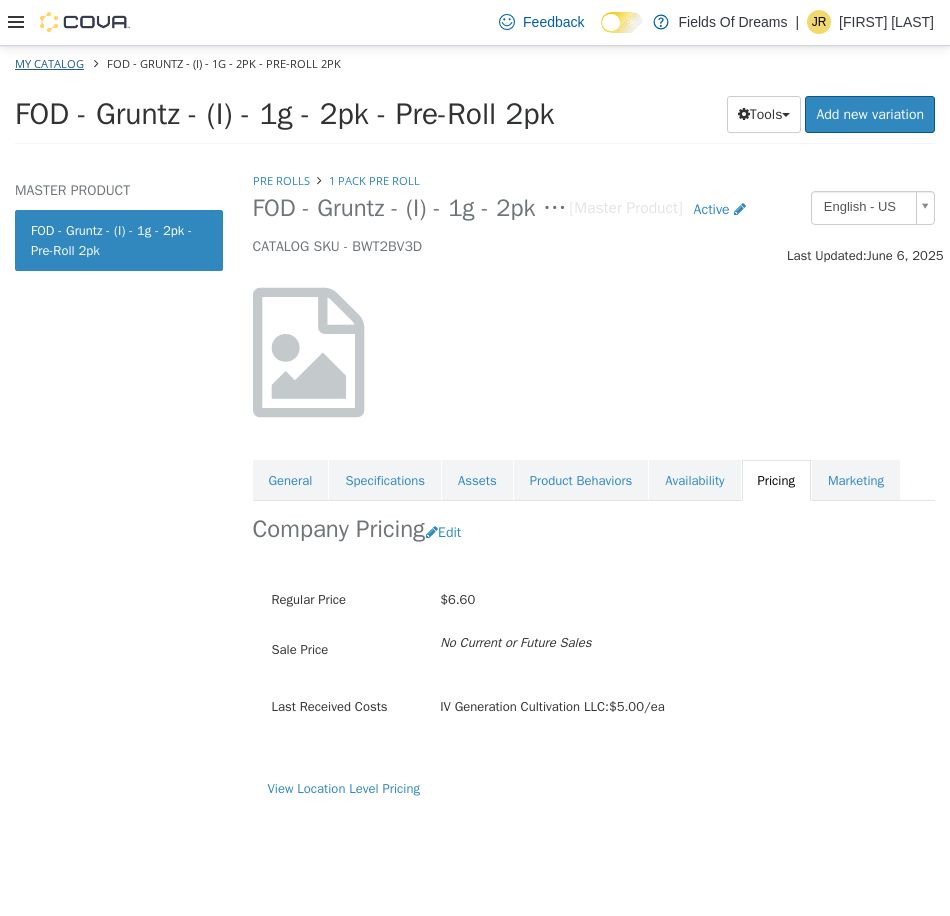 select on "**********" 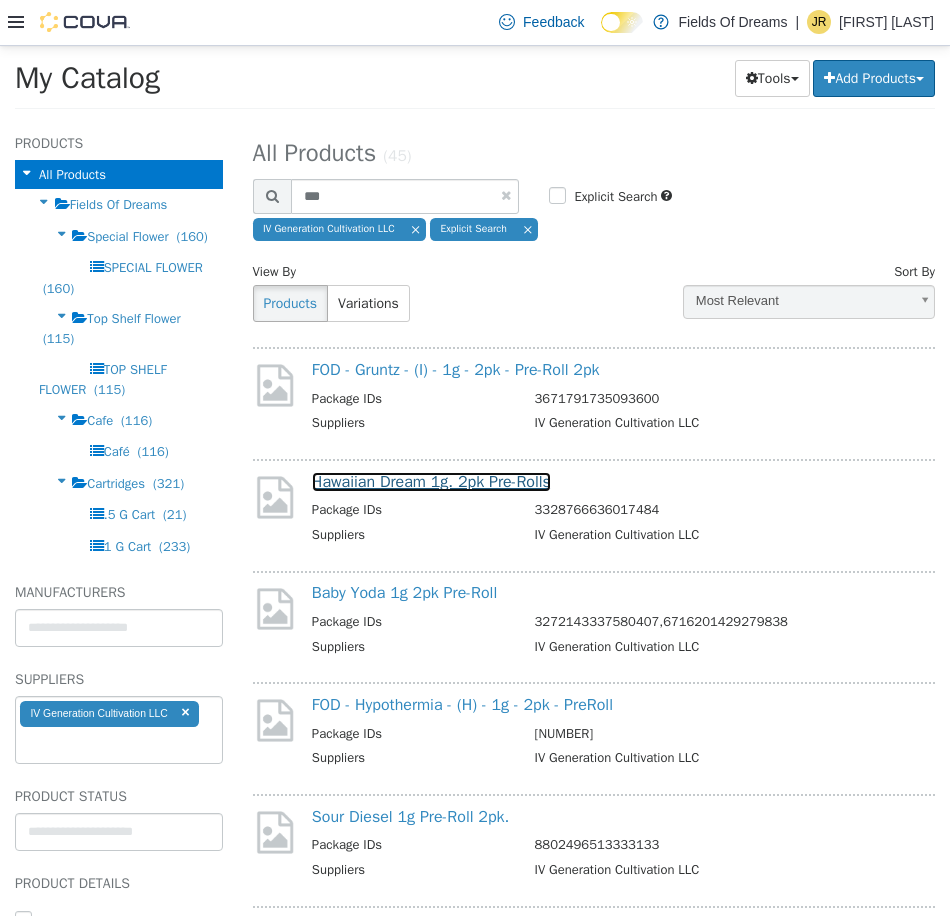 click on "Hawaiian Dream 1g. 2pk Pre-Rolls" at bounding box center [431, 481] 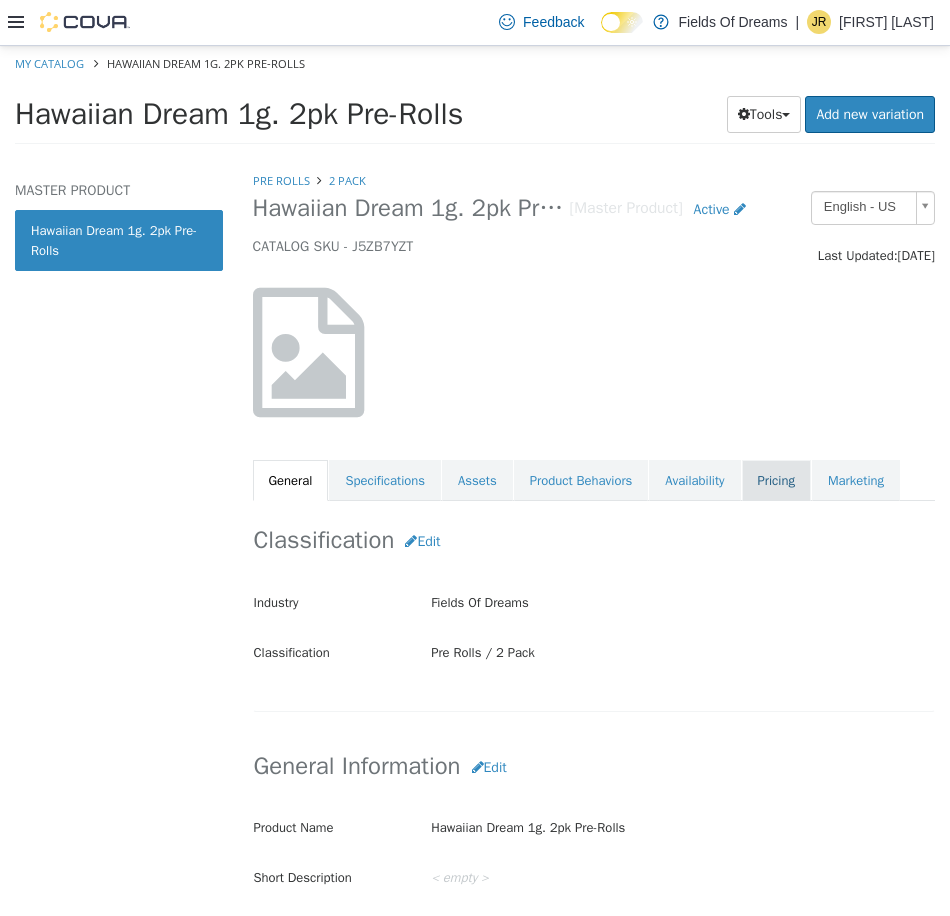 click on "Pricing" at bounding box center (776, 480) 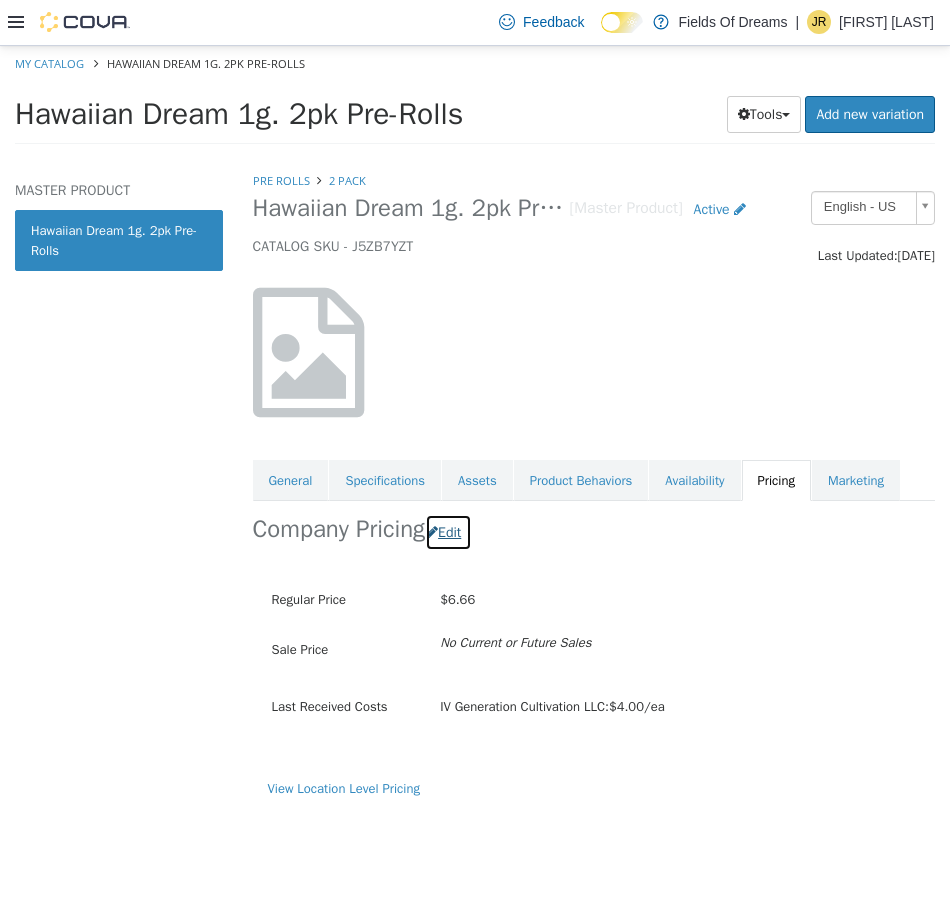 click at bounding box center (432, 531) 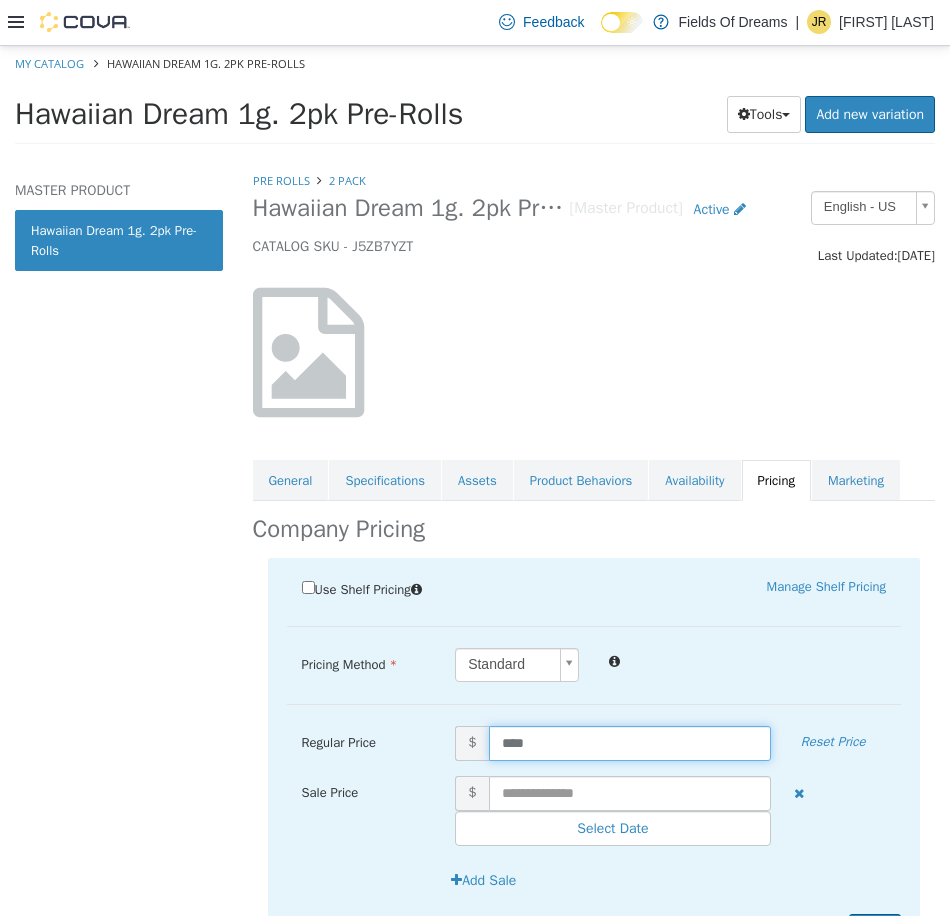 click on "****" at bounding box center [630, 742] 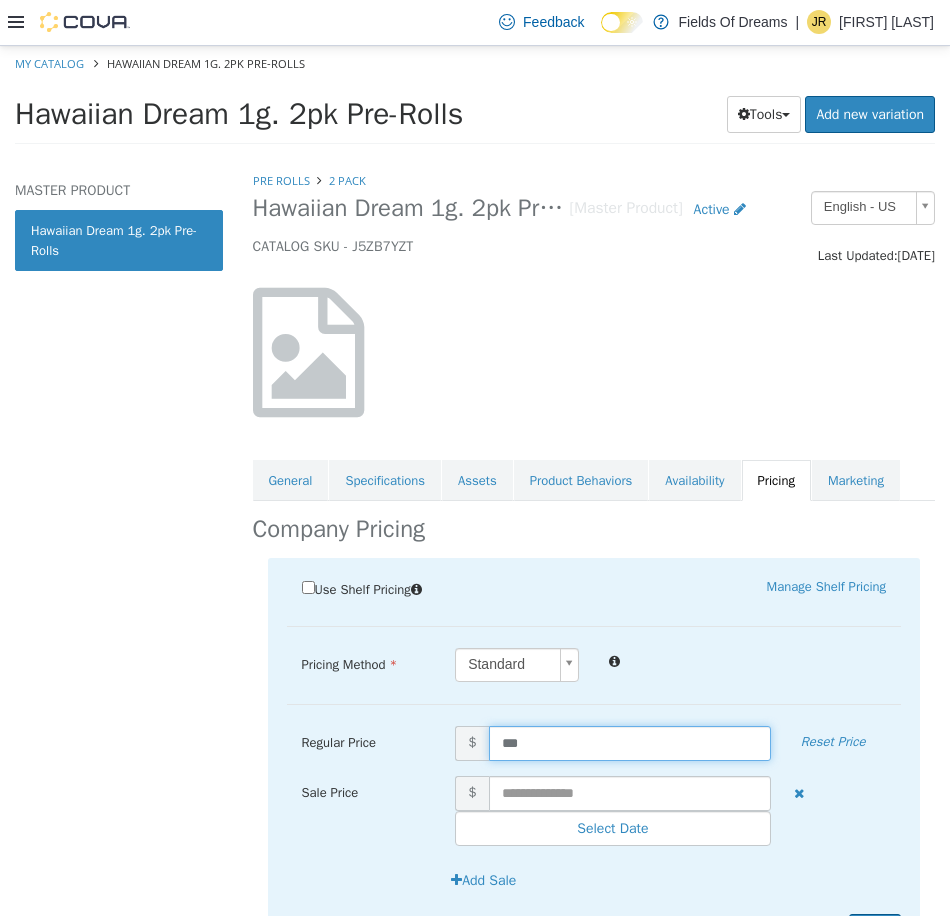 type on "****" 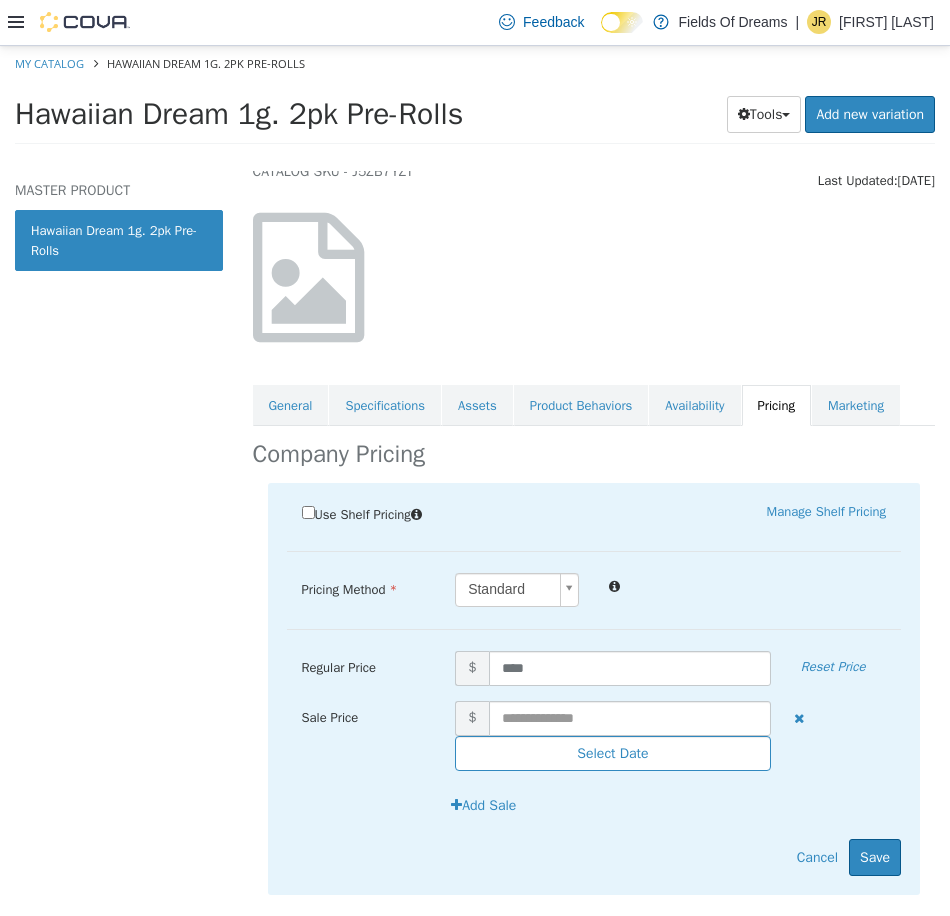 scroll, scrollTop: 108, scrollLeft: 0, axis: vertical 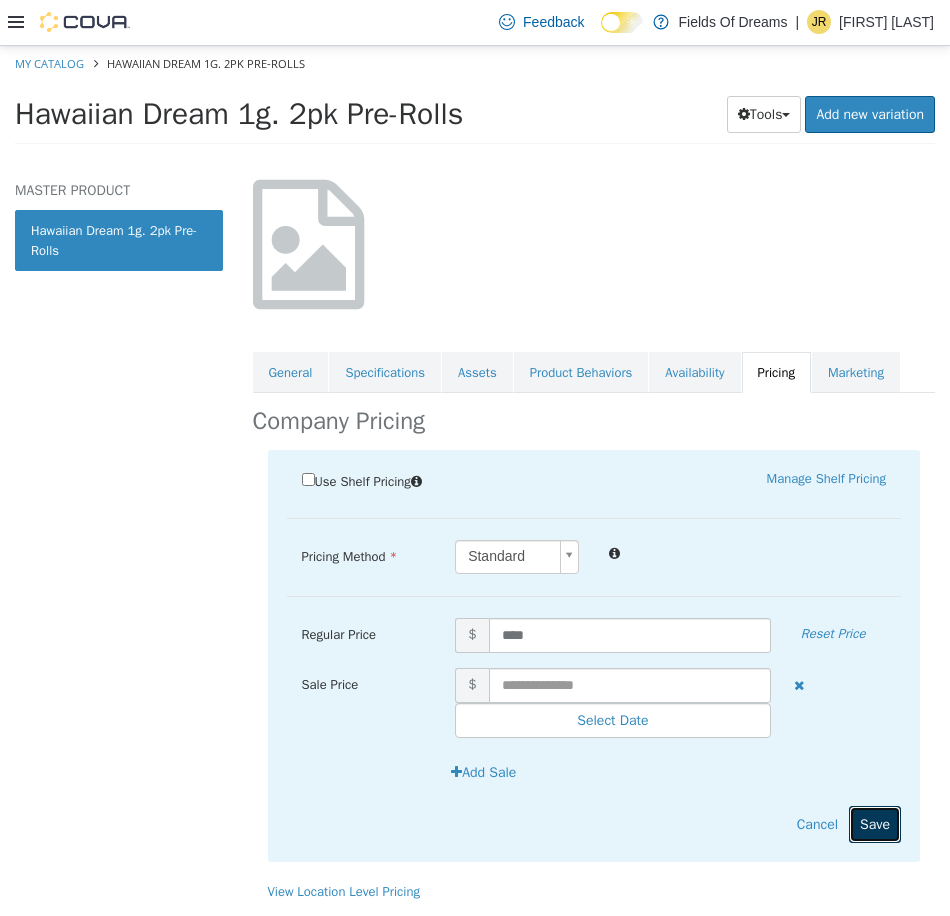 click on "Save" at bounding box center [875, 823] 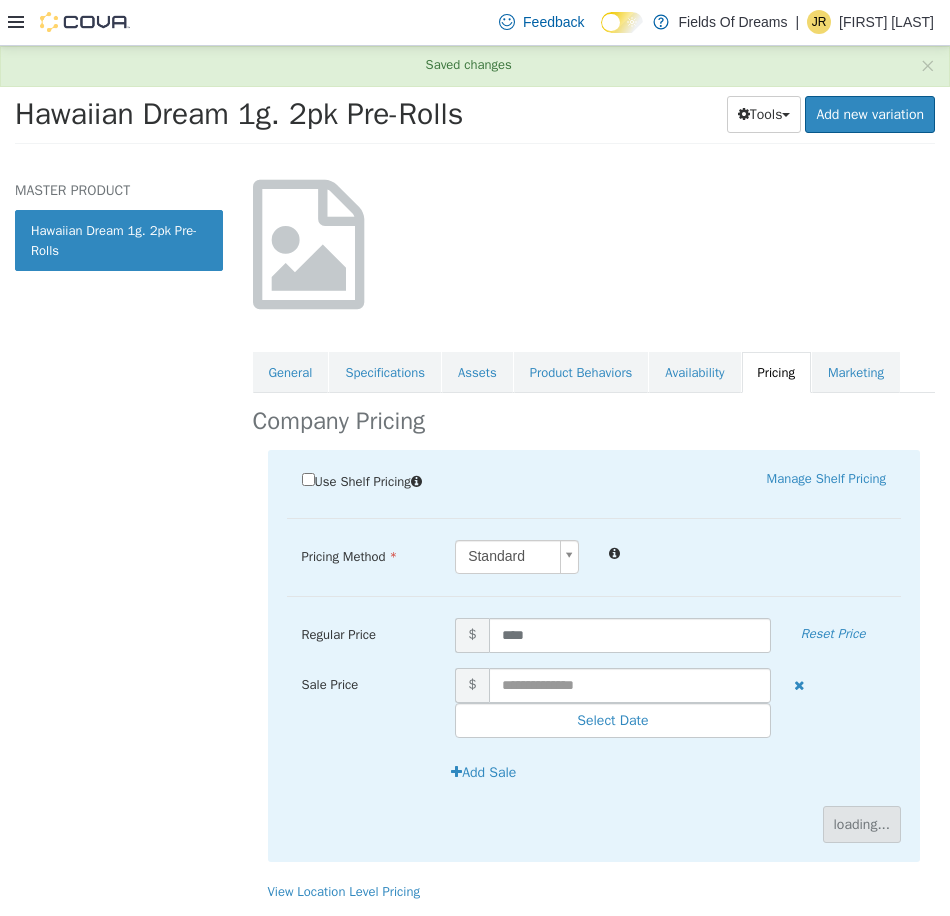 scroll, scrollTop: 0, scrollLeft: 0, axis: both 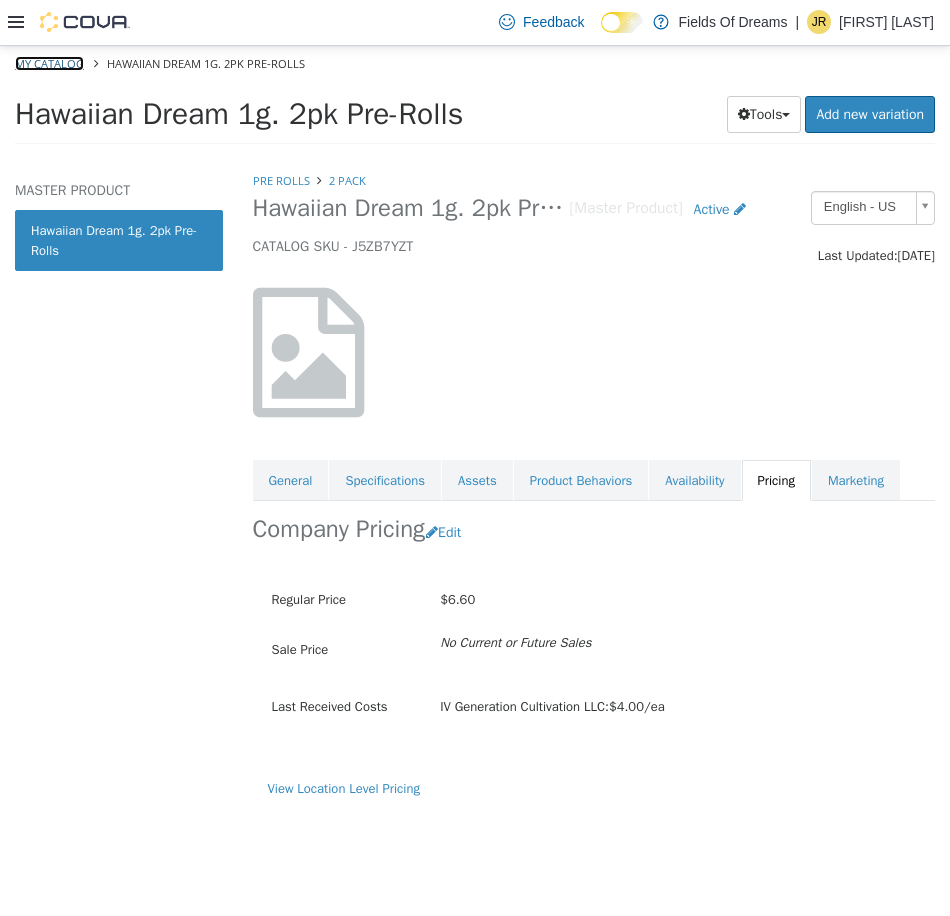 click on "My Catalog" at bounding box center (49, 62) 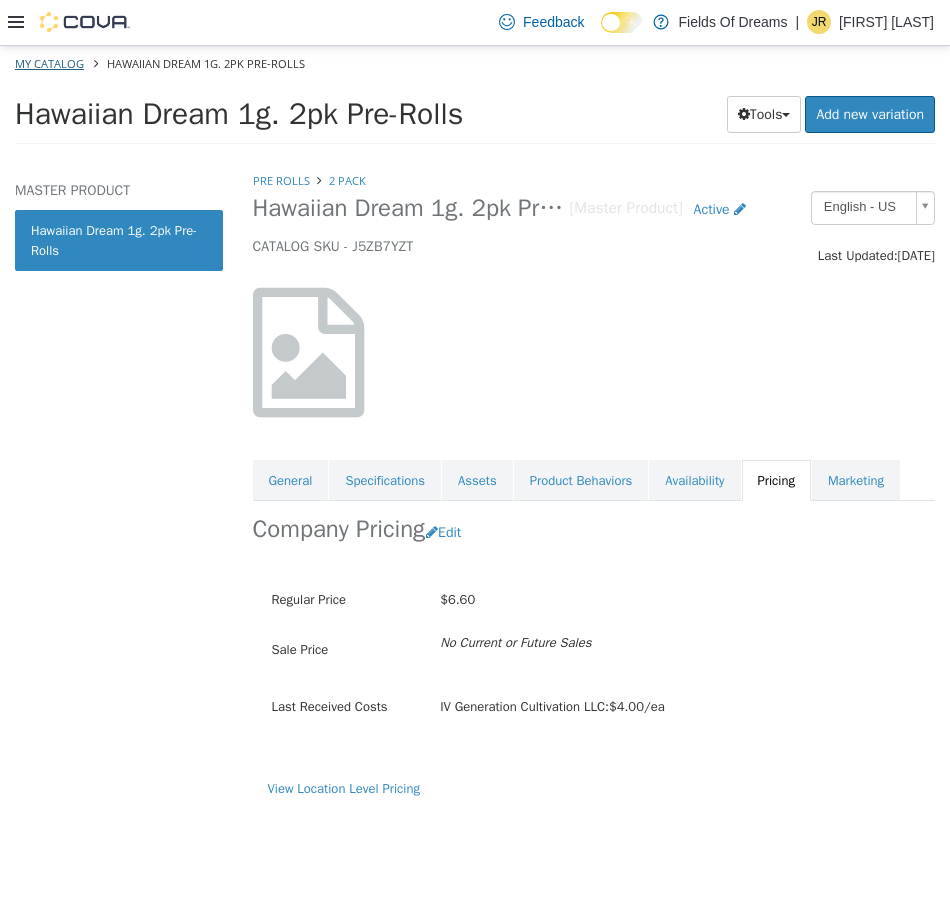 select on "**********" 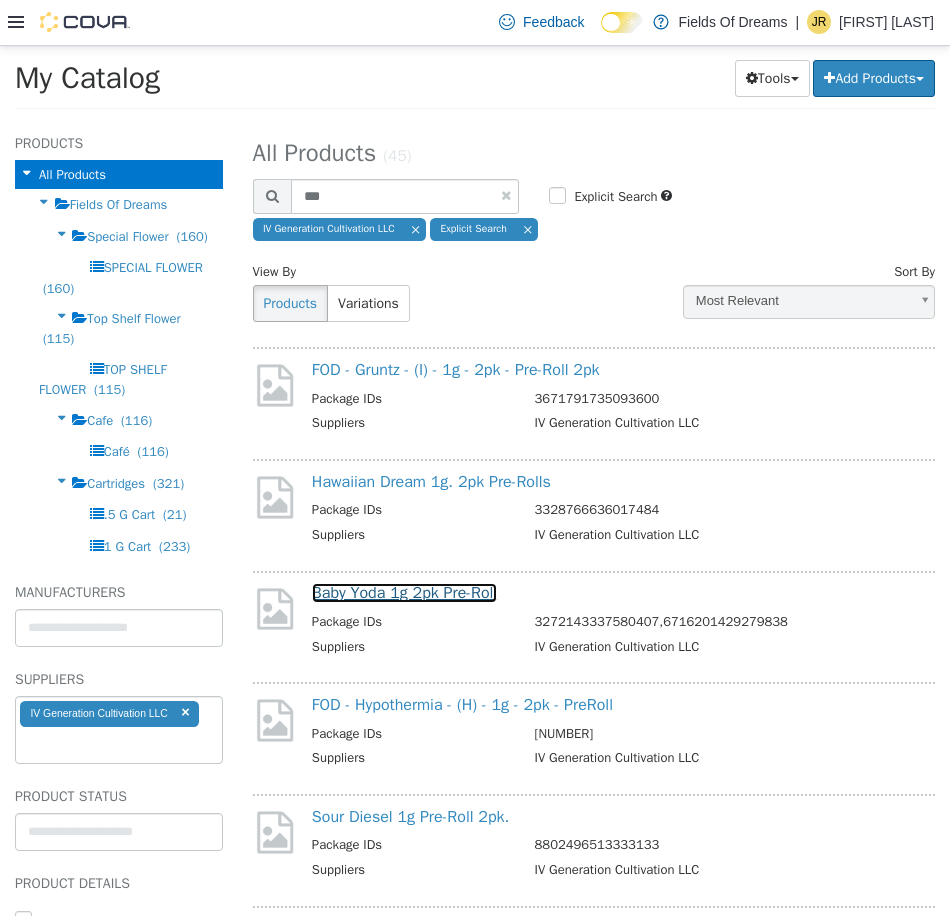 click on "Baby Yoda 1g 2pk Pre-Roll" at bounding box center (404, 592) 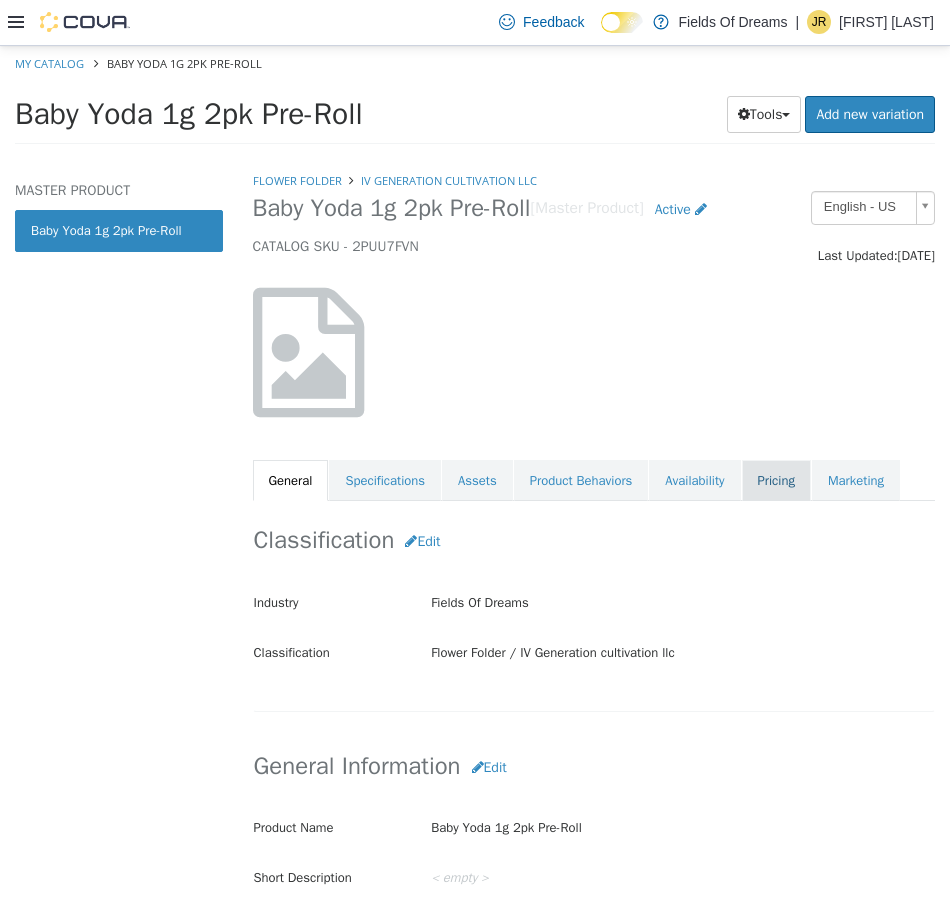 click on "Pricing" at bounding box center [776, 480] 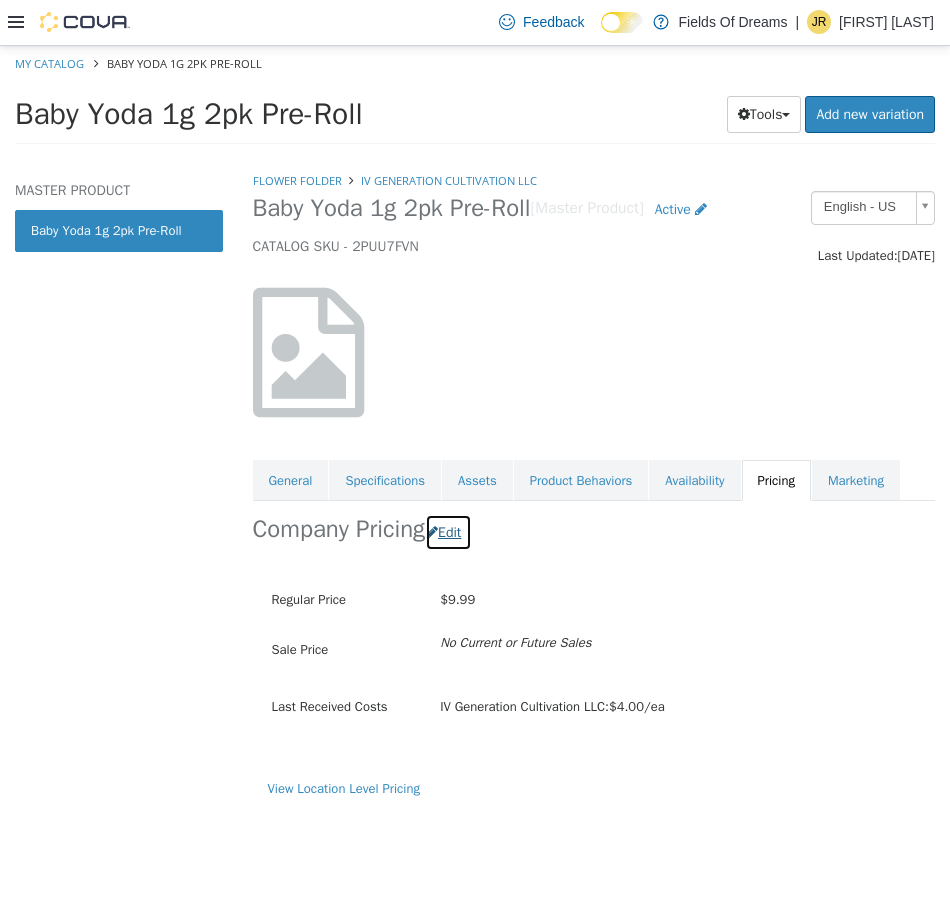 click on "Edit" at bounding box center [448, 531] 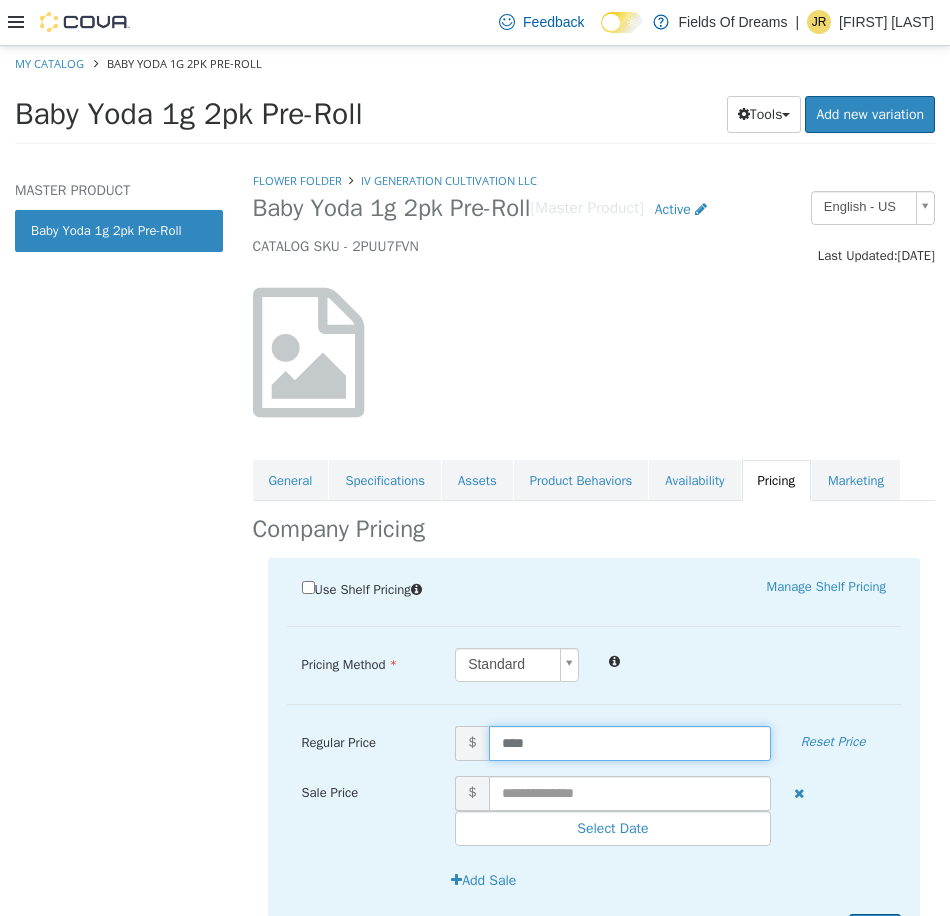 click on "****" at bounding box center (630, 742) 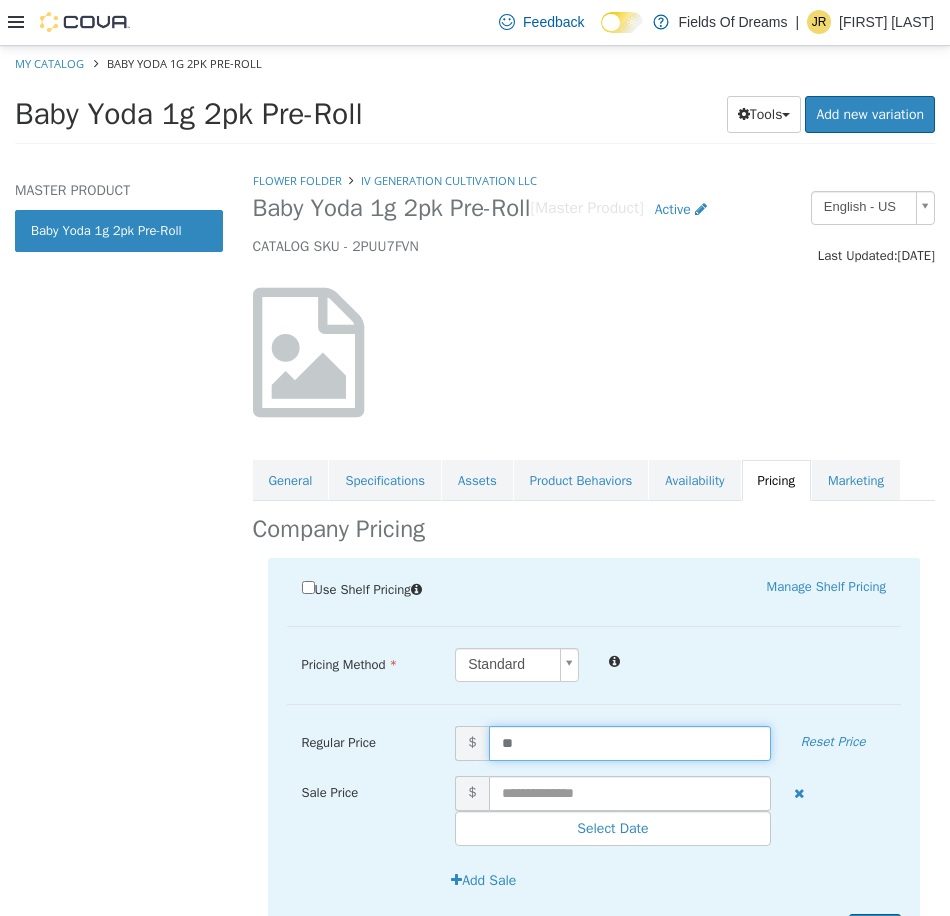 type on "*" 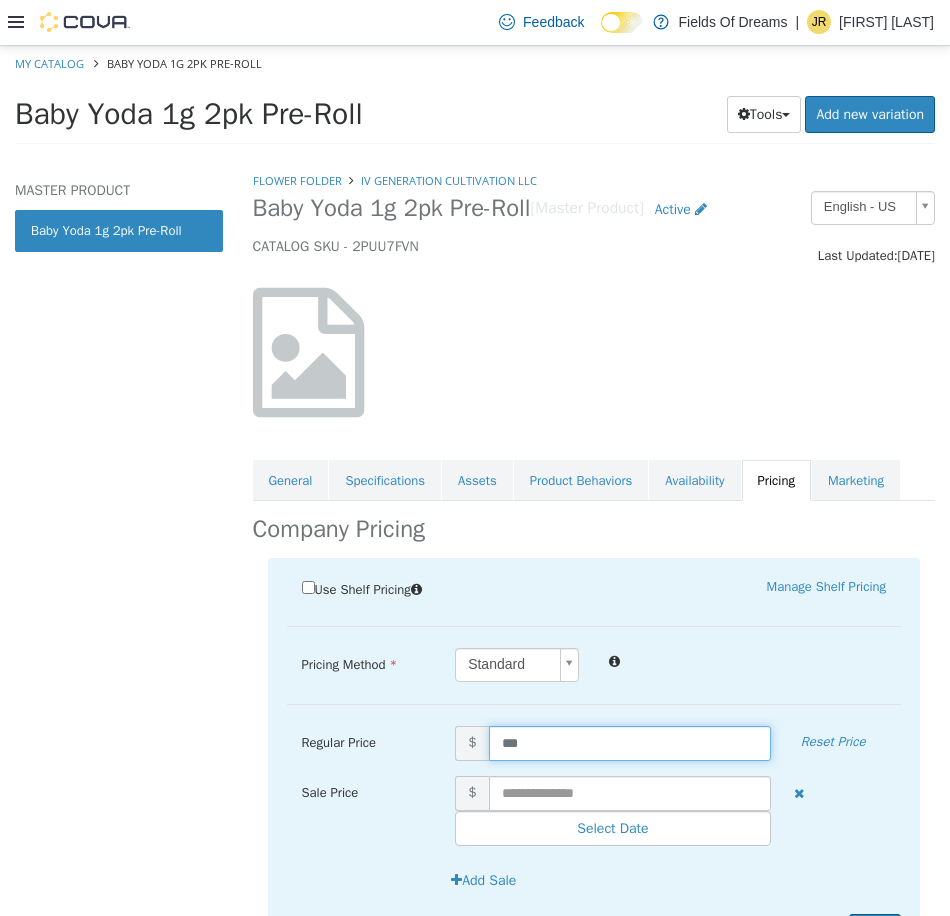 type on "****" 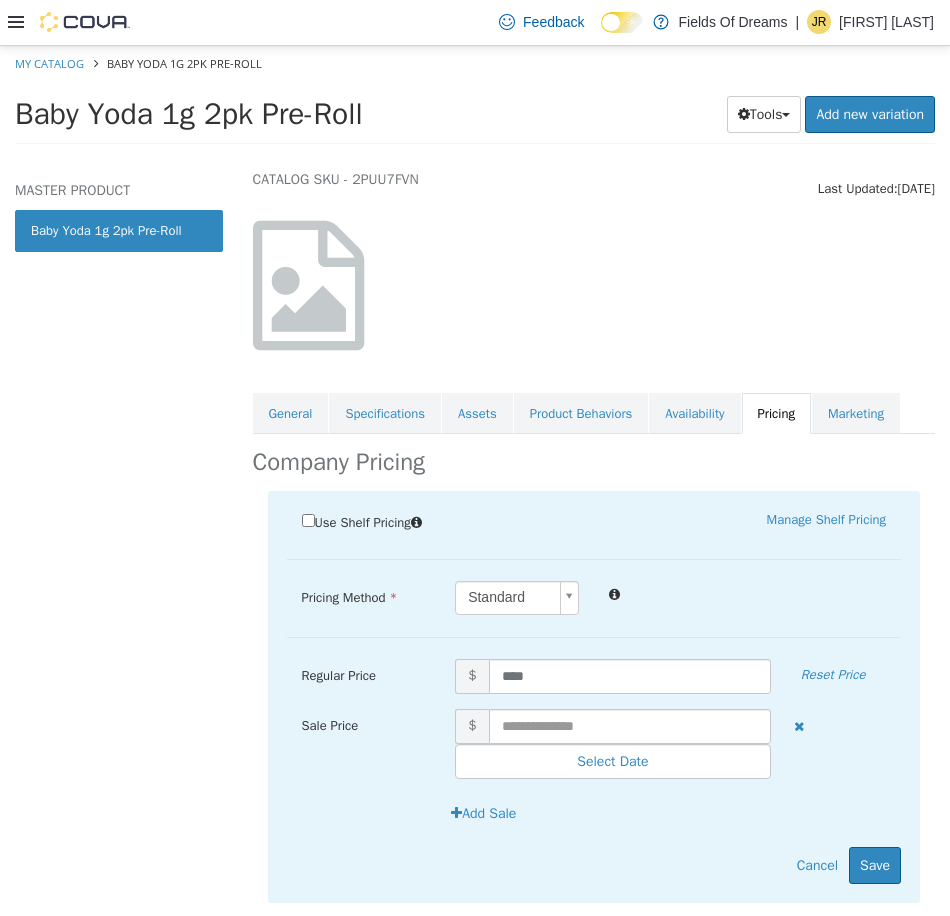 scroll, scrollTop: 123, scrollLeft: 0, axis: vertical 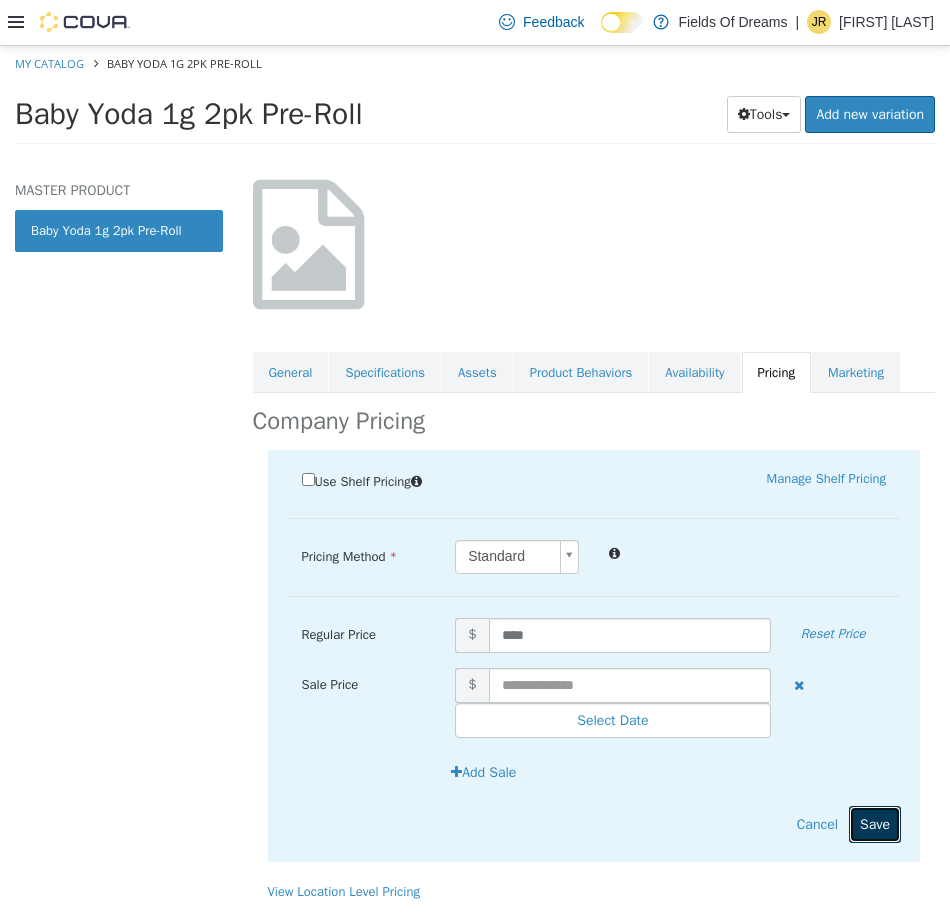 click on "Save" at bounding box center [875, 823] 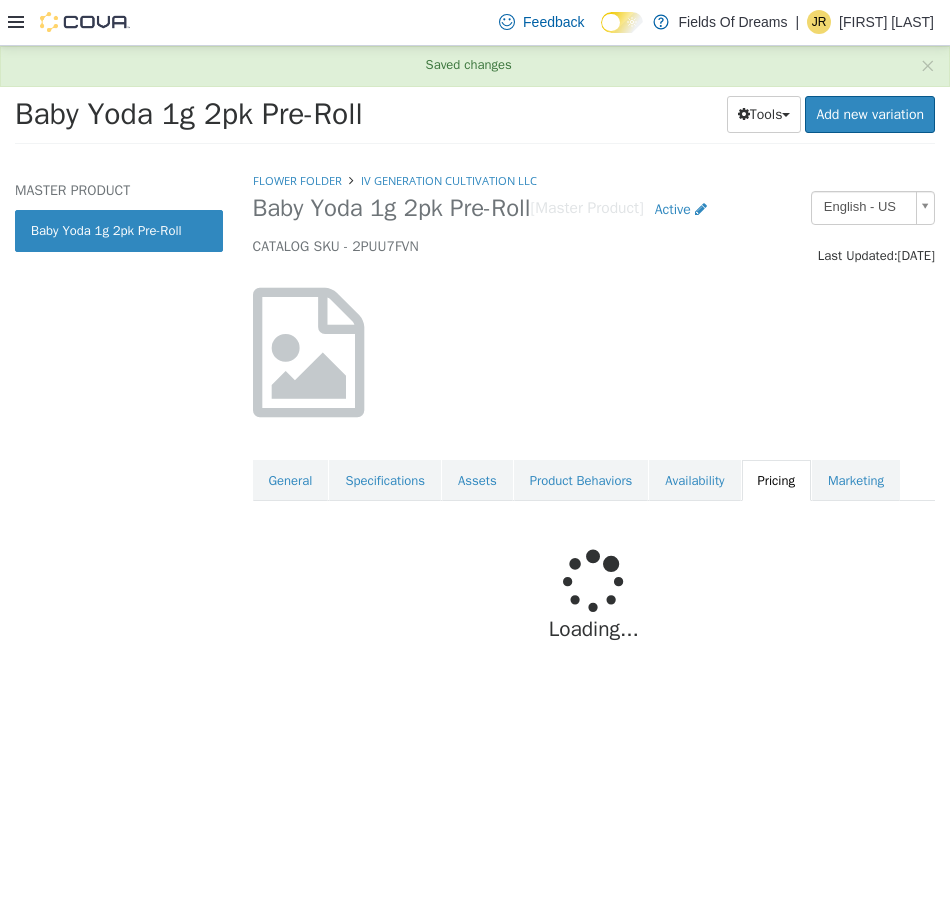 scroll, scrollTop: 0, scrollLeft: 0, axis: both 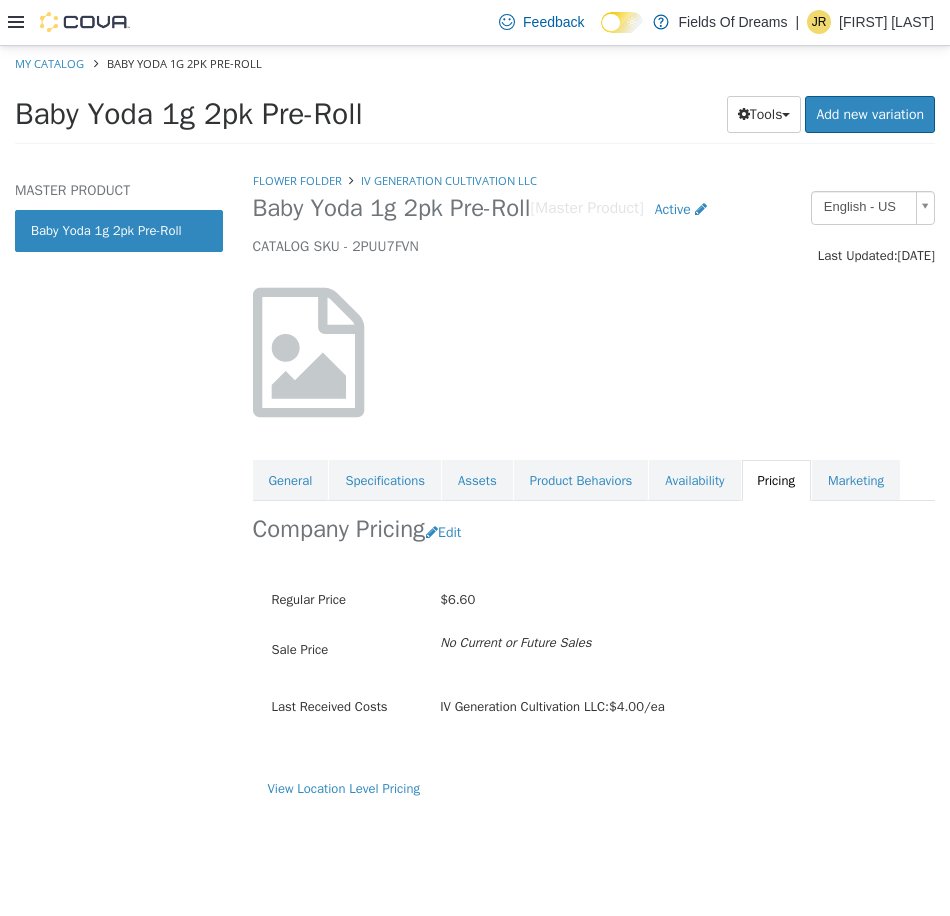 click on "My Catalog
Baby Yoda 1g 2pk Pre-Roll" at bounding box center (475, 63) 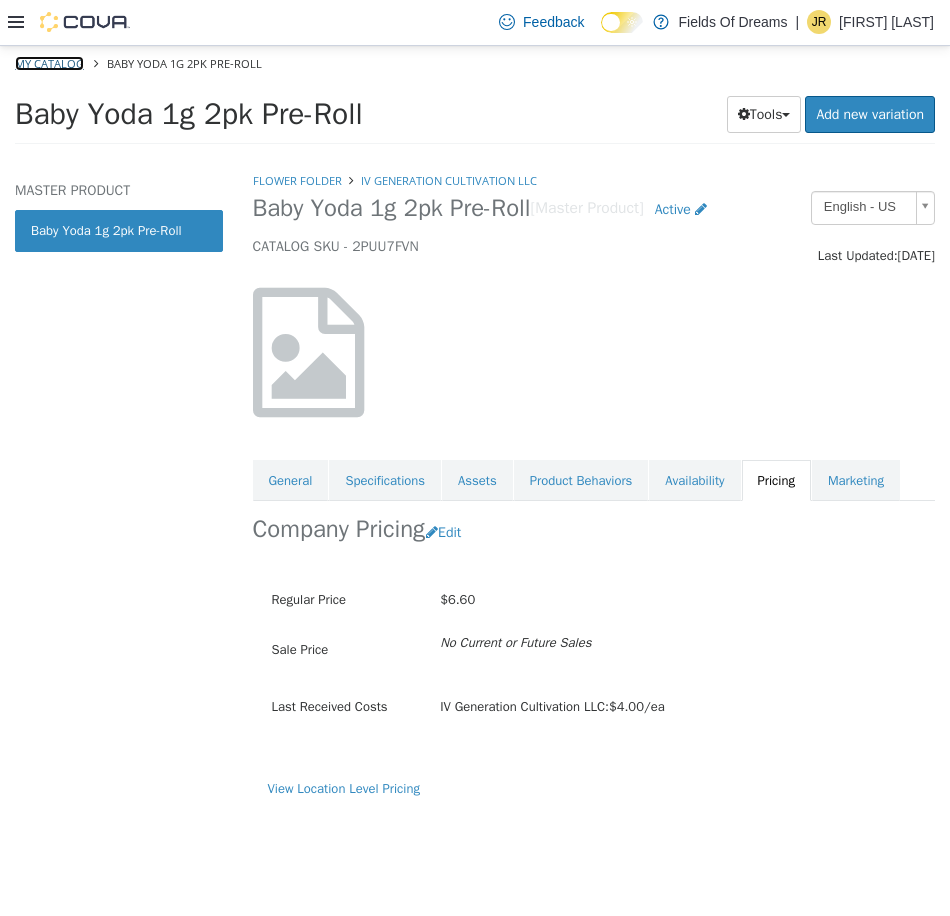 click on "My Catalog" at bounding box center [49, 62] 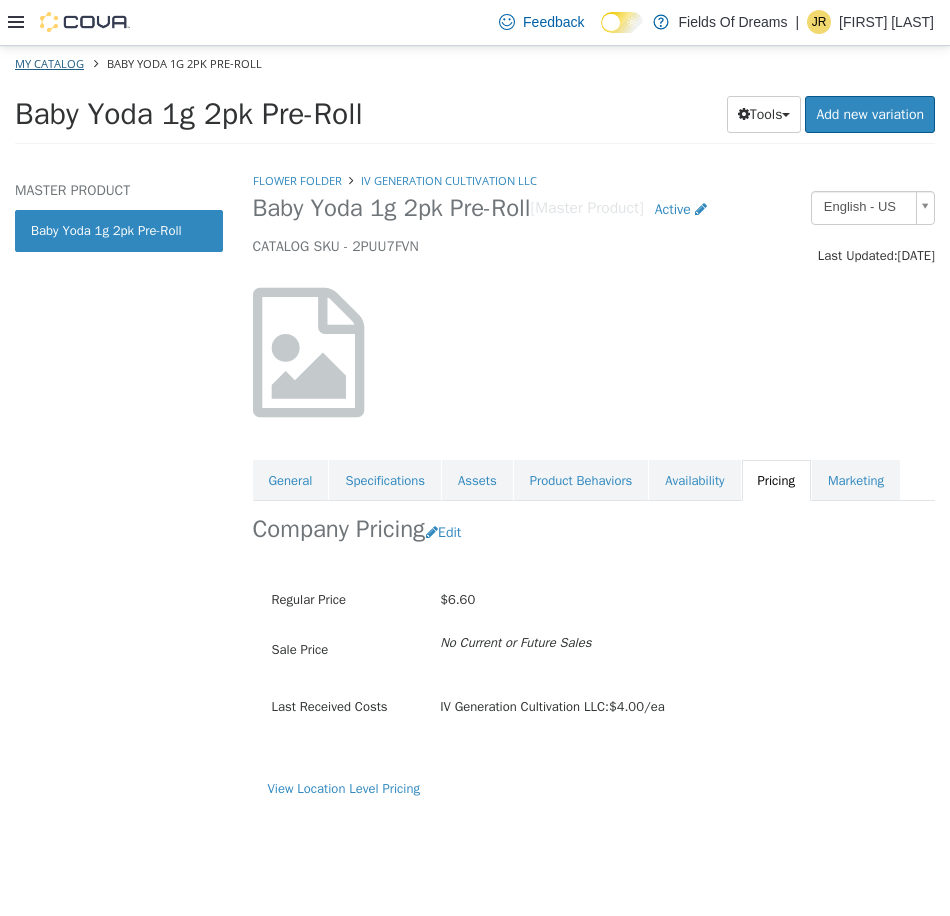select on "**********" 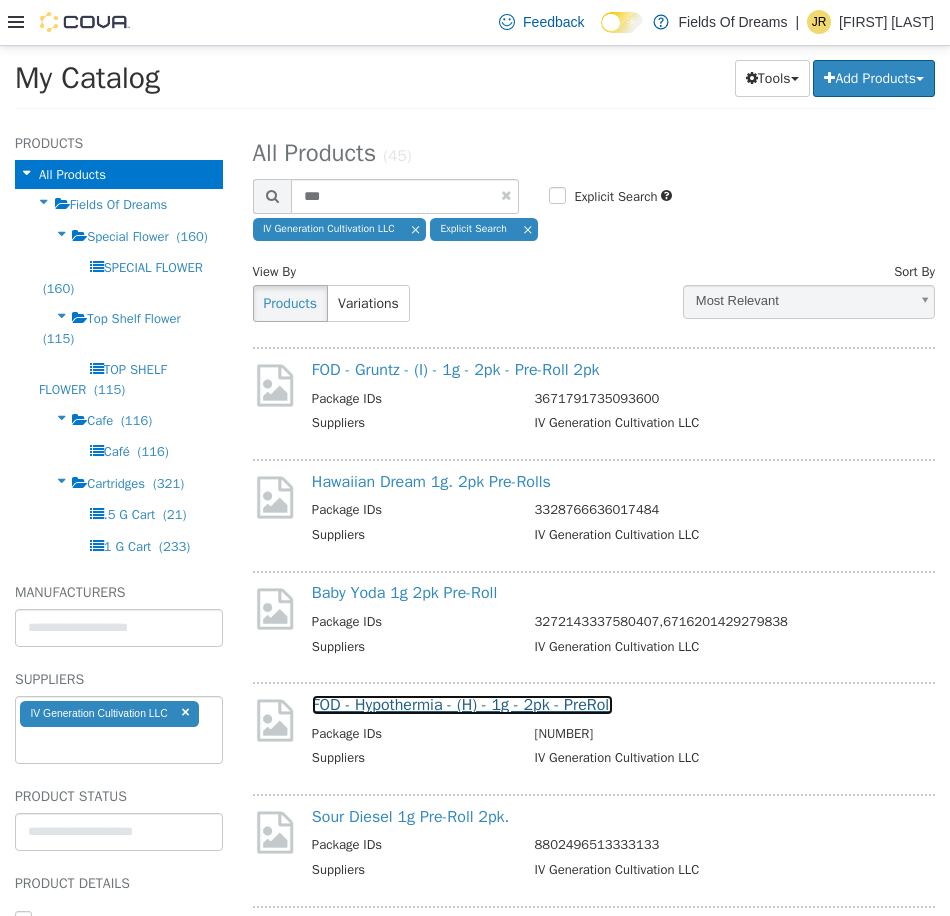 drag, startPoint x: 489, startPoint y: 703, endPoint x: 472, endPoint y: 698, distance: 17.720045 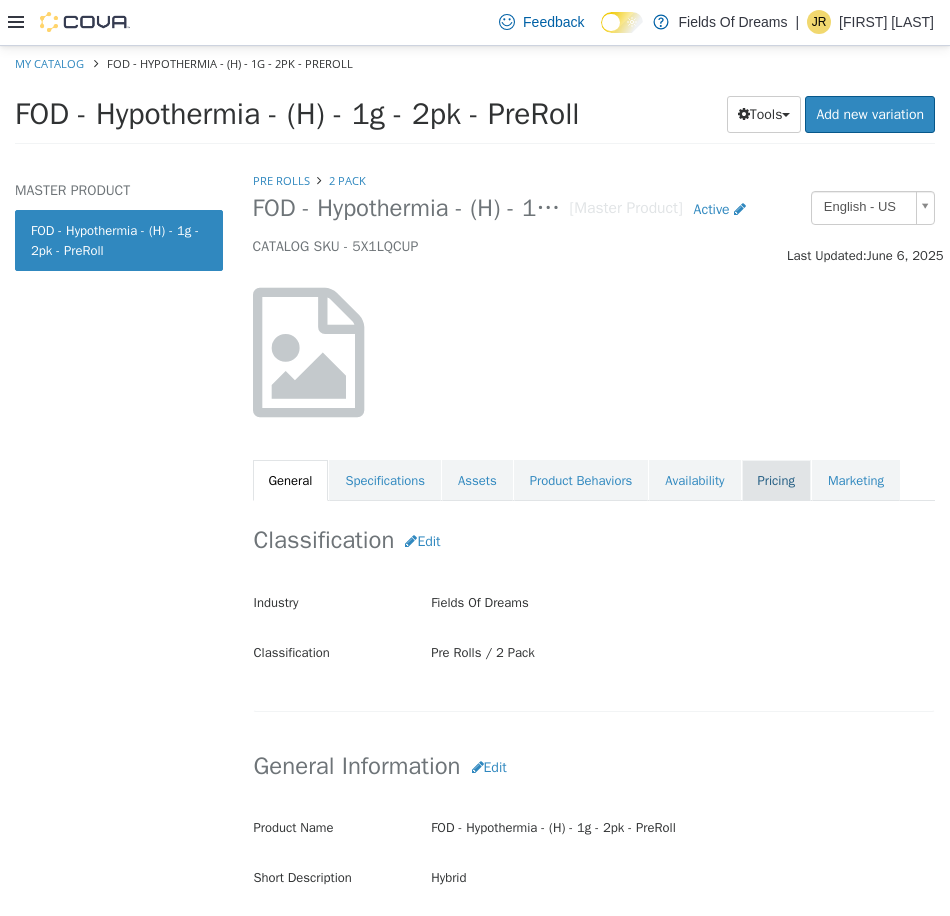 click on "Pricing" at bounding box center [776, 480] 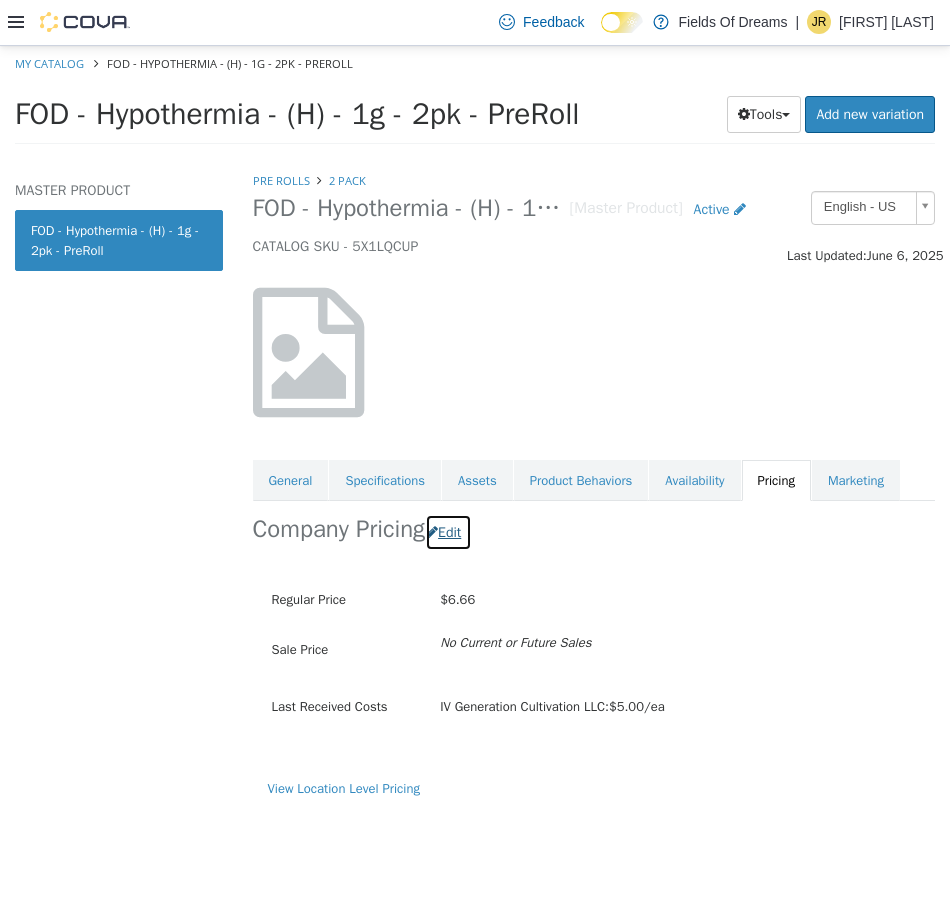 click at bounding box center [432, 531] 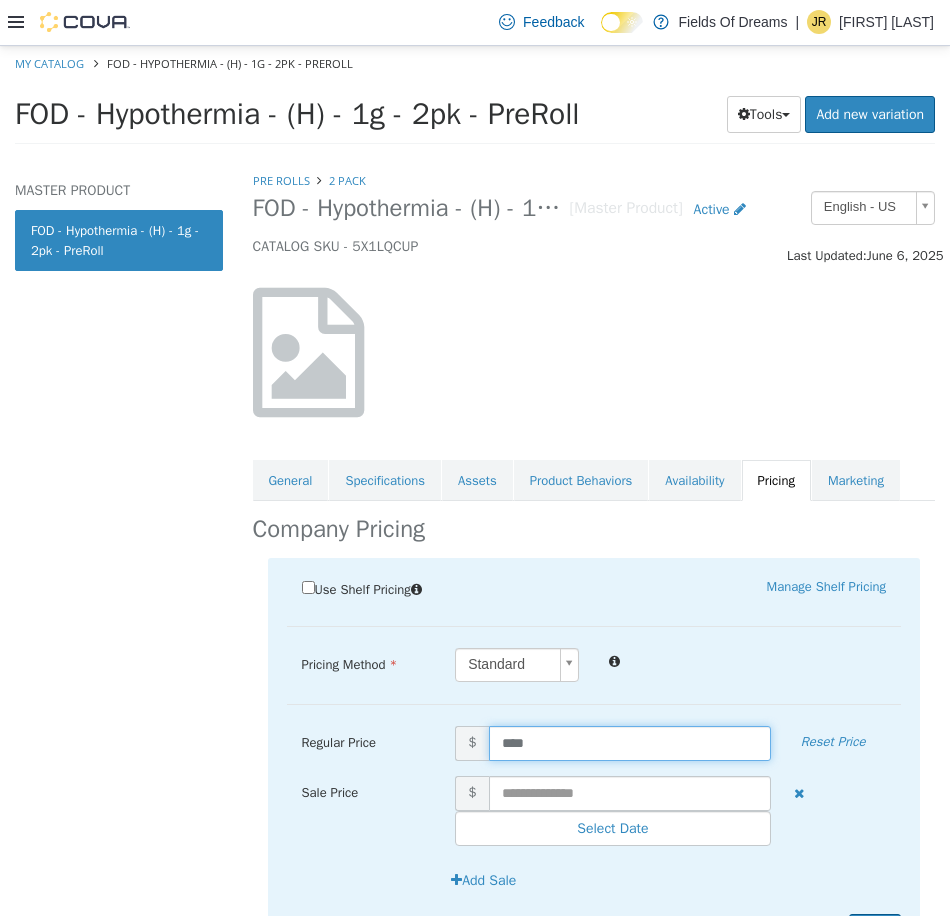 click on "****" at bounding box center [630, 742] 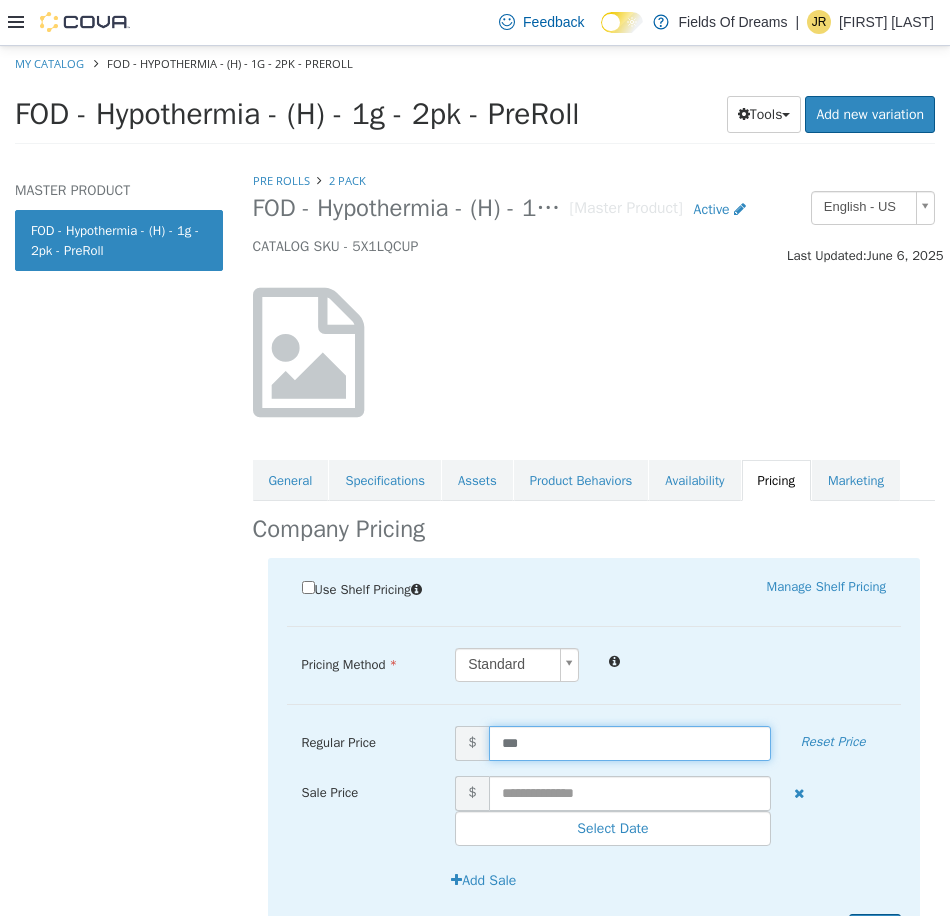 type on "****" 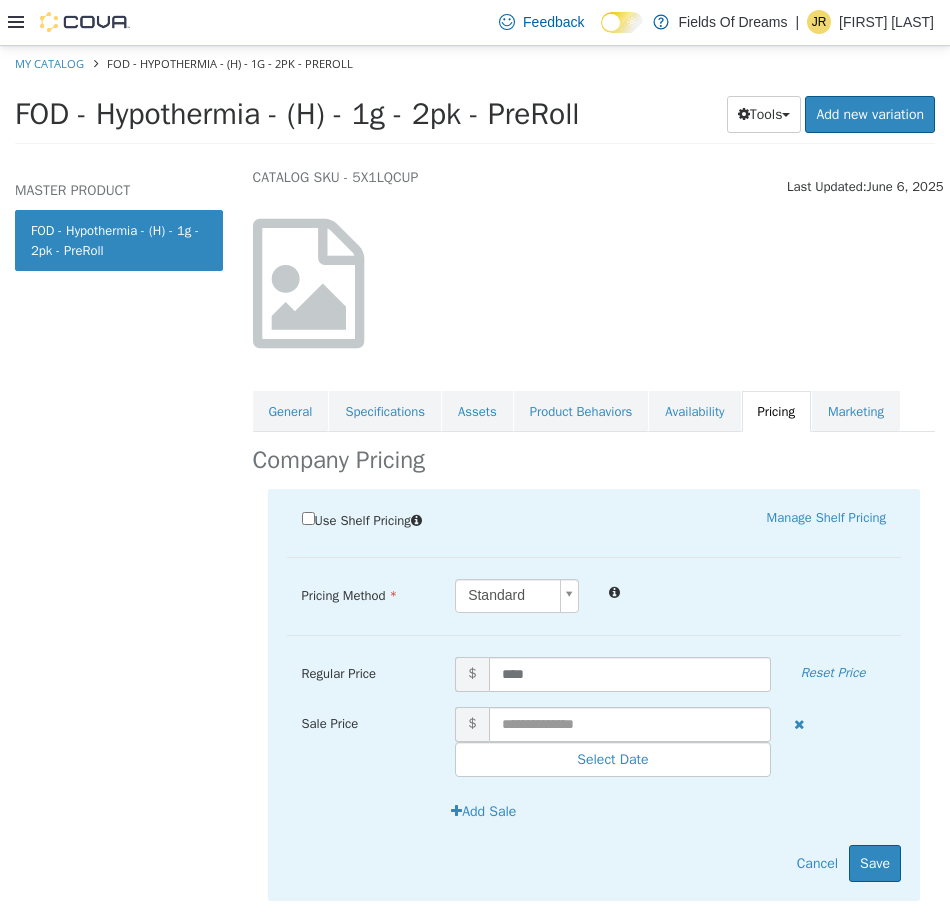 scroll, scrollTop: 108, scrollLeft: 0, axis: vertical 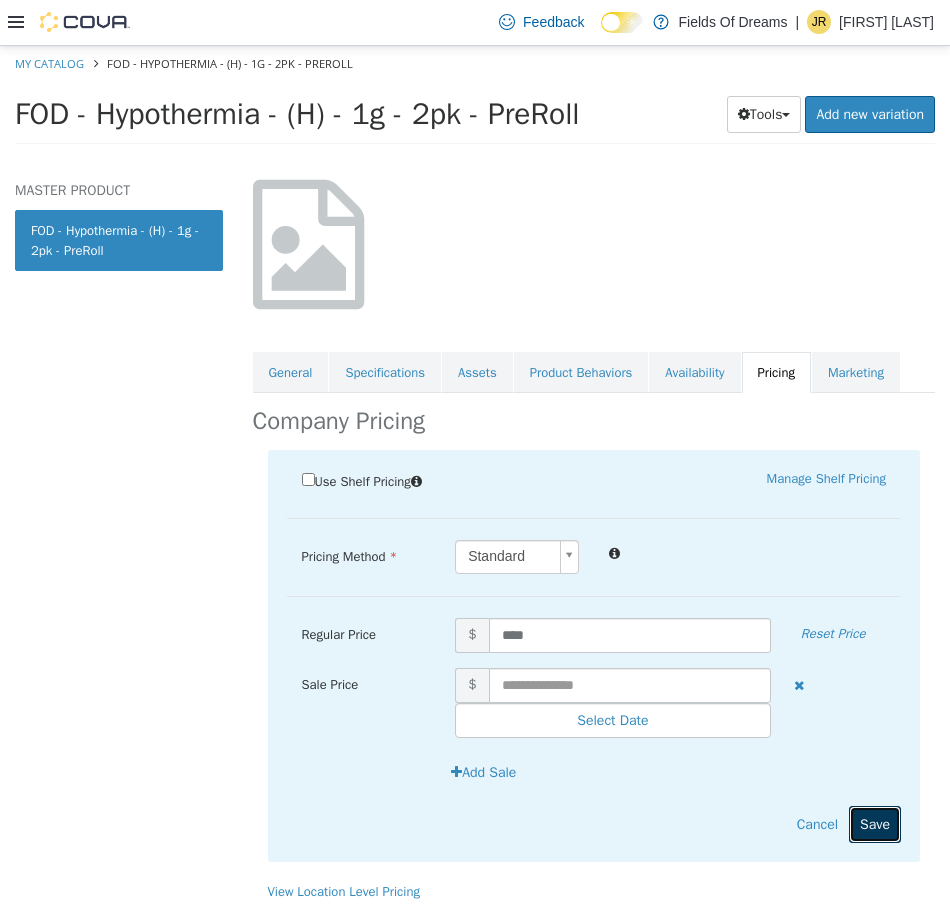 click on "Save" at bounding box center (875, 823) 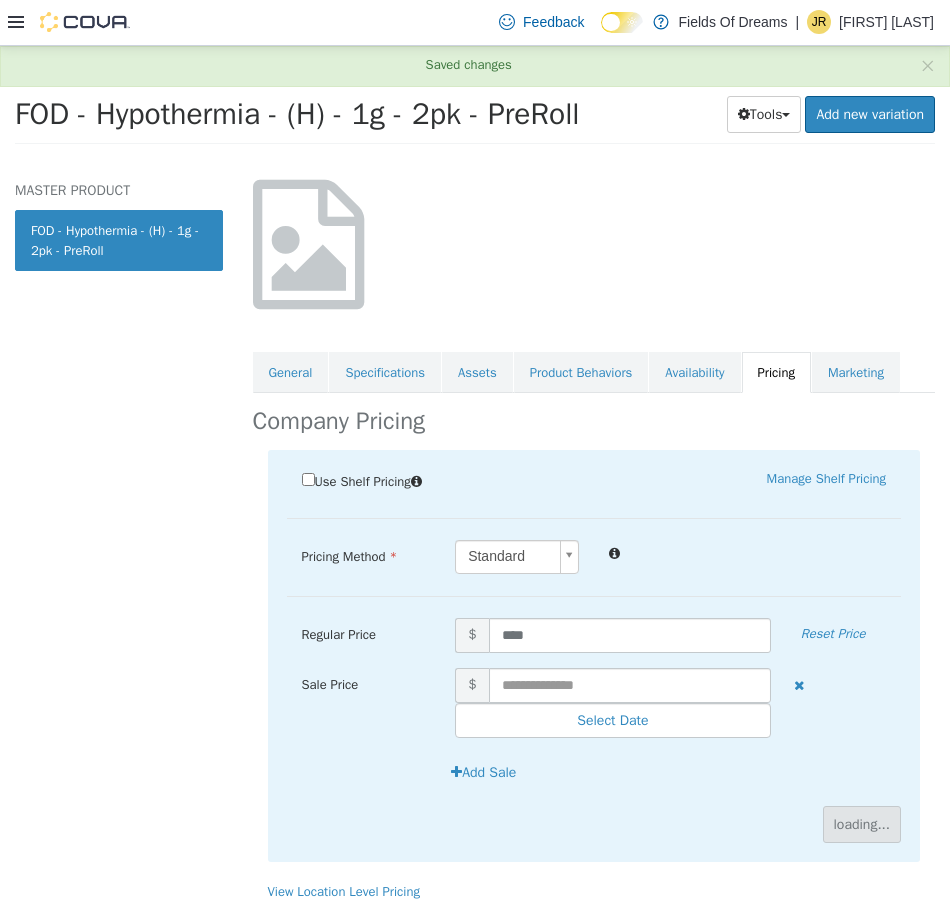 scroll, scrollTop: 0, scrollLeft: 0, axis: both 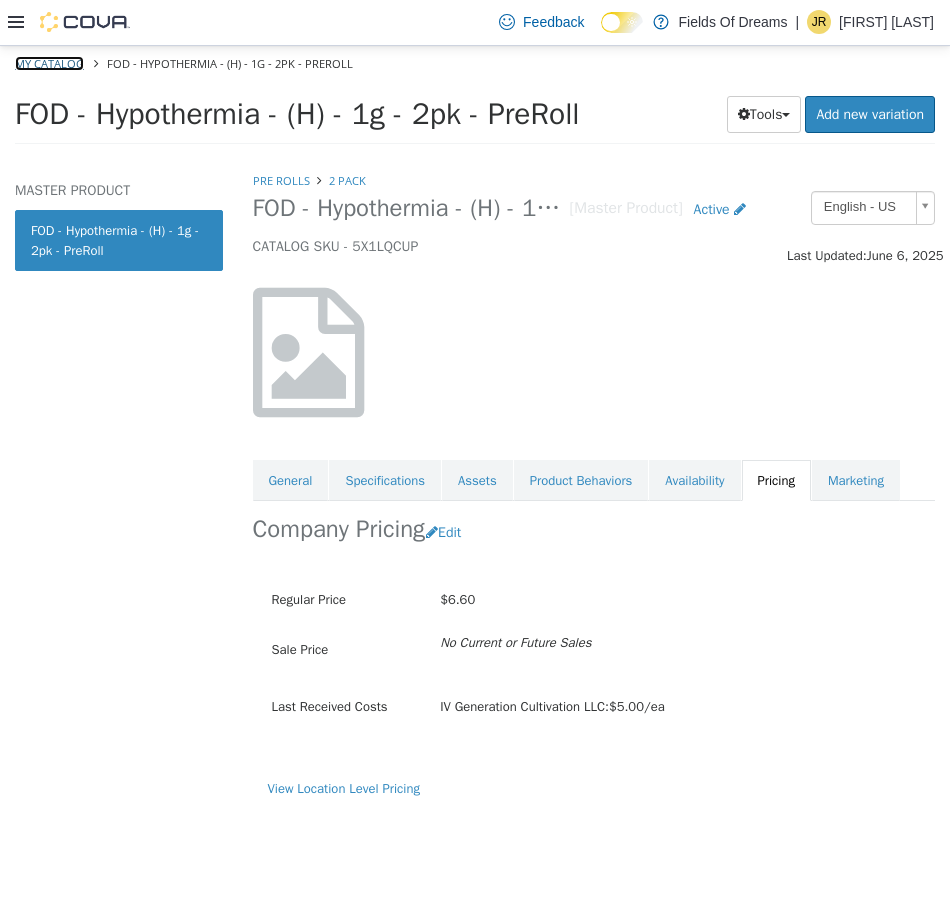 click on "My Catalog" at bounding box center (49, 62) 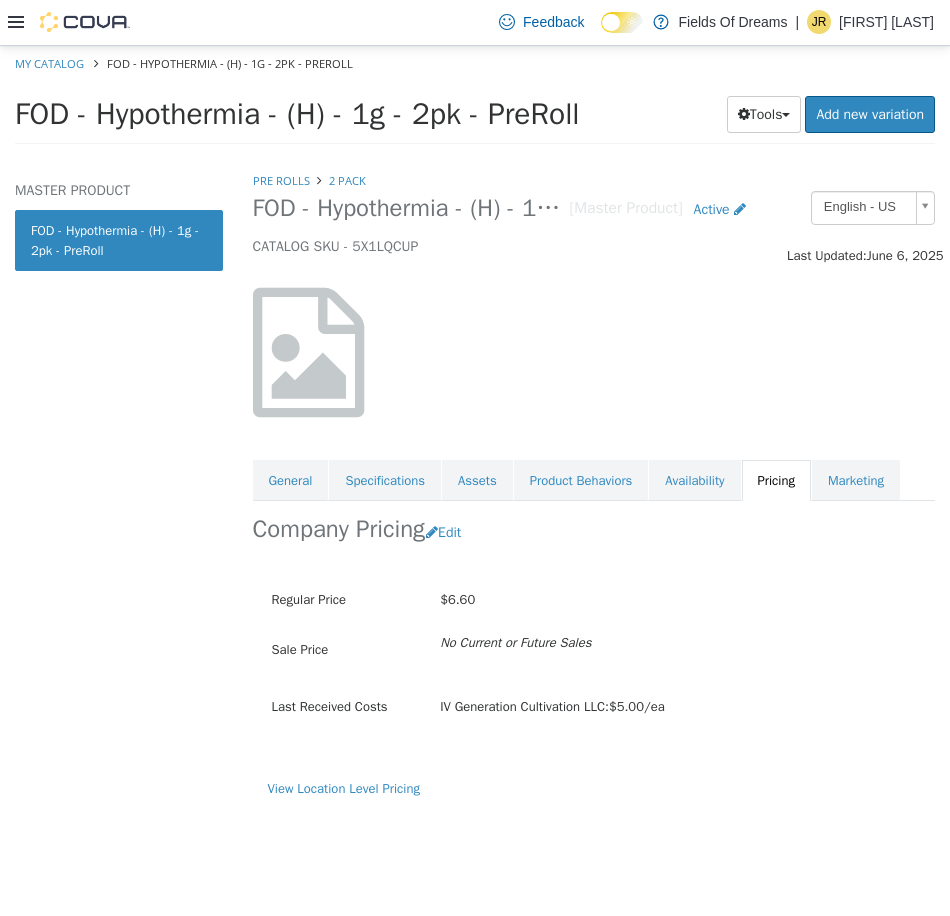 select on "**********" 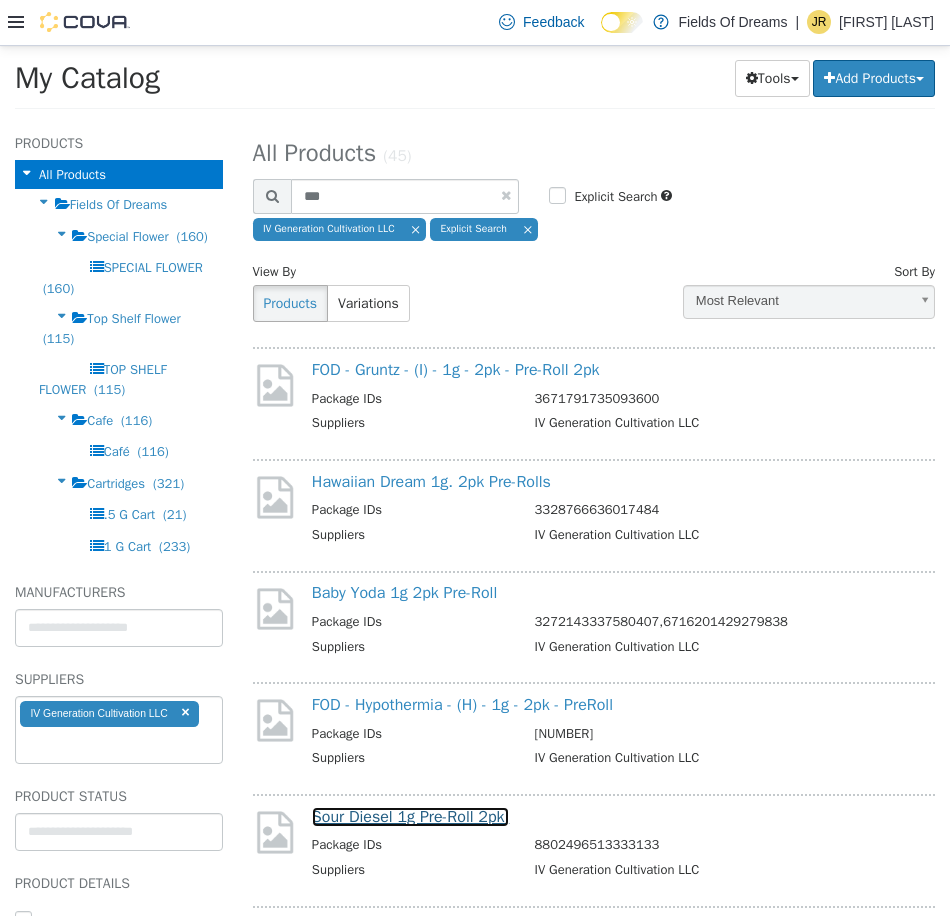 click on "Sour Diesel 1g Pre-Roll 2pk." at bounding box center [411, 816] 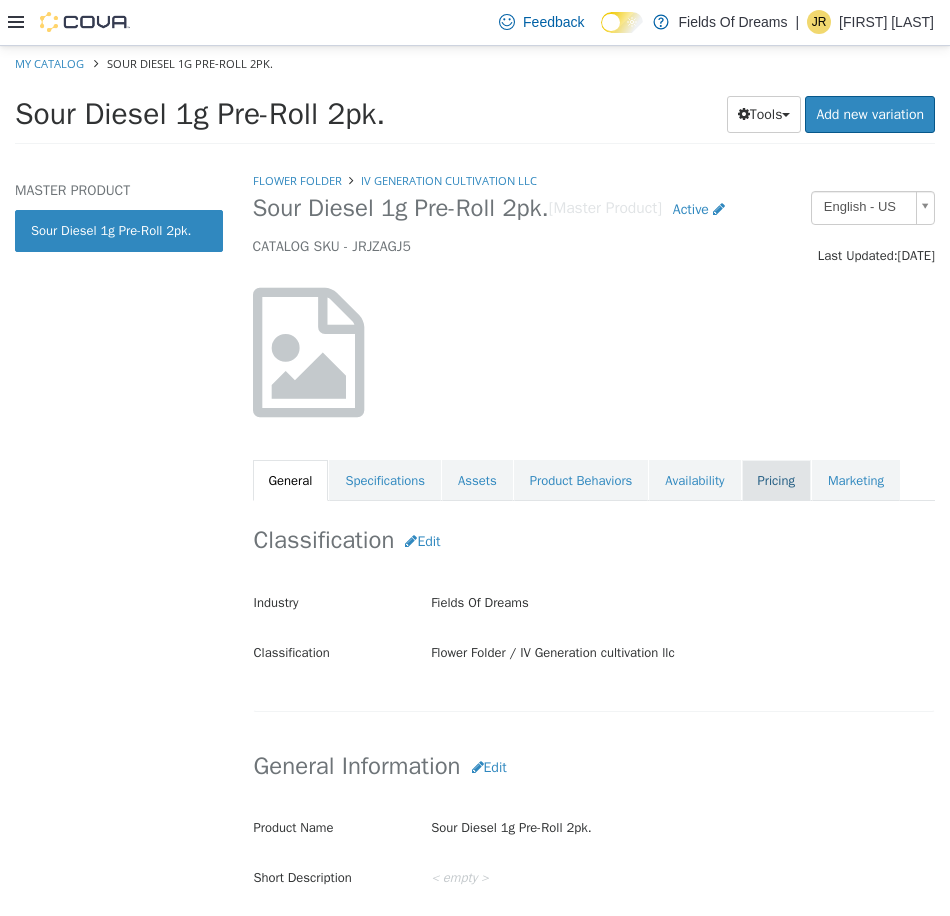 click on "Pricing" at bounding box center [776, 480] 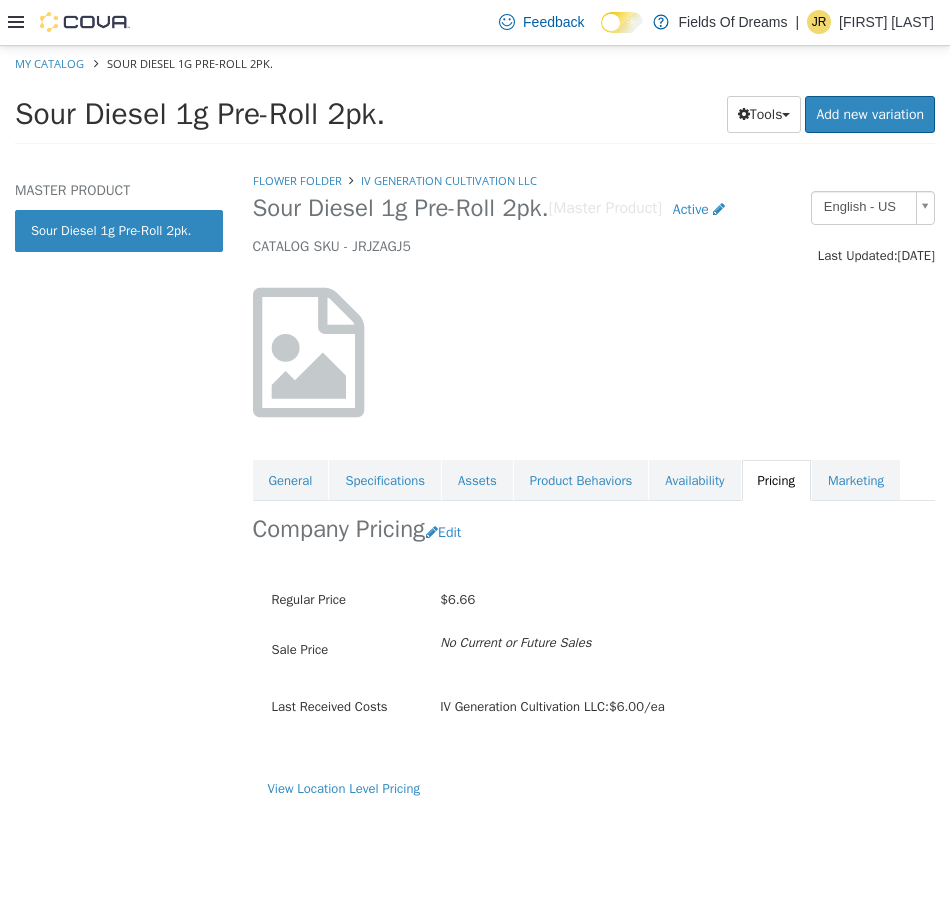 click on "Company Pricing" at bounding box center [339, 528] 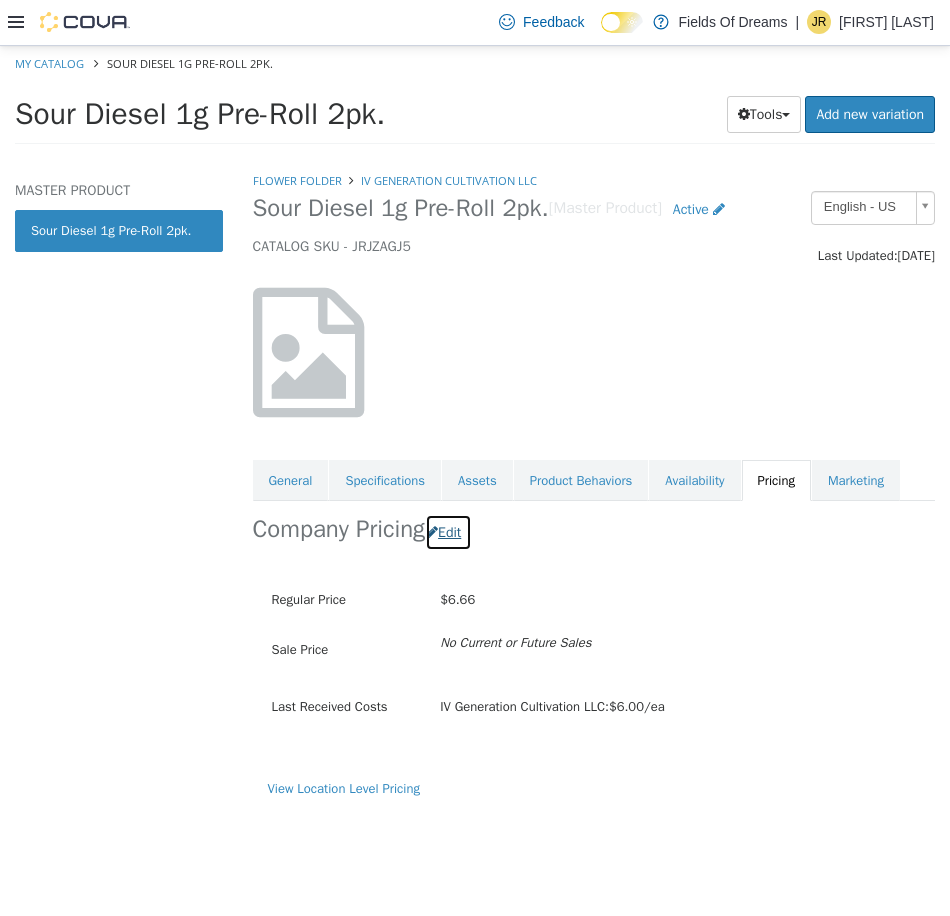 click on "Edit" at bounding box center (448, 531) 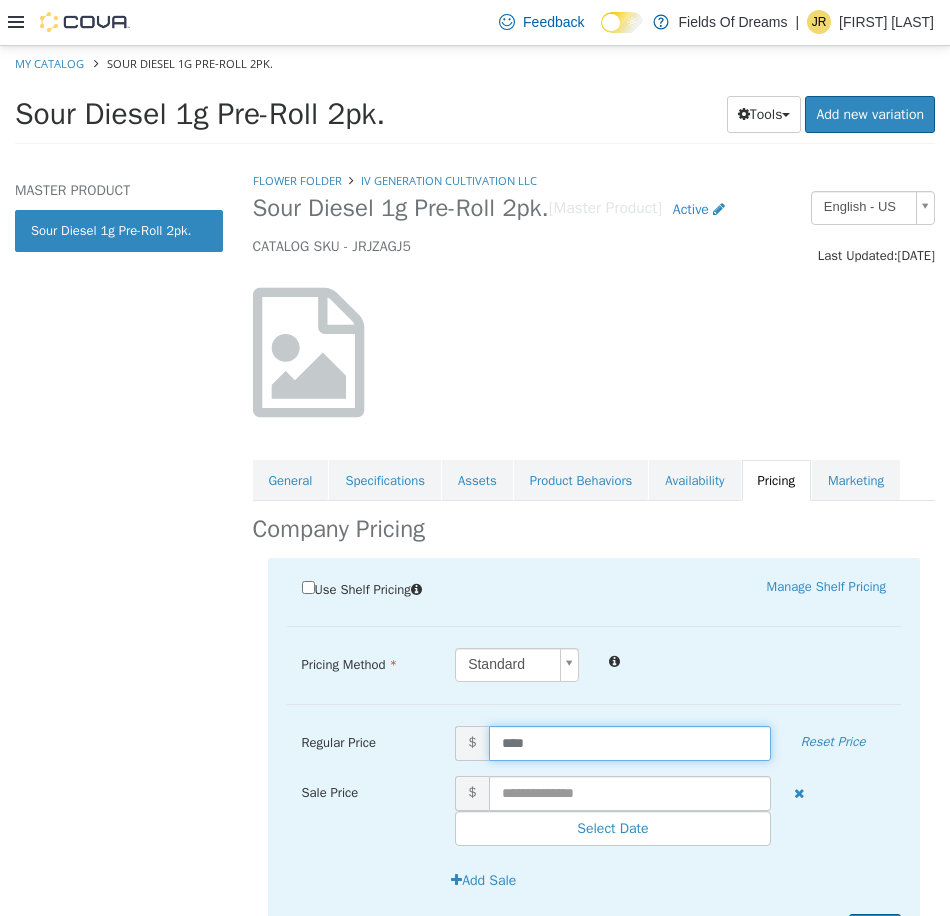 click on "****" at bounding box center [630, 742] 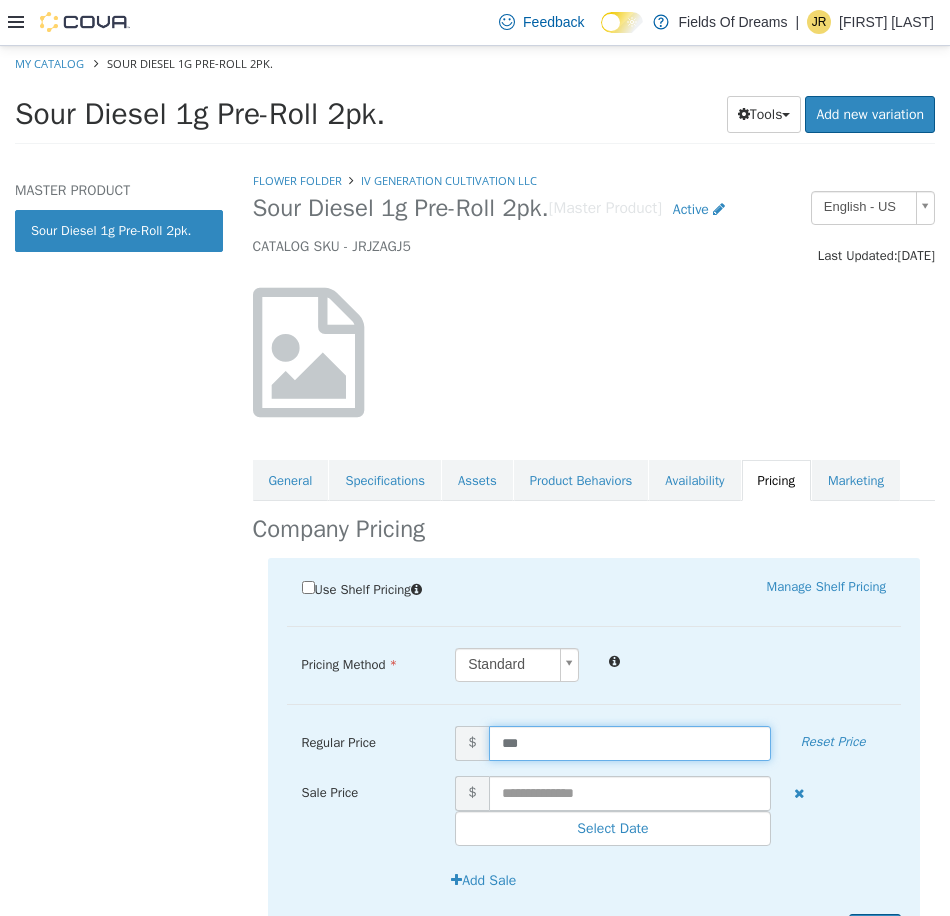 type on "****" 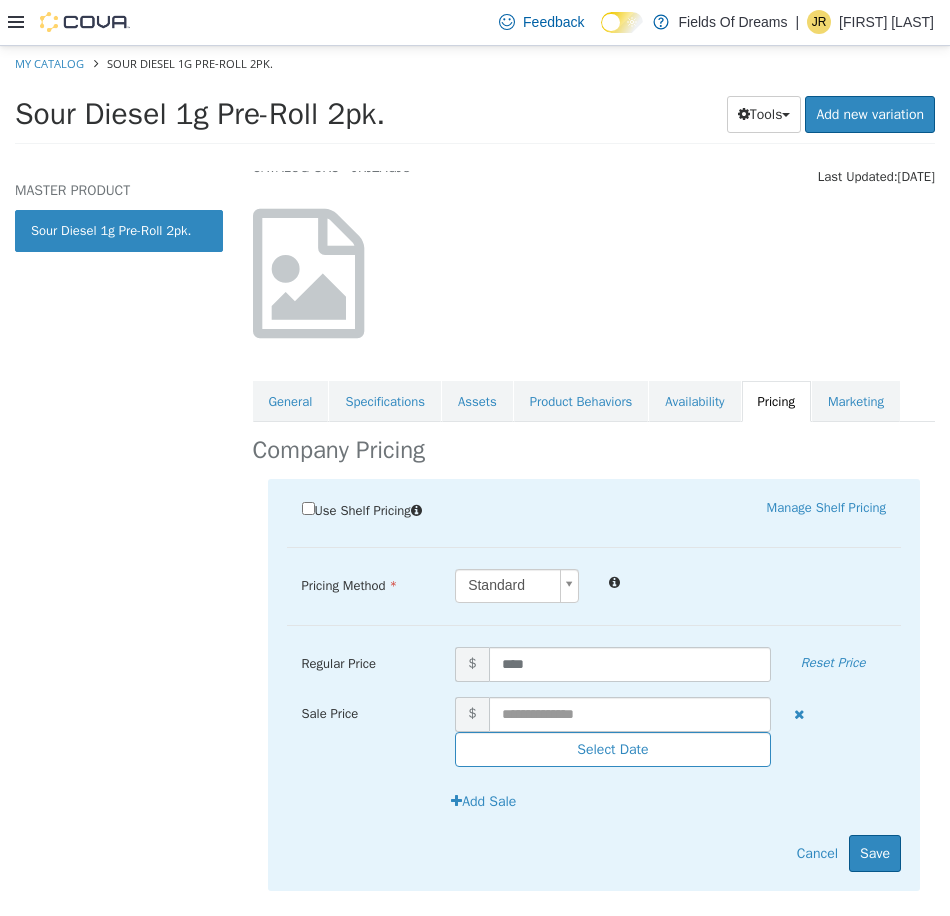 scroll, scrollTop: 123, scrollLeft: 0, axis: vertical 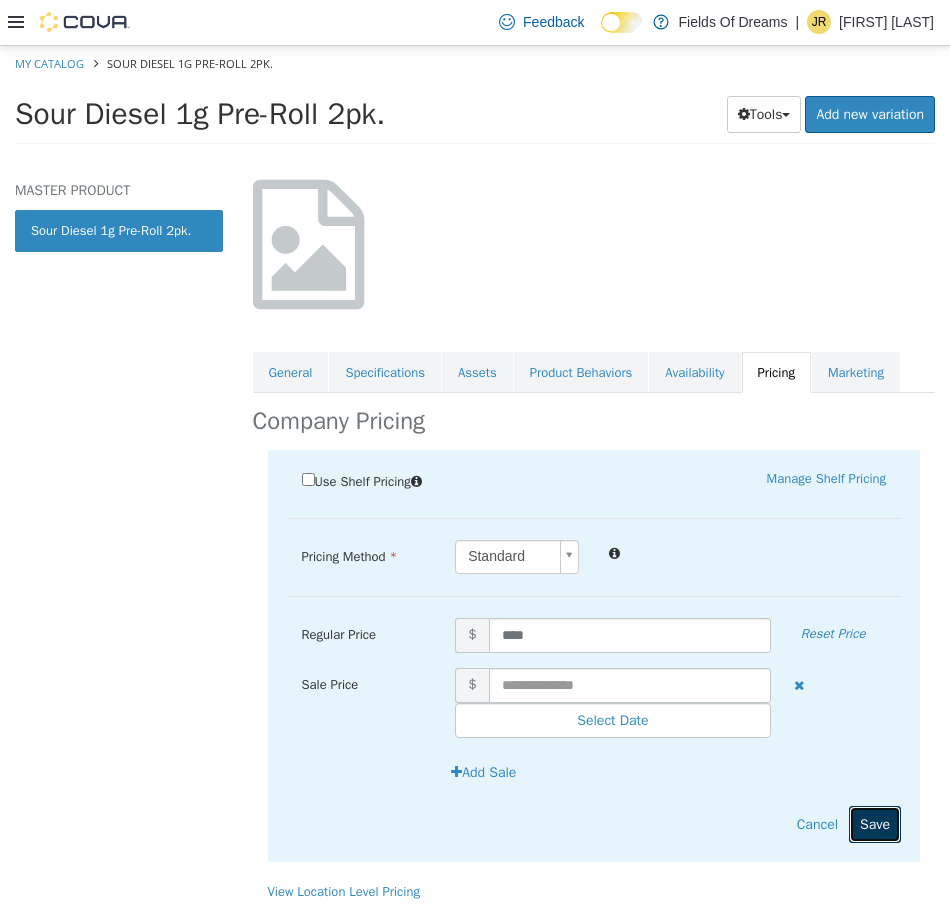 click on "Save" at bounding box center (875, 823) 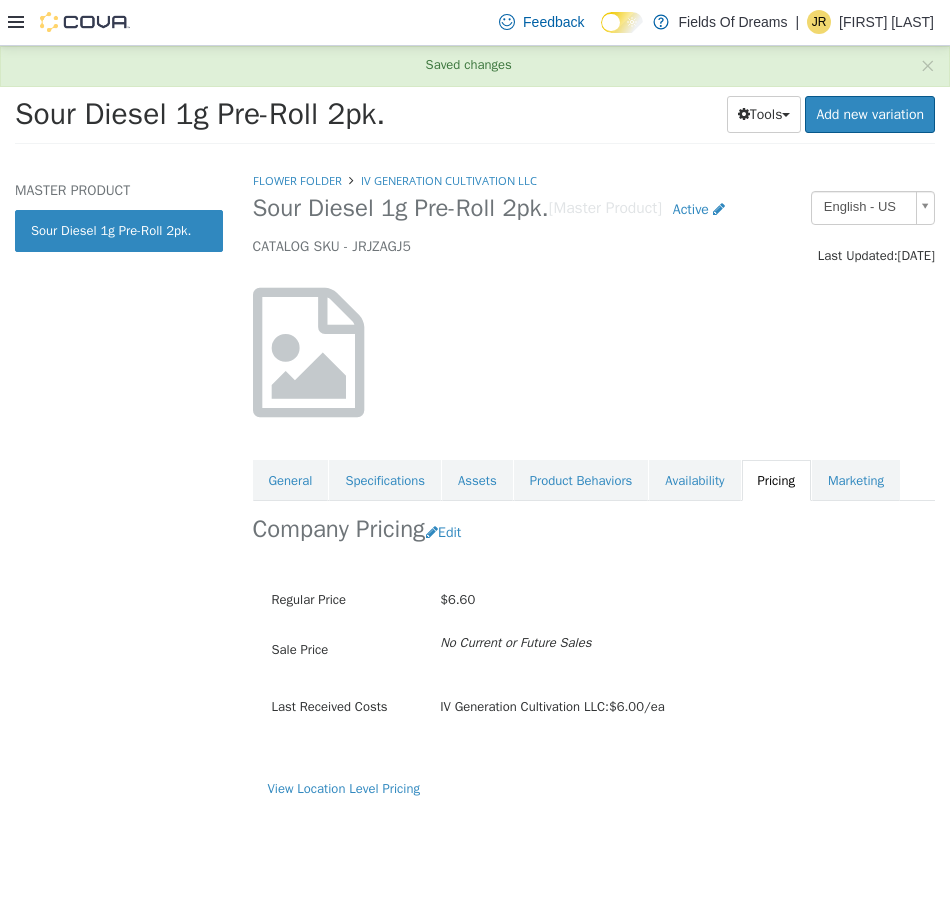 scroll, scrollTop: 0, scrollLeft: 0, axis: both 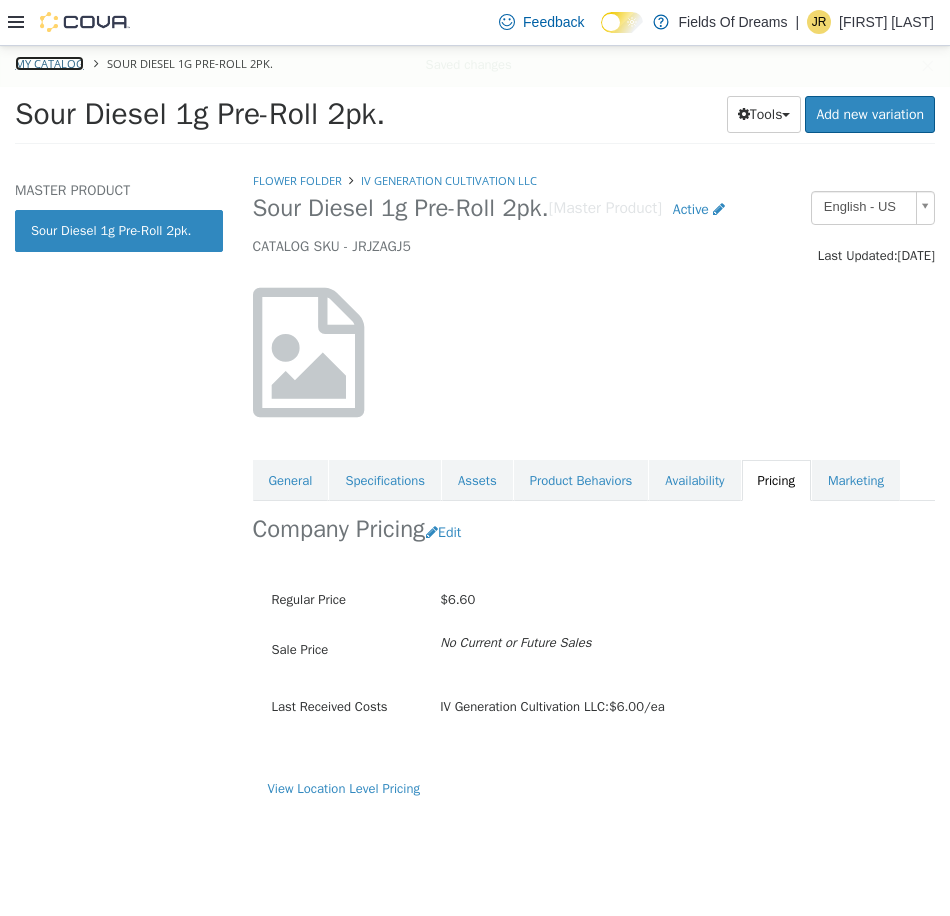 click on "My Catalog" at bounding box center (49, 62) 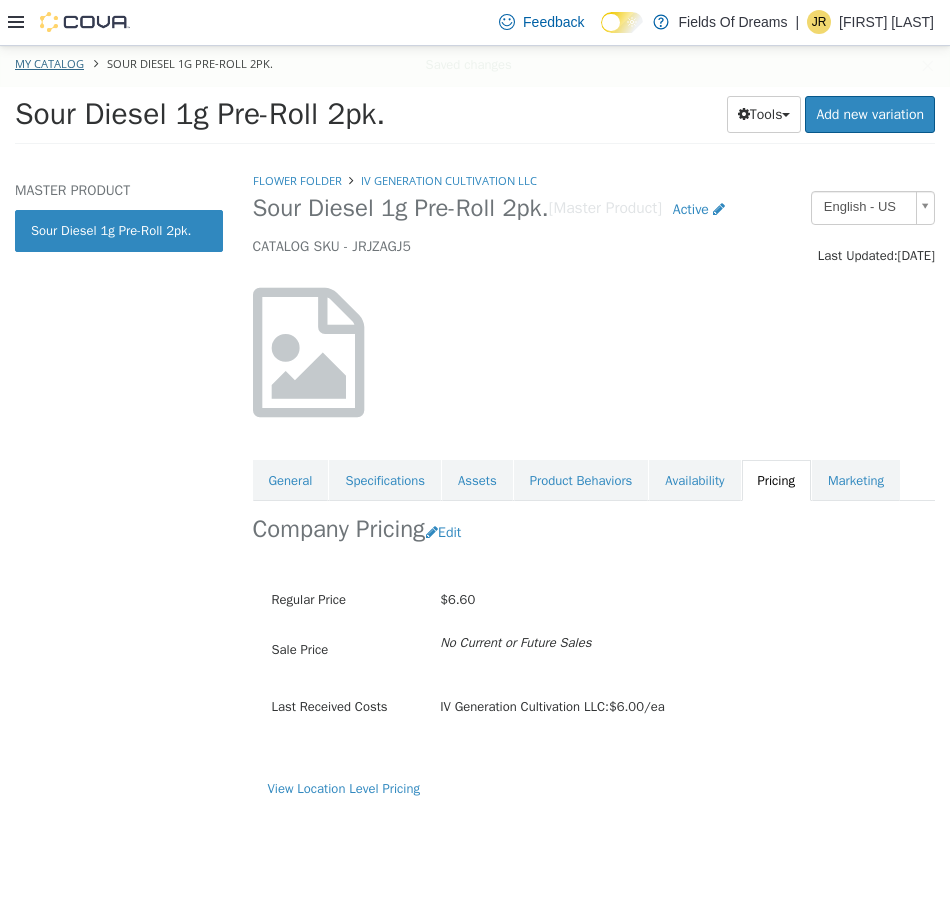 select on "**********" 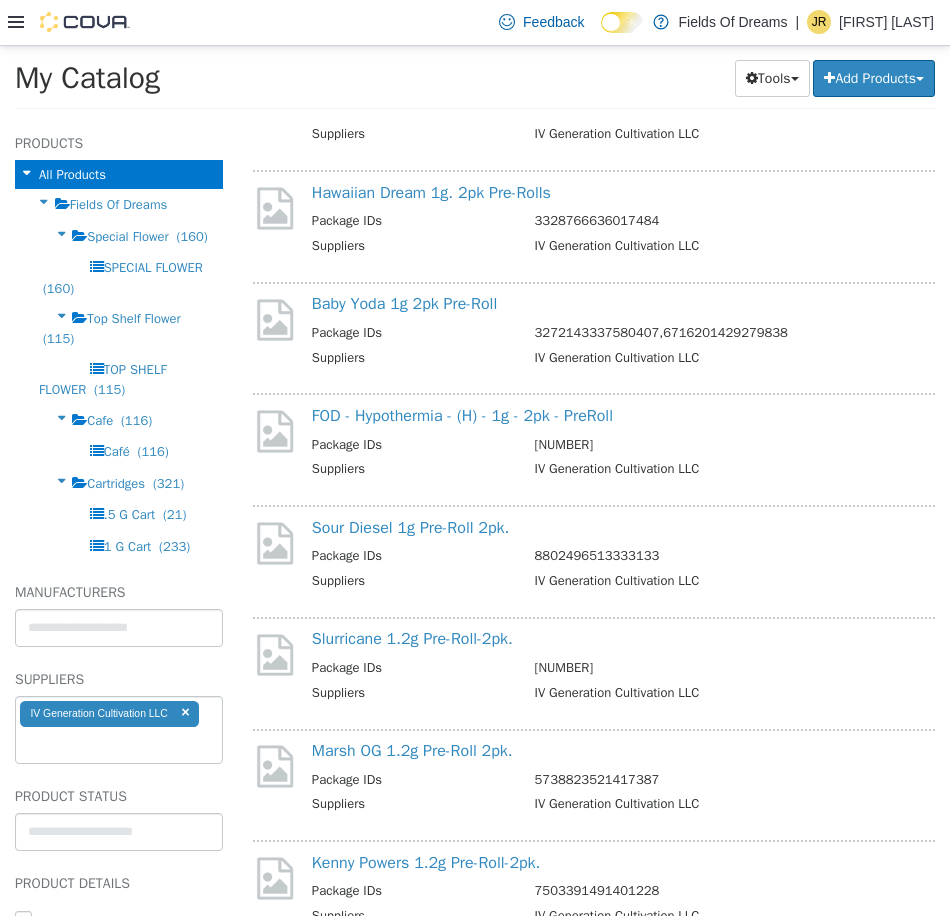scroll, scrollTop: 333, scrollLeft: 0, axis: vertical 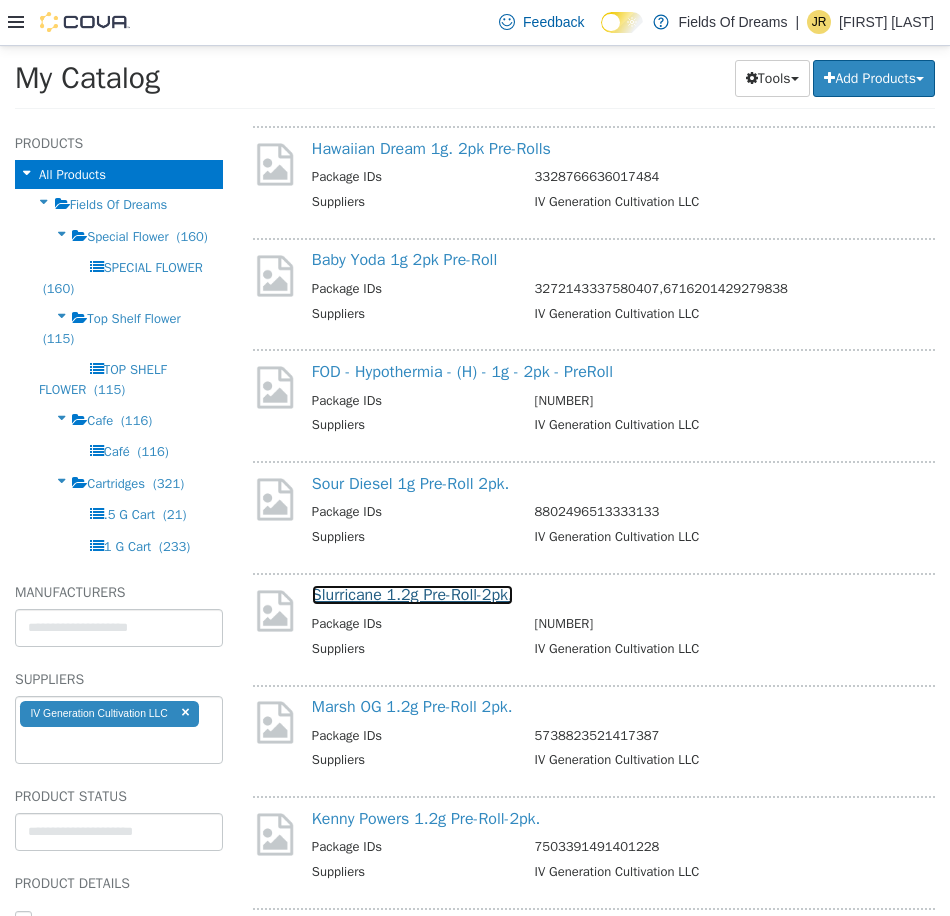 click on "Slurricane 1.2g Pre-Roll-2pk." at bounding box center [412, 594] 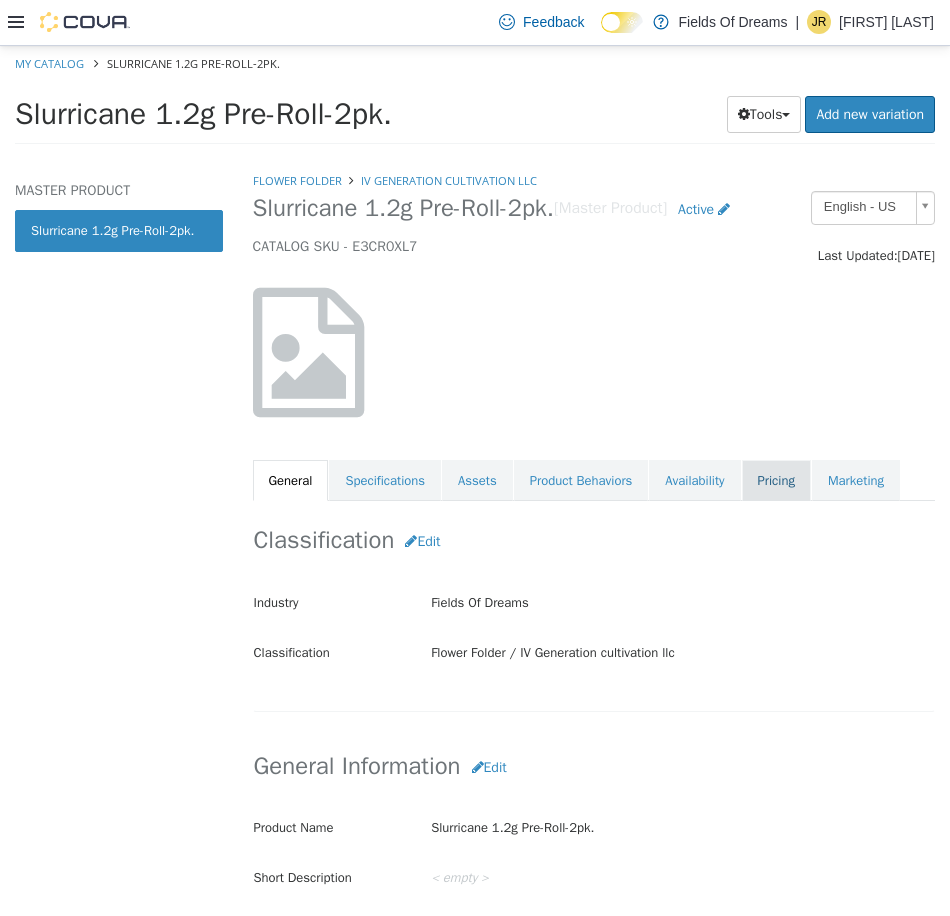 click on "Pricing" at bounding box center (776, 480) 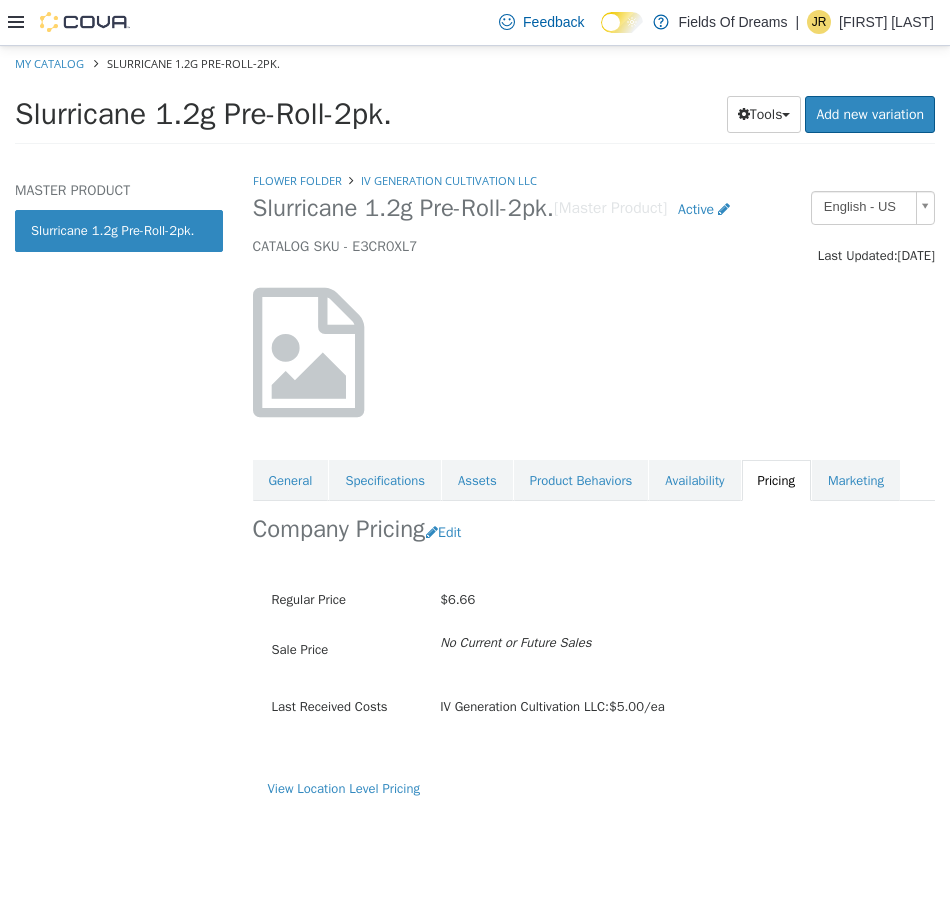 click on "Company Pricing" at bounding box center (339, 528) 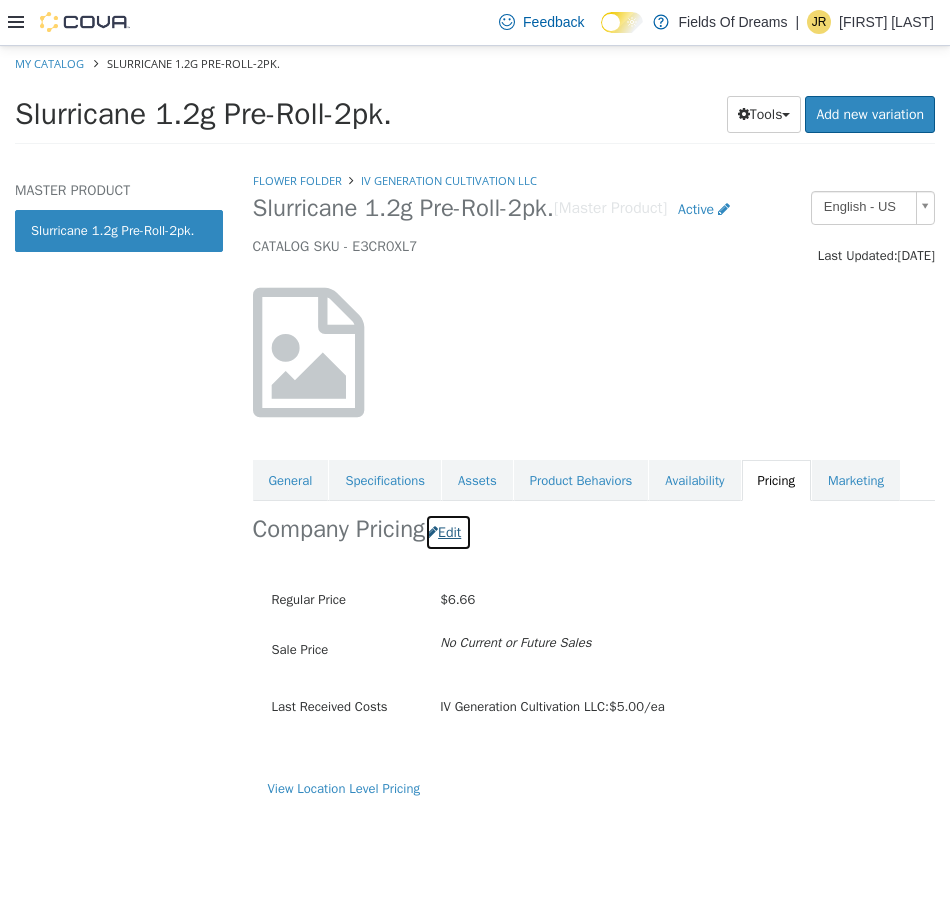 click at bounding box center (432, 531) 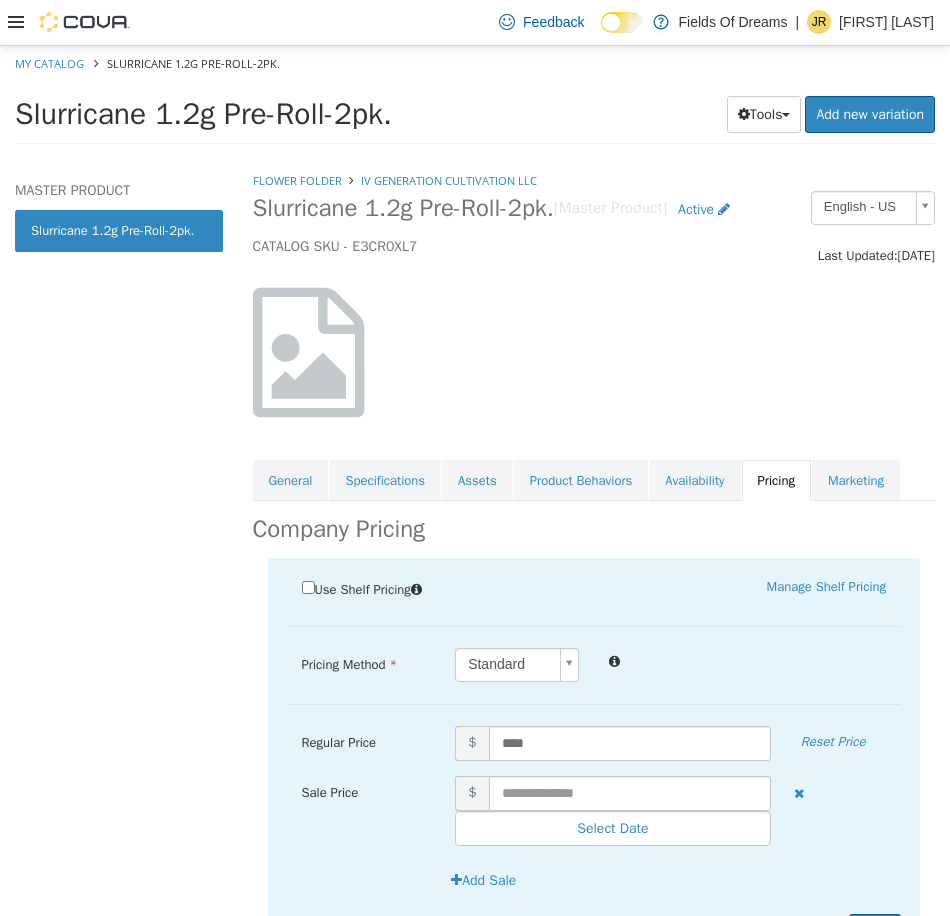 click on "Regular Price $ **** Reset Price" at bounding box center [594, 750] 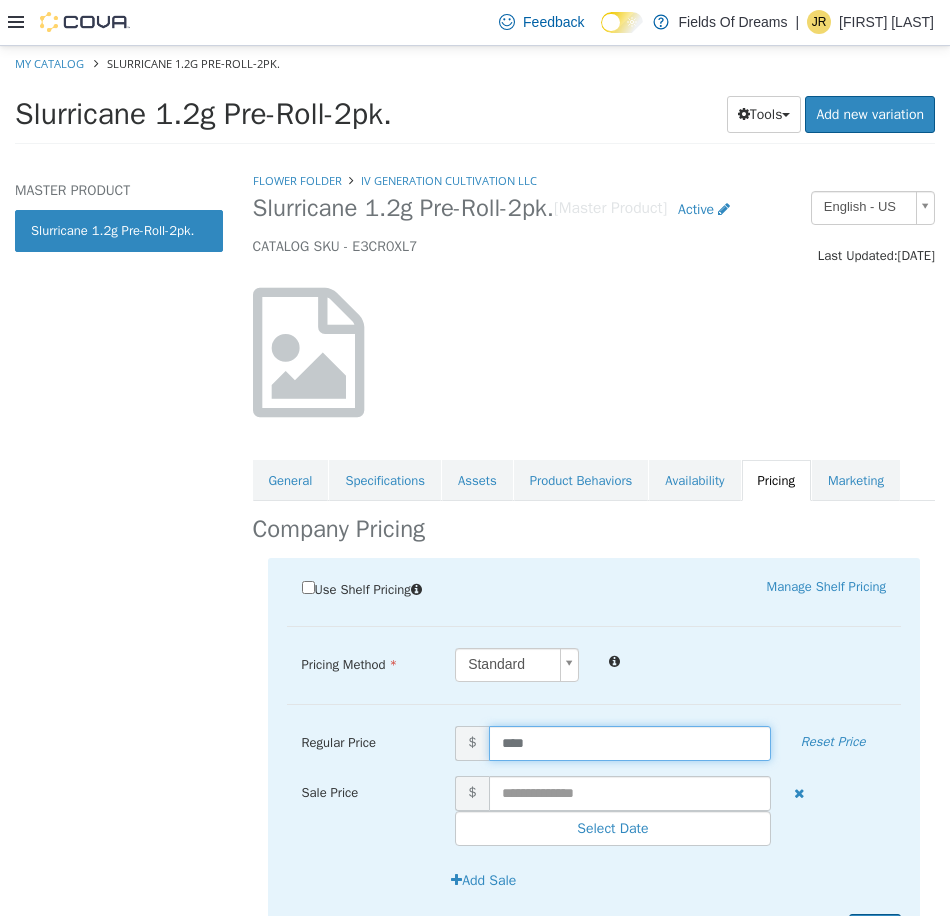 click on "****" at bounding box center (630, 742) 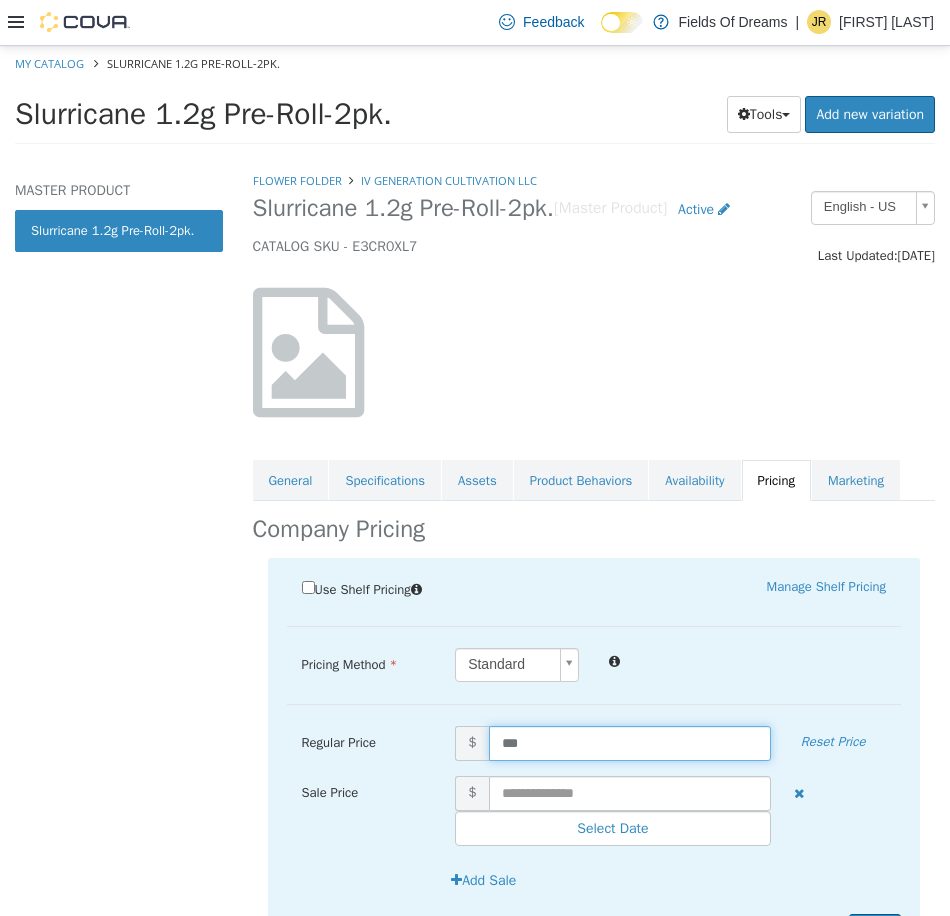 type on "****" 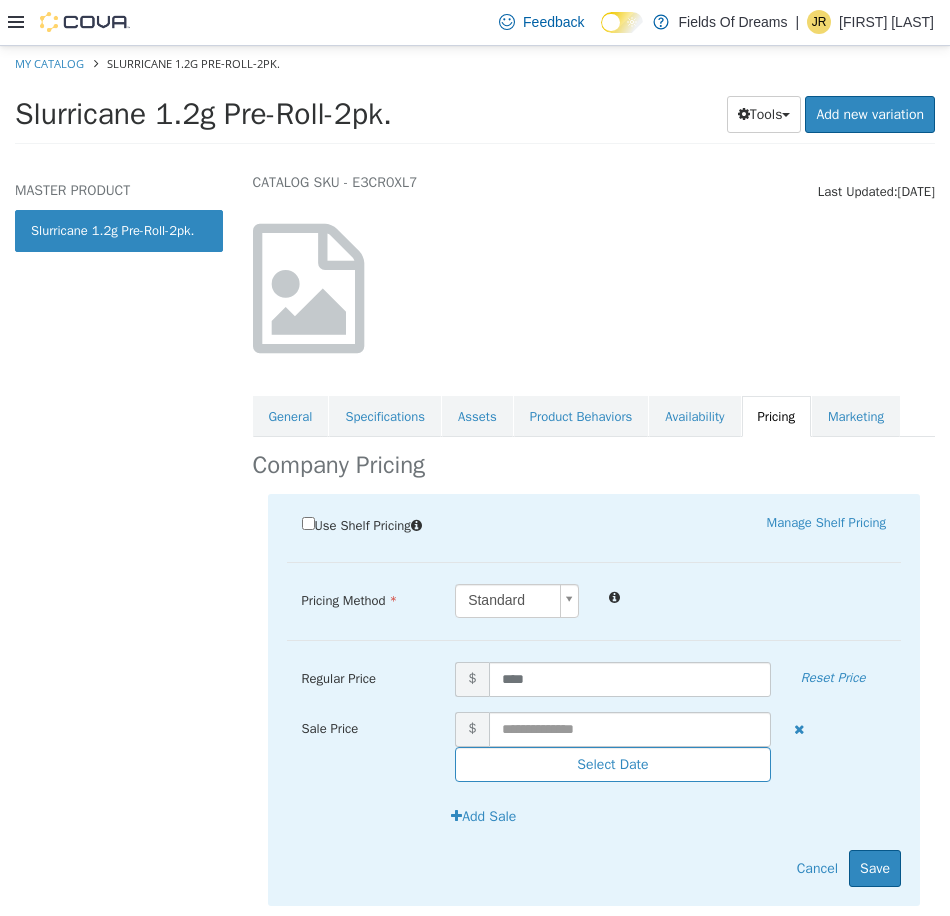 scroll, scrollTop: 123, scrollLeft: 0, axis: vertical 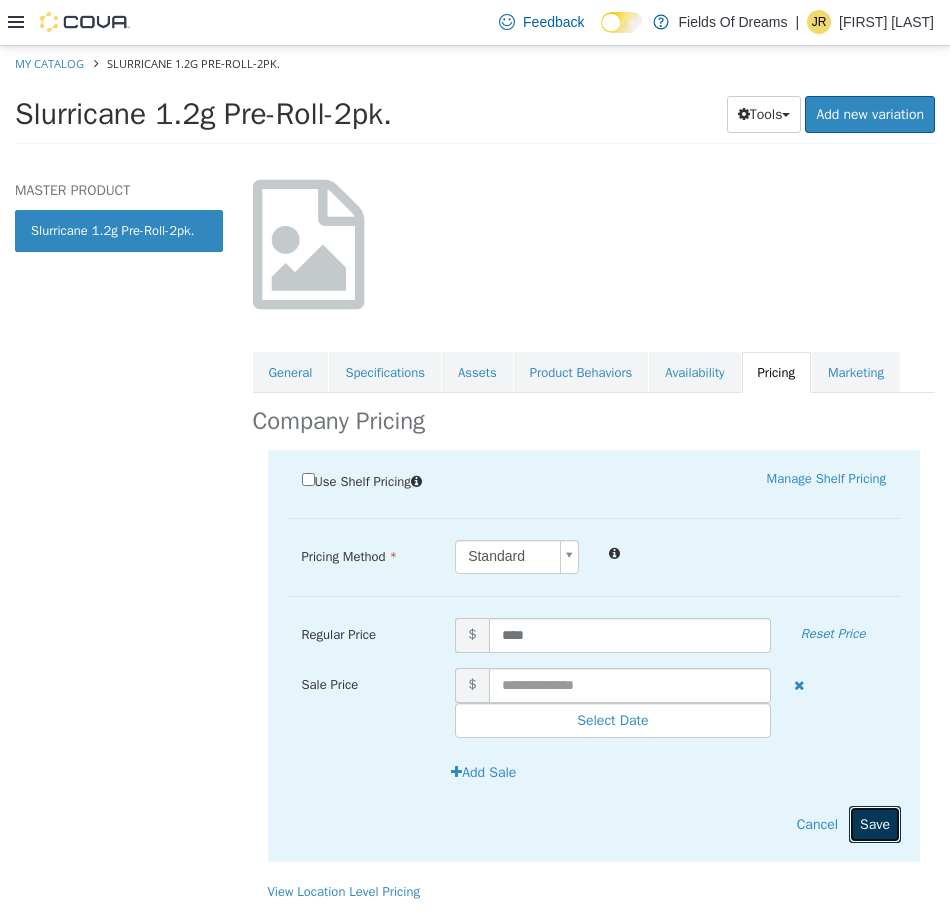 click on "Save" at bounding box center (875, 823) 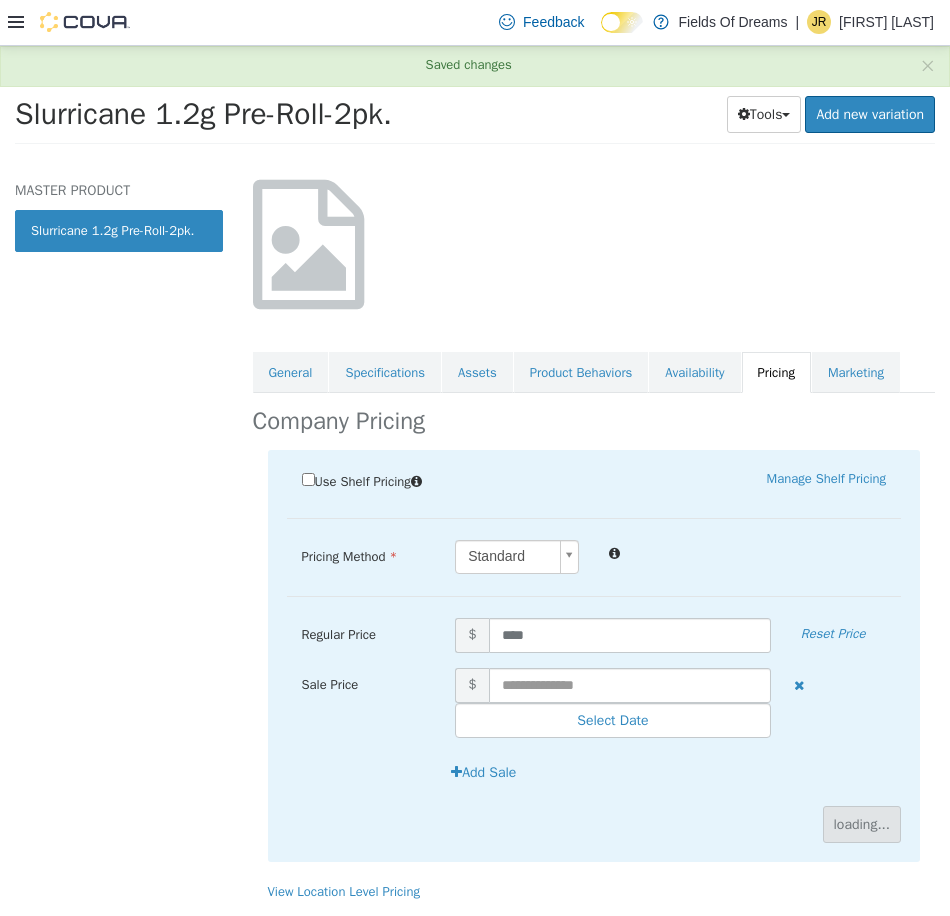 scroll, scrollTop: 0, scrollLeft: 0, axis: both 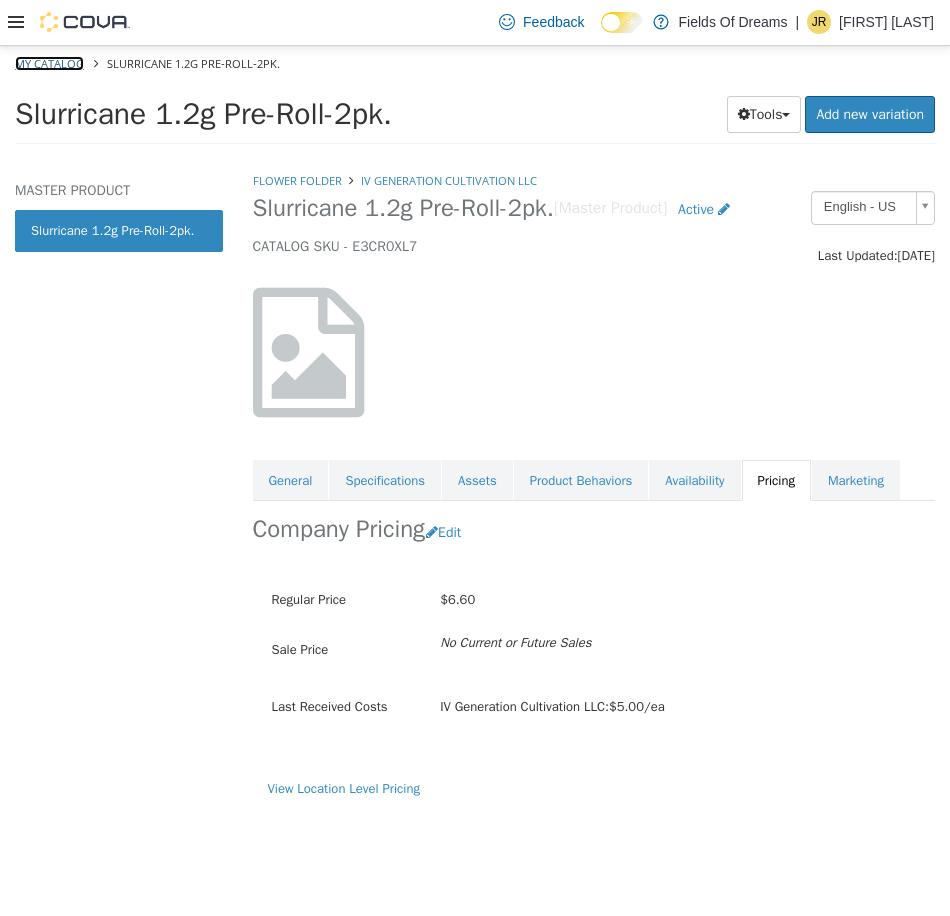 click on "My Catalog" at bounding box center [49, 62] 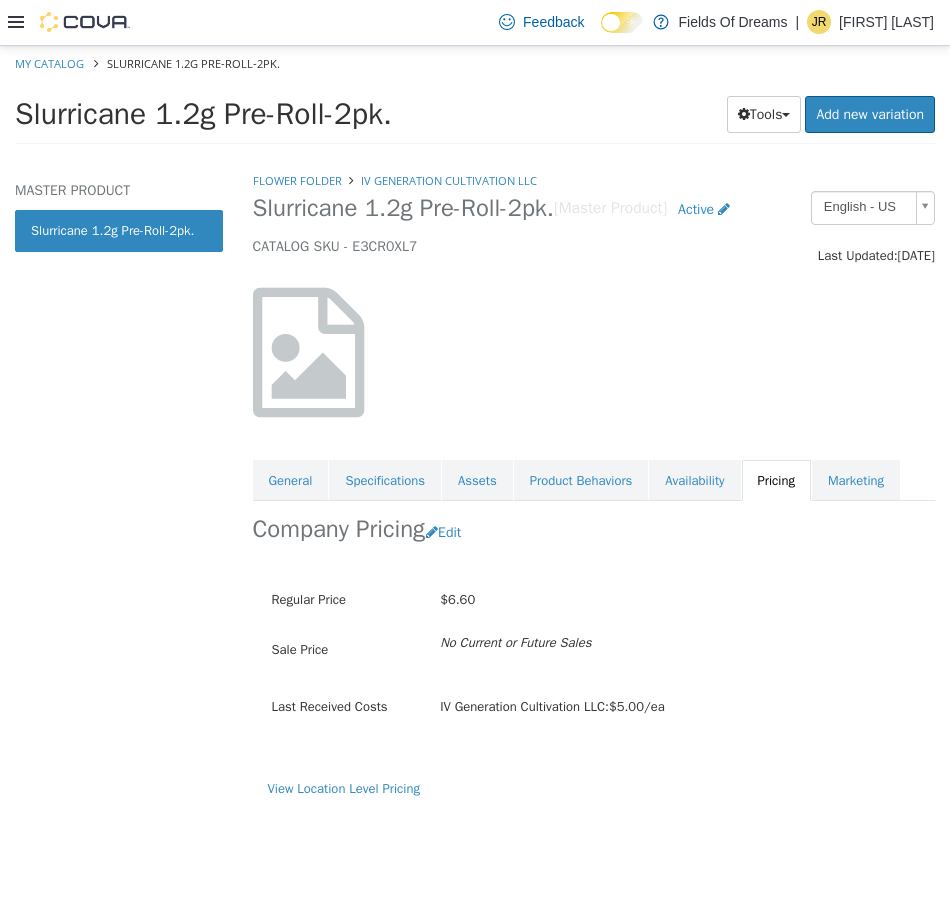 select on "**********" 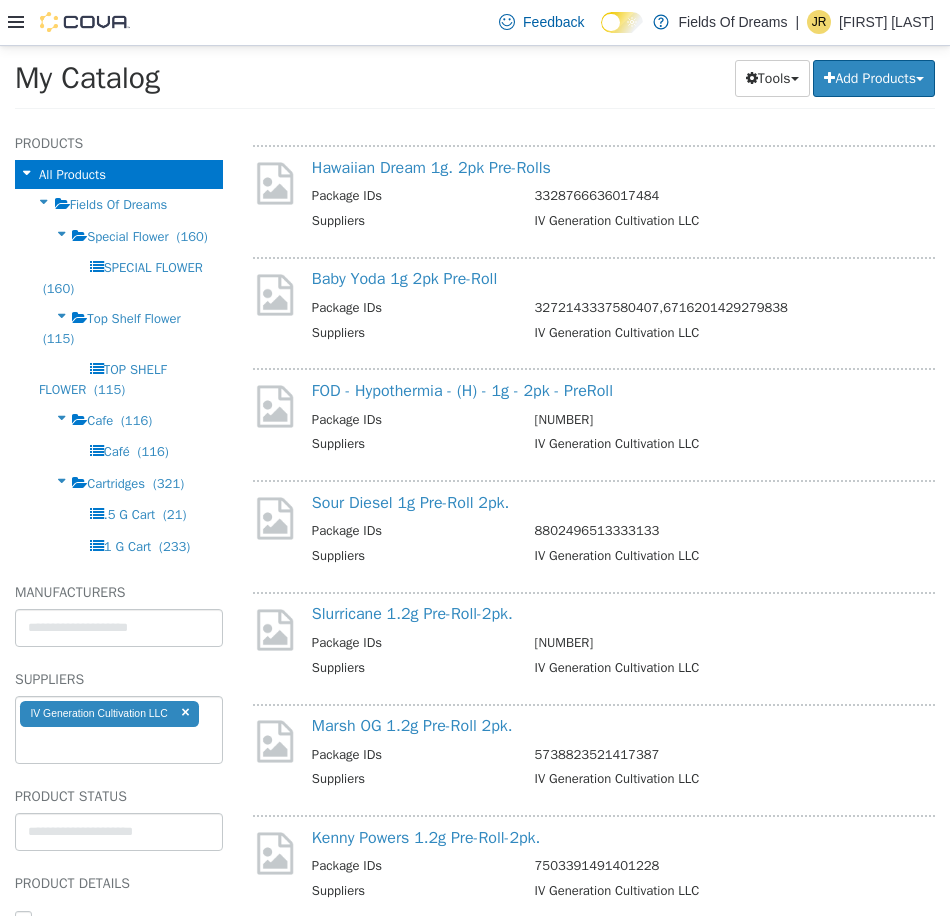 scroll, scrollTop: 333, scrollLeft: 0, axis: vertical 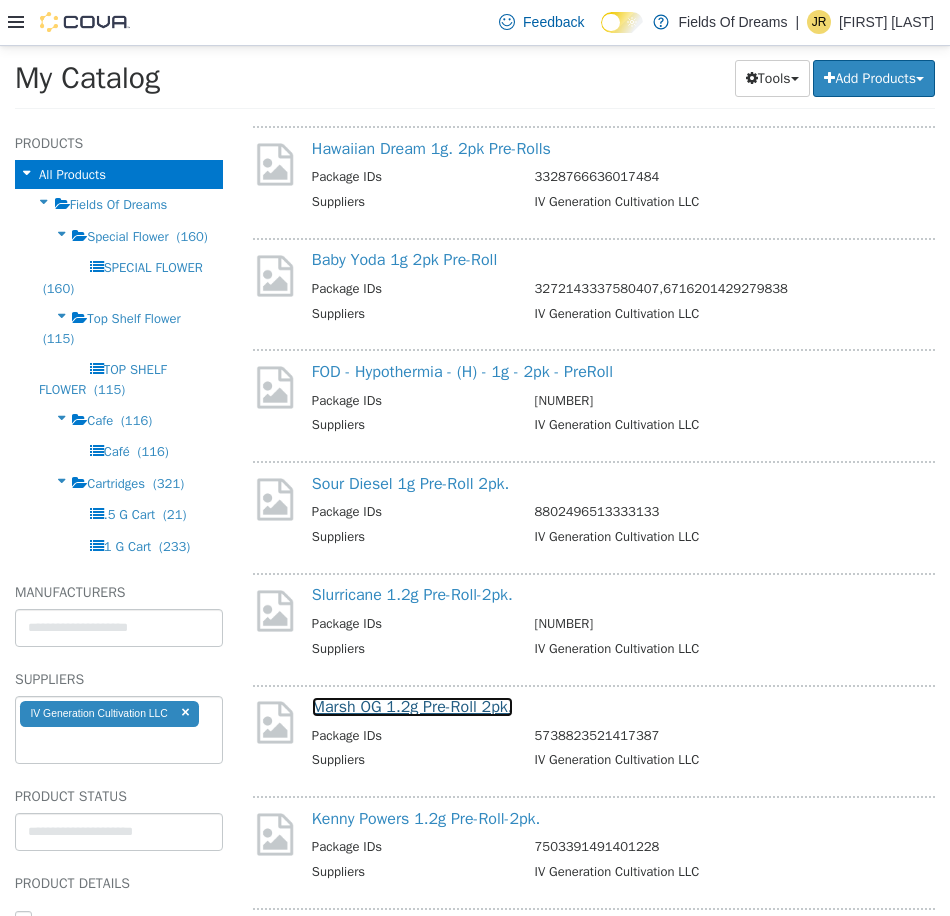 click on "Marsh OG 1.2g Pre-Roll 2pk." at bounding box center [412, 706] 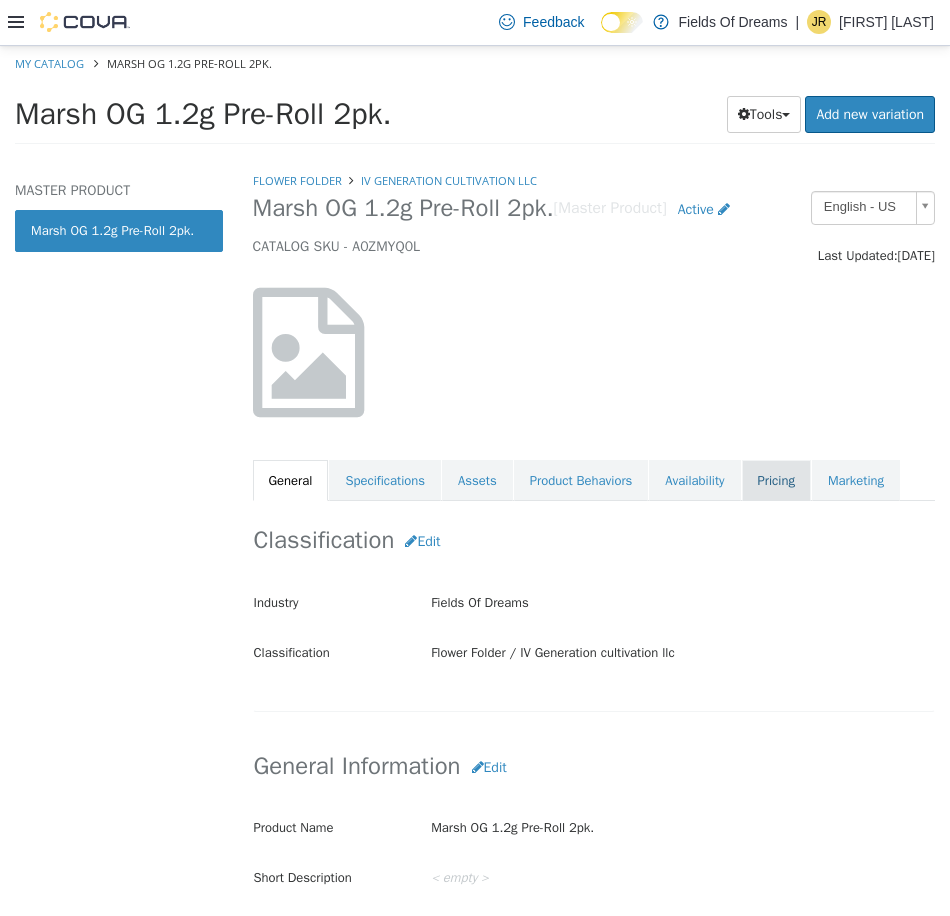 click on "Pricing" at bounding box center (776, 480) 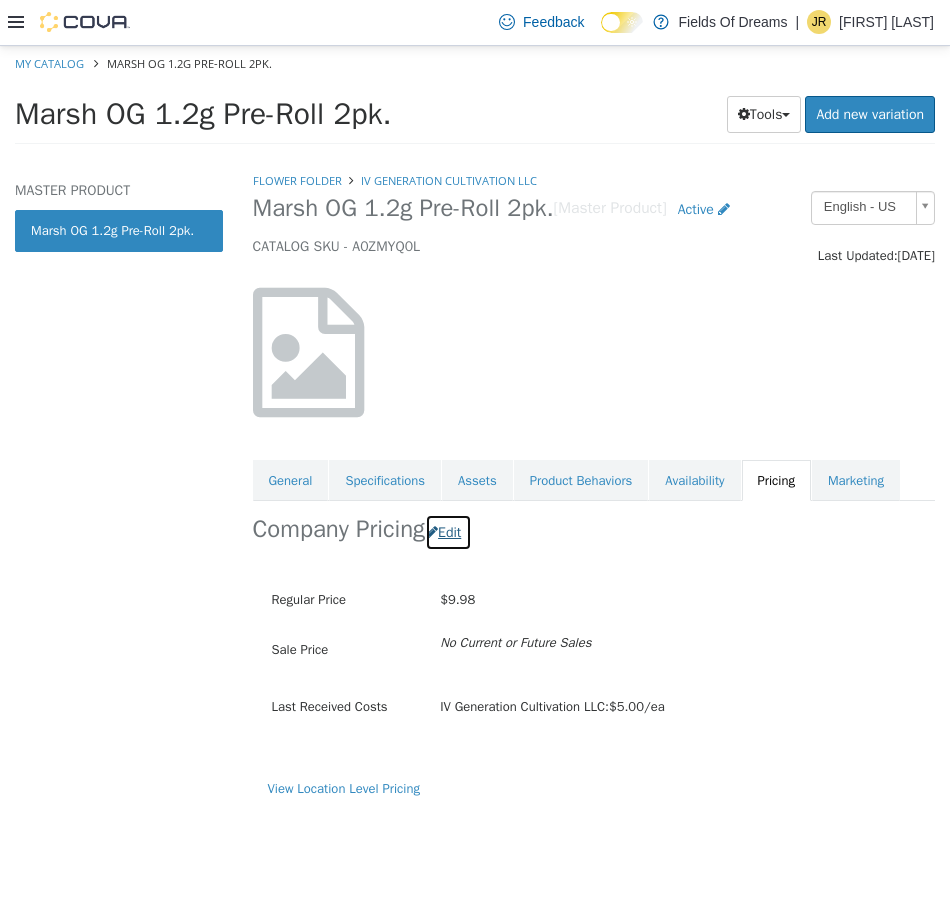 click at bounding box center (432, 531) 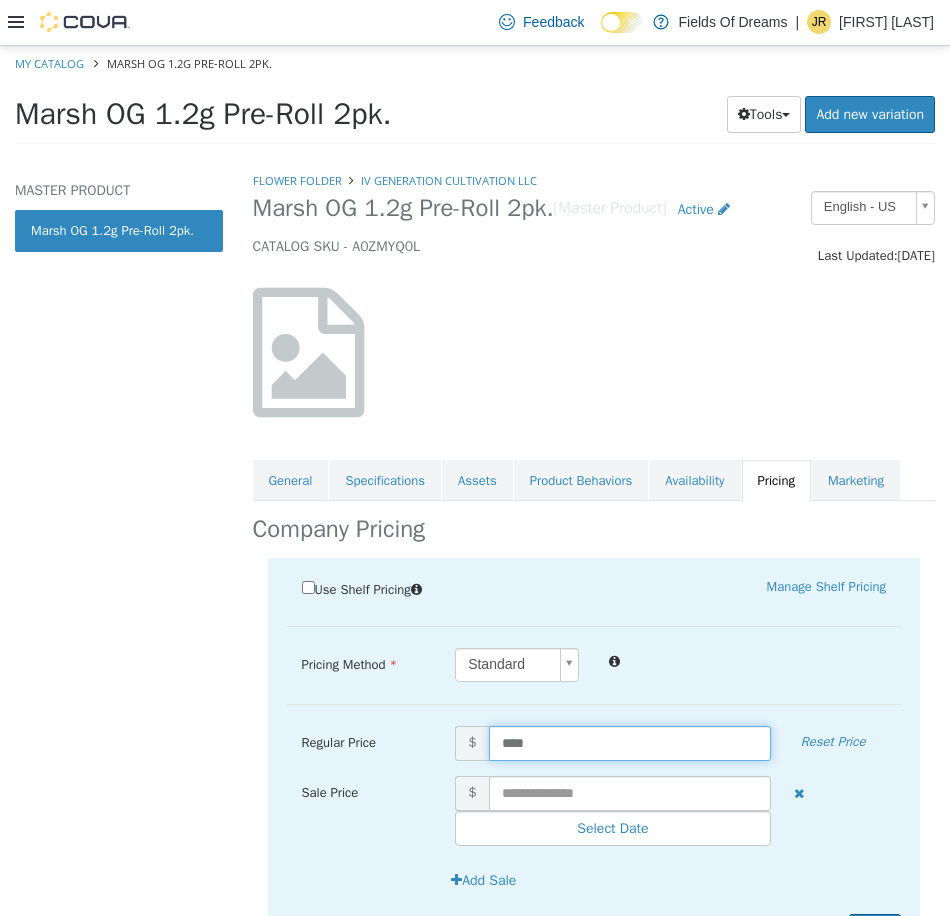 drag, startPoint x: 536, startPoint y: 734, endPoint x: 454, endPoint y: 732, distance: 82.02438 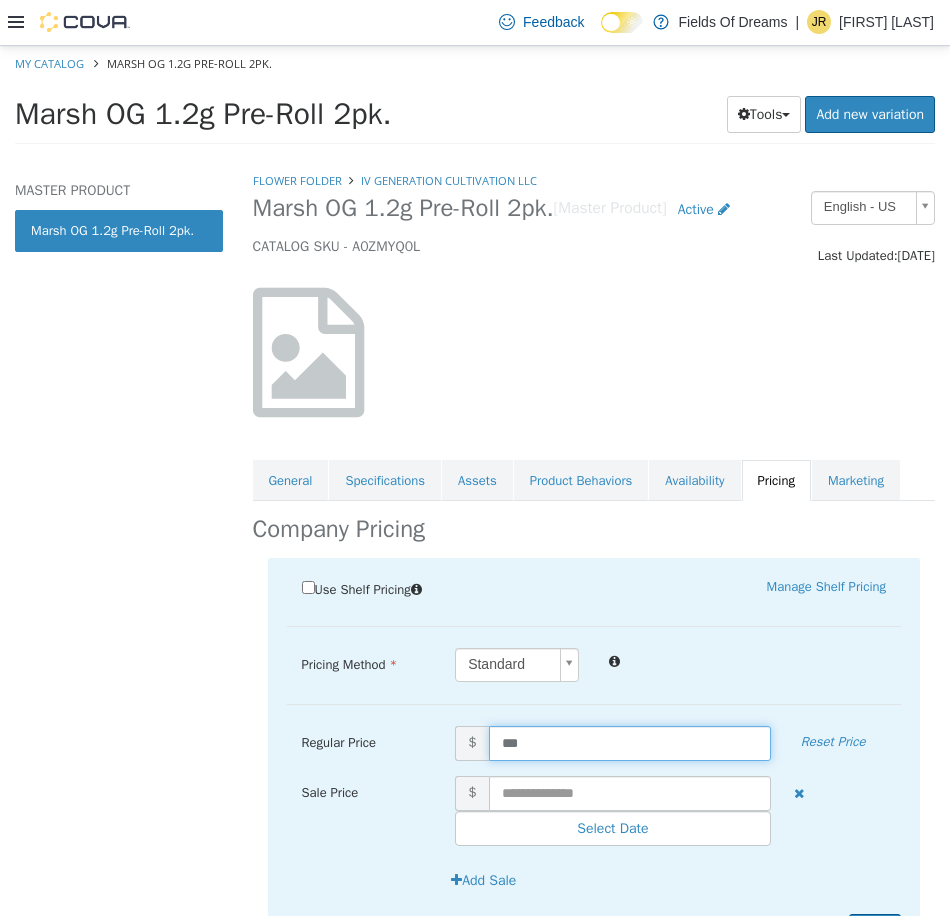type on "****" 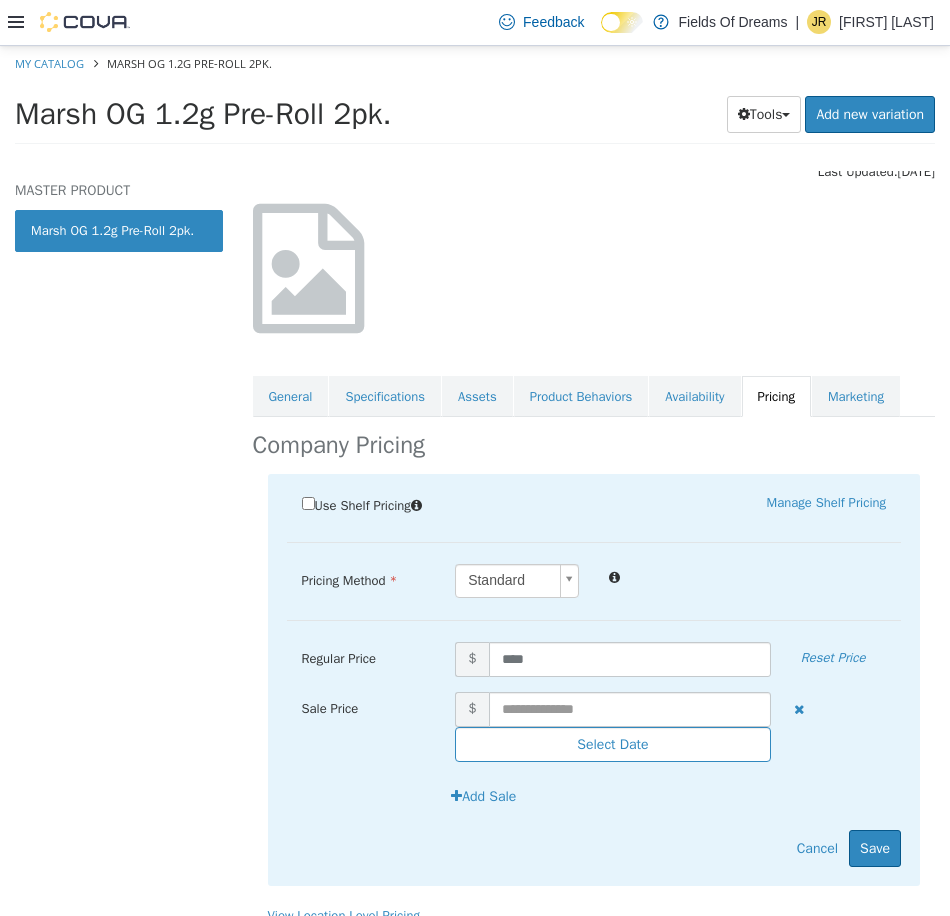 scroll, scrollTop: 123, scrollLeft: 0, axis: vertical 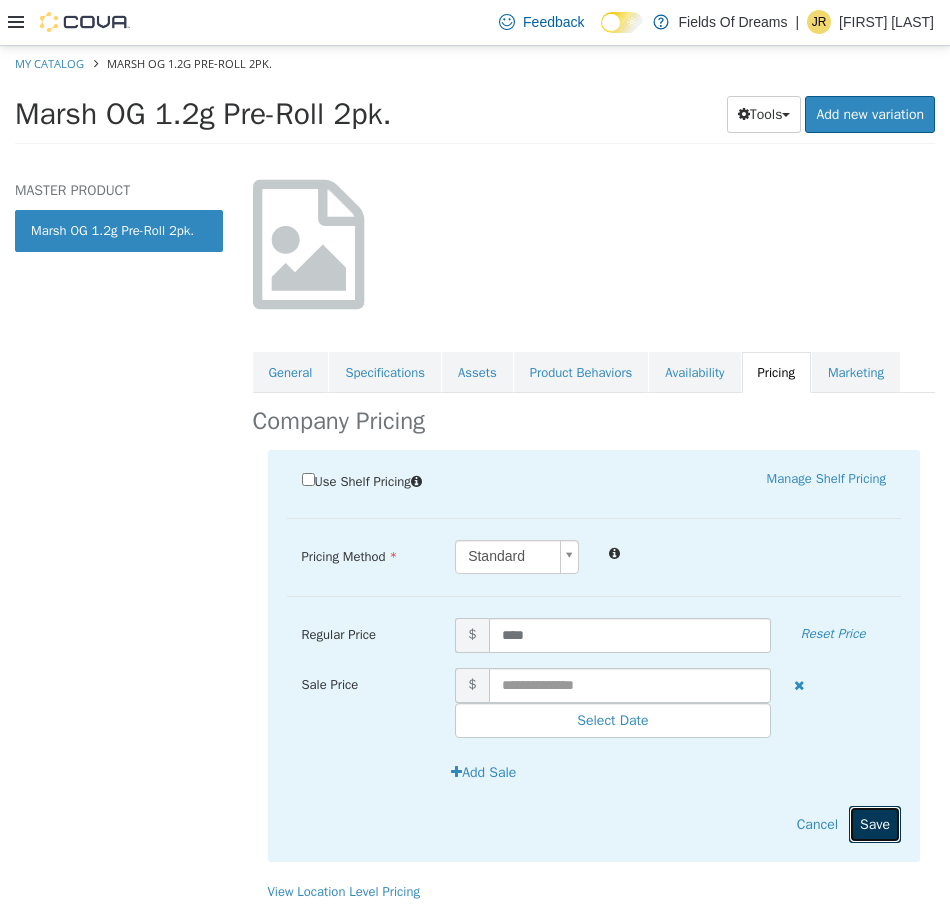 click on "Save" at bounding box center (875, 823) 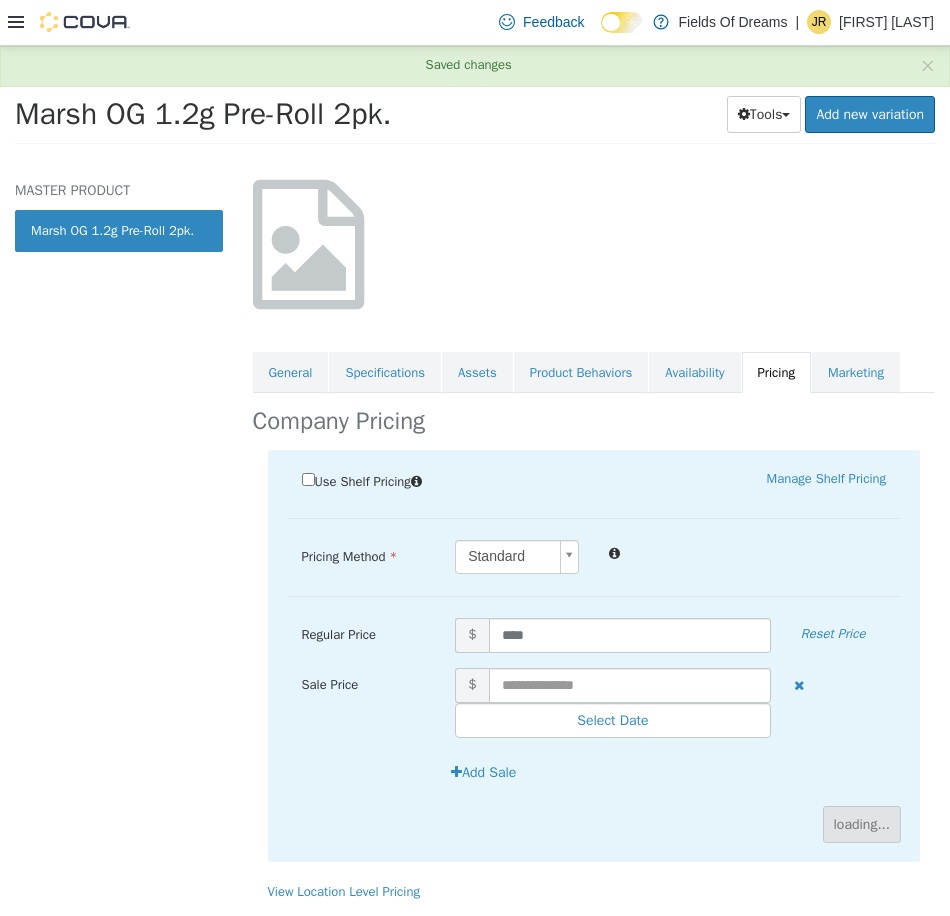 scroll, scrollTop: 0, scrollLeft: 0, axis: both 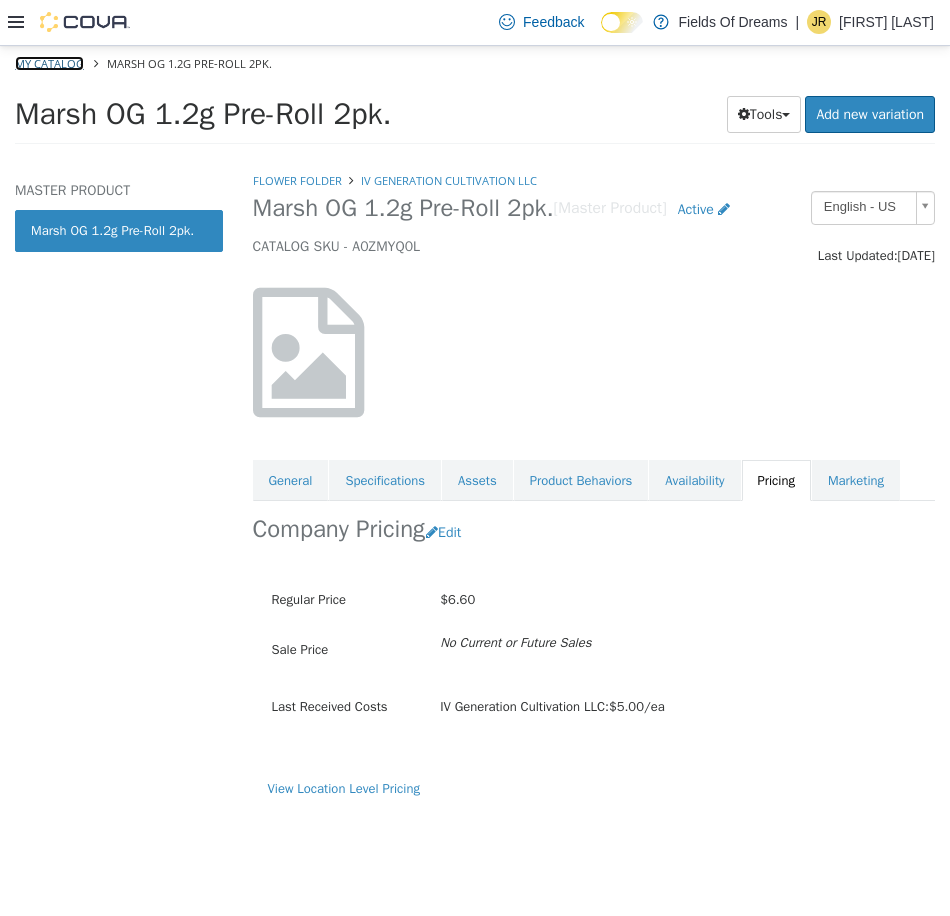 click on "My Catalog" at bounding box center (49, 62) 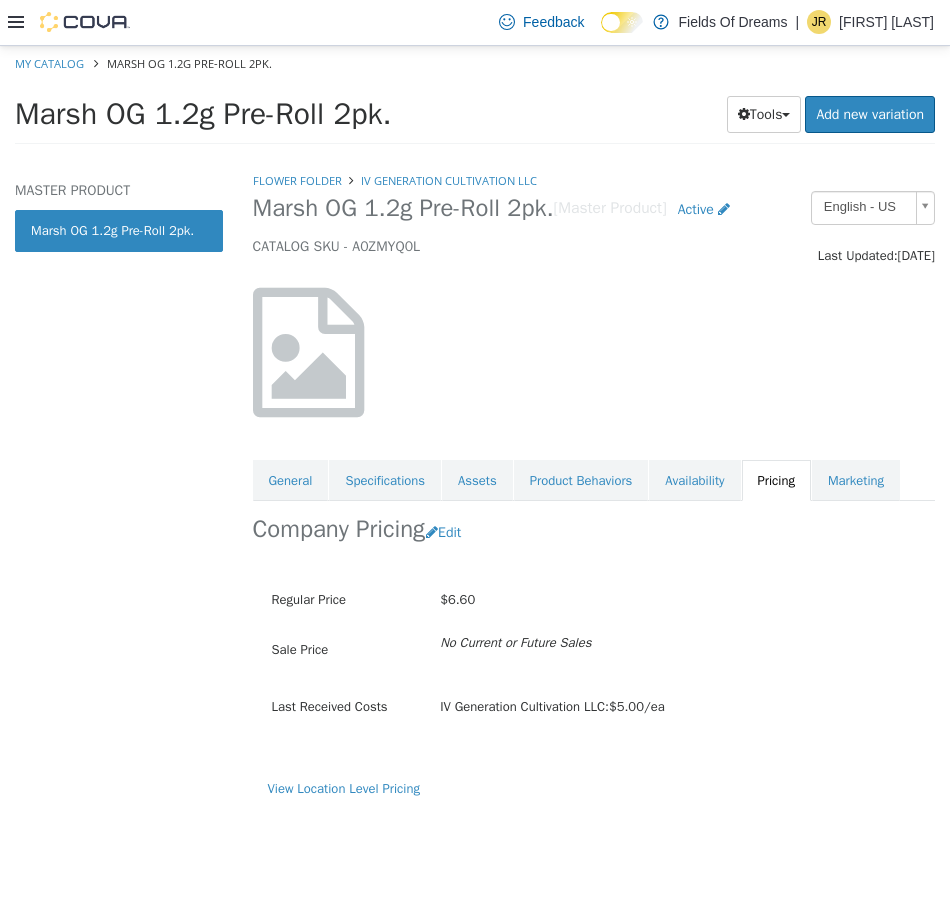 select on "**********" 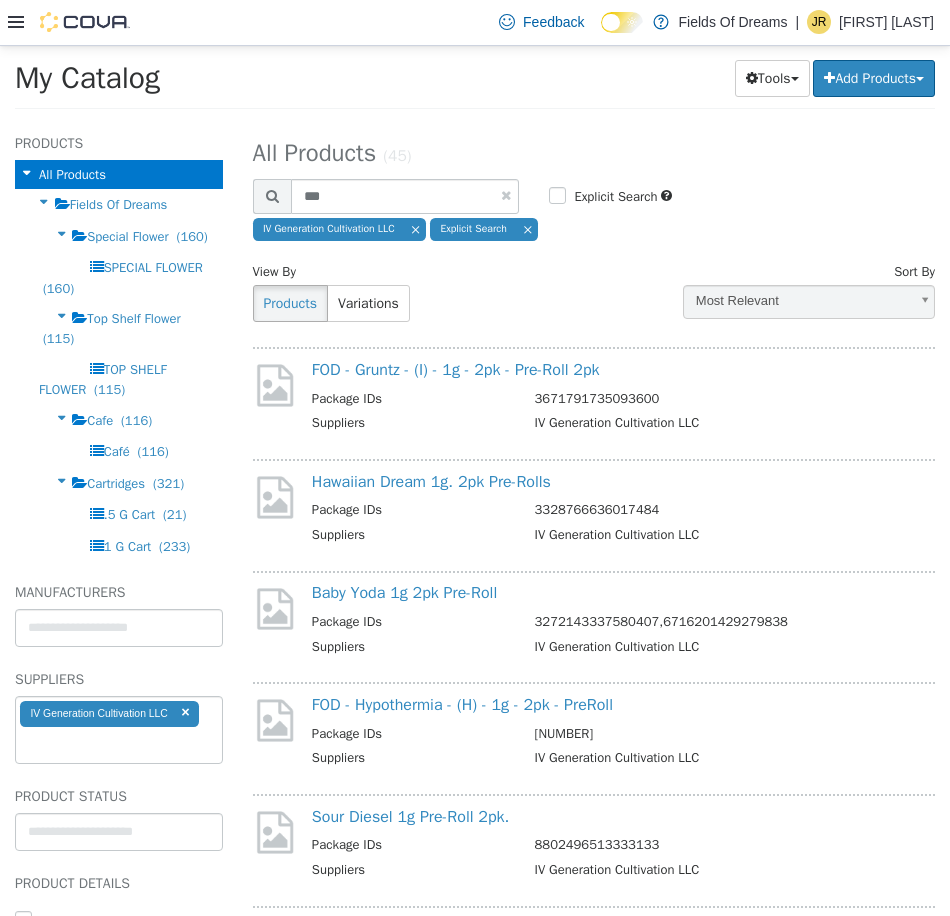 scroll, scrollTop: 333, scrollLeft: 0, axis: vertical 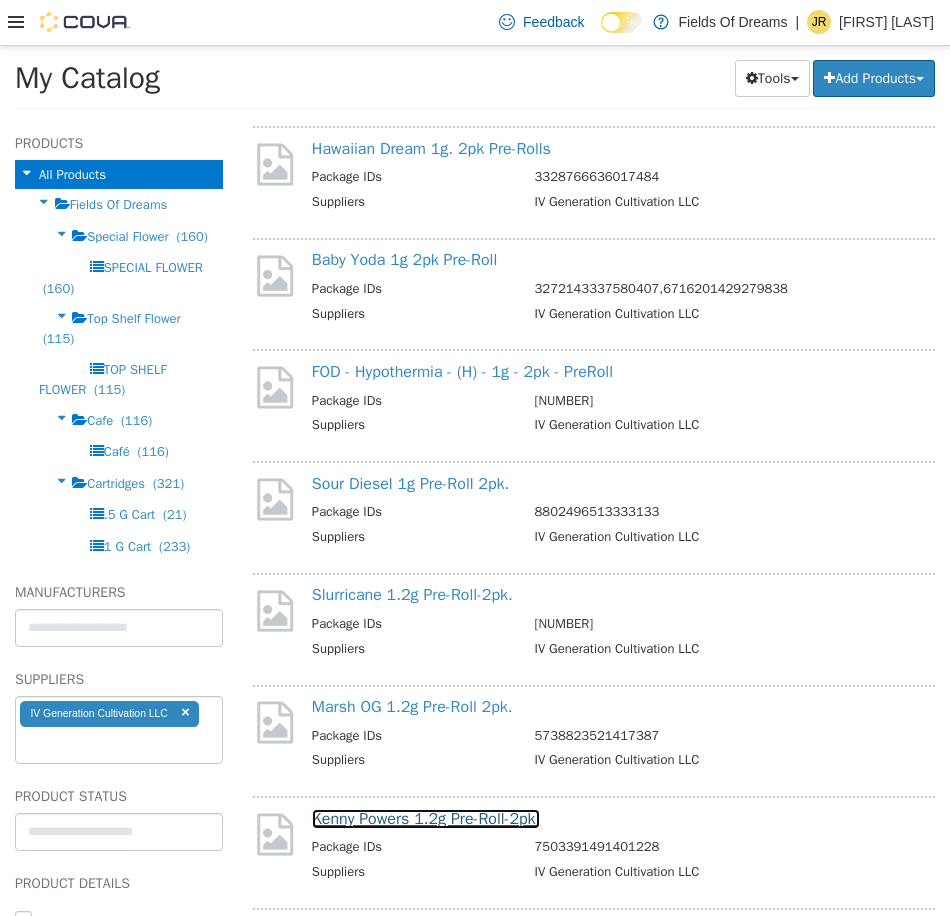 click on "Kenny Powers 1.2g Pre-Roll-2pk." at bounding box center (426, 818) 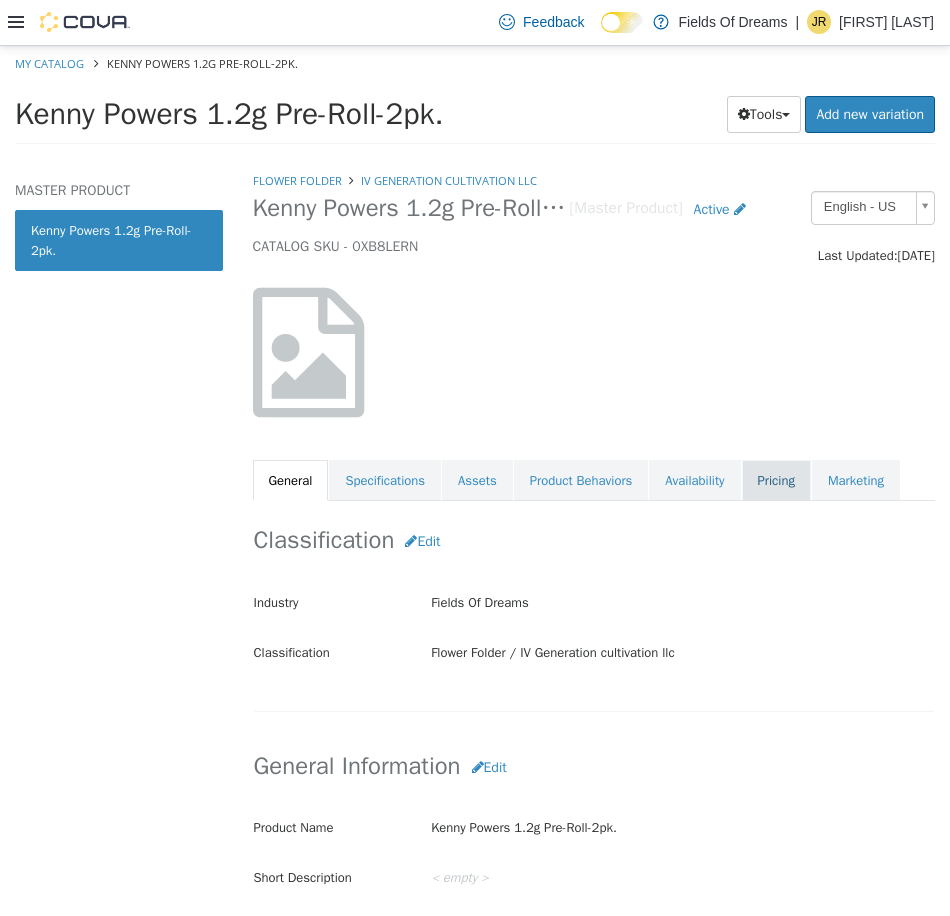 click on "Pricing" at bounding box center (776, 480) 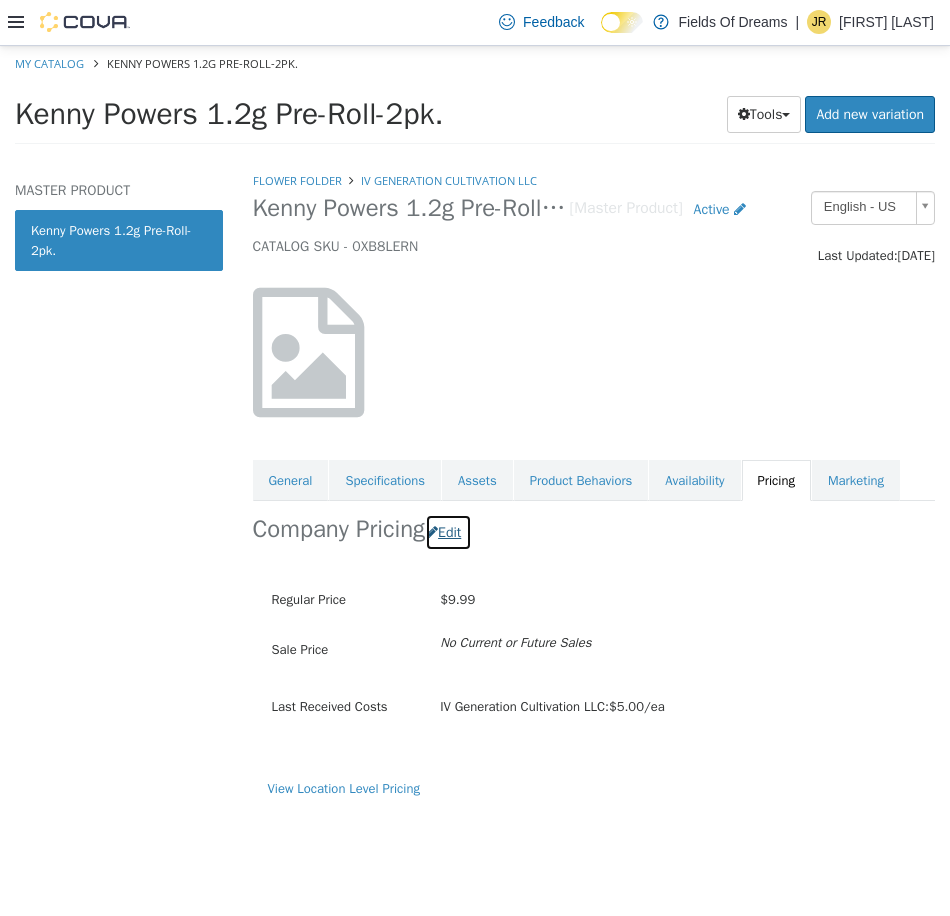 click on "Edit" at bounding box center (448, 531) 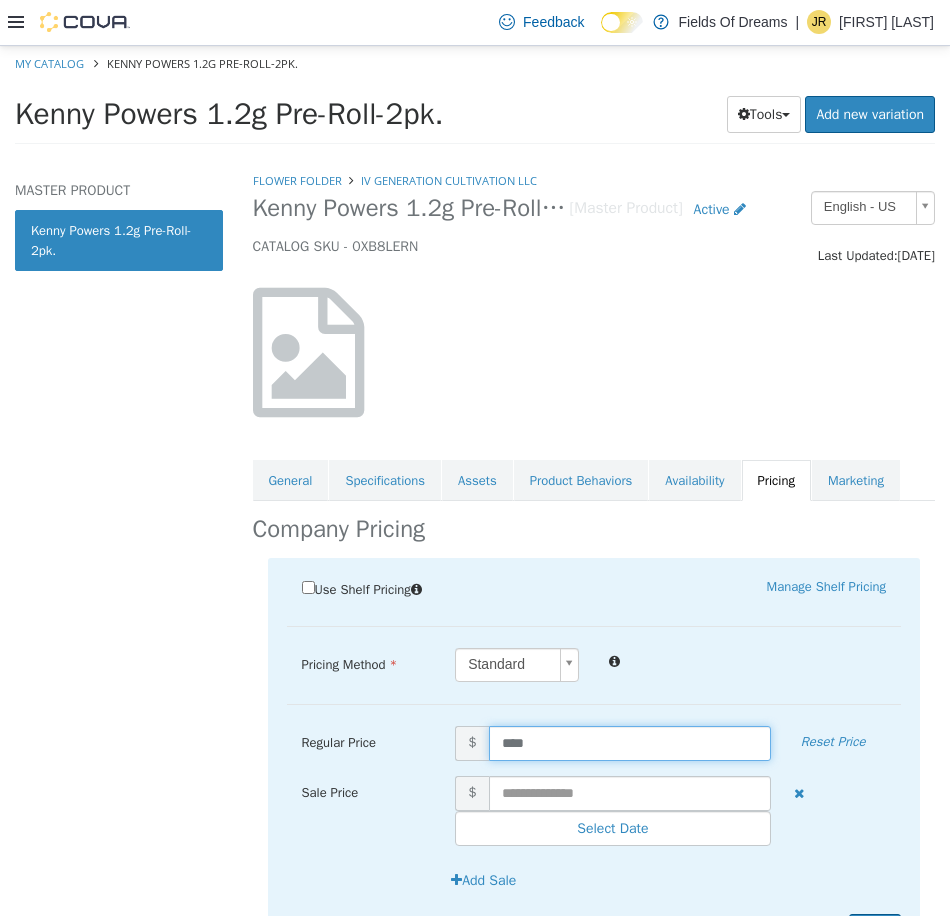 drag, startPoint x: 596, startPoint y: 735, endPoint x: 441, endPoint y: 741, distance: 155.11609 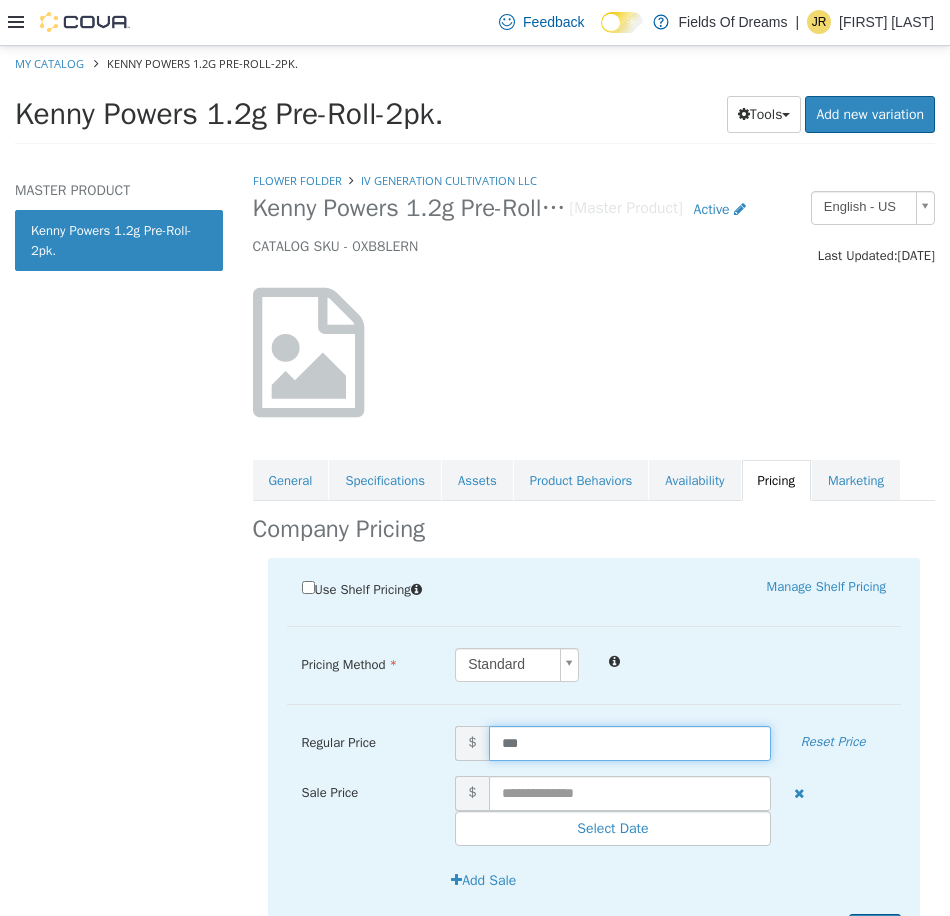 type on "****" 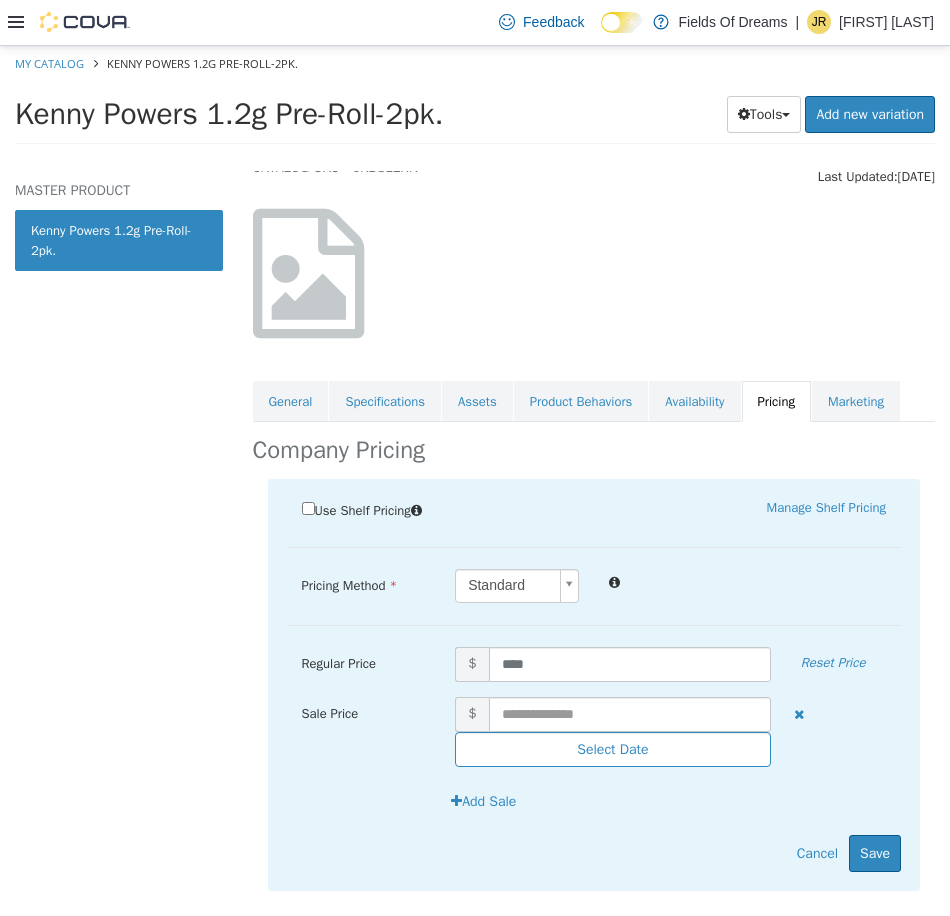 scroll, scrollTop: 123, scrollLeft: 0, axis: vertical 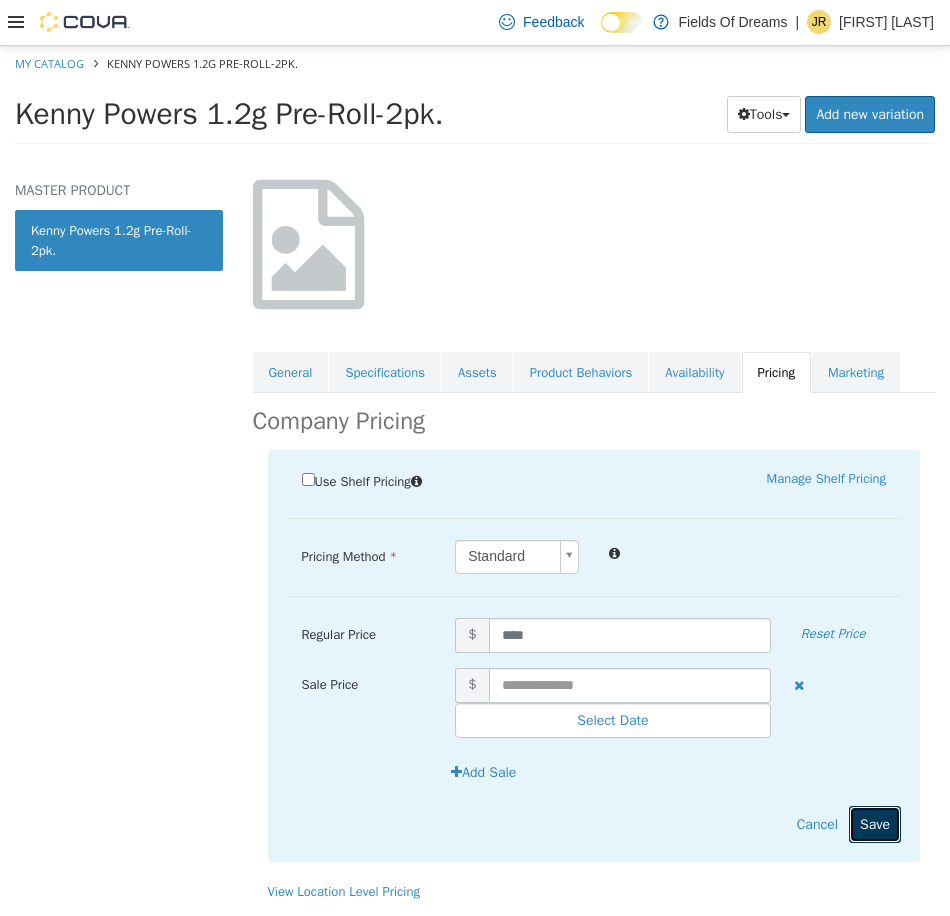 click on "Save" at bounding box center (875, 823) 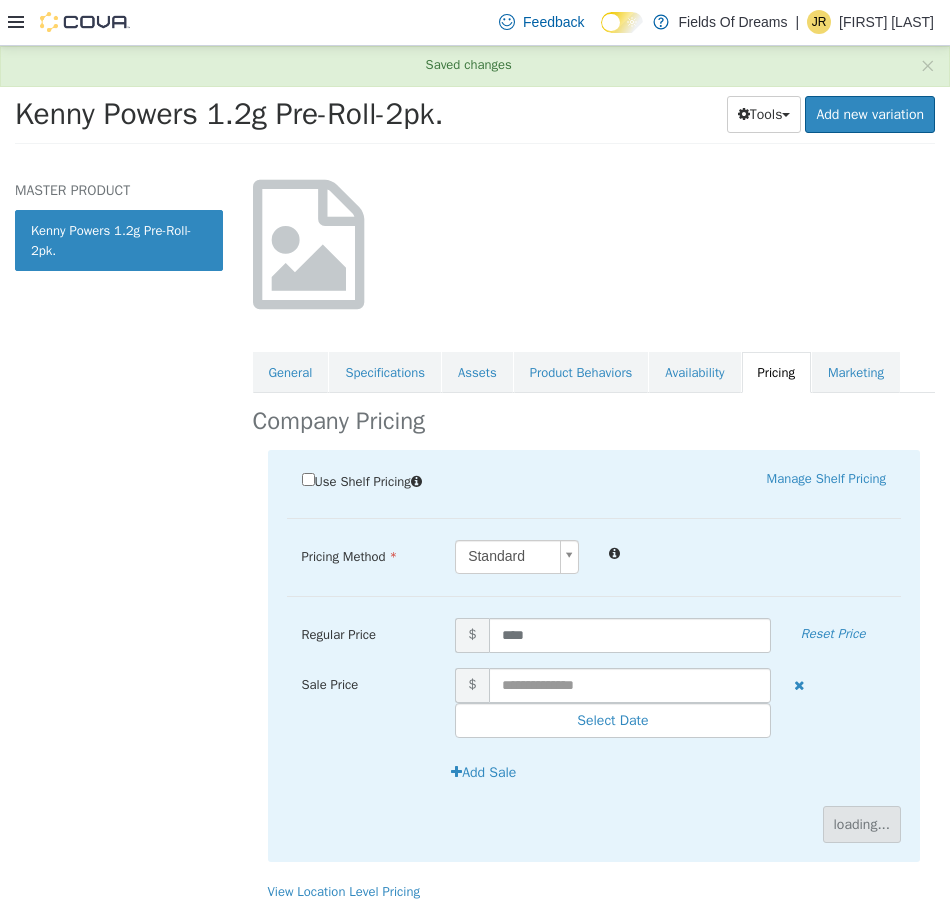 scroll, scrollTop: 0, scrollLeft: 0, axis: both 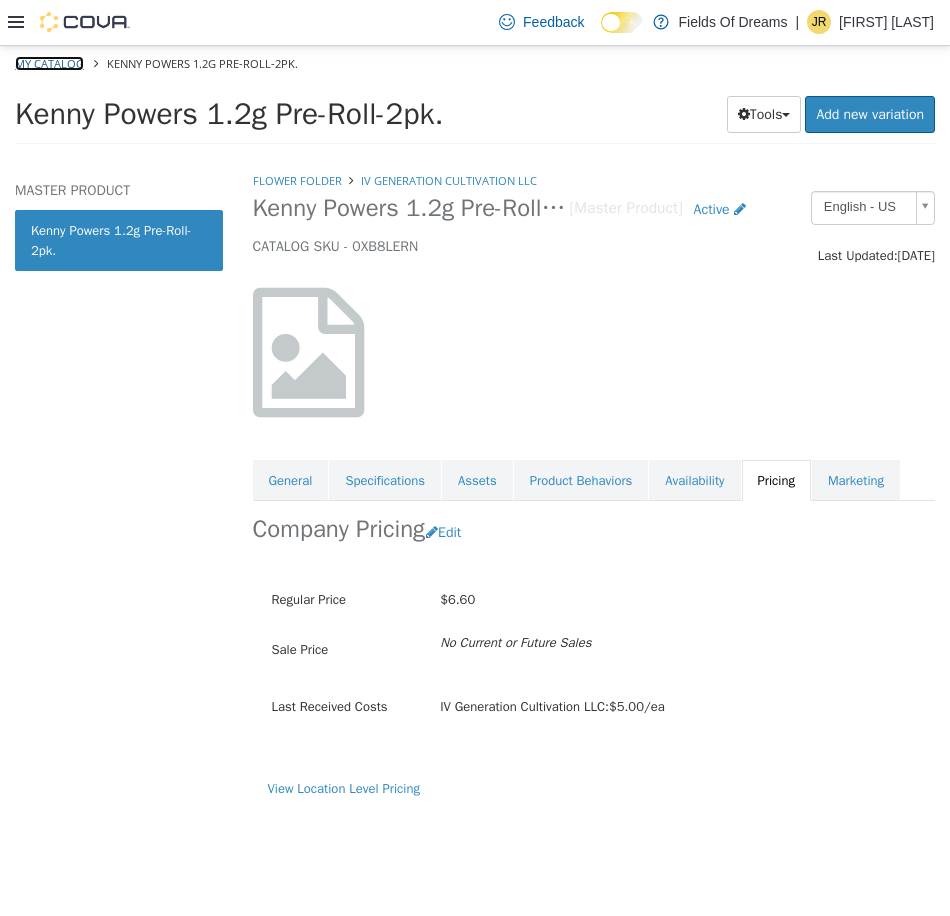 click on "My Catalog" at bounding box center [49, 62] 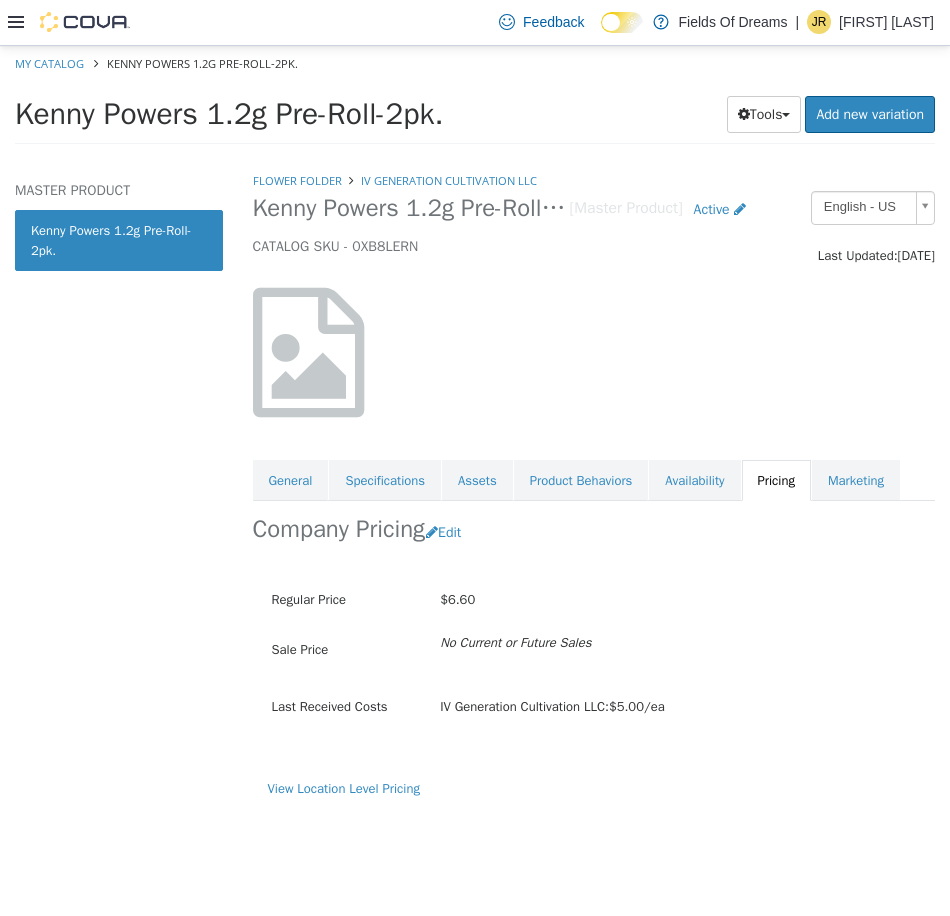 select on "**********" 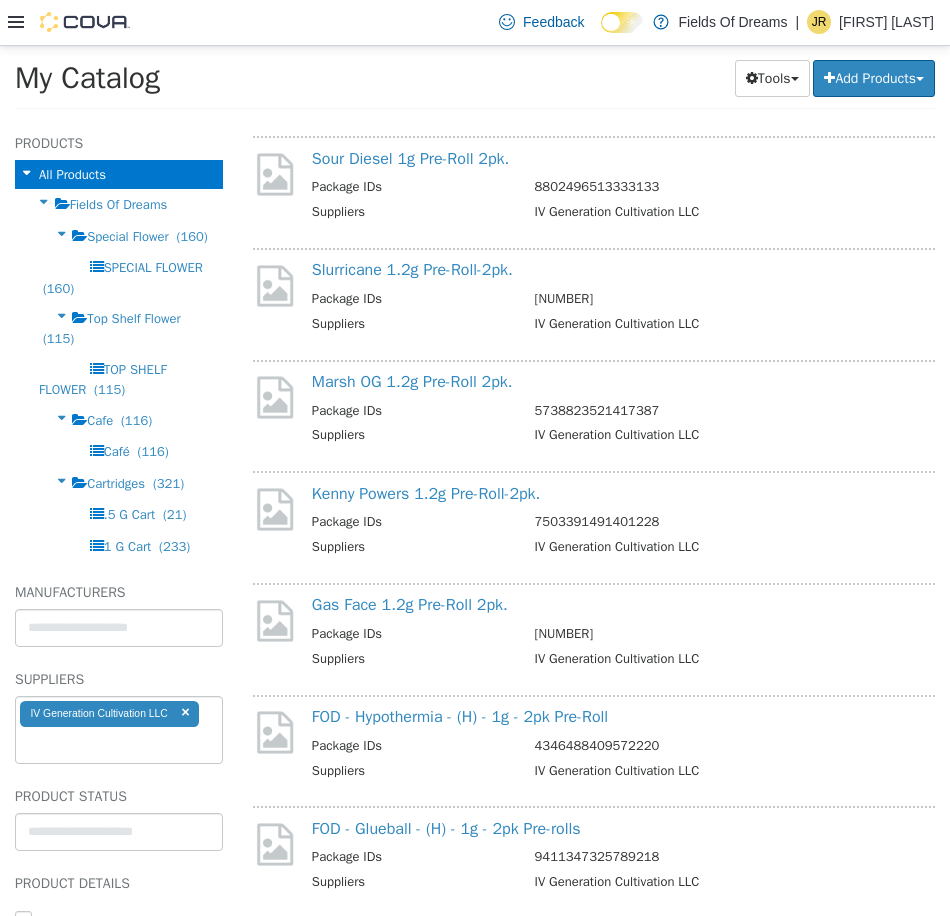 scroll, scrollTop: 667, scrollLeft: 0, axis: vertical 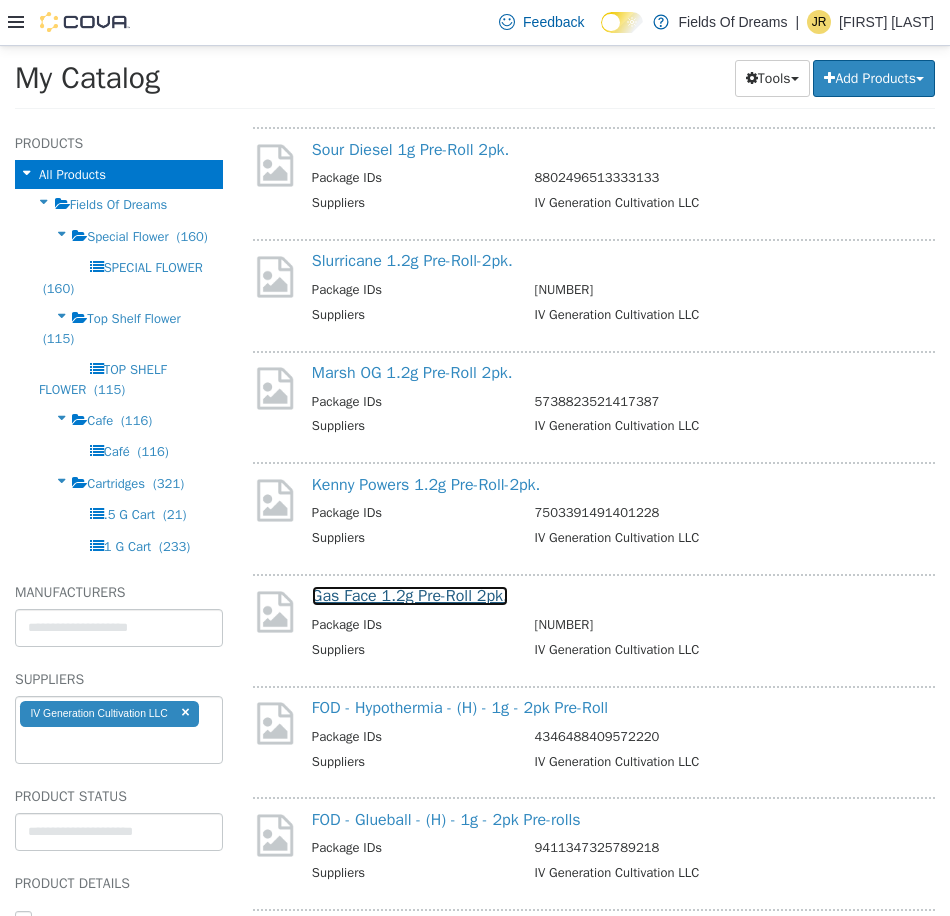 click on "Gas Face 1.2g Pre-Roll 2pk." at bounding box center [410, 595] 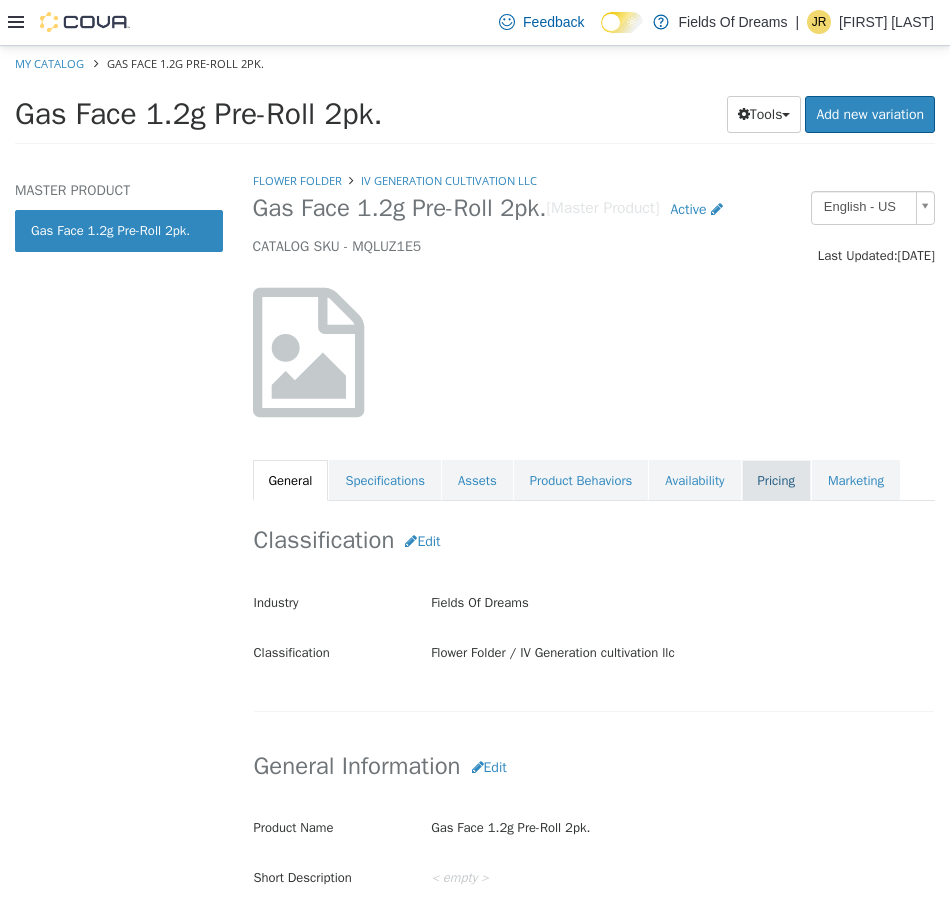 click on "Pricing" at bounding box center (776, 480) 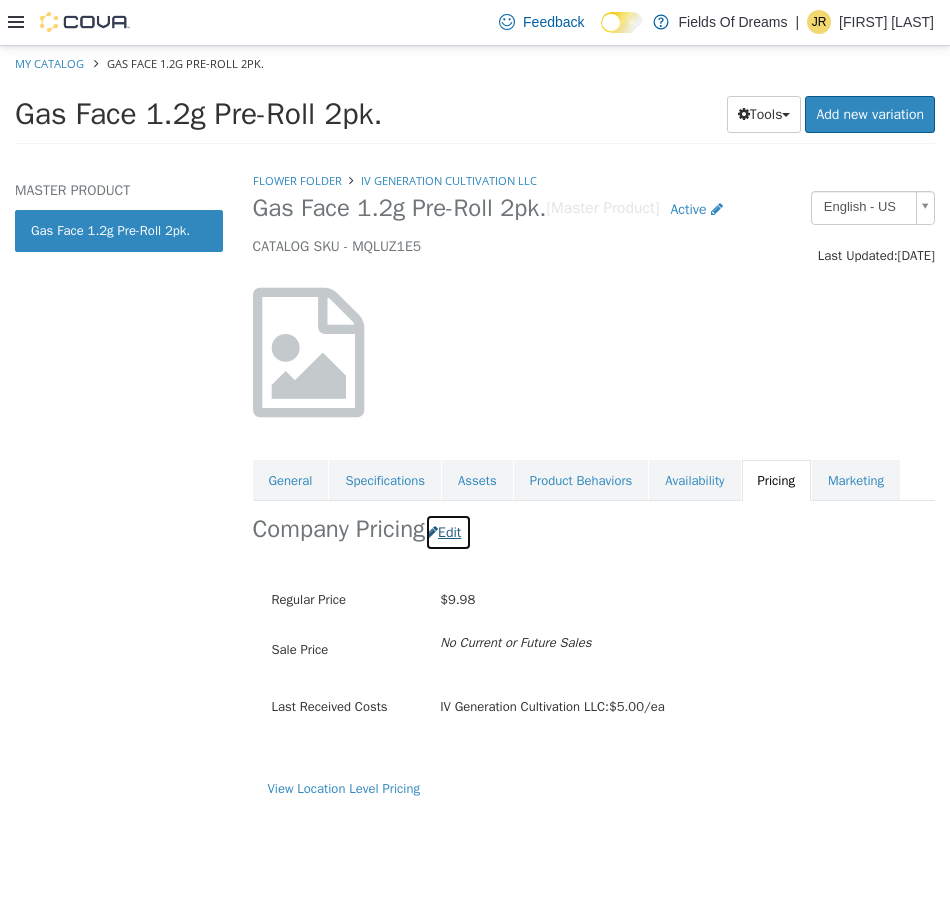 click at bounding box center (432, 531) 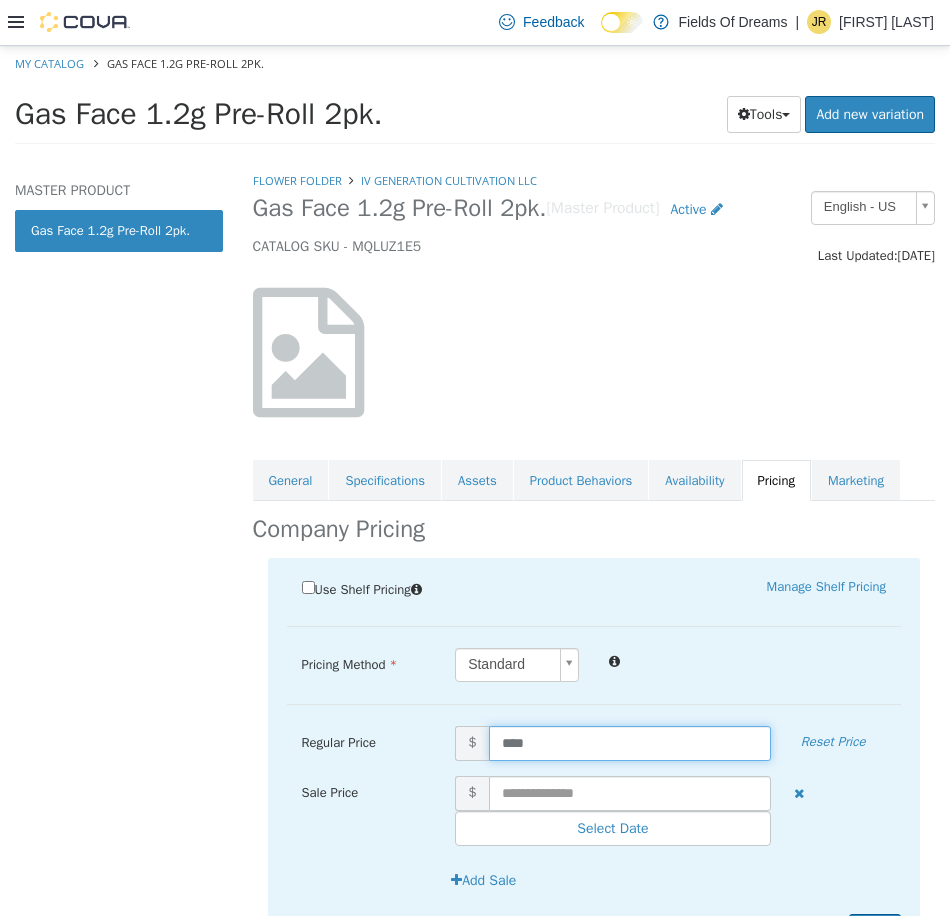 drag, startPoint x: 579, startPoint y: 732, endPoint x: 456, endPoint y: 739, distance: 123.19903 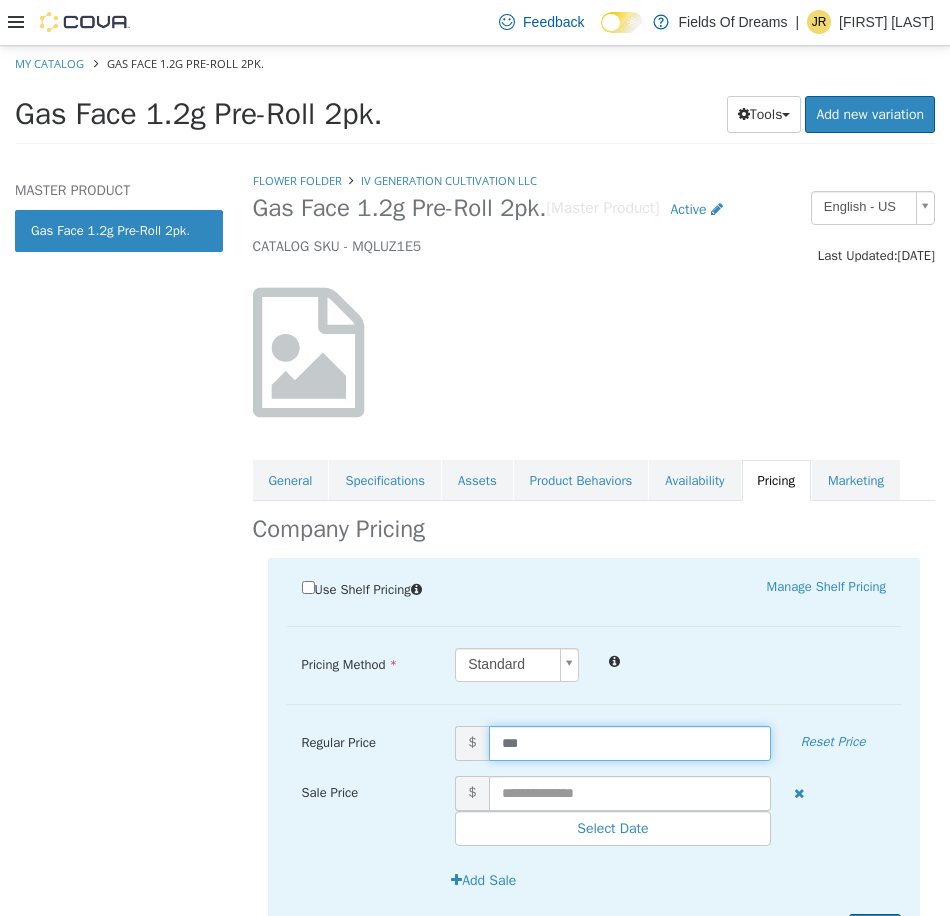 type on "****" 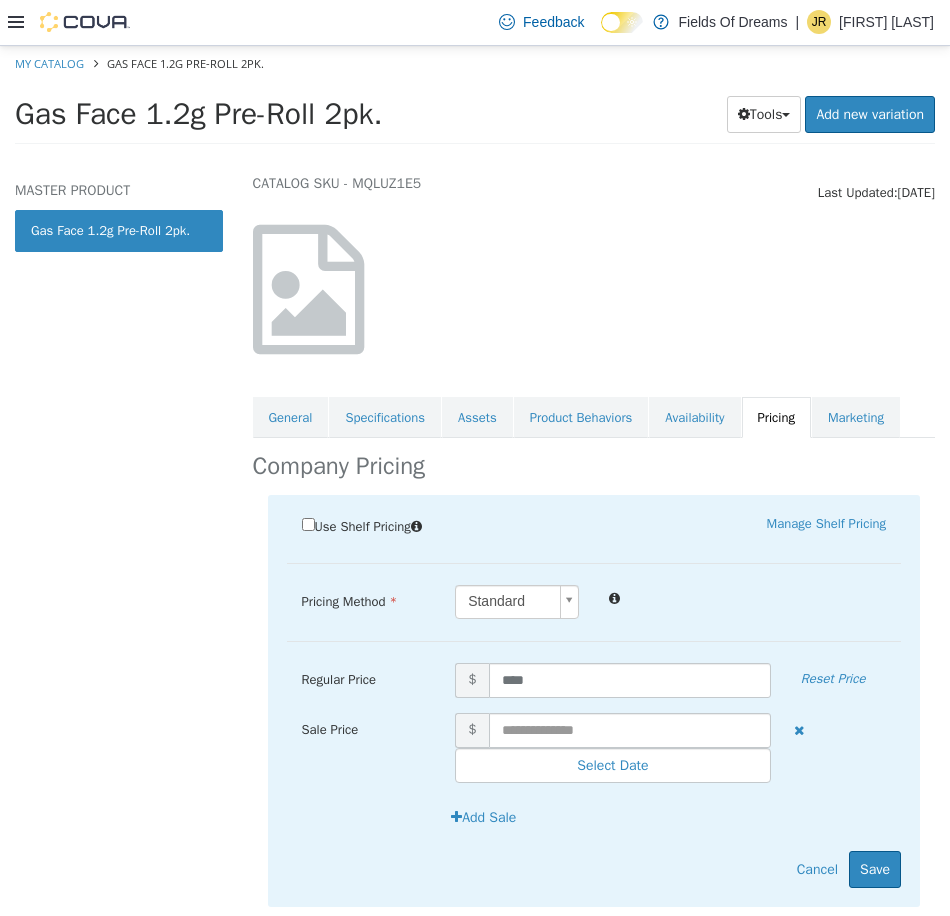 scroll, scrollTop: 123, scrollLeft: 0, axis: vertical 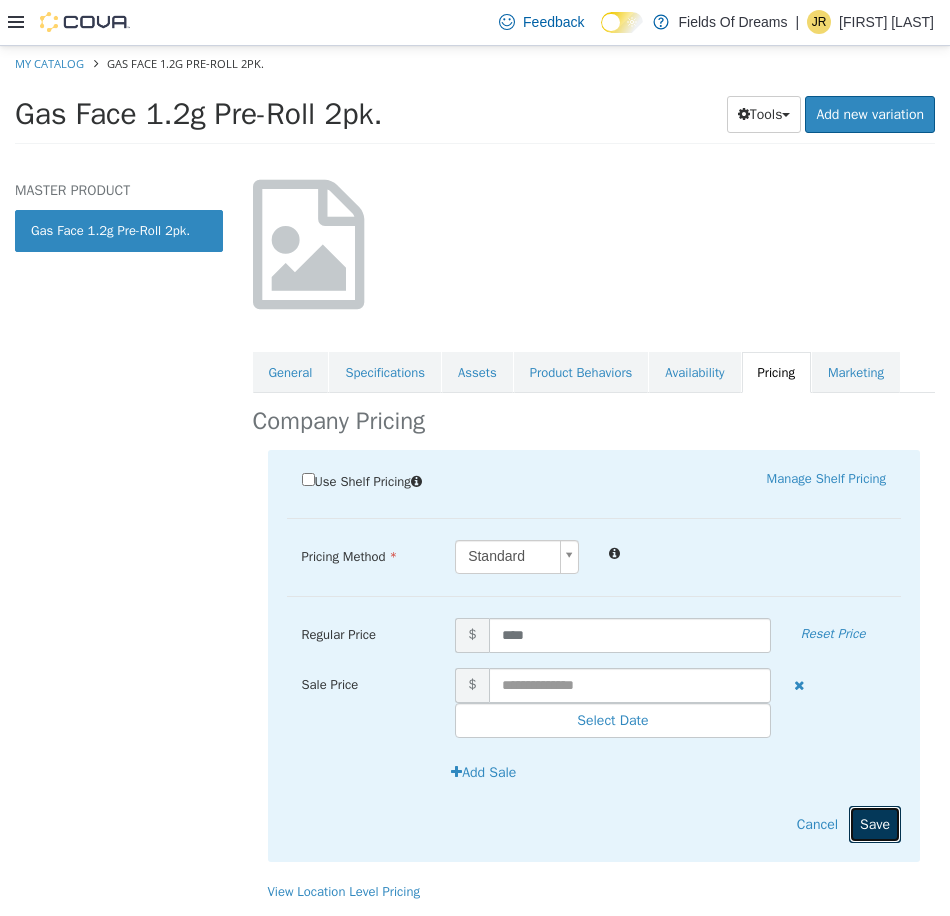 click on "Save" at bounding box center [875, 823] 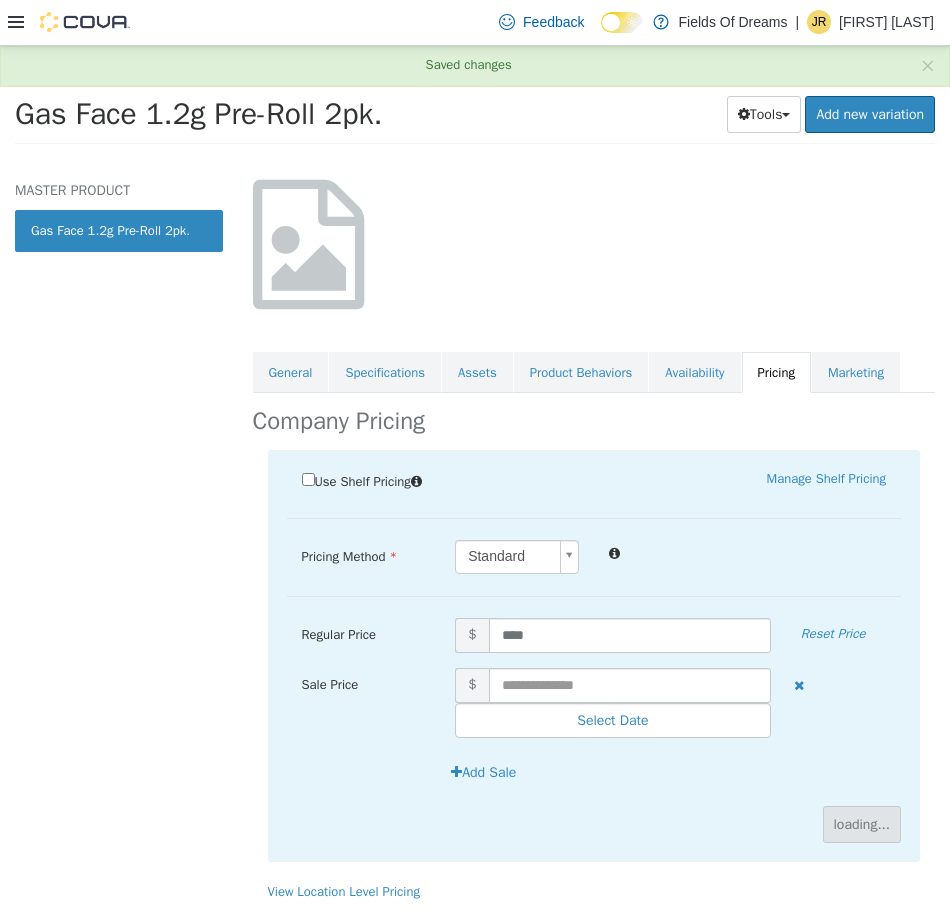 scroll, scrollTop: 0, scrollLeft: 0, axis: both 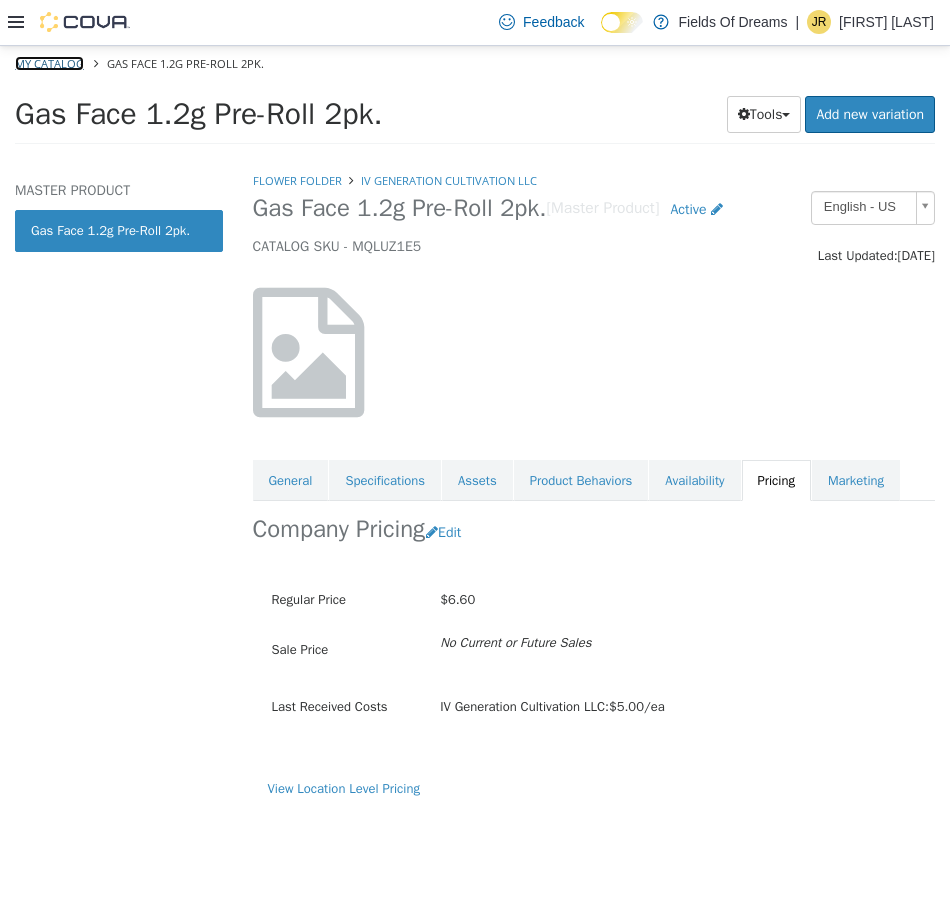 click on "My Catalog" at bounding box center [49, 62] 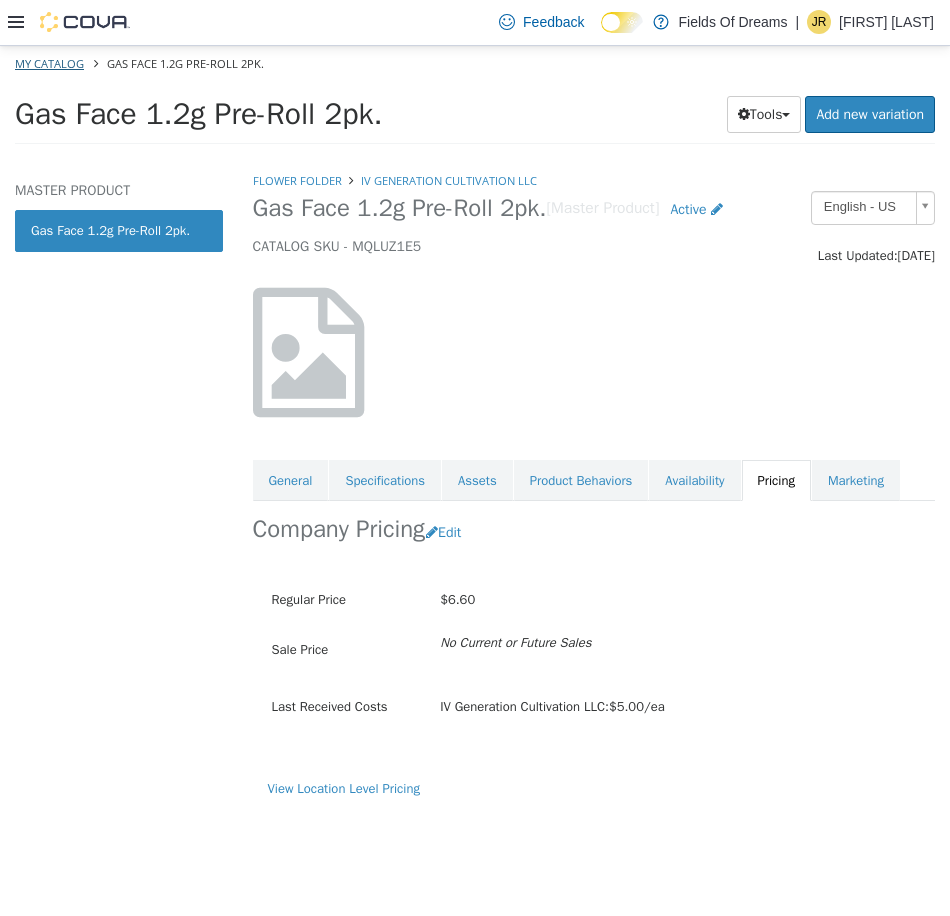 select on "**********" 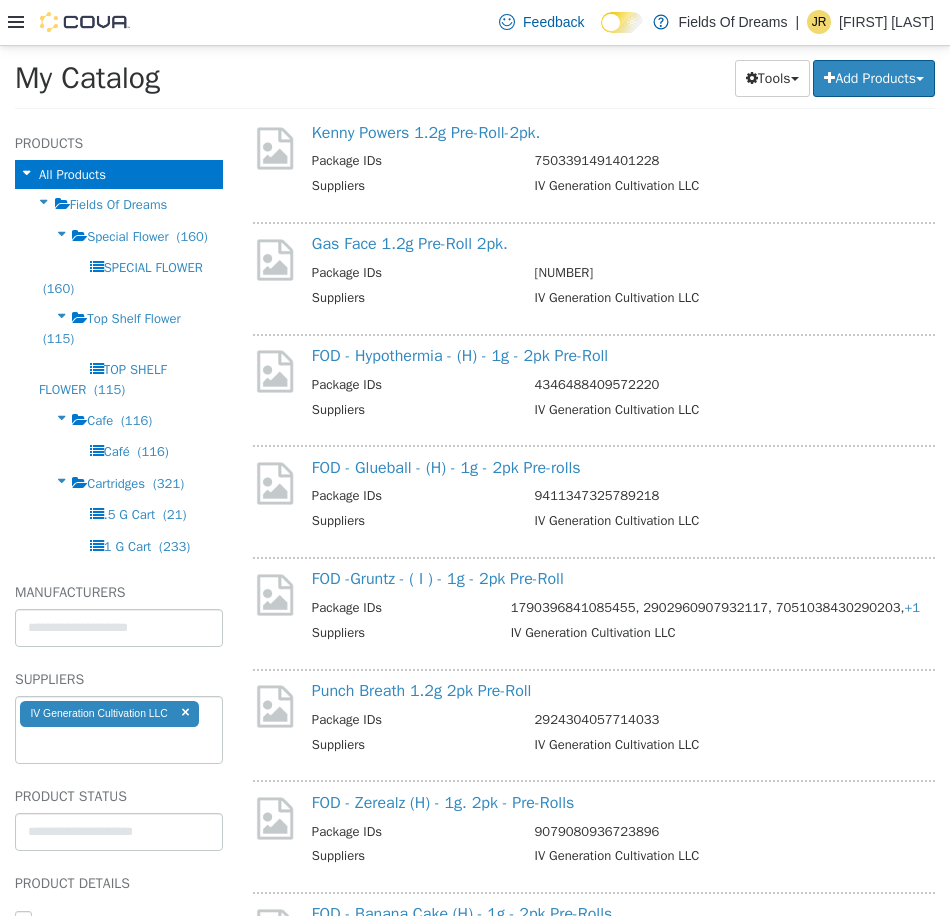 scroll, scrollTop: 1000, scrollLeft: 0, axis: vertical 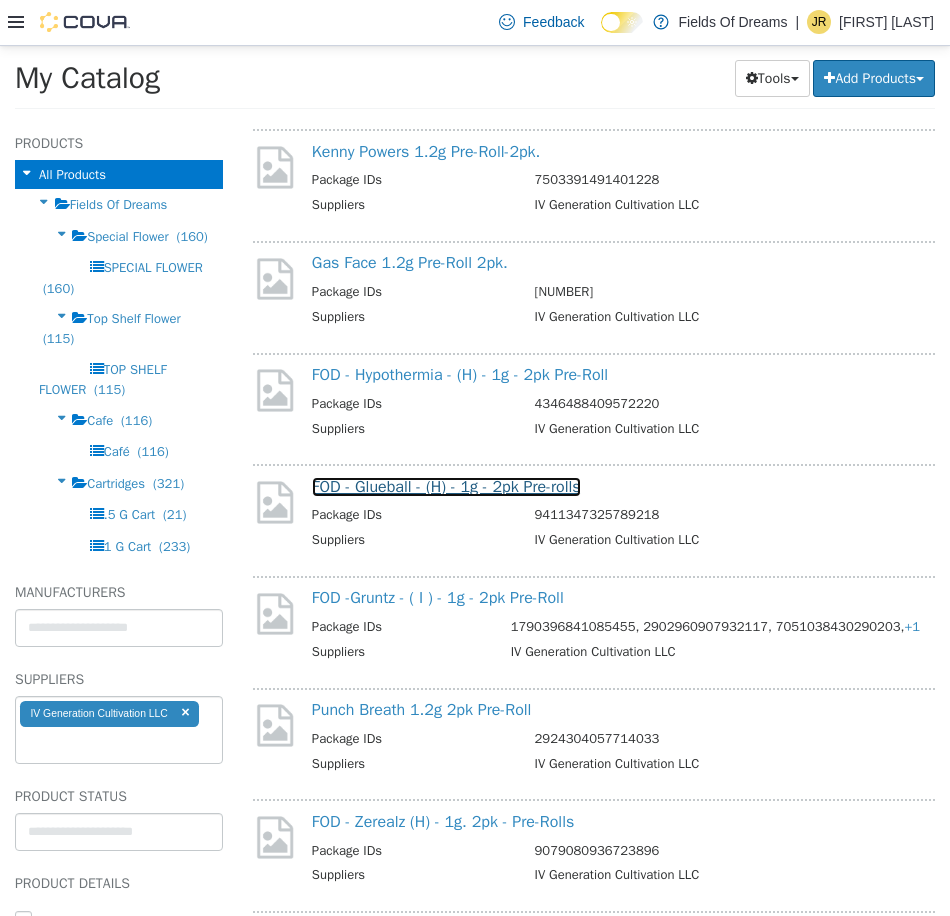 click on "FOD - Glueball - (H) - 1g - 2pk Pre-rolls" at bounding box center [446, 486] 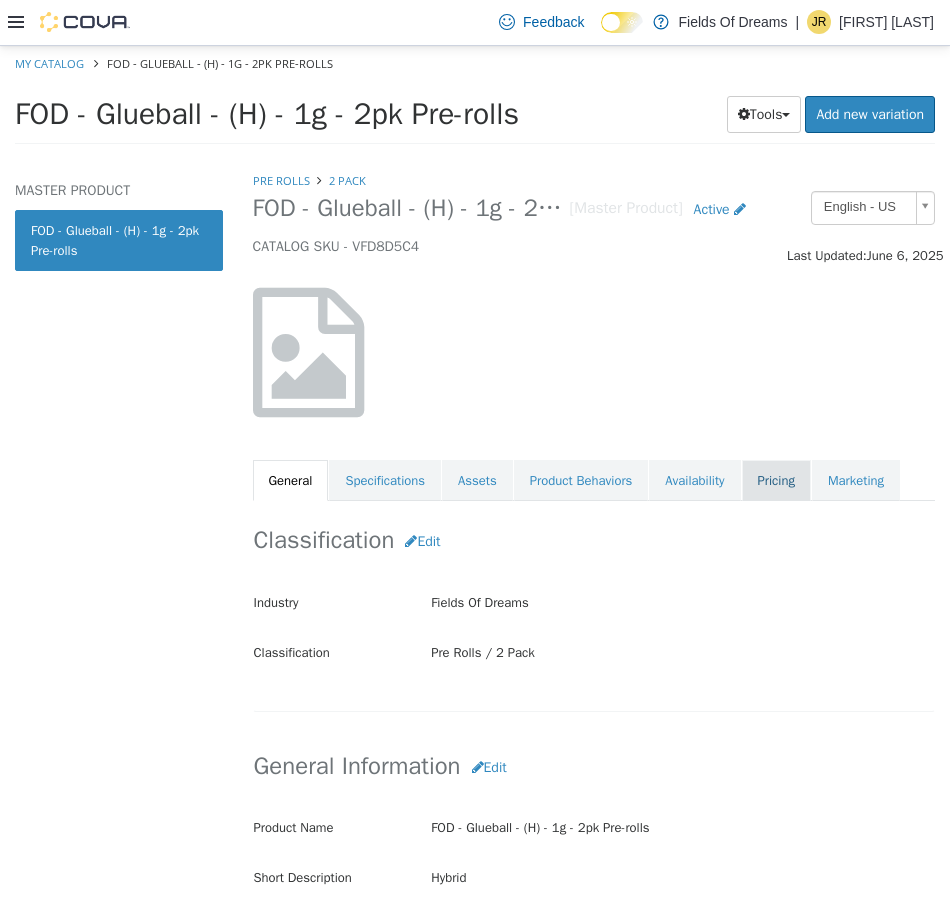 click on "Pricing" at bounding box center [776, 480] 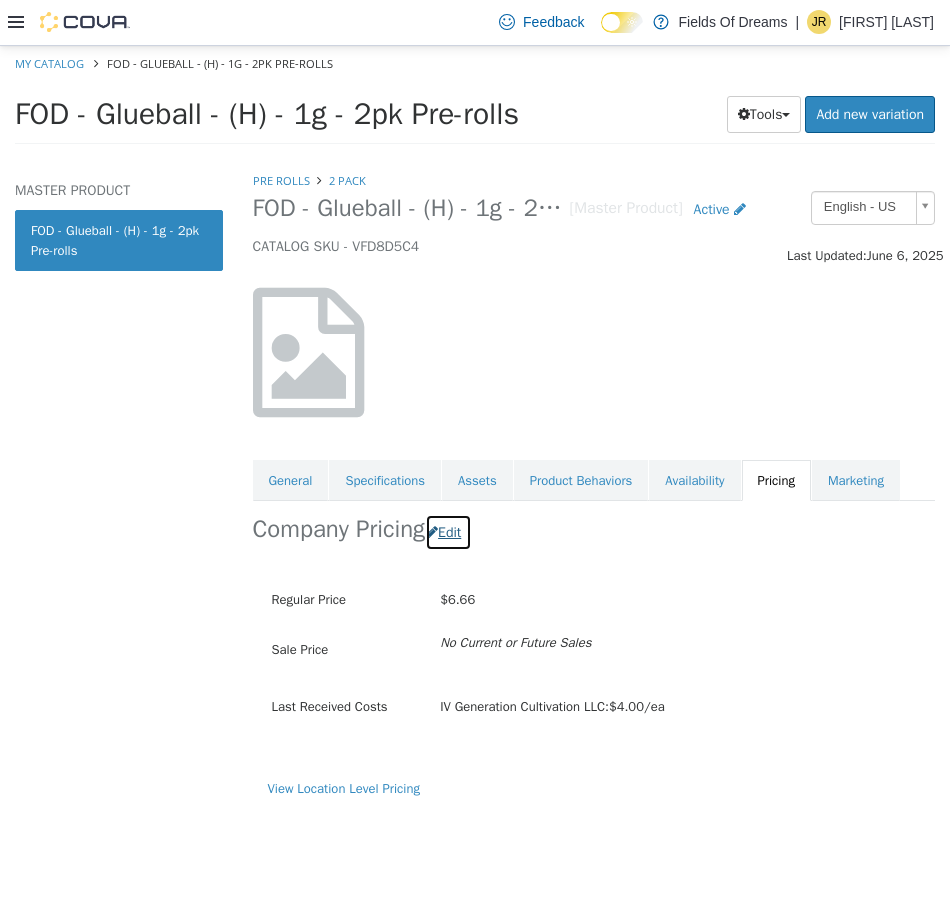 click on "Edit" at bounding box center [448, 531] 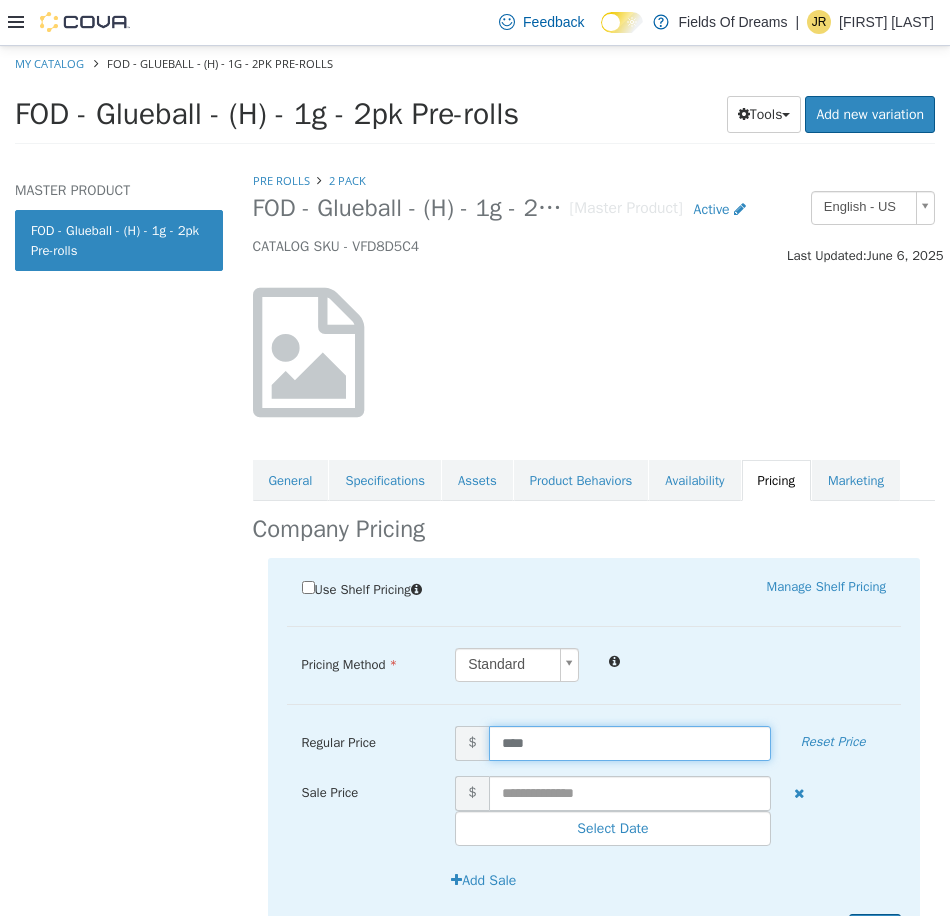 click on "****" at bounding box center [630, 742] 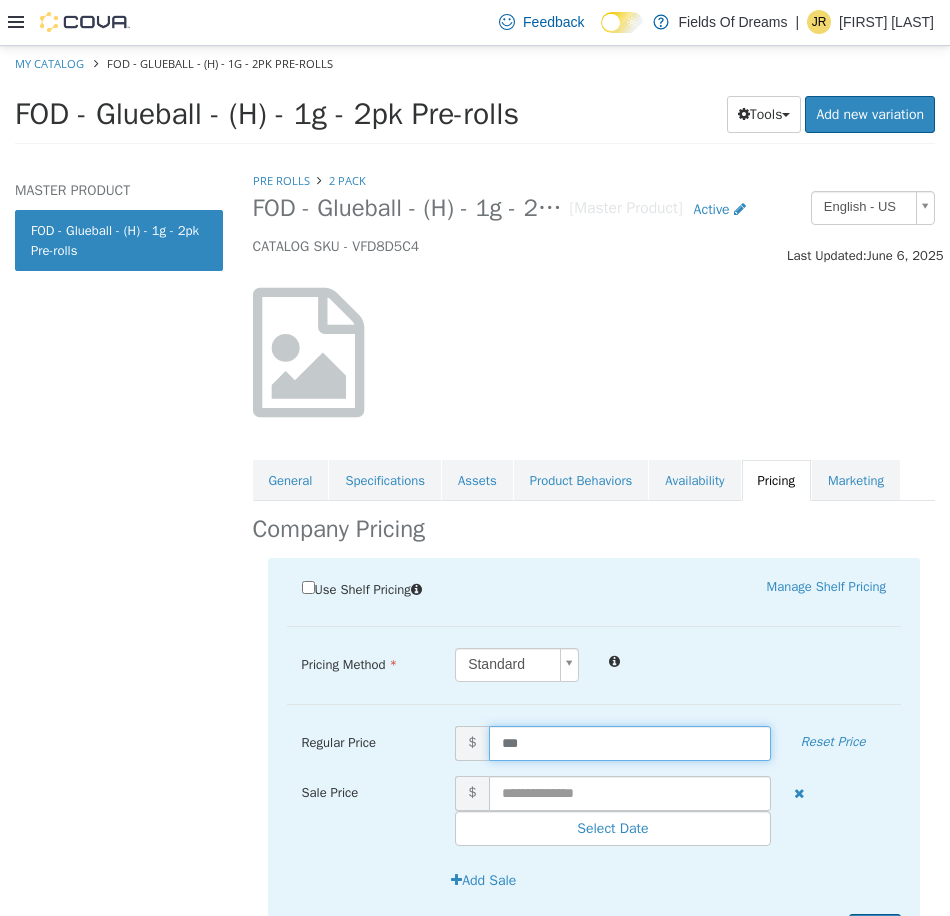 type on "****" 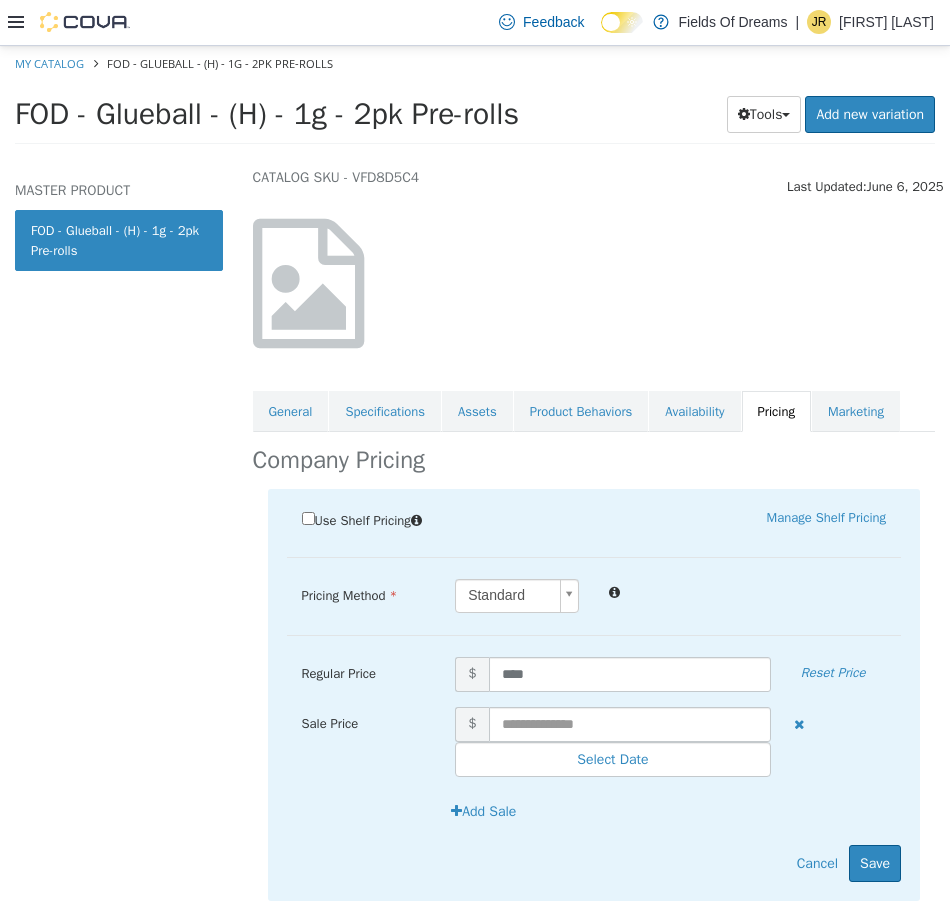 scroll, scrollTop: 108, scrollLeft: 0, axis: vertical 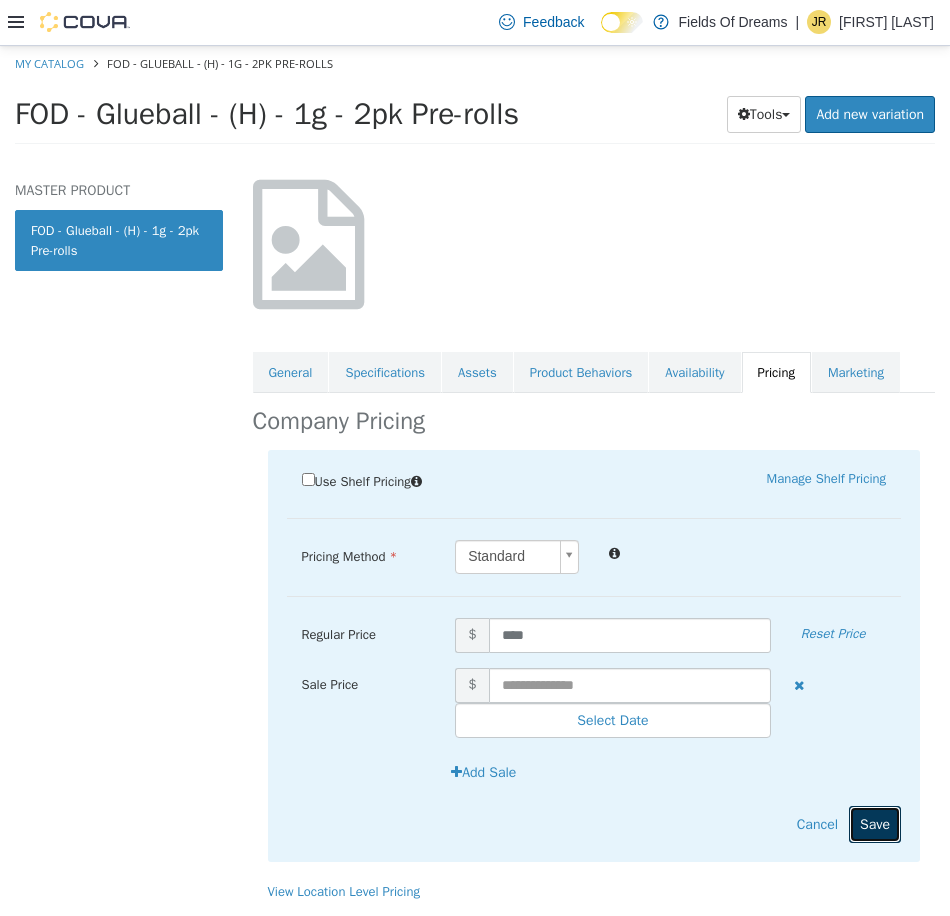 click on "Save" at bounding box center (875, 823) 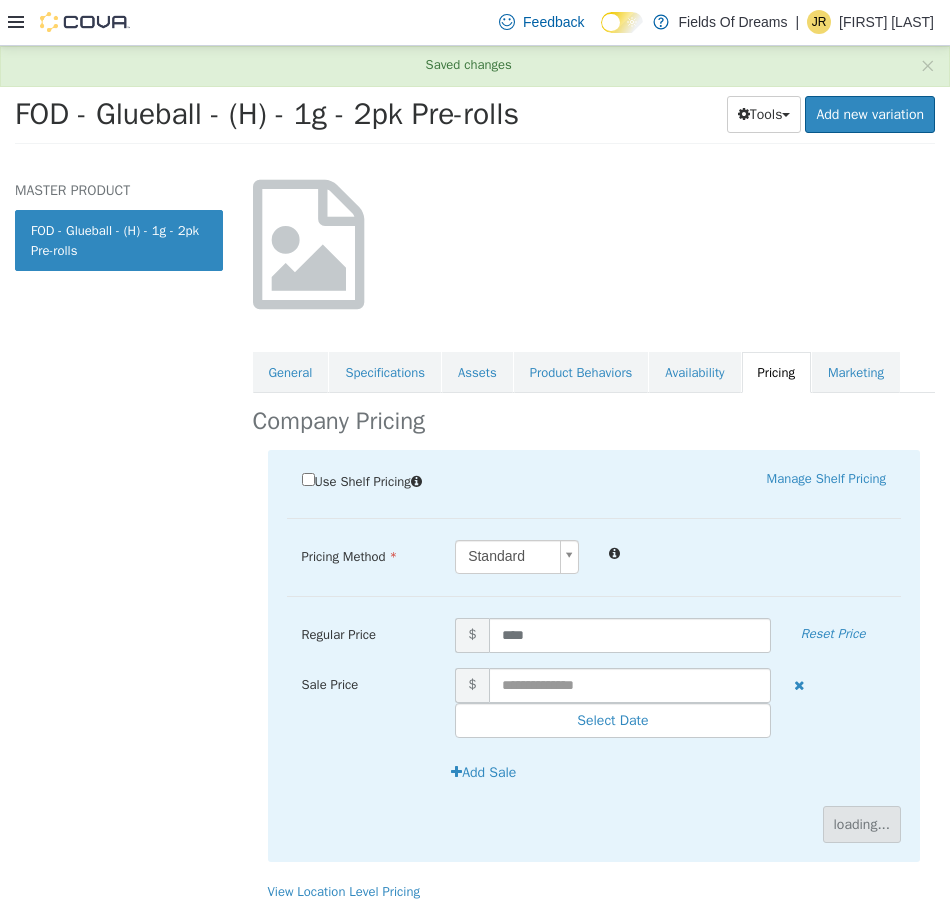 scroll, scrollTop: 0, scrollLeft: 0, axis: both 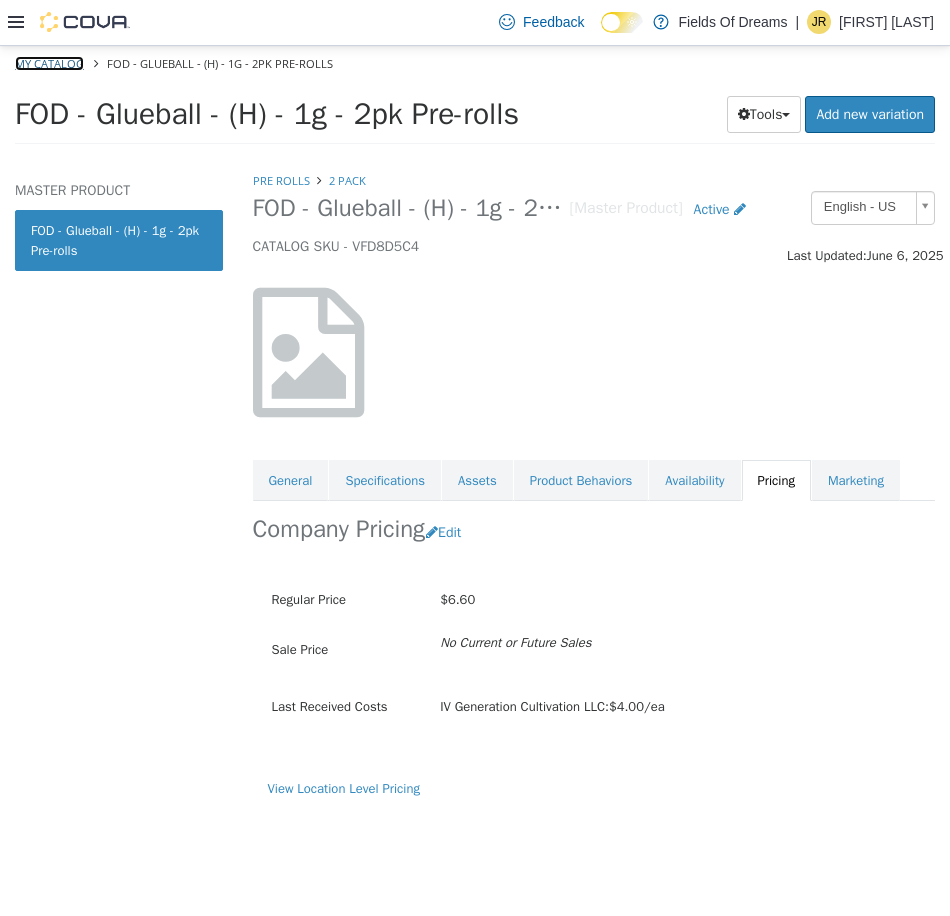 click on "My Catalog" at bounding box center (49, 62) 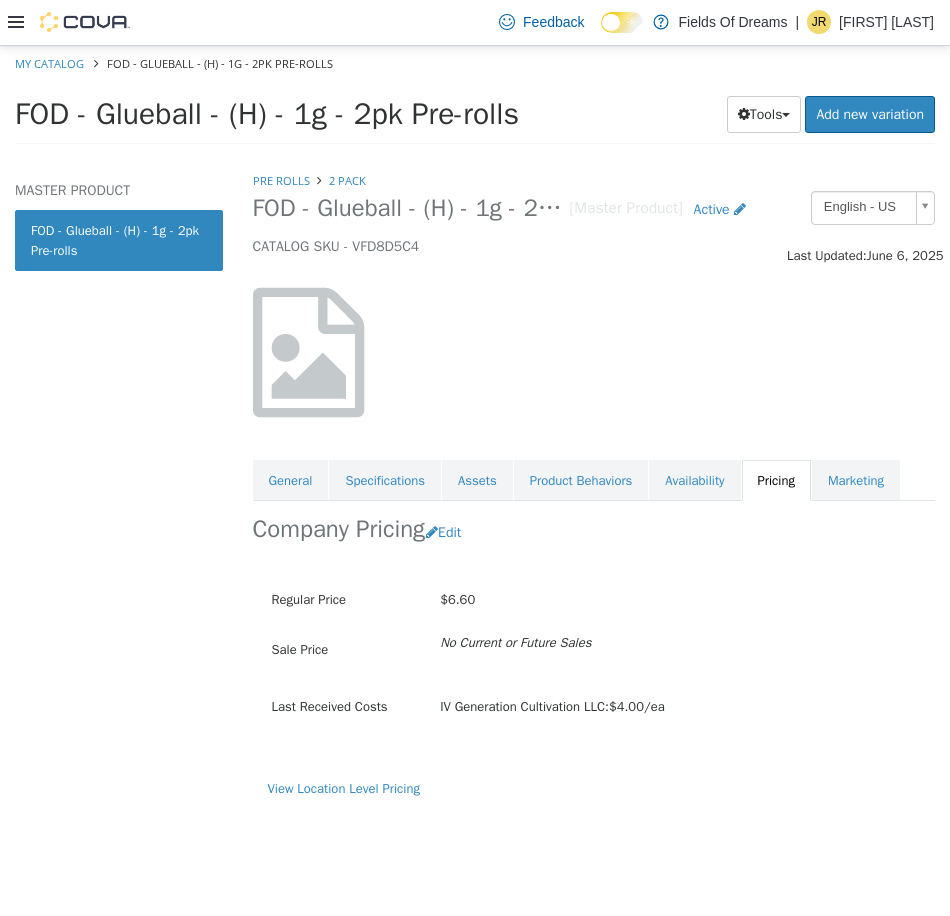 select on "**********" 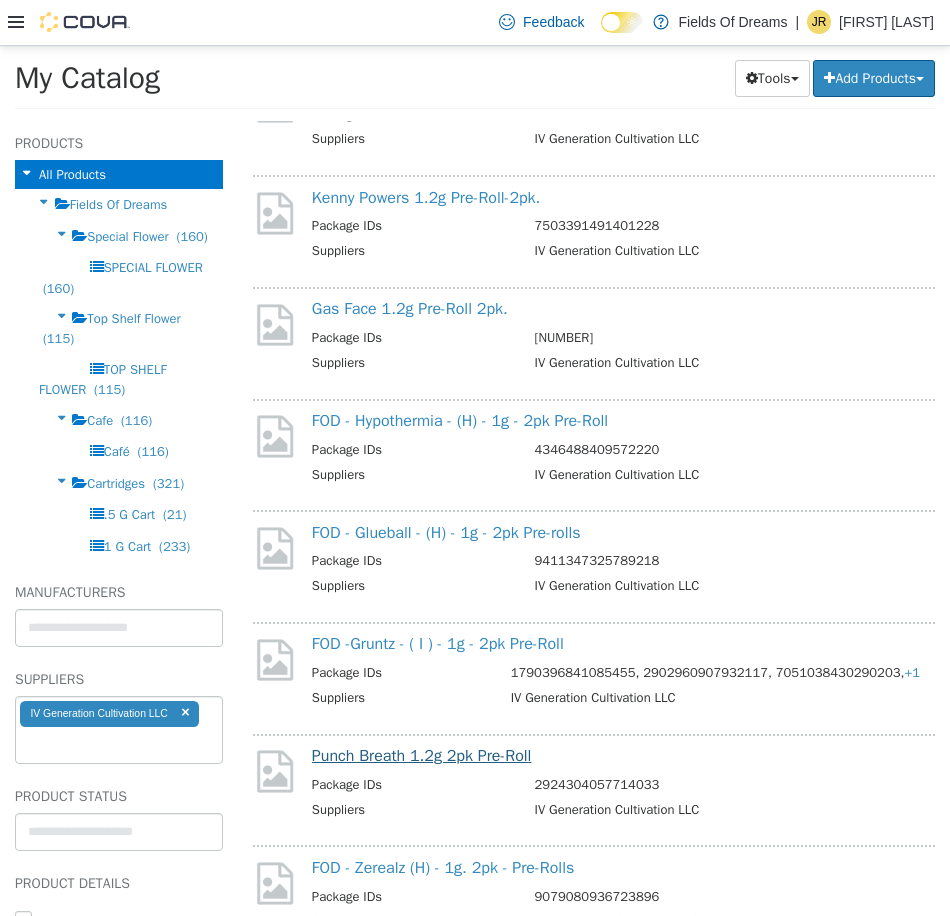 scroll, scrollTop: 1000, scrollLeft: 0, axis: vertical 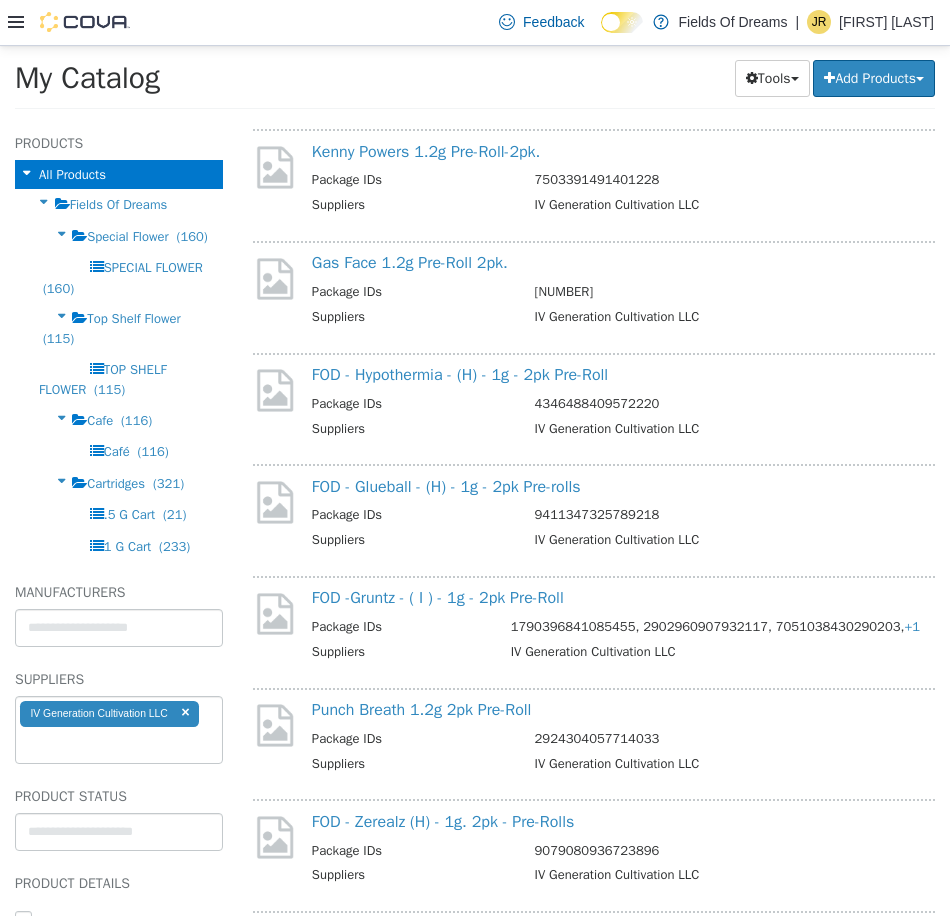 click on "Package IDs" at bounding box center [404, 628] 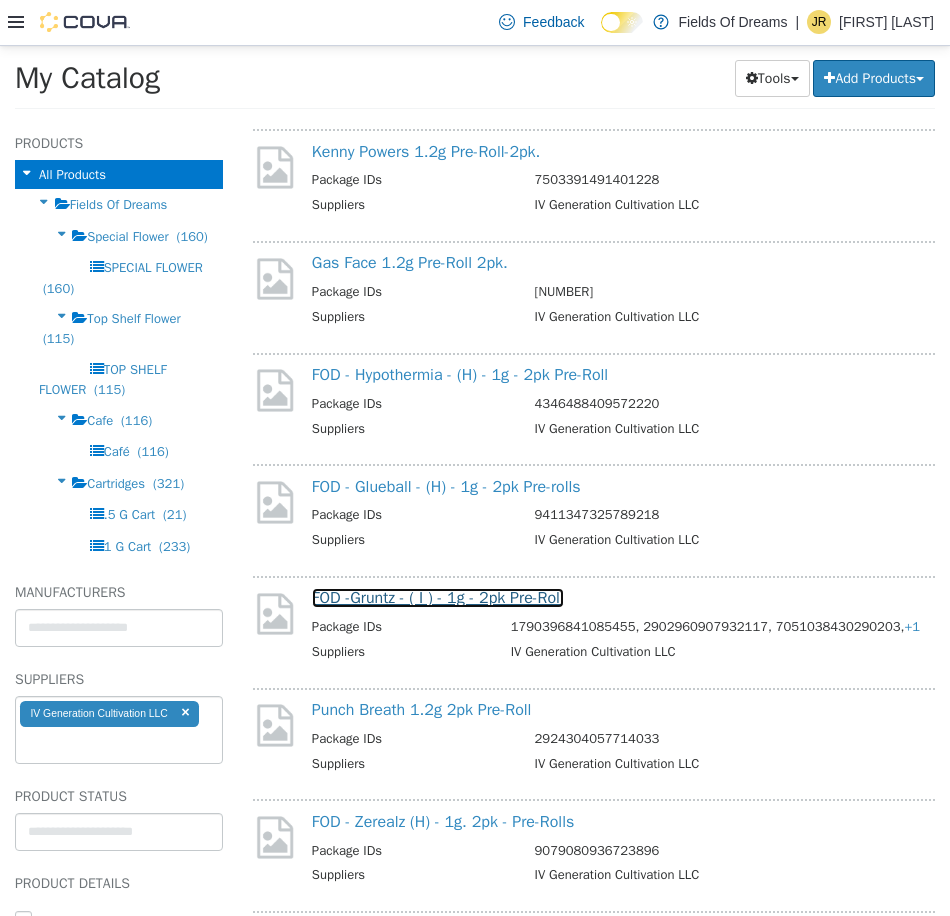 click on "FOD -Gruntz - ( I ) - 1g - 2pk Pre-Roll" at bounding box center (438, 597) 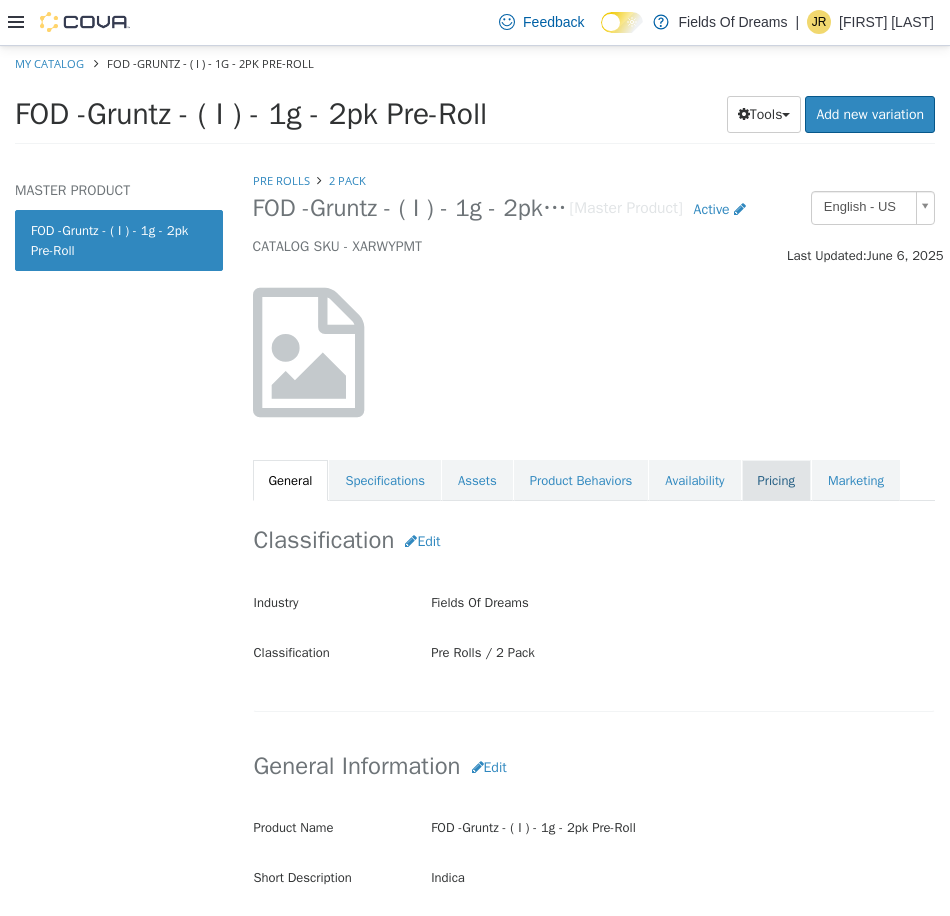 click on "Pricing" at bounding box center (776, 480) 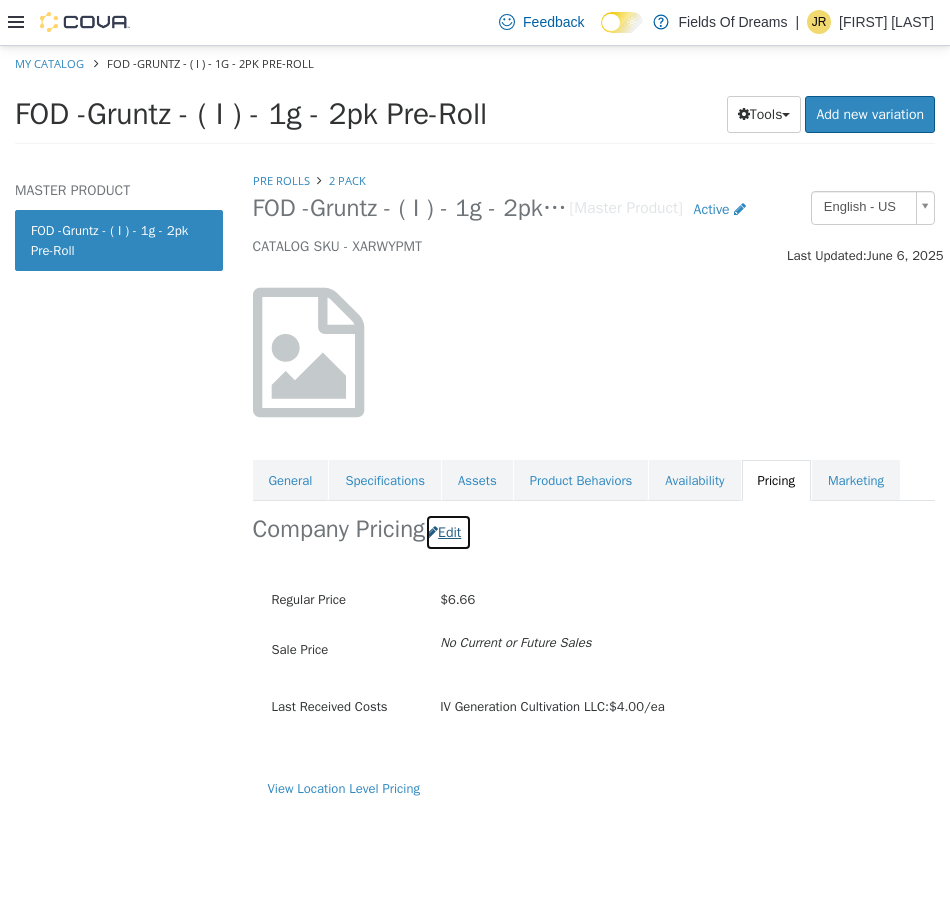 click at bounding box center (432, 531) 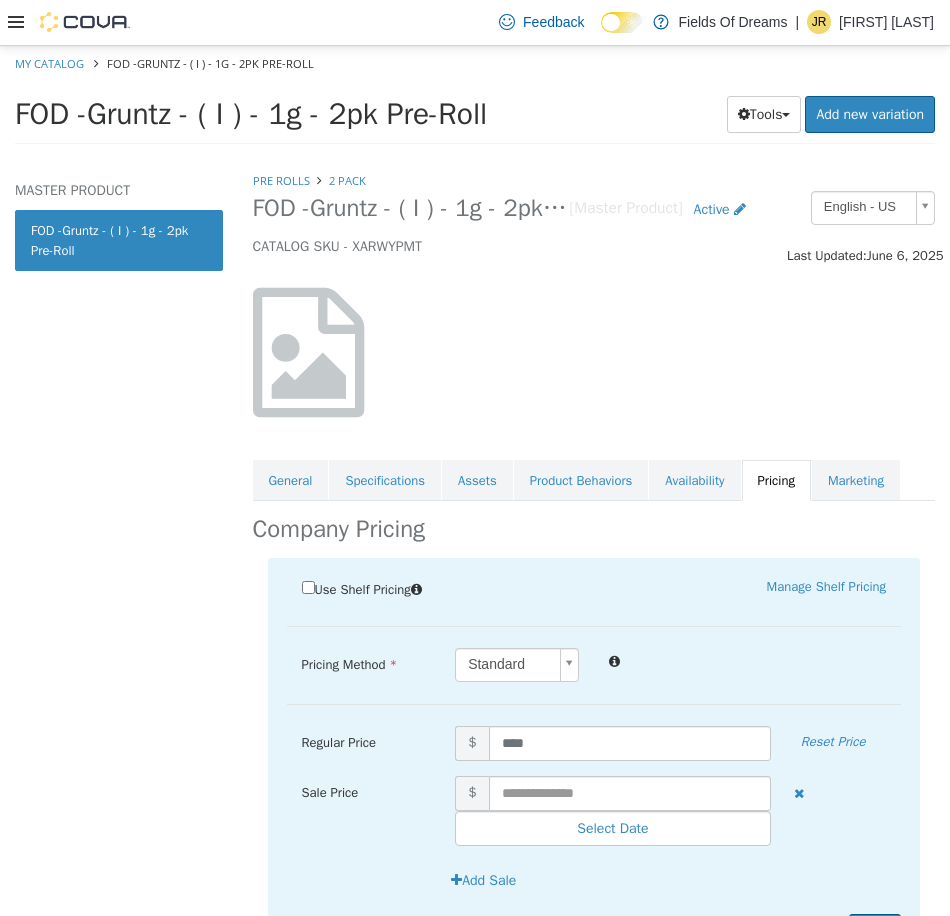 click on "Use Shelf Pricing    Manage Shelf Pricing Shelf Price     Select a Shelf Price                             Shelf Price is required Pricing Method     Standard                             * Regular Price $ **** Reset Price Sale Price $ Select Date     (UTC-6) Denver                                Add Sale Cancel Save" at bounding box center (594, 763) 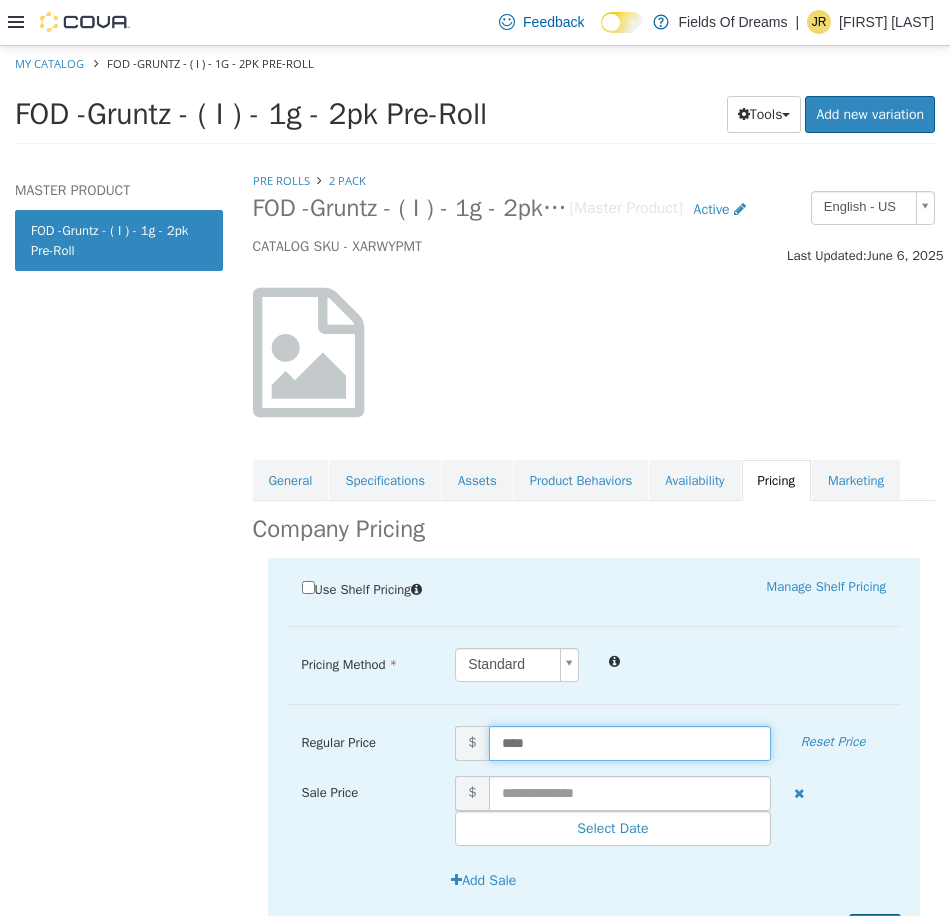 click on "****" at bounding box center [630, 742] 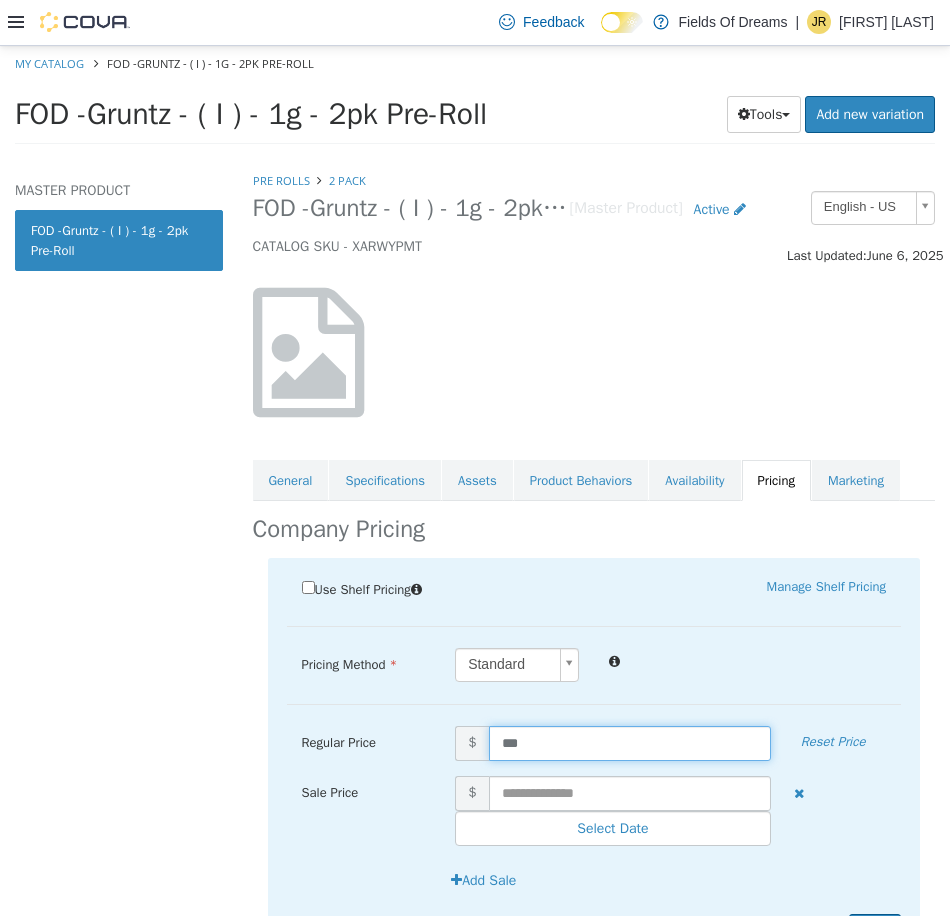 type on "****" 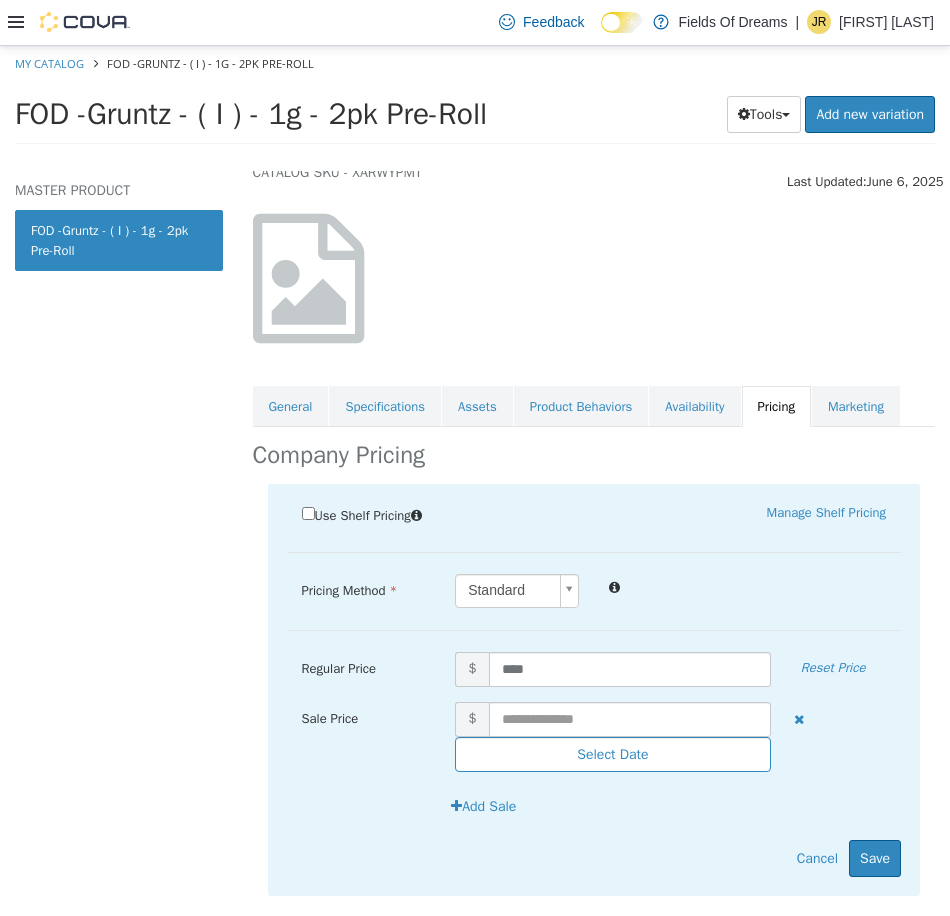 scroll, scrollTop: 108, scrollLeft: 0, axis: vertical 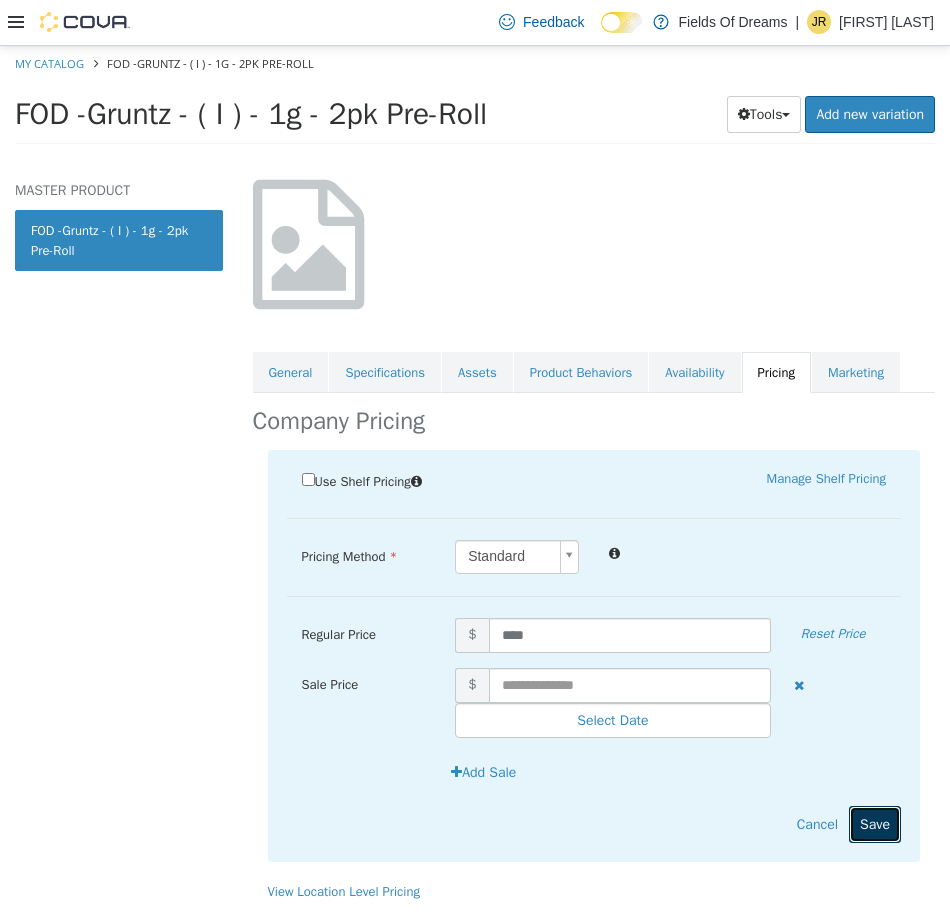 click on "Save" at bounding box center (875, 823) 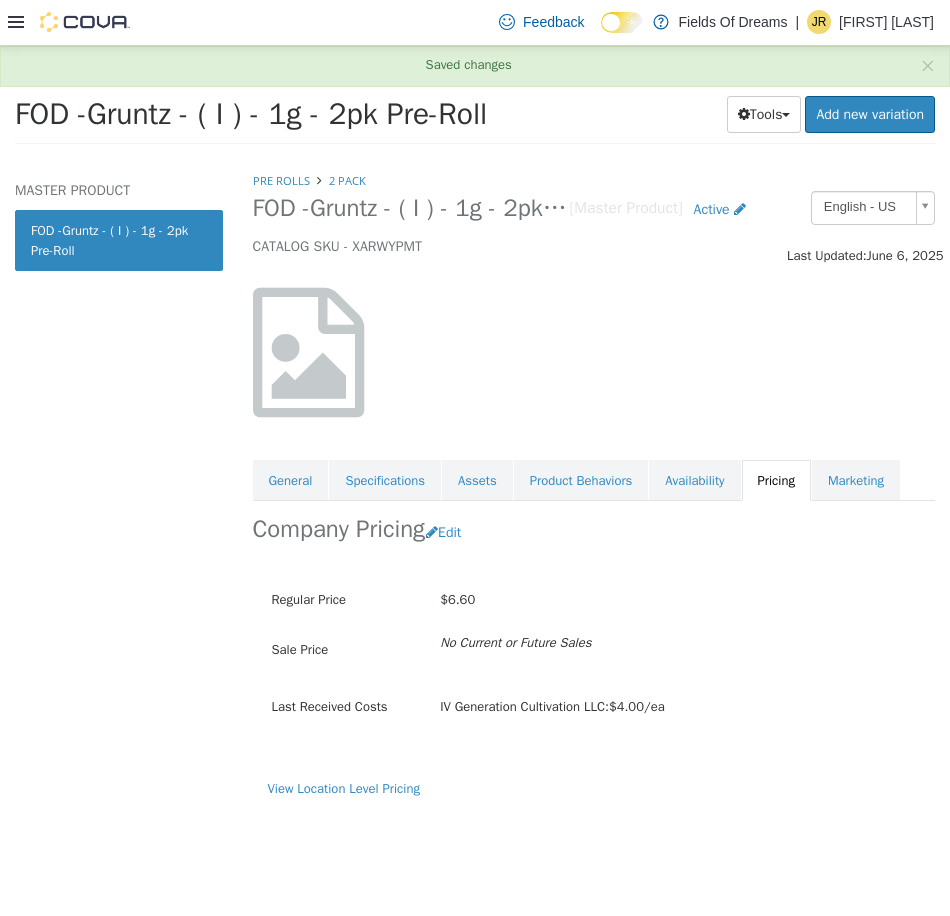 scroll, scrollTop: 0, scrollLeft: 0, axis: both 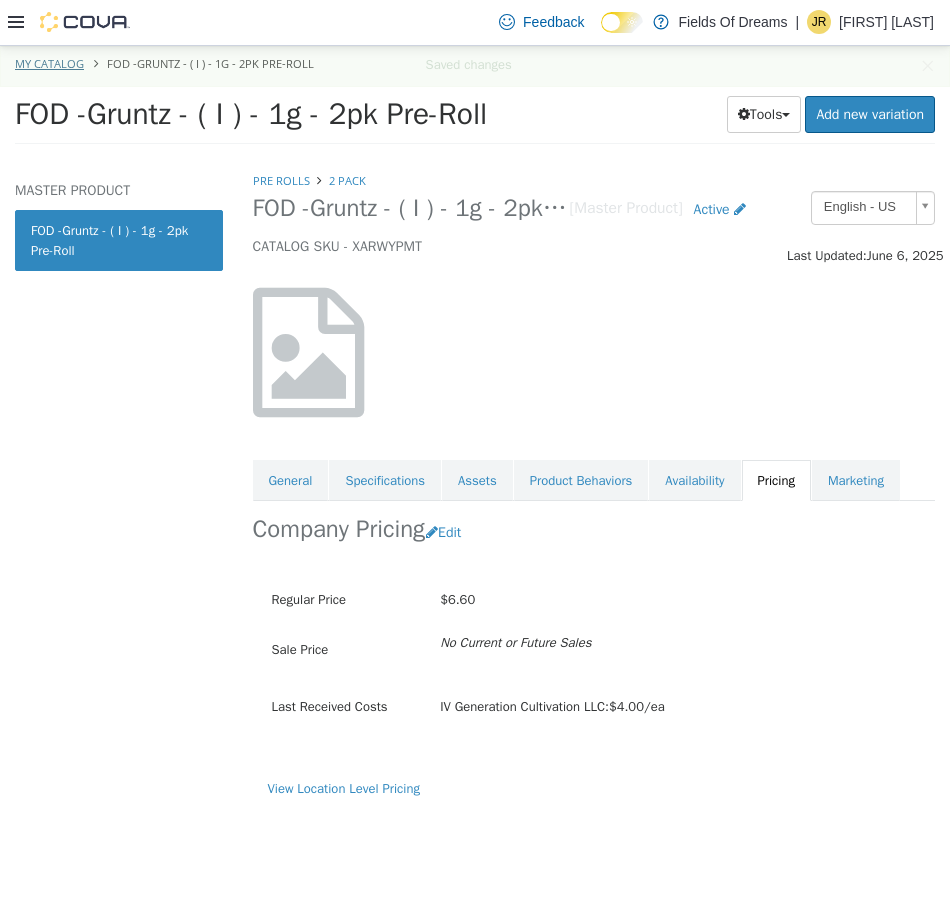 click on "Saving Bulk Changes...
×
Saved changes
My Catalog
FOD -Gruntz - ( I ) - 1g - 2pk Pre-Roll
FOD -Gruntz - ( I ) - 1g - 2pk Pre-Roll
Tools
Clone Print Labels   Add new variation
MASTER PRODUCT
FOD -Gruntz - ( I ) - 1g - 2pk Pre-Roll
Pre Rolls
2 Pack
FOD -Gruntz - ( I ) - 1g - 2pk Pre-Roll
[Master Product] Active  CATALOG SKU - XARWYPMT     English - US                             Last Updated:  [DATE]
General Specifications Assets Product Behaviors Availability Pricing
Marketing Company Pricing   Edit
Regular Price $6.60
Sale Price No Current or Future Sales Last Received Costs IV Generation Cultivation LLC:   $4.00/ea View Location Level Pricing" at bounding box center [475, 100] 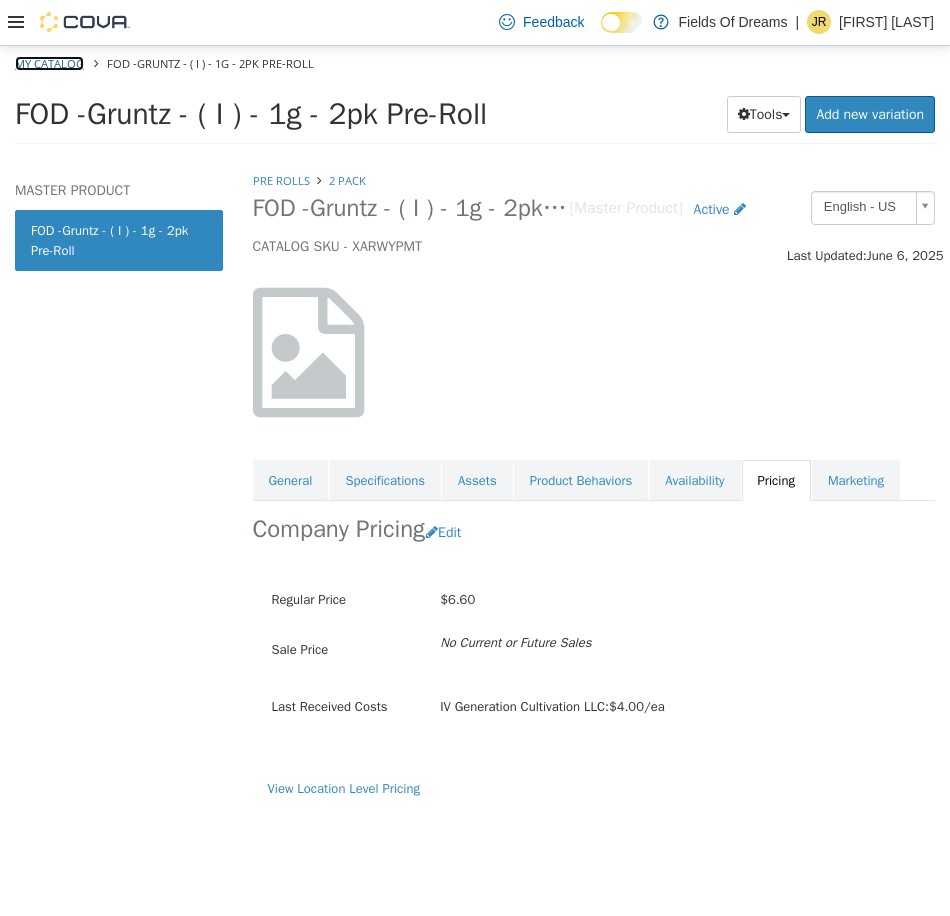 click on "My Catalog" at bounding box center [49, 62] 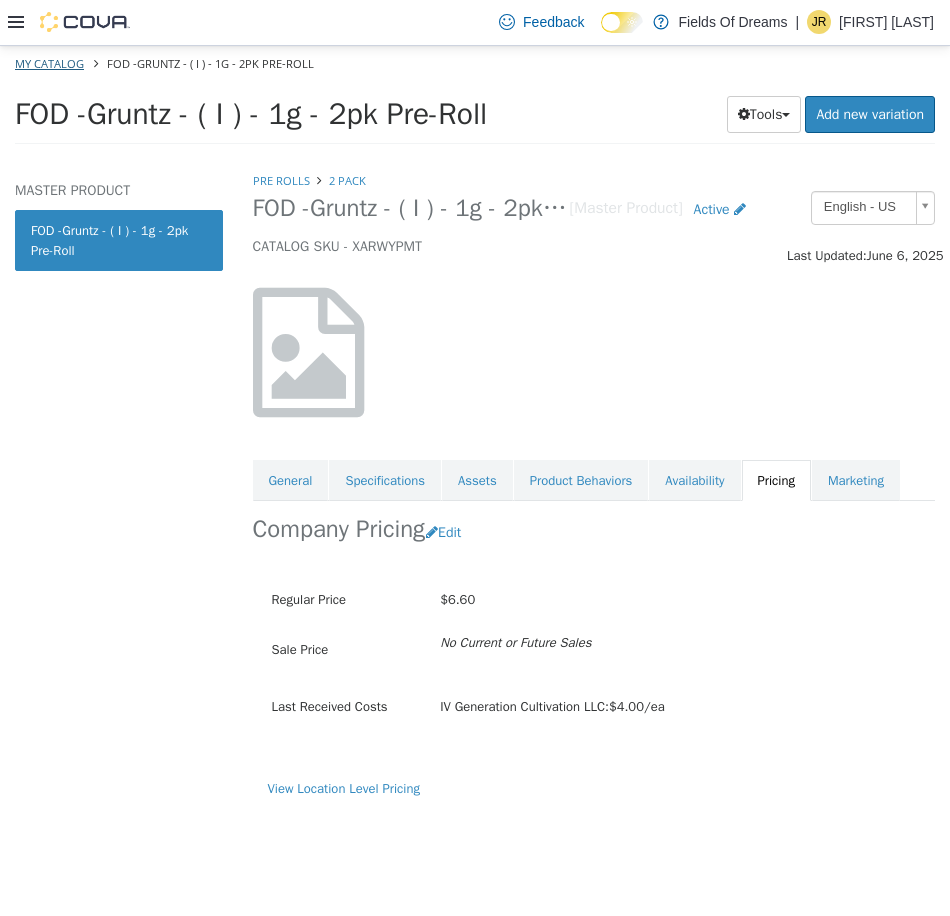 select on "**********" 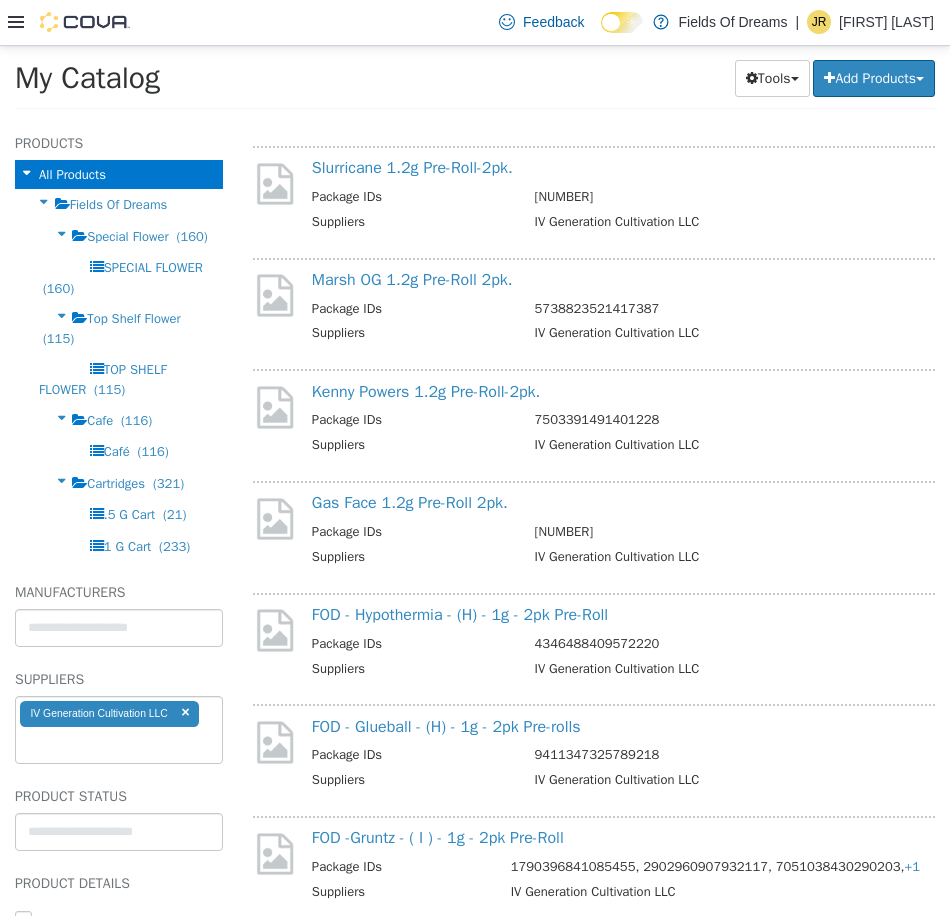 scroll, scrollTop: 1000, scrollLeft: 0, axis: vertical 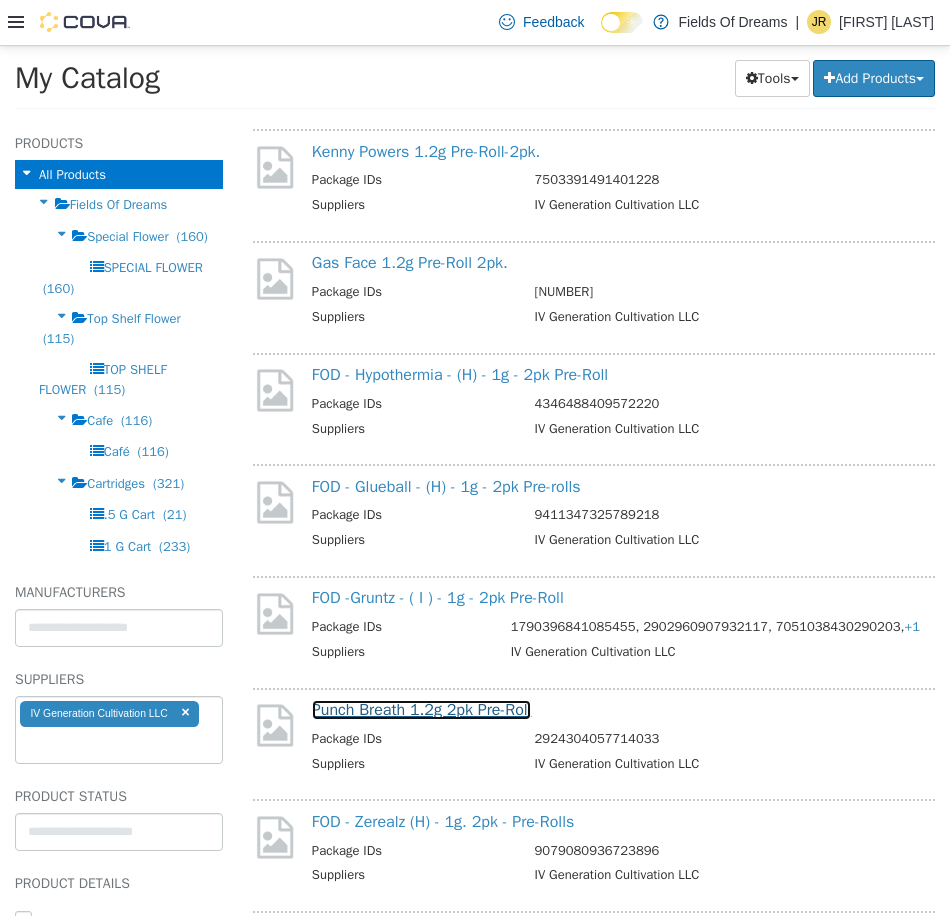 click on "Punch Breath 1.2g 2pk Pre-Roll" at bounding box center [422, 709] 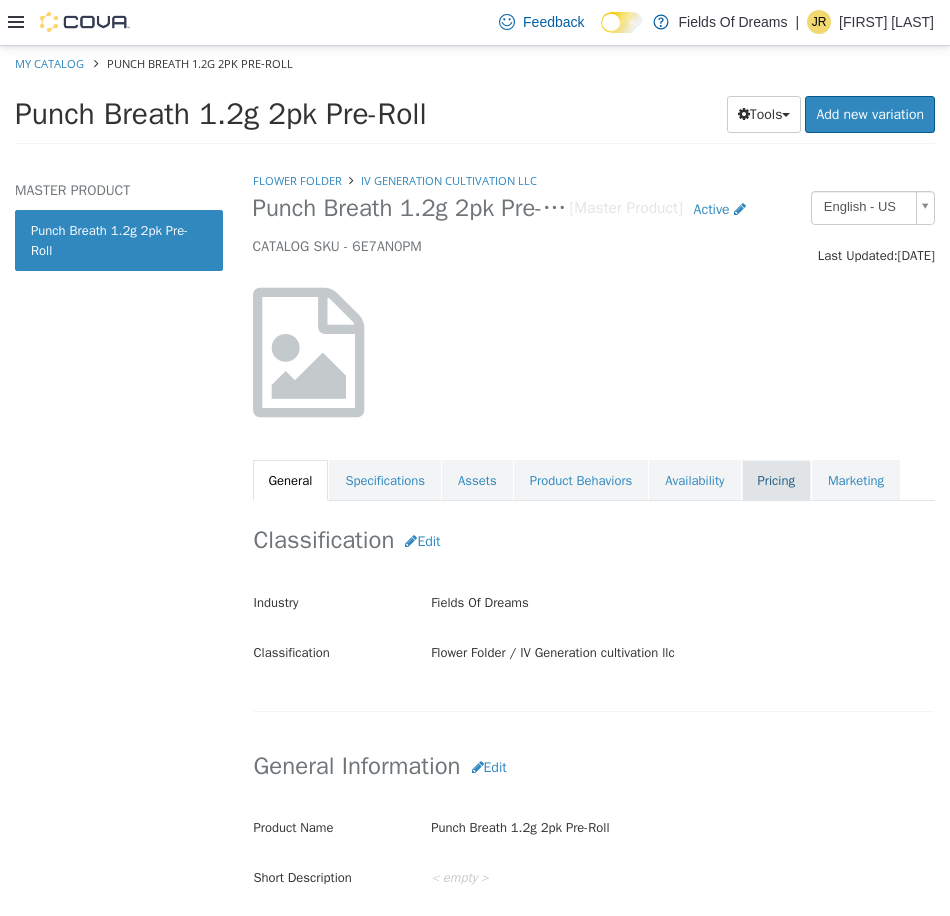 click on "Pricing" at bounding box center (776, 480) 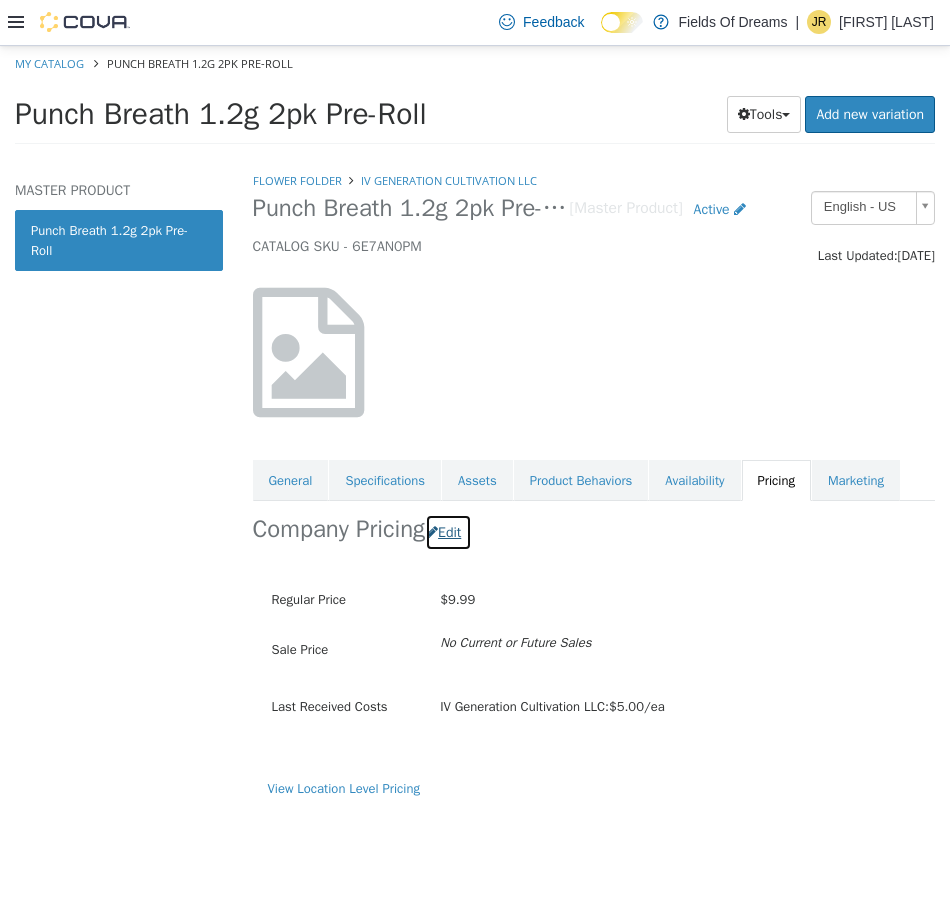 click at bounding box center (432, 531) 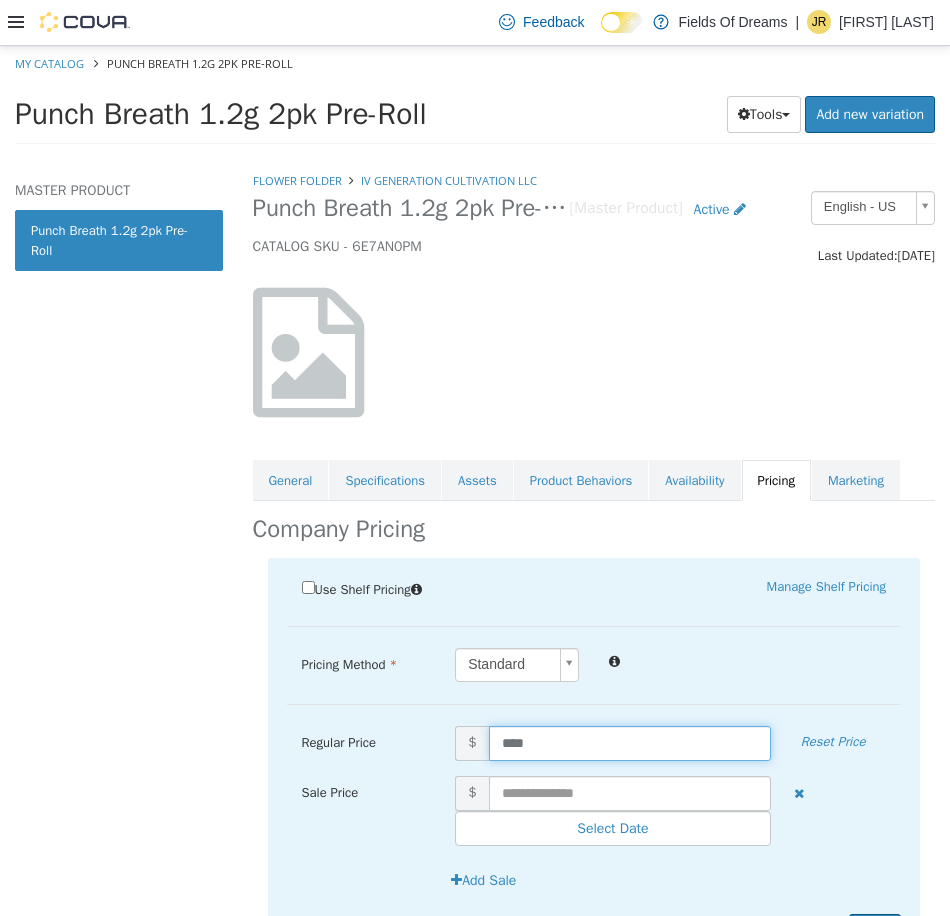 drag, startPoint x: 567, startPoint y: 731, endPoint x: 422, endPoint y: 719, distance: 145.4957 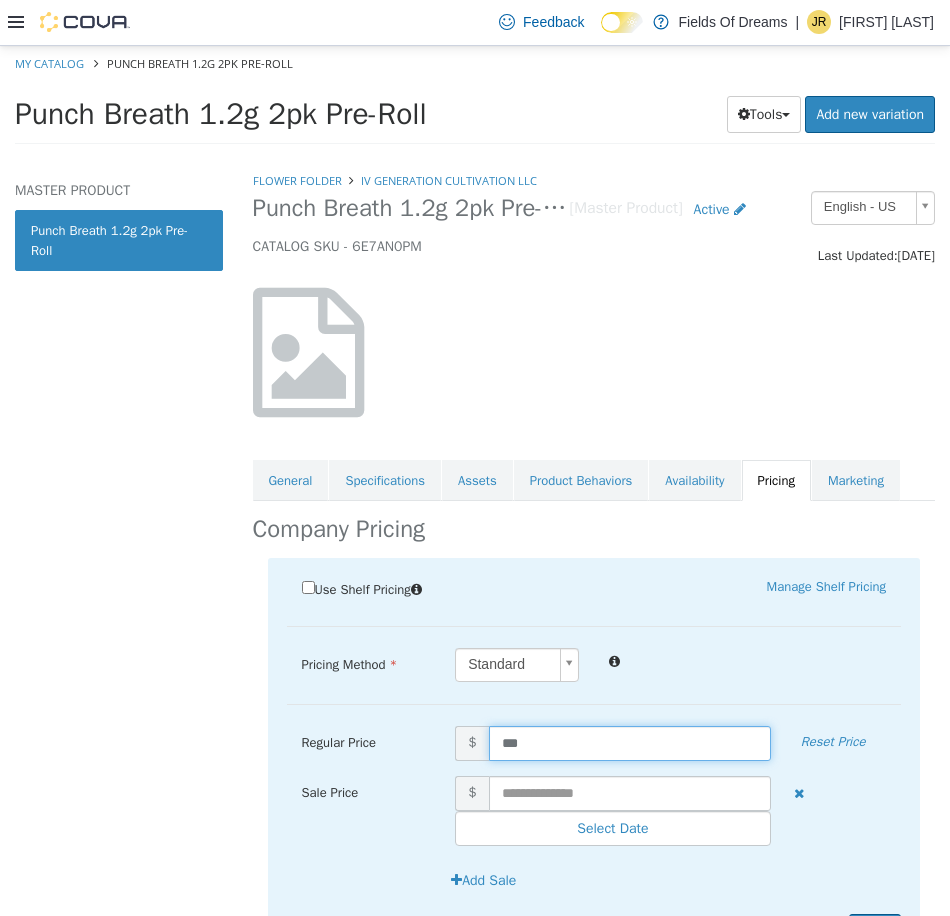 type on "****" 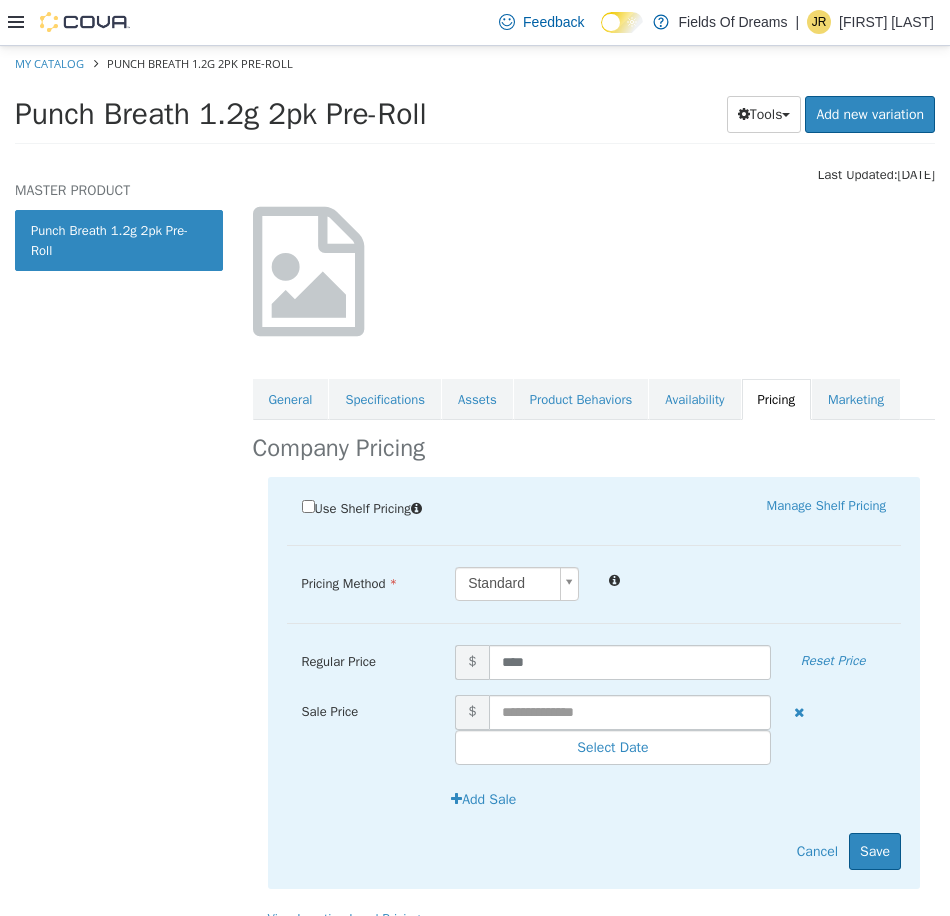 scroll, scrollTop: 123, scrollLeft: 0, axis: vertical 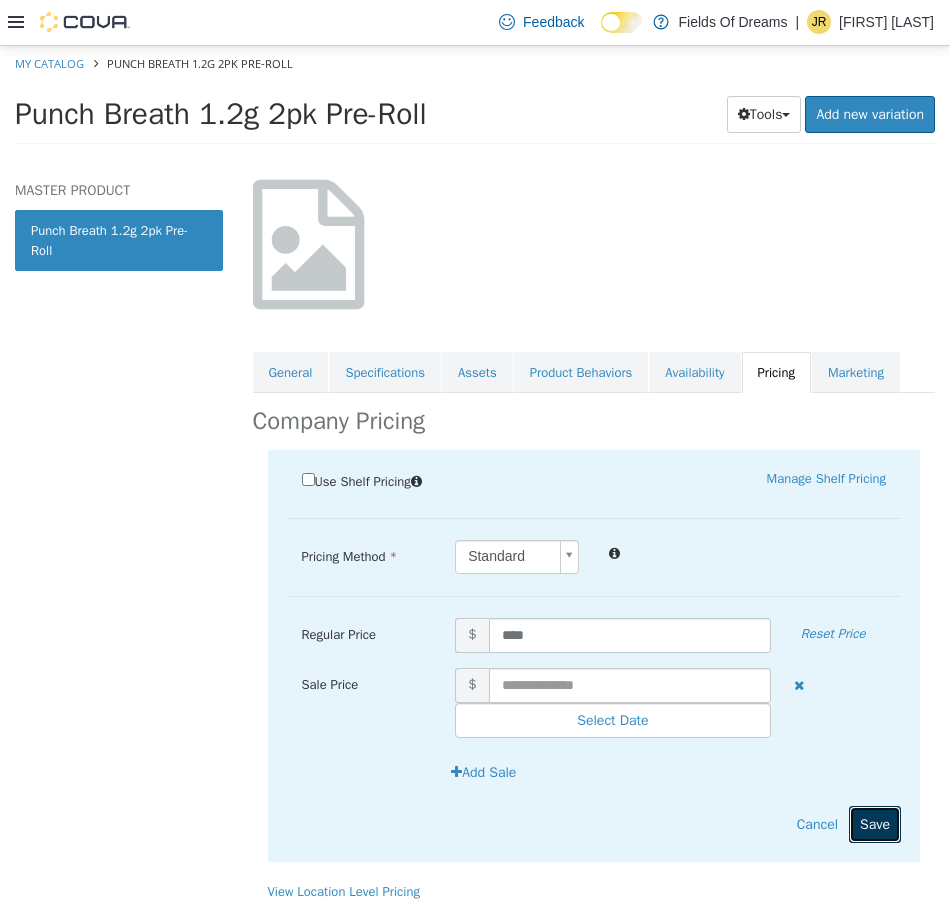 click on "Save" at bounding box center [875, 823] 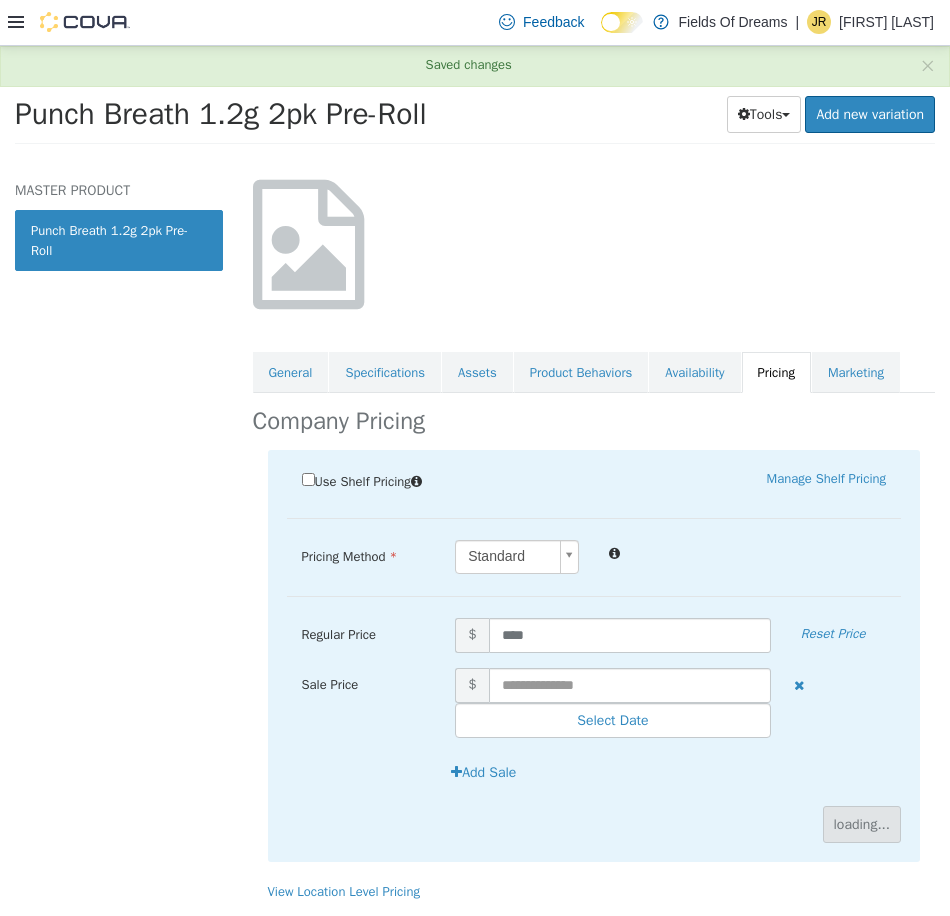 scroll, scrollTop: 0, scrollLeft: 0, axis: both 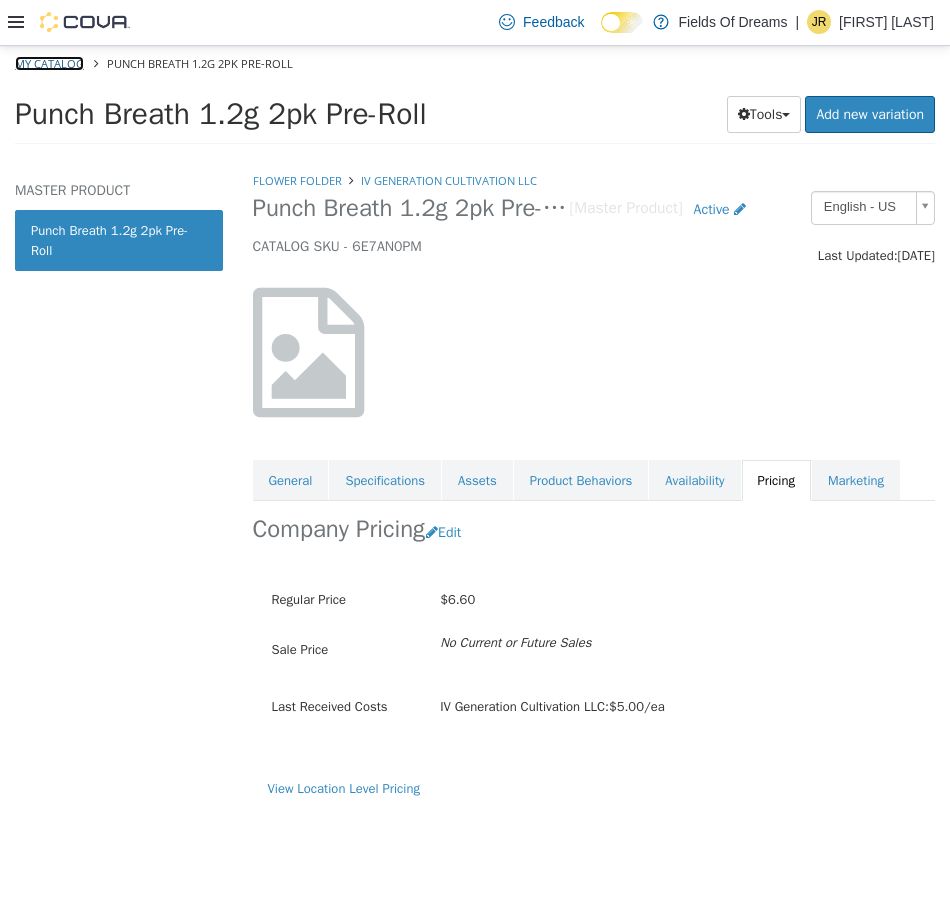 click on "My Catalog" at bounding box center (49, 62) 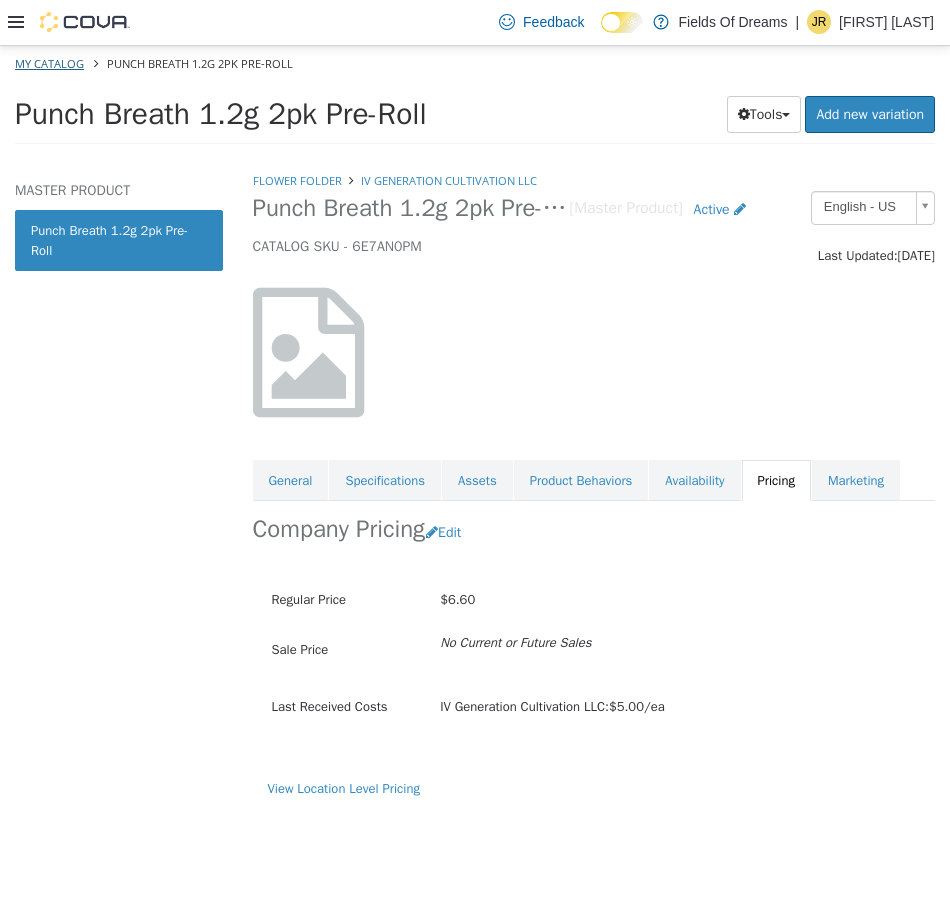 select on "**********" 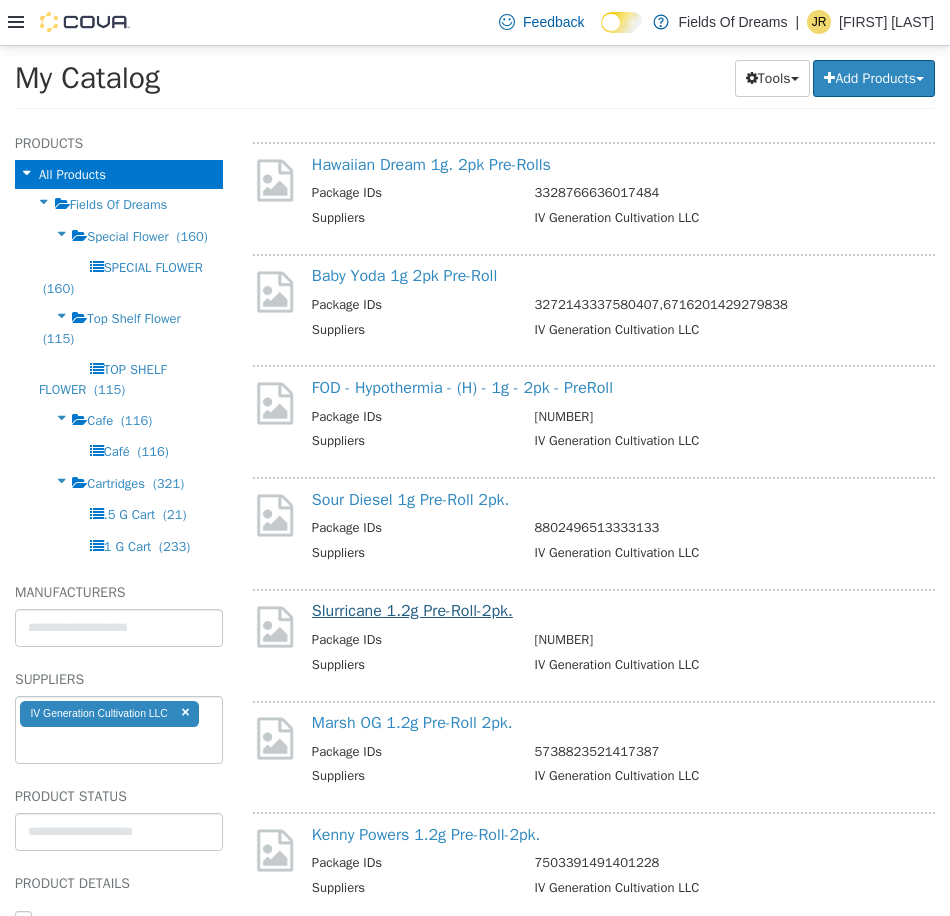 scroll, scrollTop: 1000, scrollLeft: 0, axis: vertical 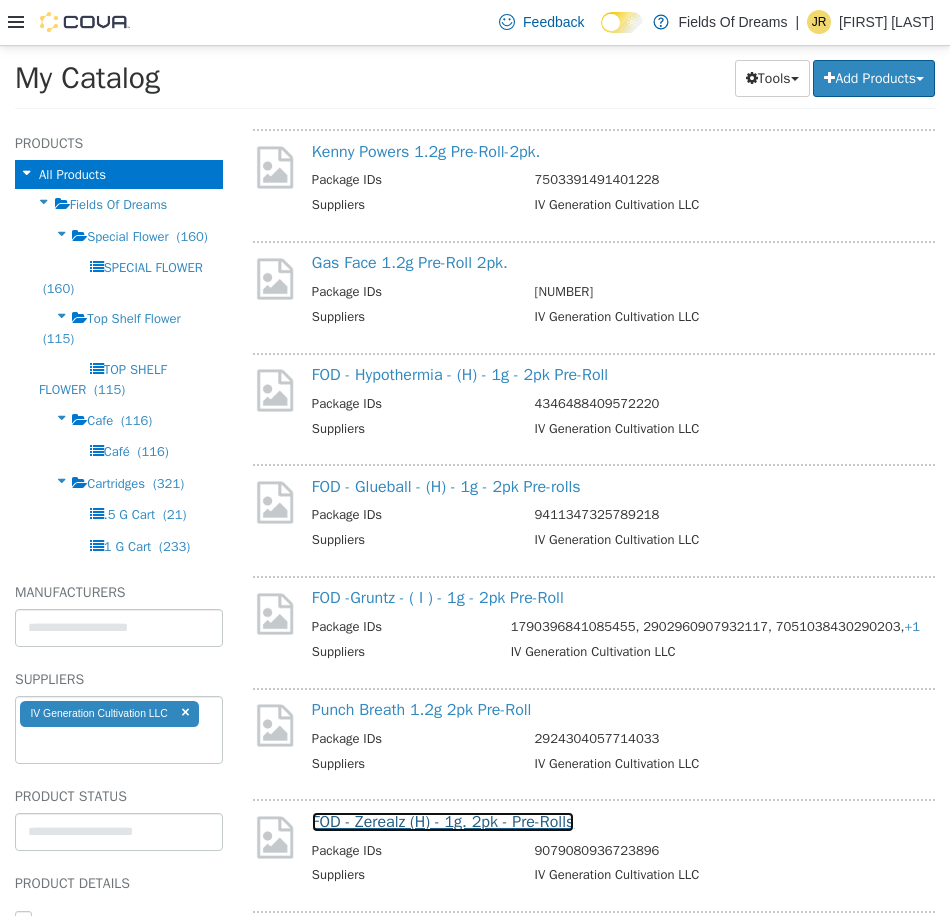 click on "FOD - Zerealz (H) - 1g. 2pk - Pre-Rolls" at bounding box center (443, 821) 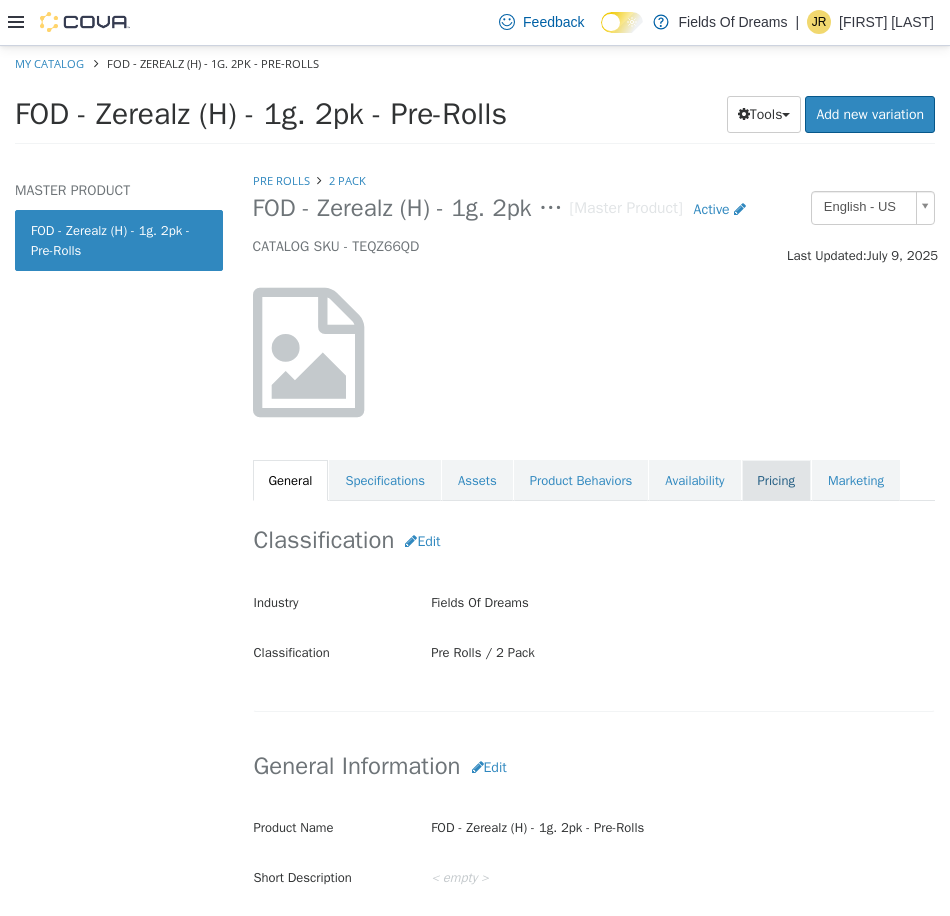 click on "Pricing" at bounding box center [776, 480] 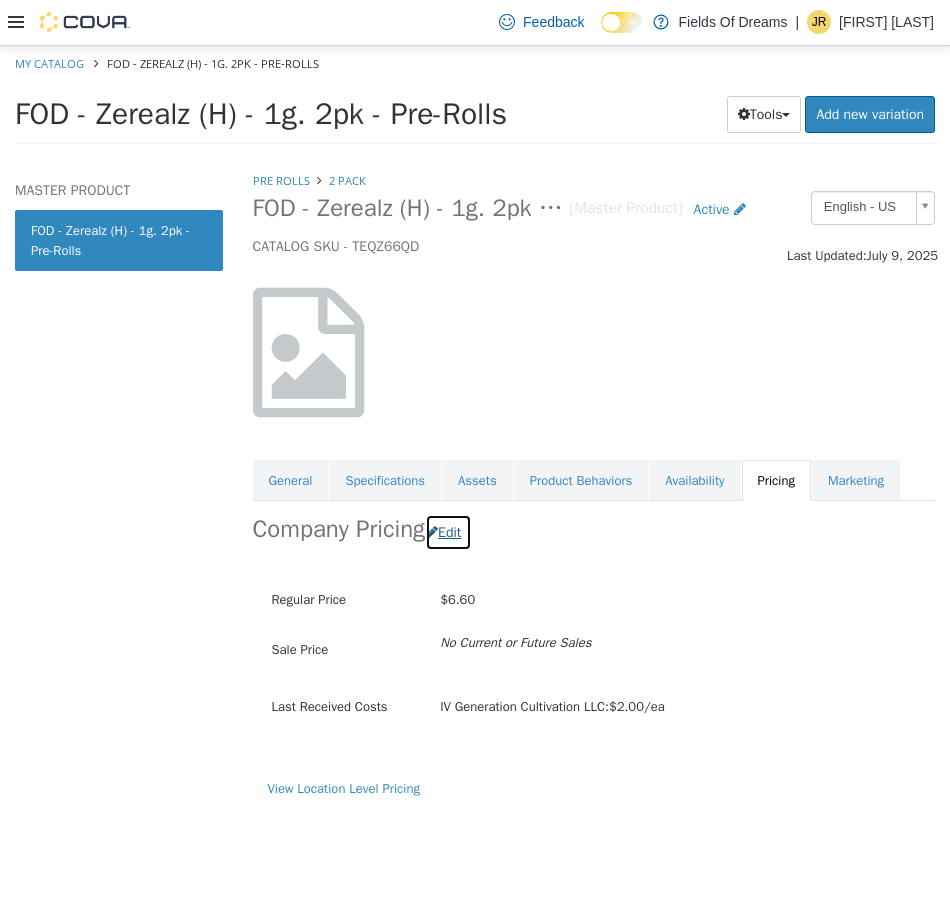 click at bounding box center [432, 531] 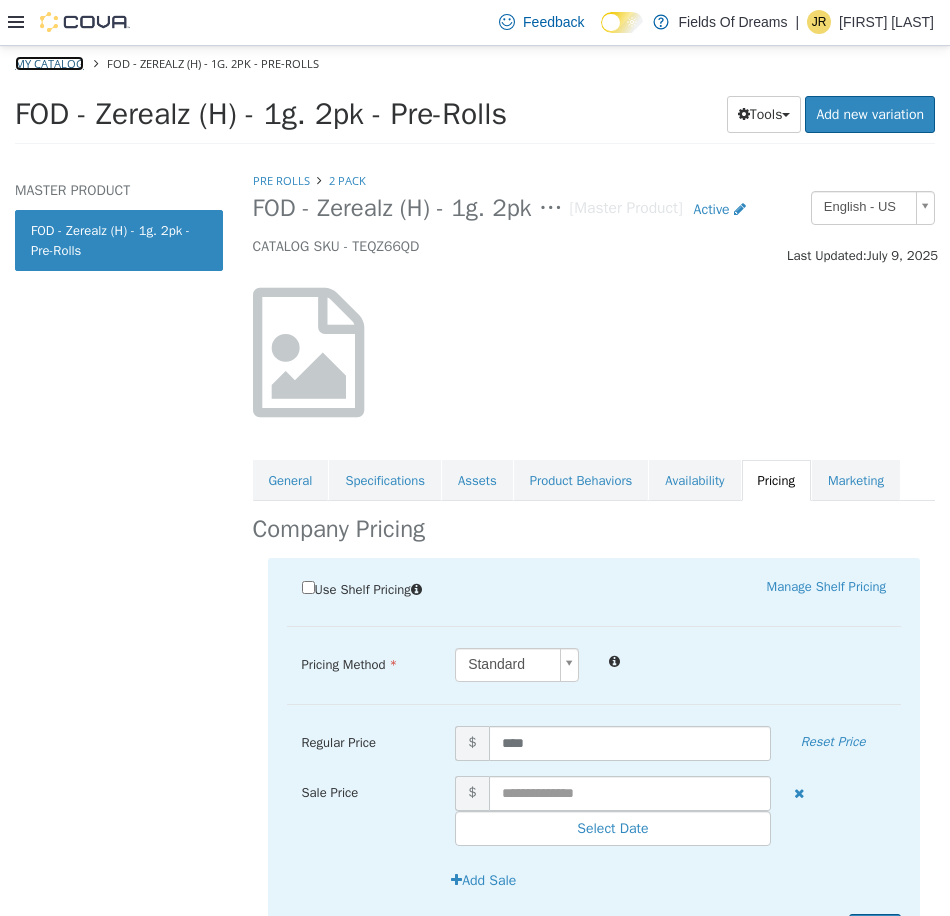 click on "My Catalog" at bounding box center (49, 62) 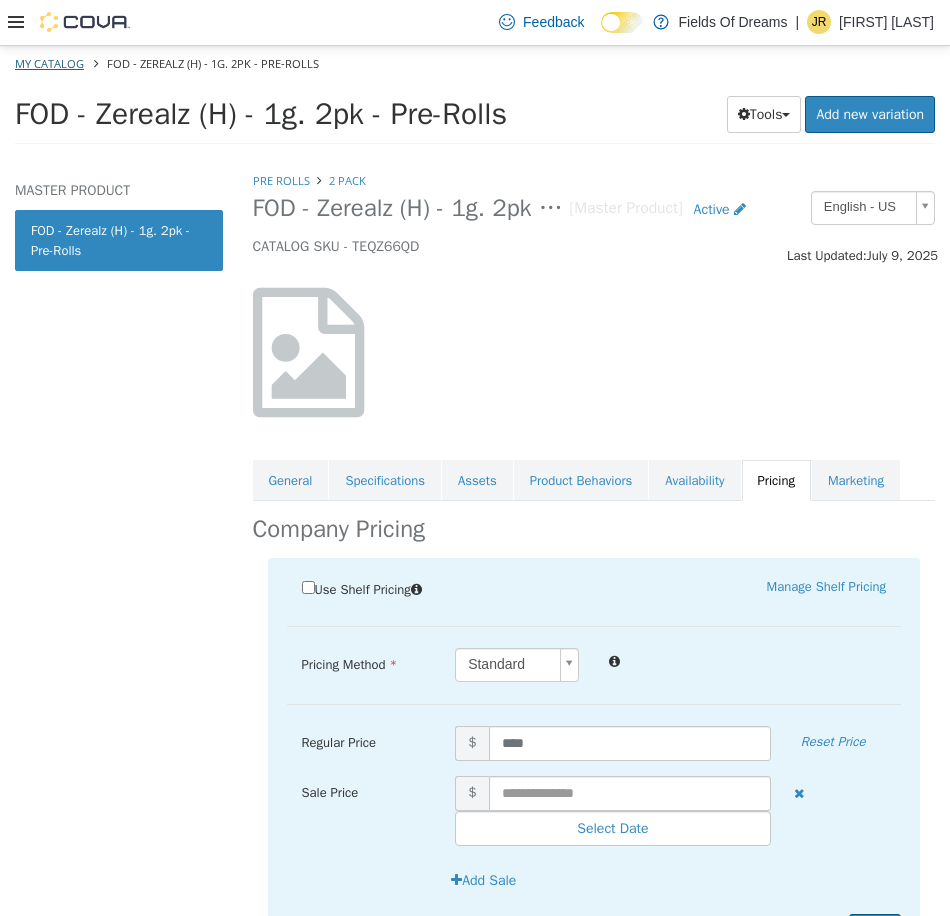 select on "**********" 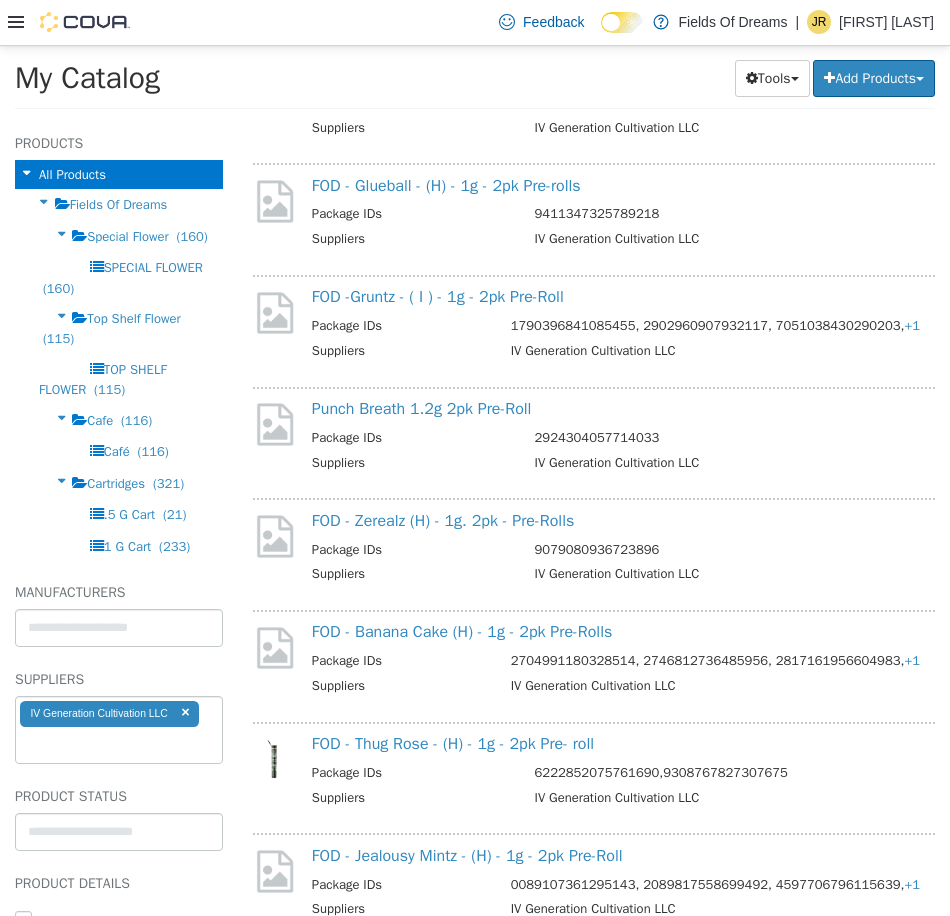 scroll, scrollTop: 1333, scrollLeft: 0, axis: vertical 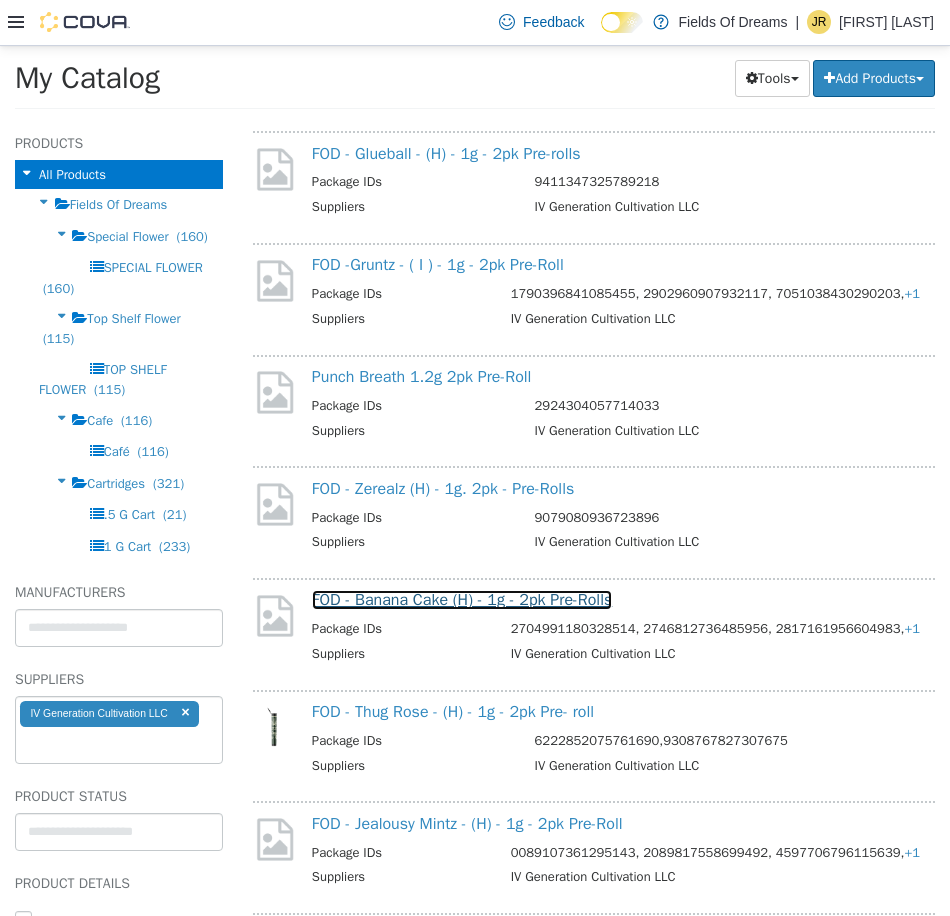 click on "FOD - Banana Cake (H) - 1g - 2pk Pre-Rolls" at bounding box center [462, 599] 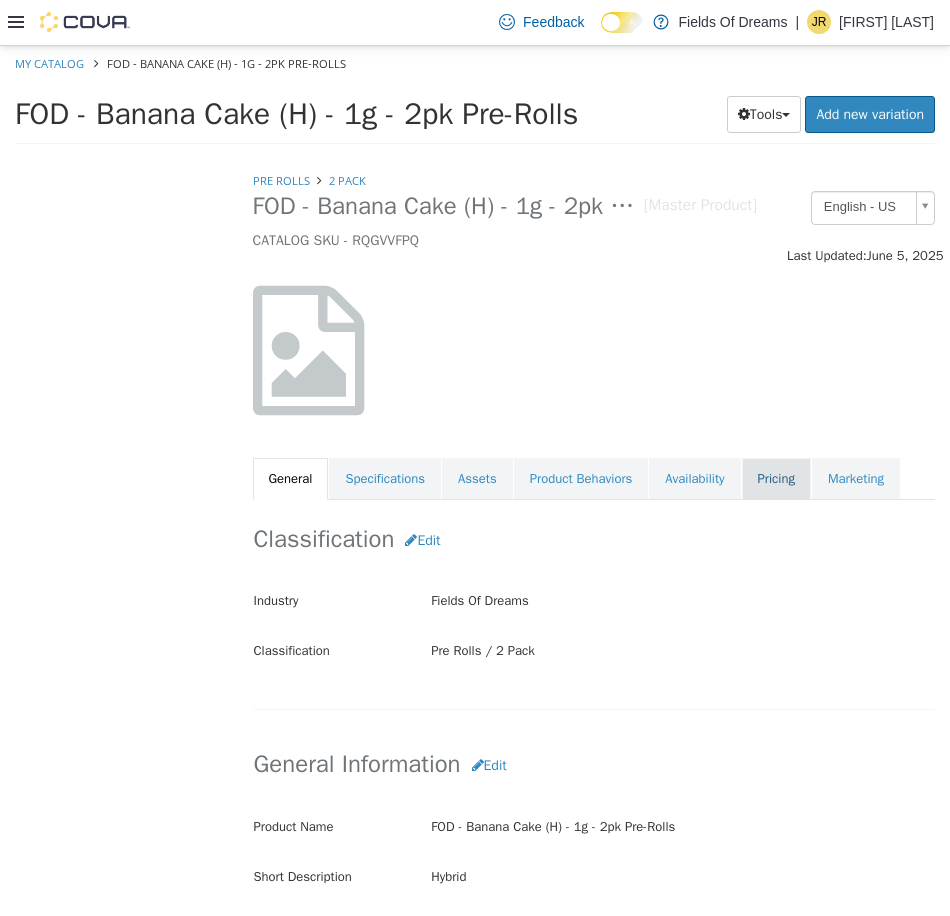 click on "Pricing" at bounding box center (776, 478) 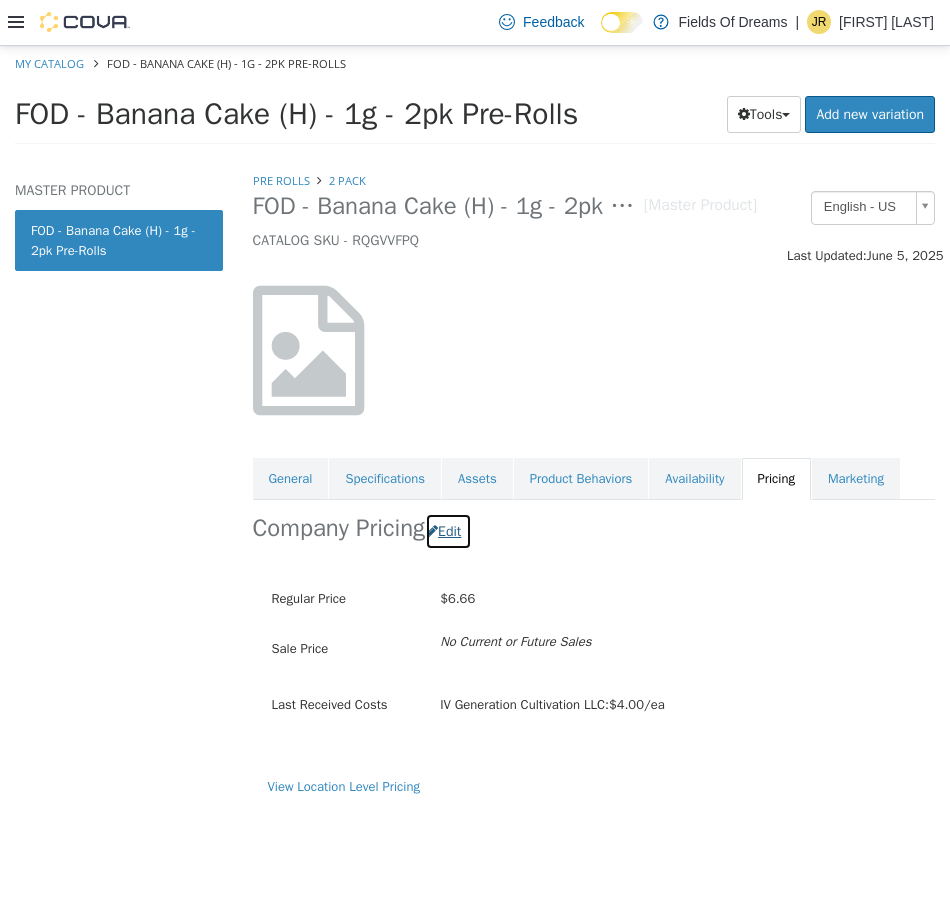 click on "Edit" at bounding box center [448, 530] 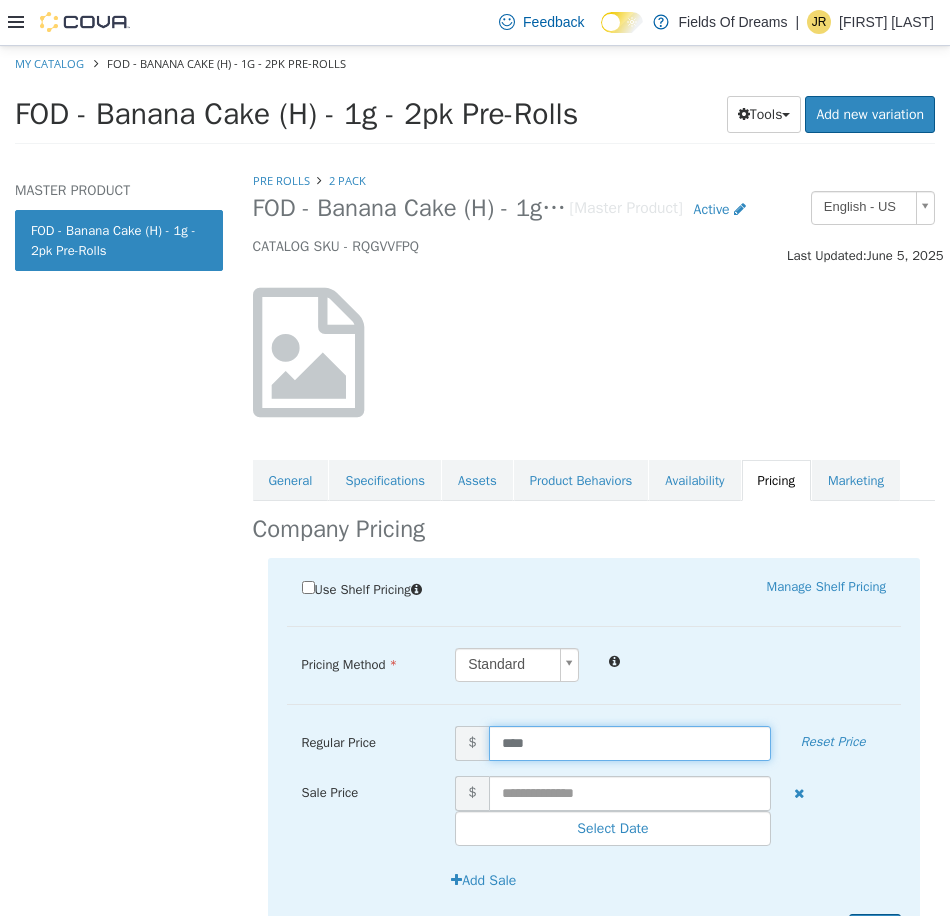 click on "****" at bounding box center [630, 742] 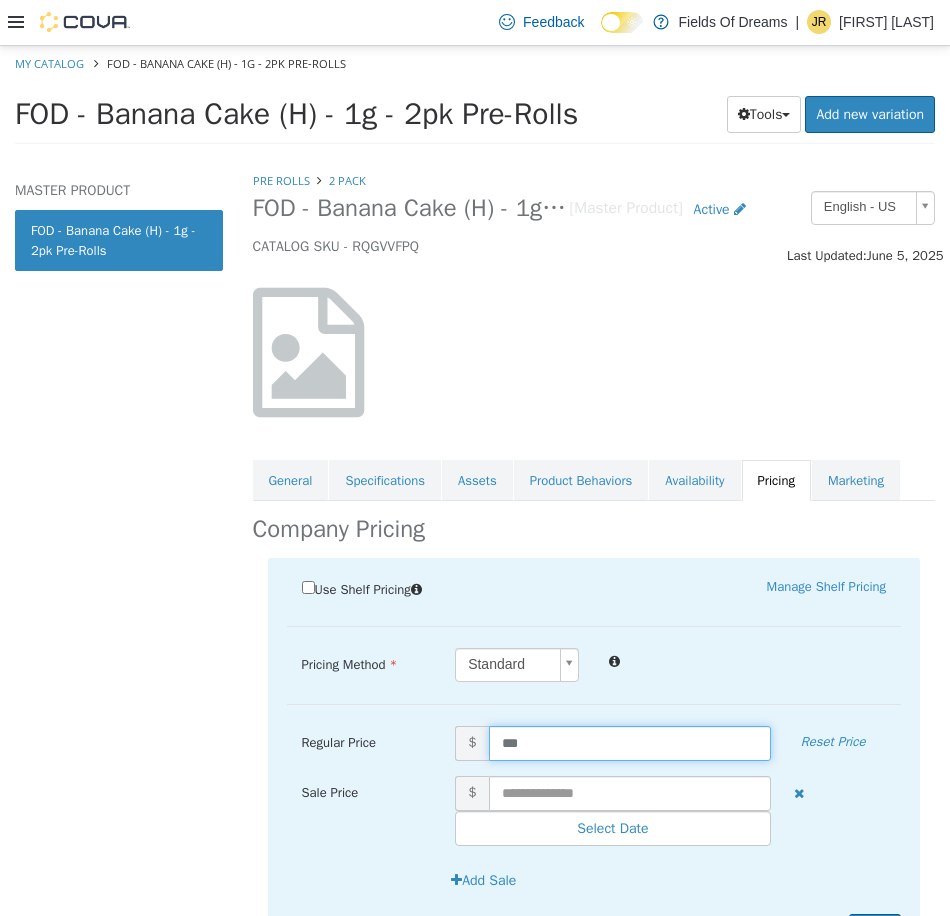 type on "****" 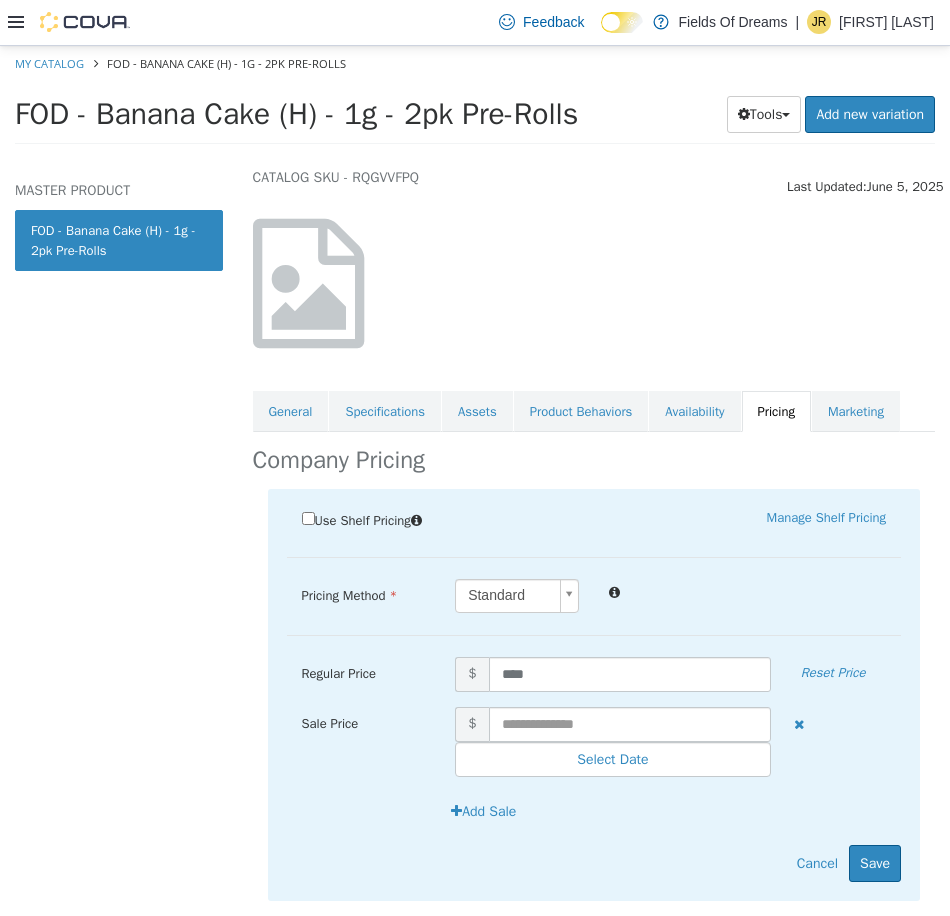 scroll, scrollTop: 108, scrollLeft: 0, axis: vertical 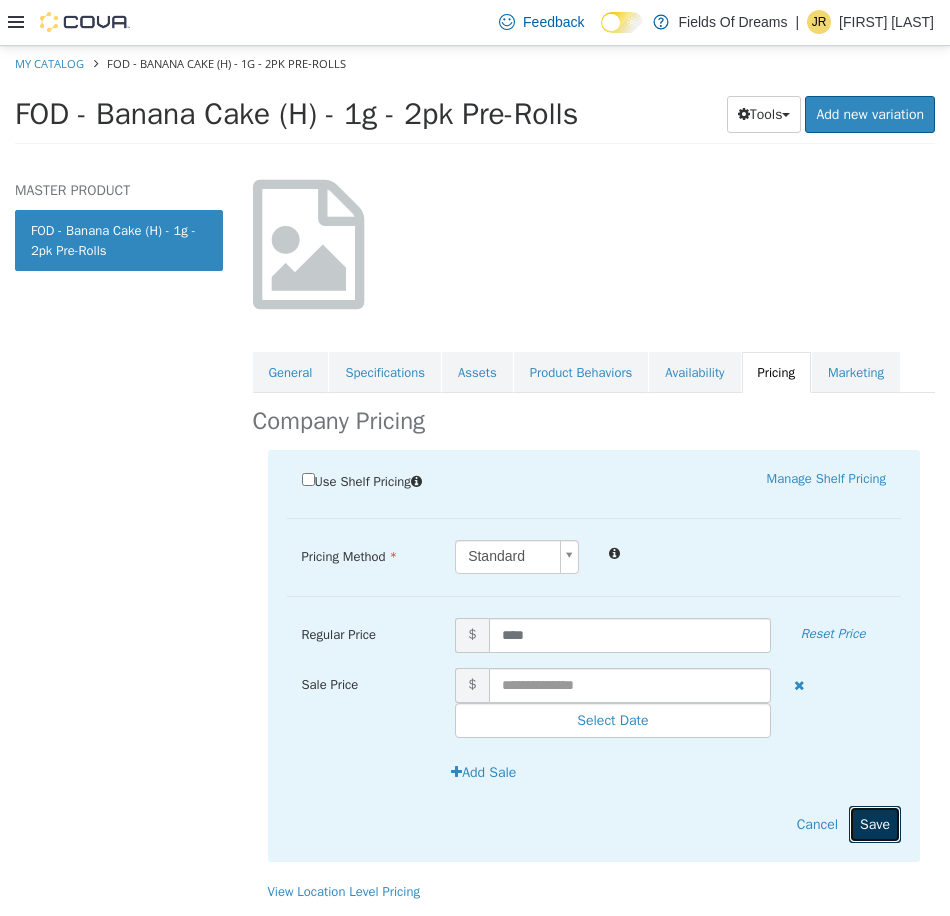 click on "Save" at bounding box center [875, 823] 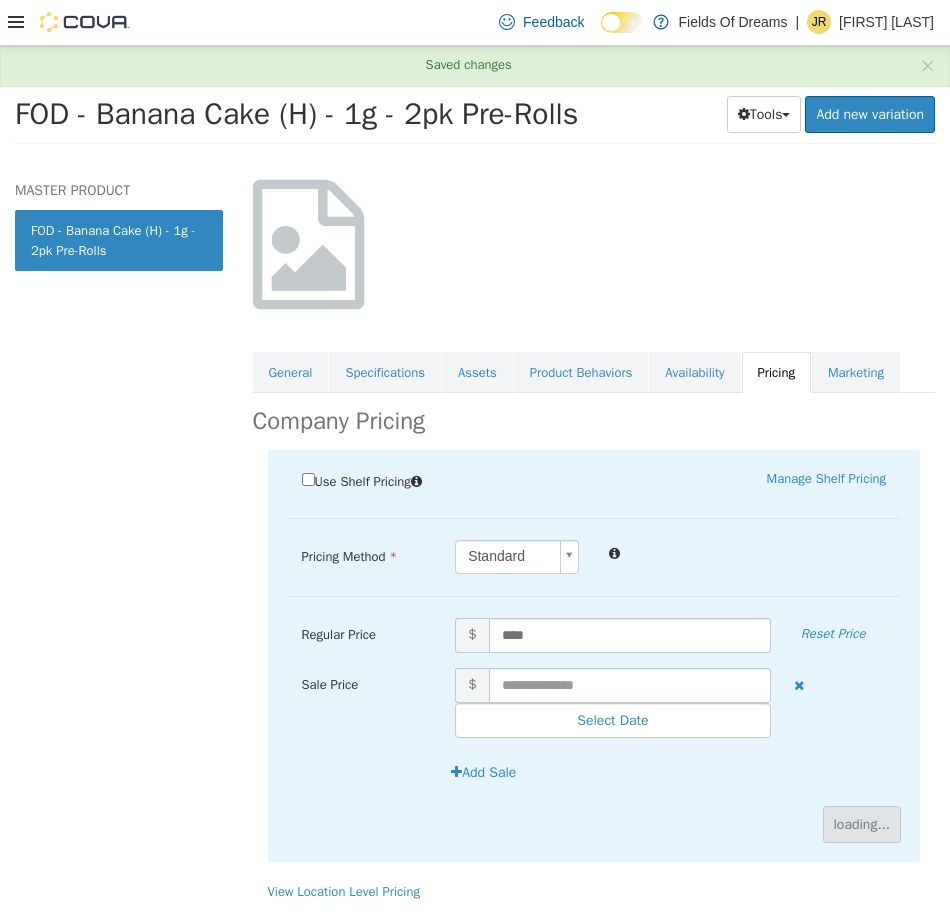 scroll, scrollTop: 0, scrollLeft: 0, axis: both 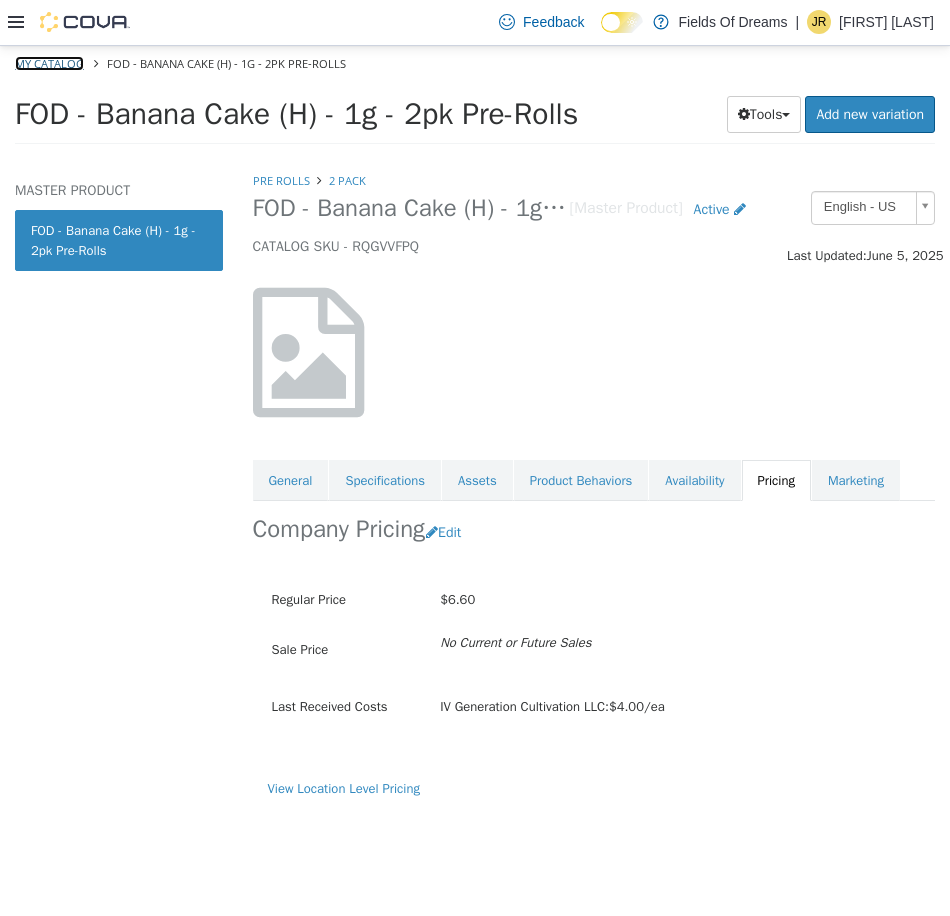 click on "My Catalog" at bounding box center [49, 62] 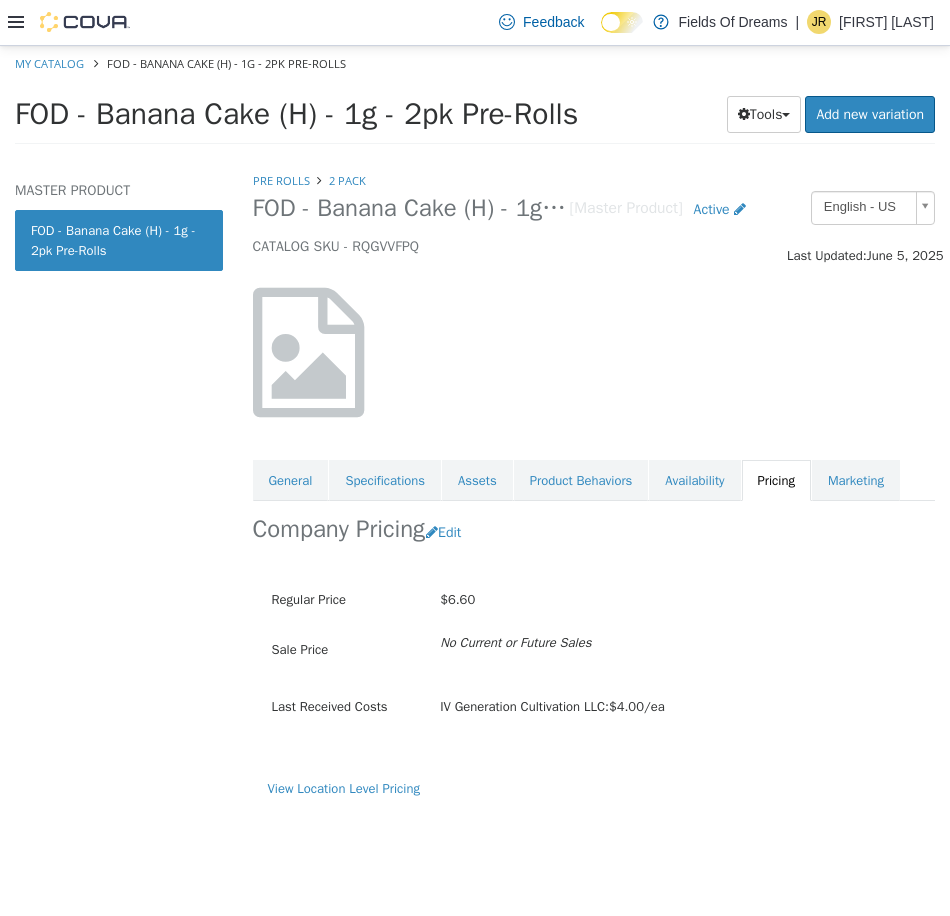 select on "**********" 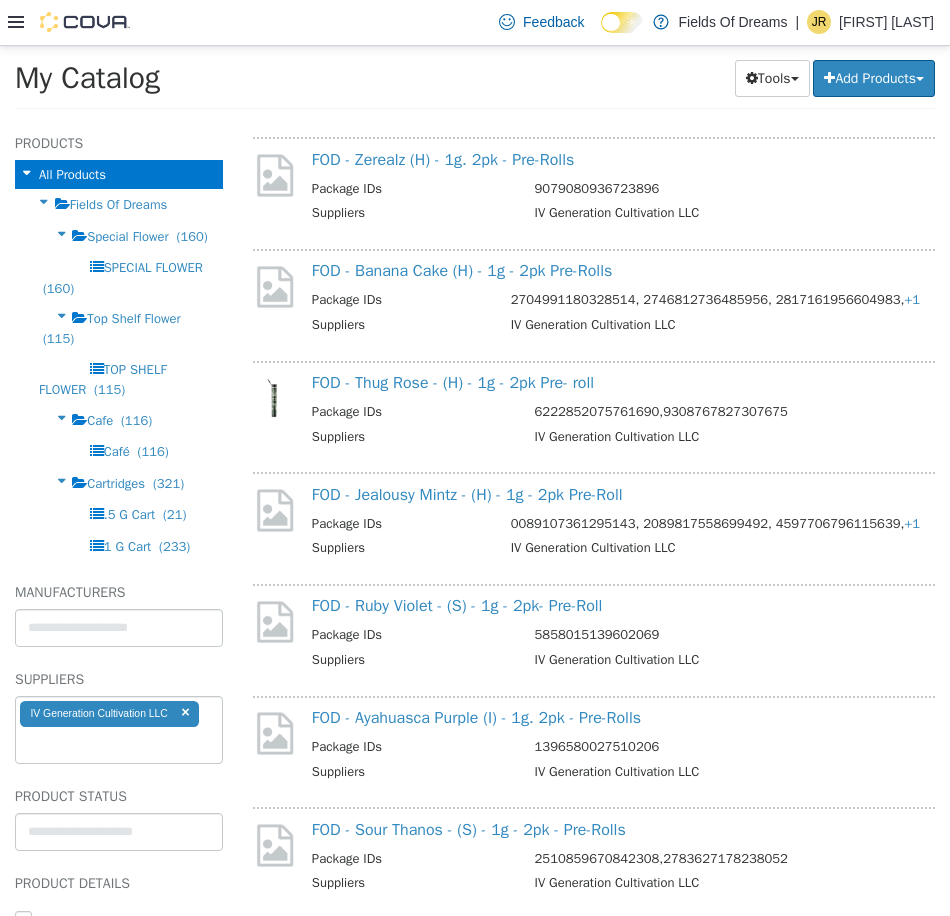scroll, scrollTop: 1667, scrollLeft: 0, axis: vertical 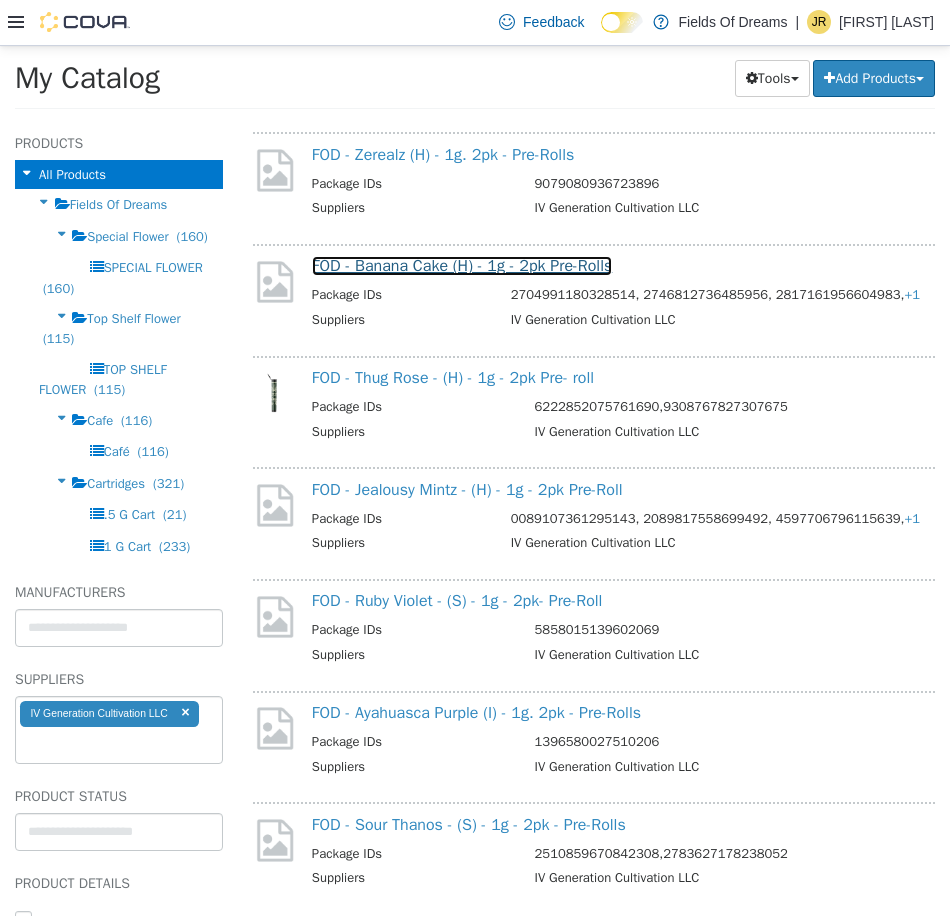 click on "FOD - Banana Cake (H) - 1g - 2pk Pre-Rolls" at bounding box center (462, 265) 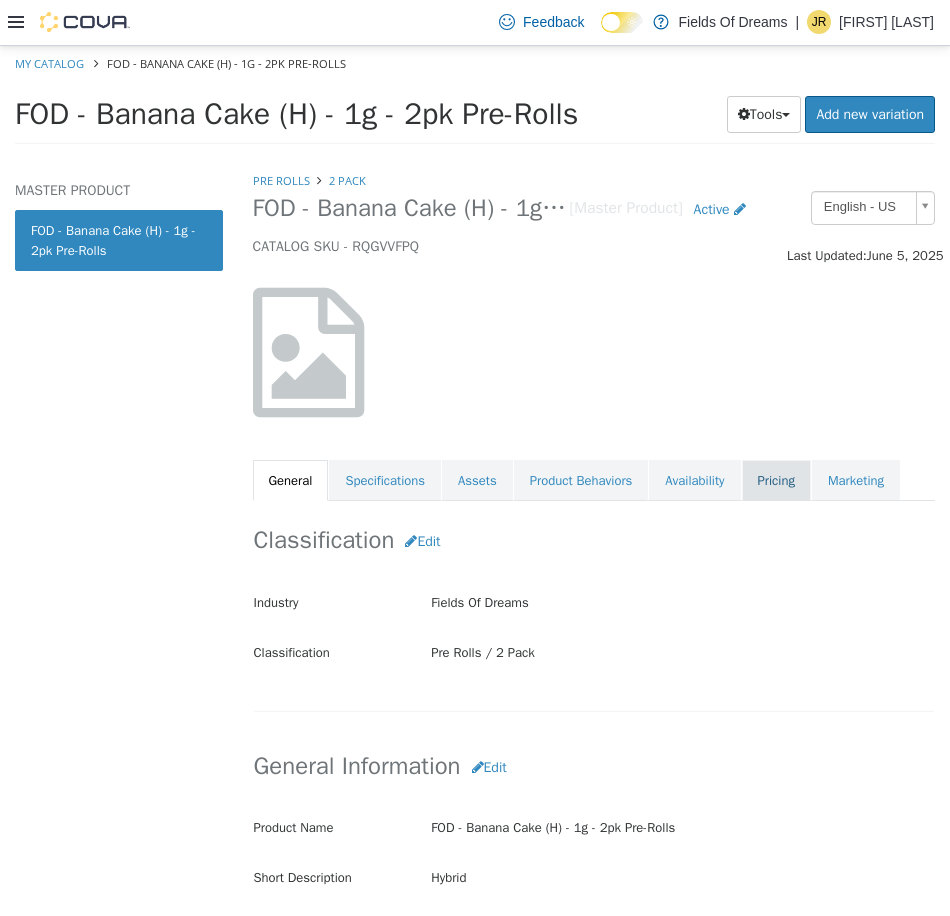 click on "Pricing" at bounding box center (776, 480) 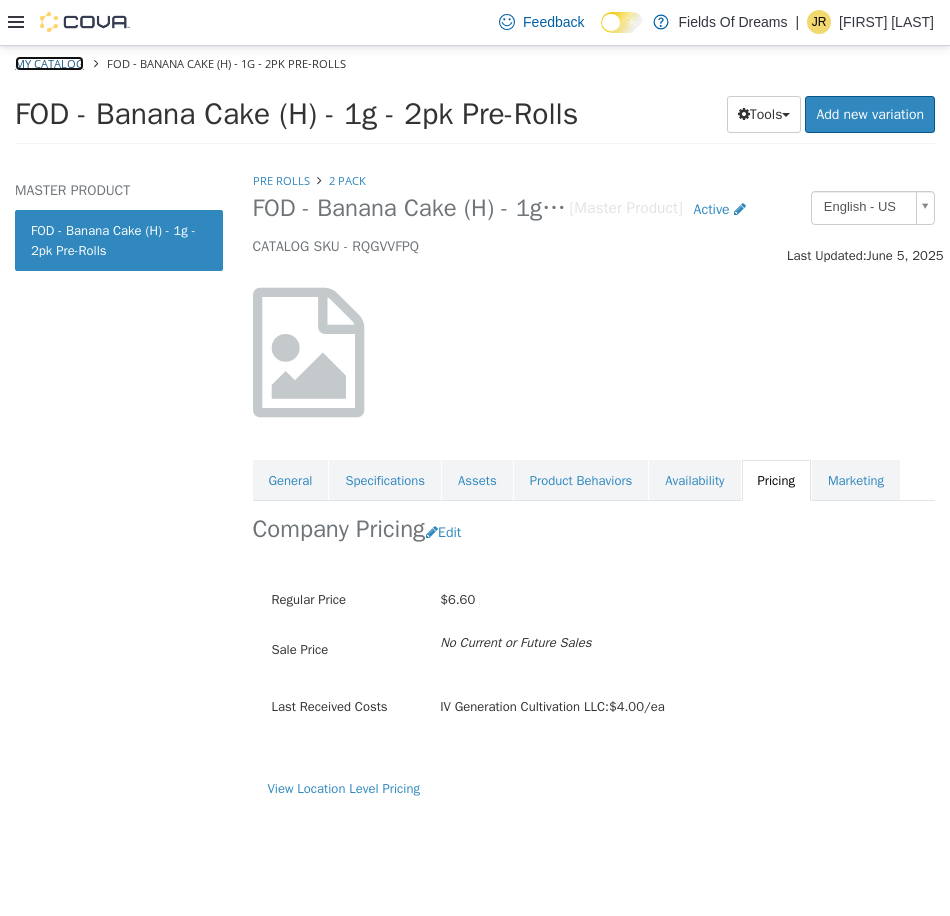 click on "My Catalog" at bounding box center [49, 62] 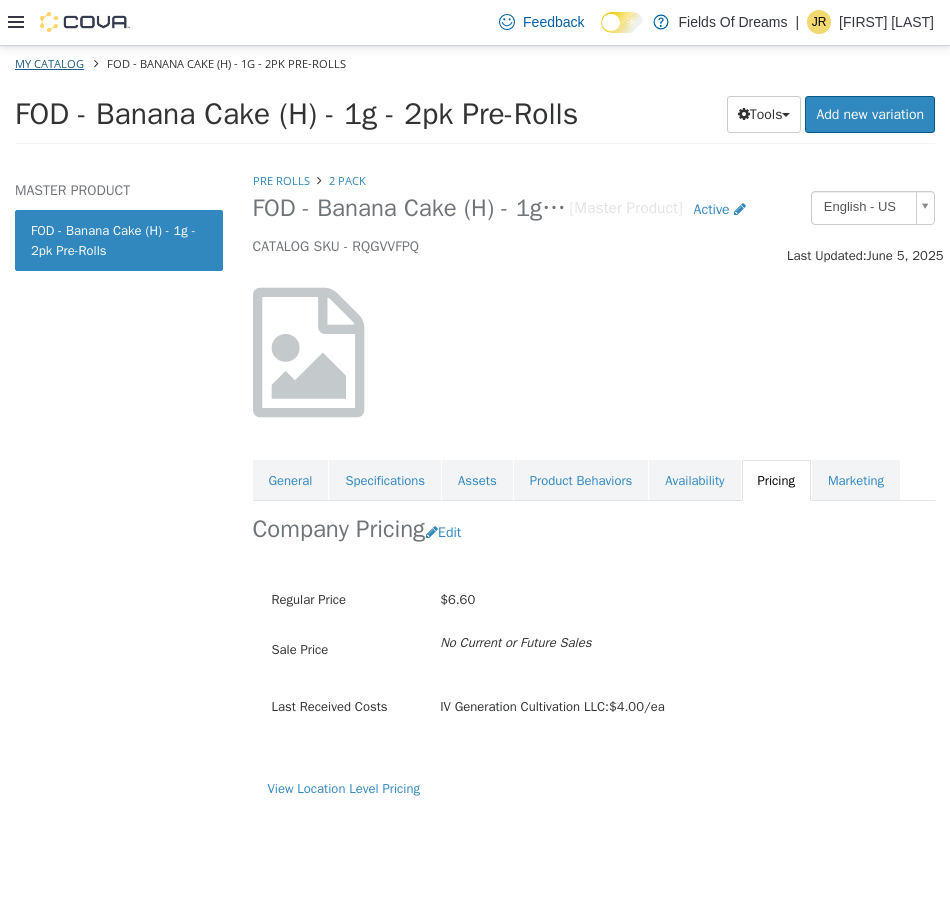 select on "**********" 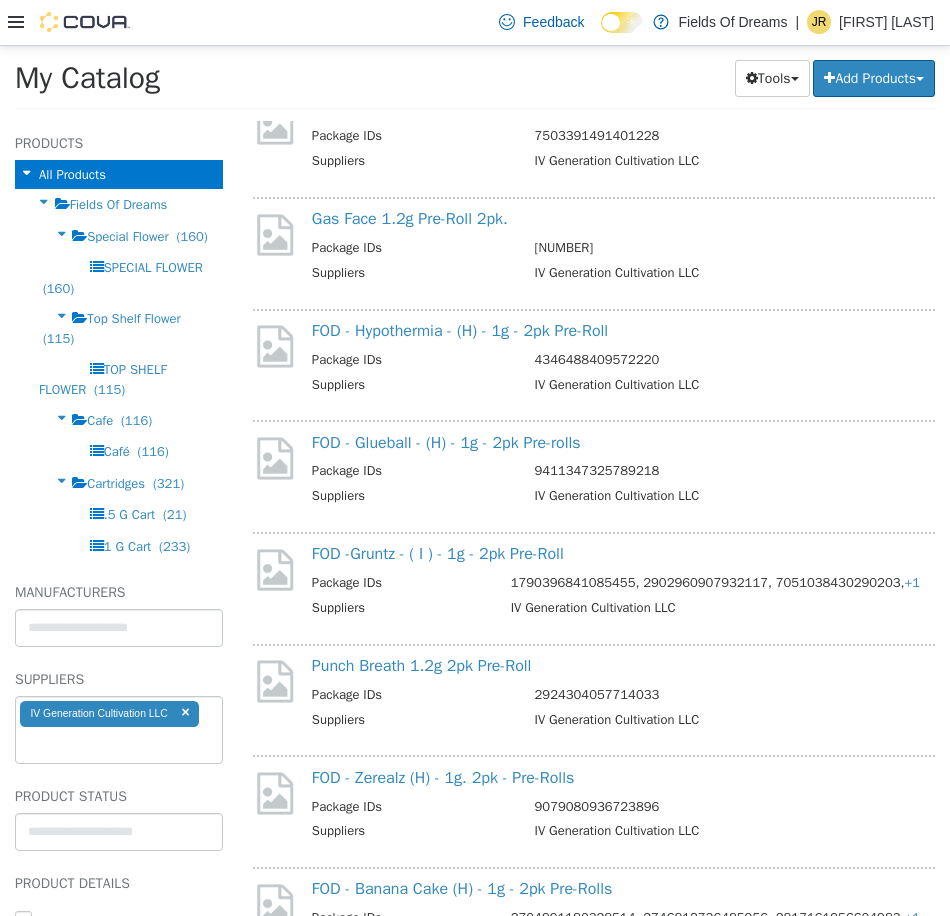 scroll, scrollTop: 1333, scrollLeft: 0, axis: vertical 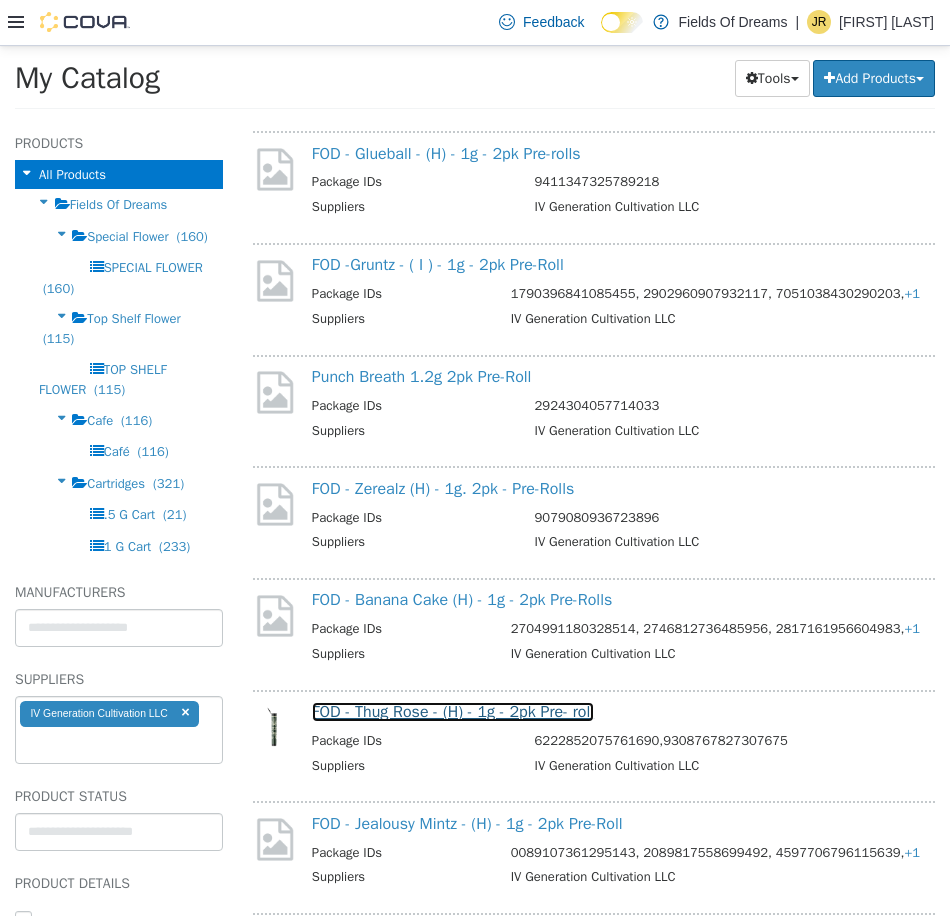 click on "FOD - Thug Rose - (H) - 1g - 2pk Pre- roll" at bounding box center (453, 711) 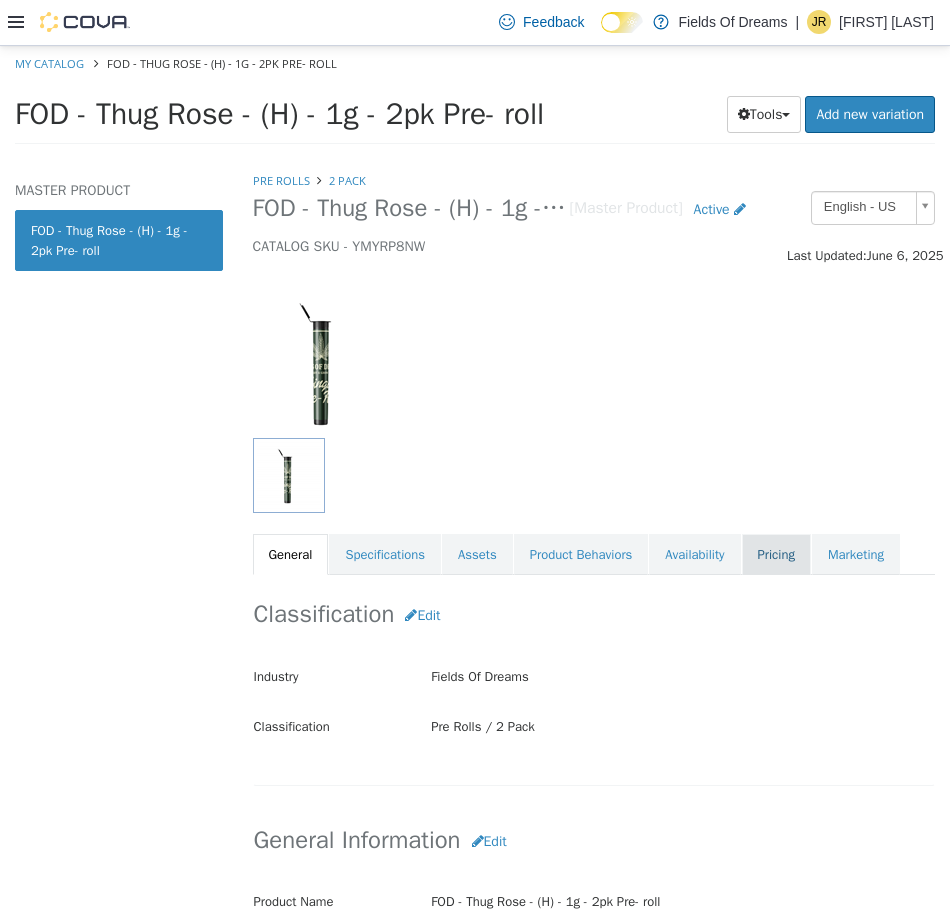click on "Pricing" at bounding box center (776, 554) 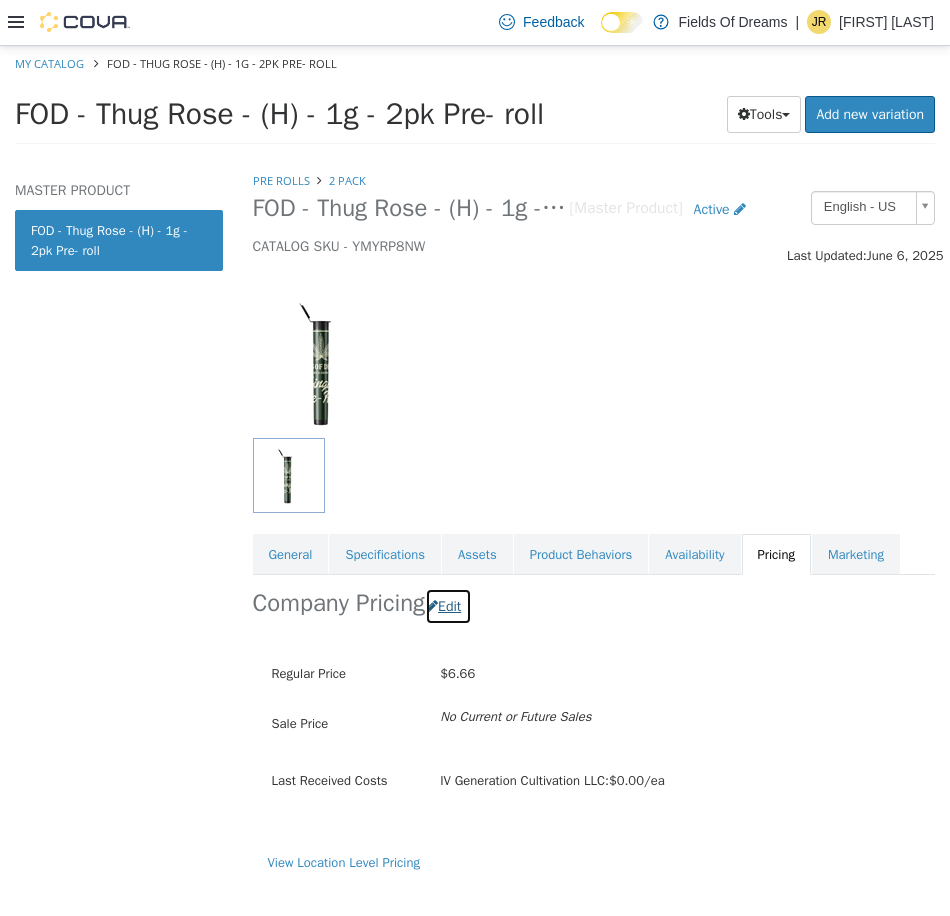 click on "Edit" at bounding box center (448, 605) 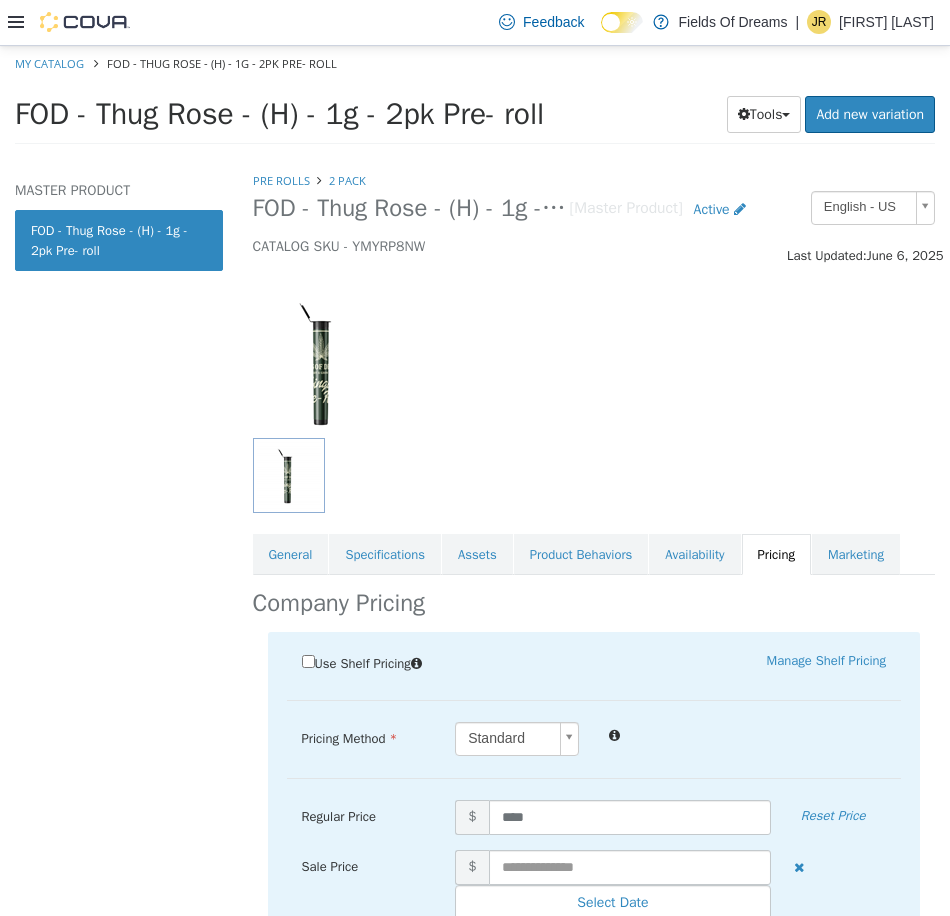 drag, startPoint x: 623, startPoint y: 789, endPoint x: 633, endPoint y: 801, distance: 15.6205 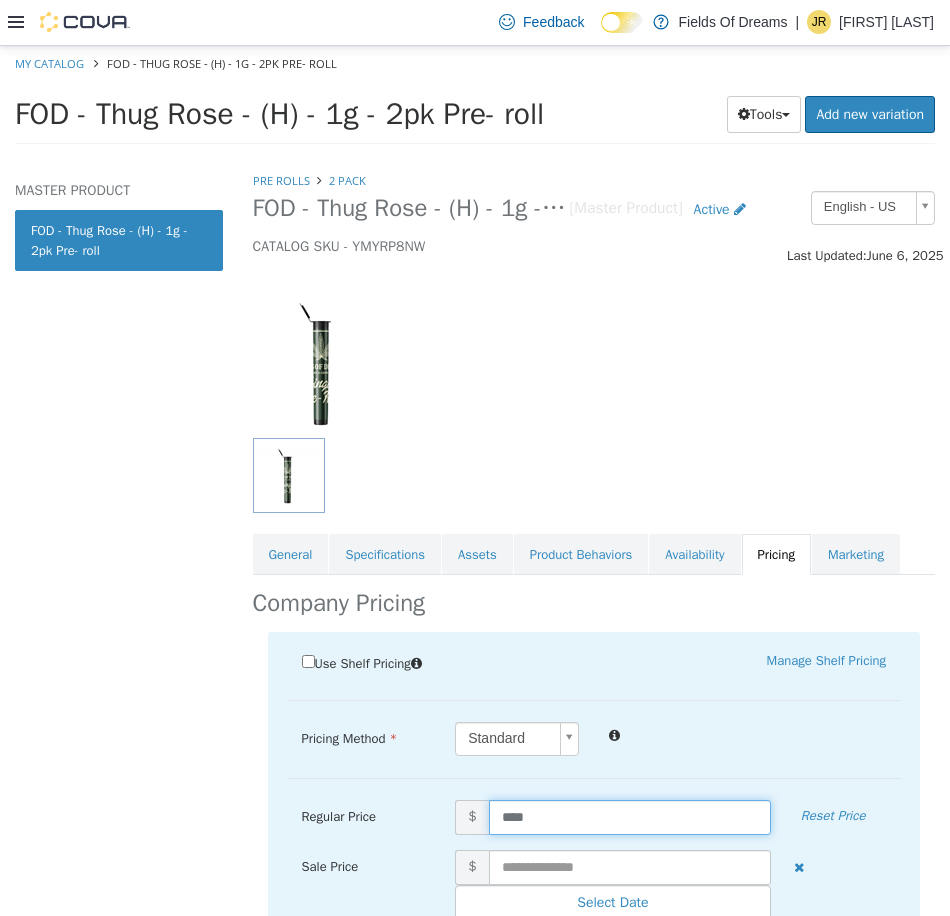 click on "****" at bounding box center [630, 816] 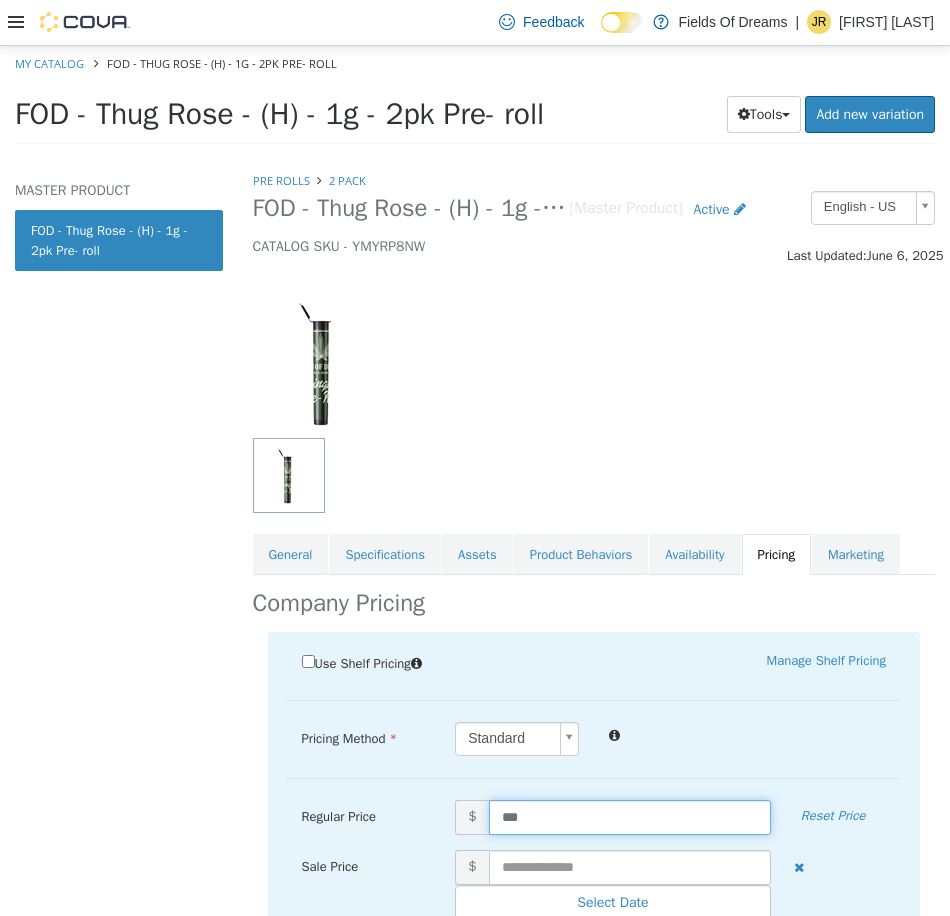 type on "****" 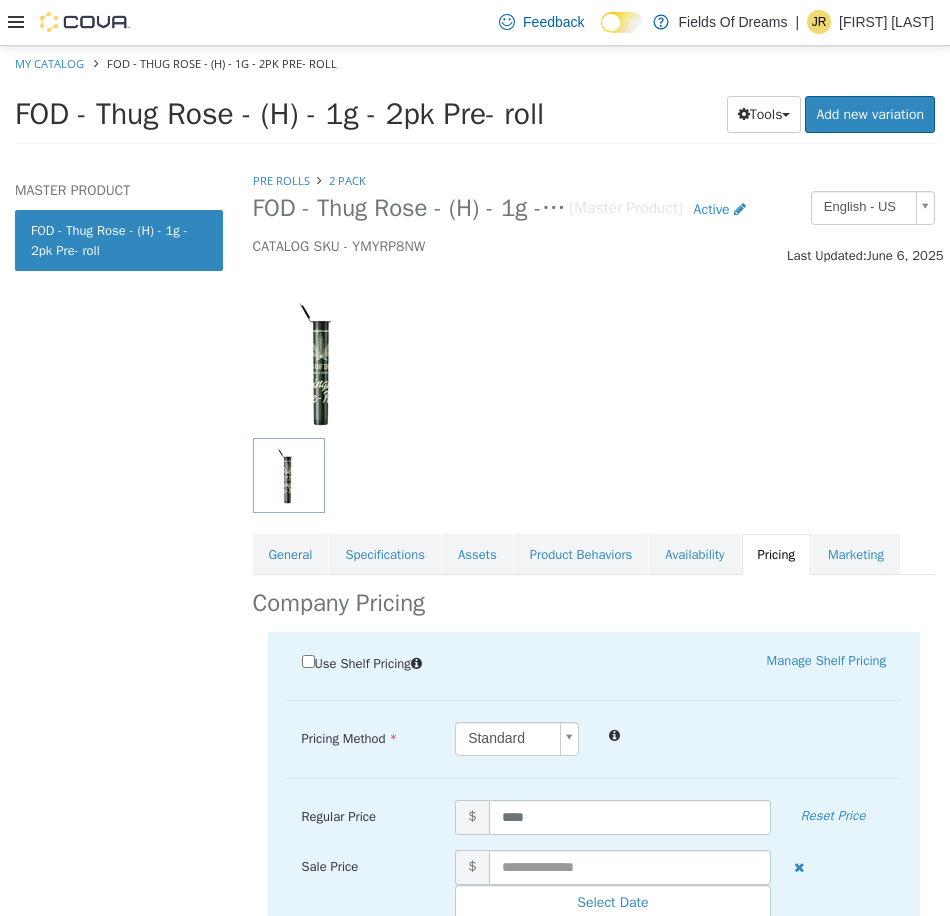 scroll, scrollTop: 182, scrollLeft: 0, axis: vertical 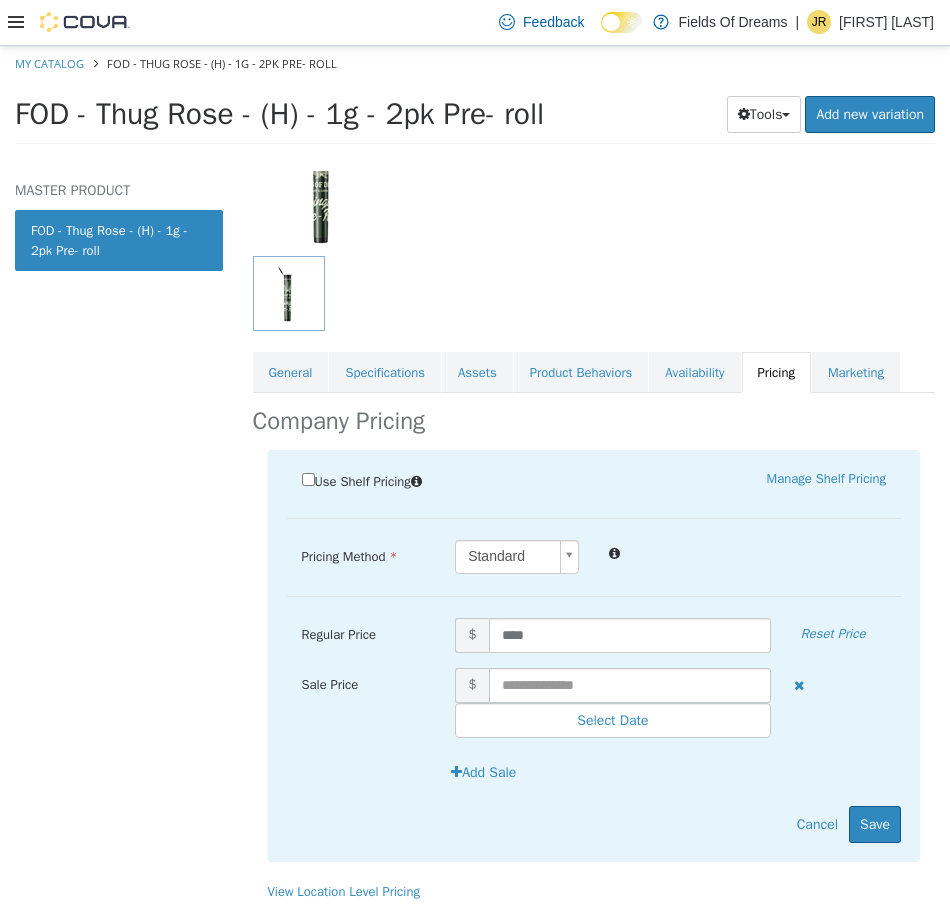click on "Use Shelf Pricing    Manage Shelf Pricing Shelf Price     Select a Shelf Price                             Shelf Price is required Pricing Method     Standard                             * Regular Price $ **** Reset Price Sale Price $ Select Date     (UTC-6) Denver                                Add Sale Cancel Save" at bounding box center [594, 655] 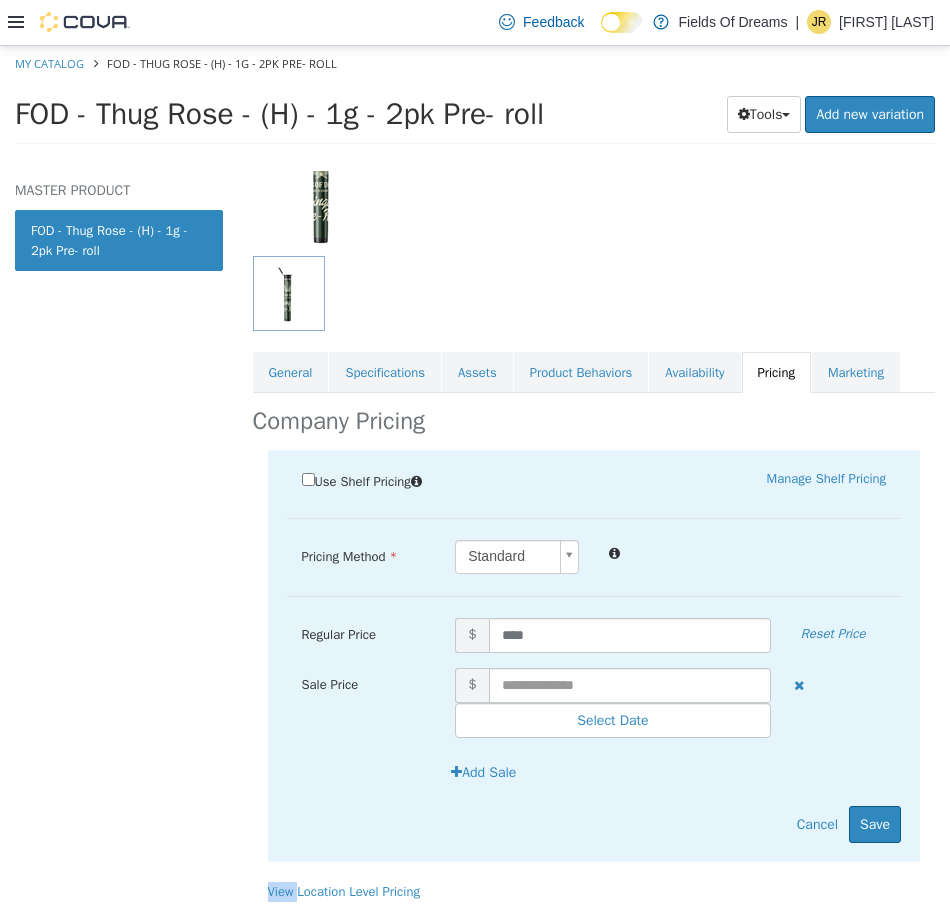 click on "Use Shelf Pricing    Manage Shelf Pricing Shelf Price     Select a Shelf Price                             Shelf Price is required Pricing Method     Standard                             * Regular Price $ **** Reset Price Sale Price $ Select Date     (UTC-6) Denver                                Add Sale Cancel Save" at bounding box center [594, 655] 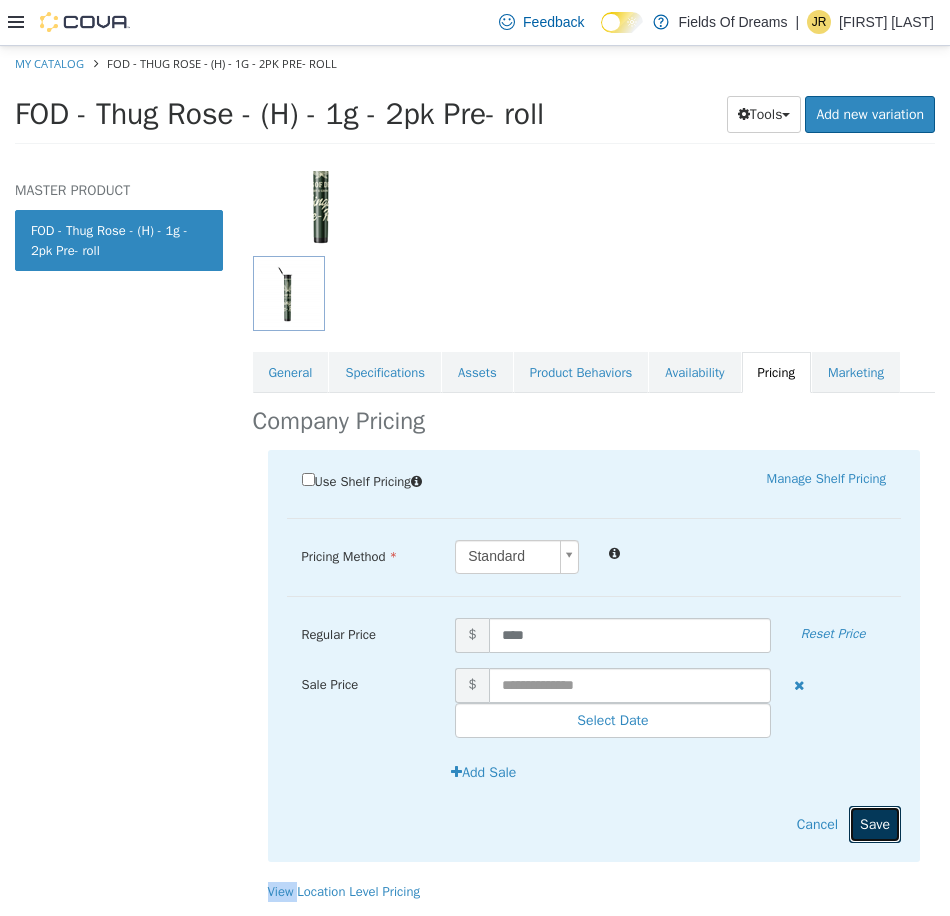 click on "Save" at bounding box center (875, 823) 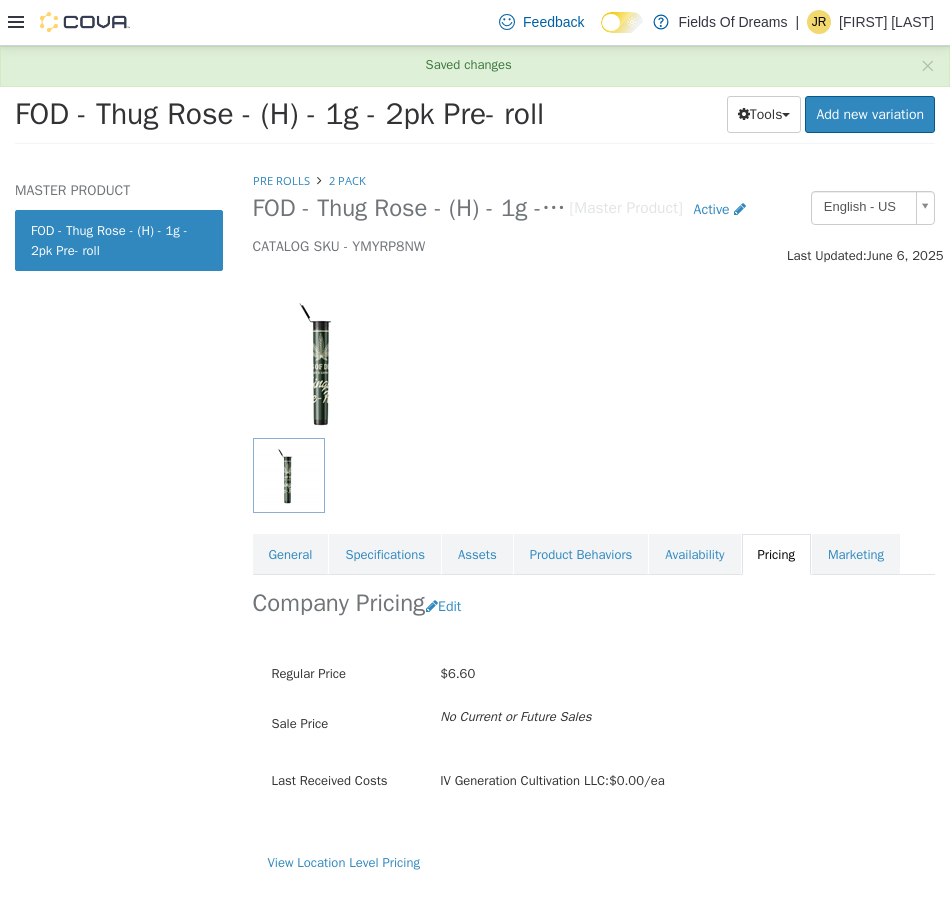 scroll, scrollTop: 0, scrollLeft: 0, axis: both 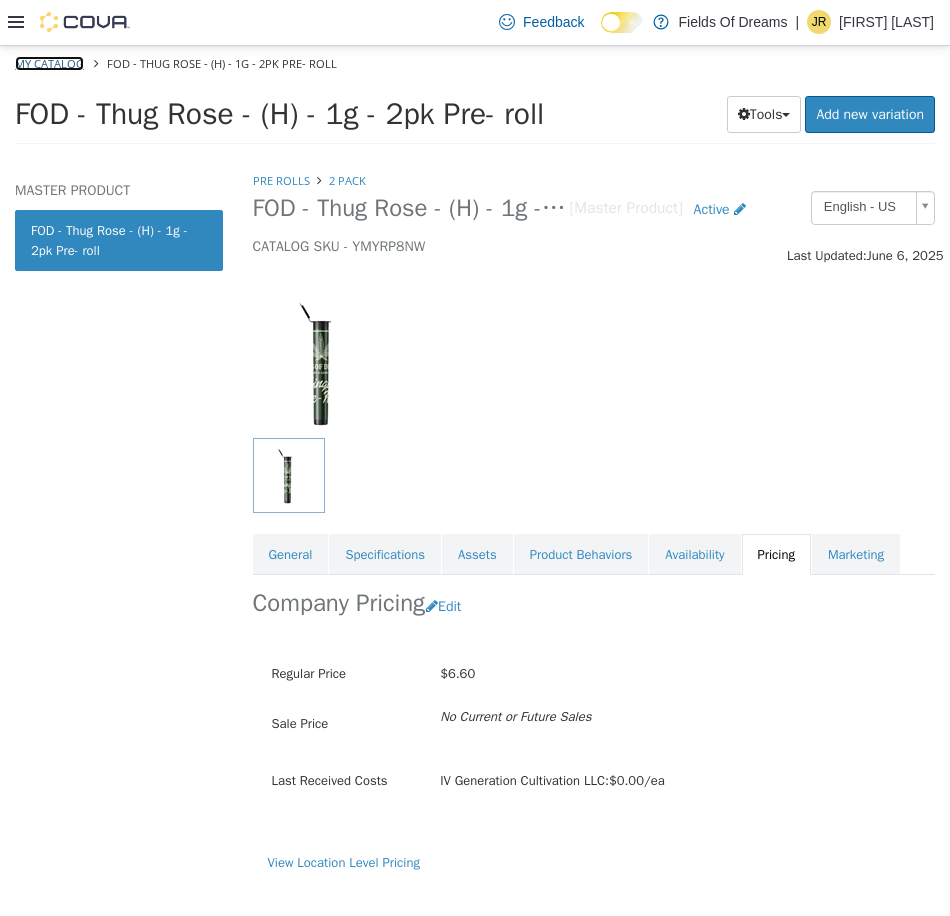 click on "My Catalog" at bounding box center [49, 62] 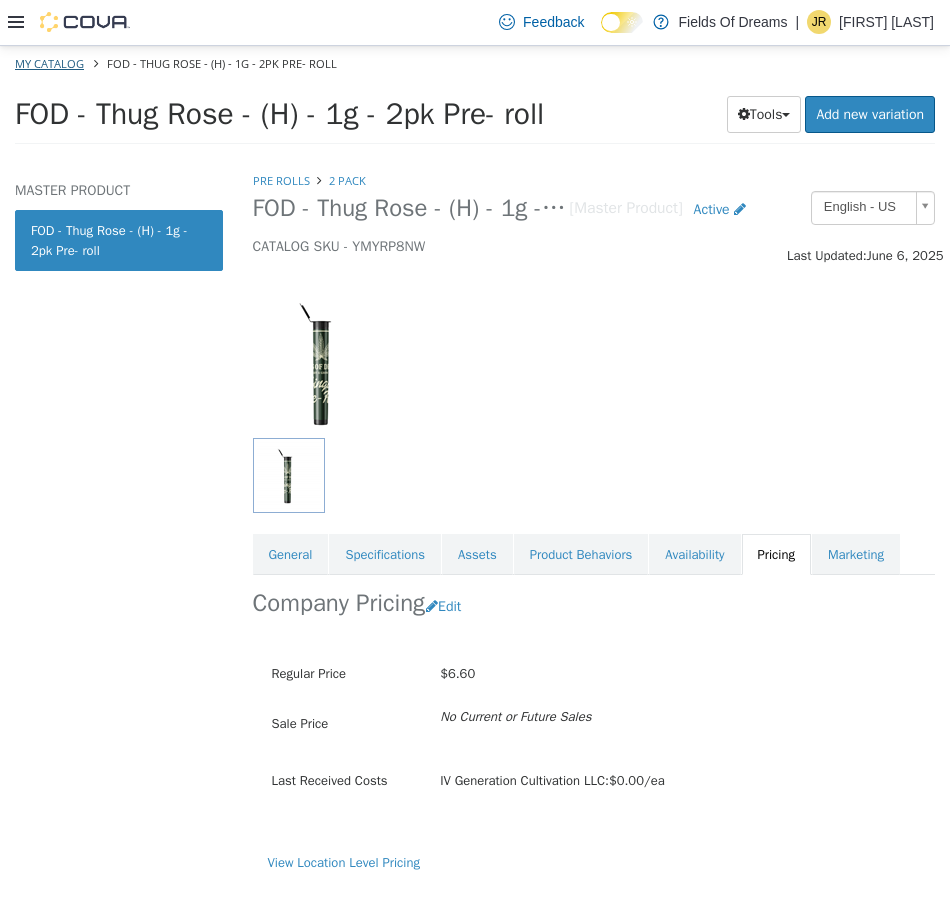 select on "**********" 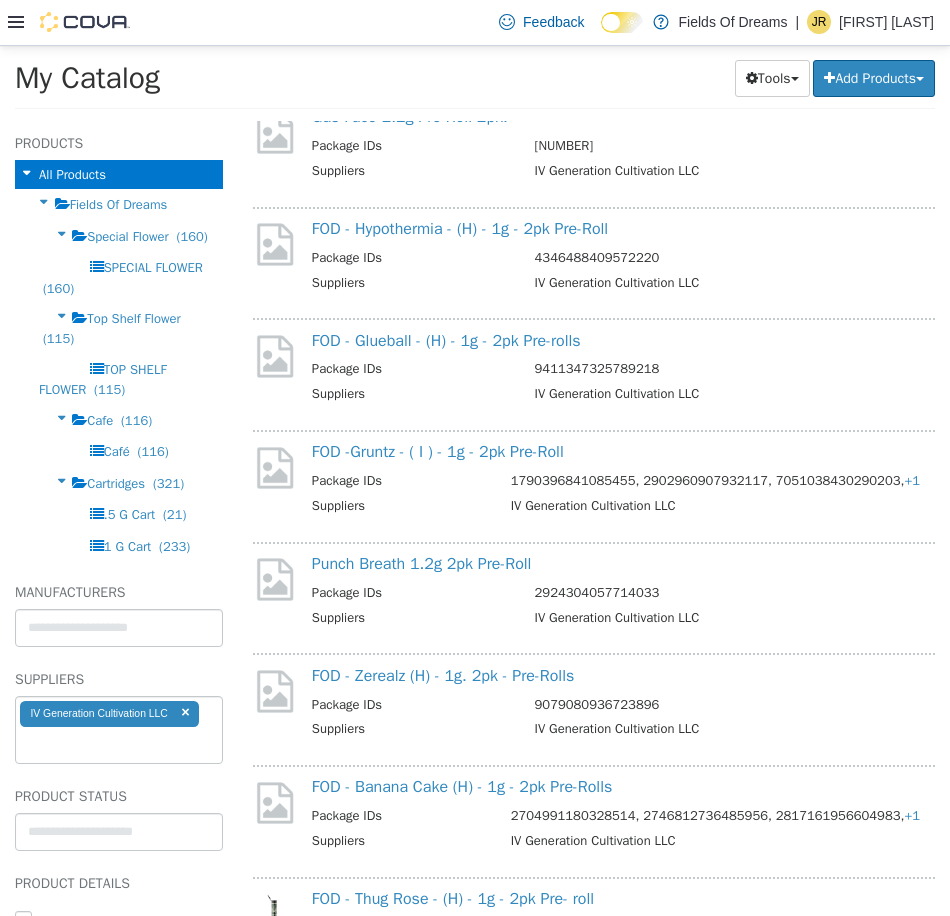 scroll, scrollTop: 1333, scrollLeft: 0, axis: vertical 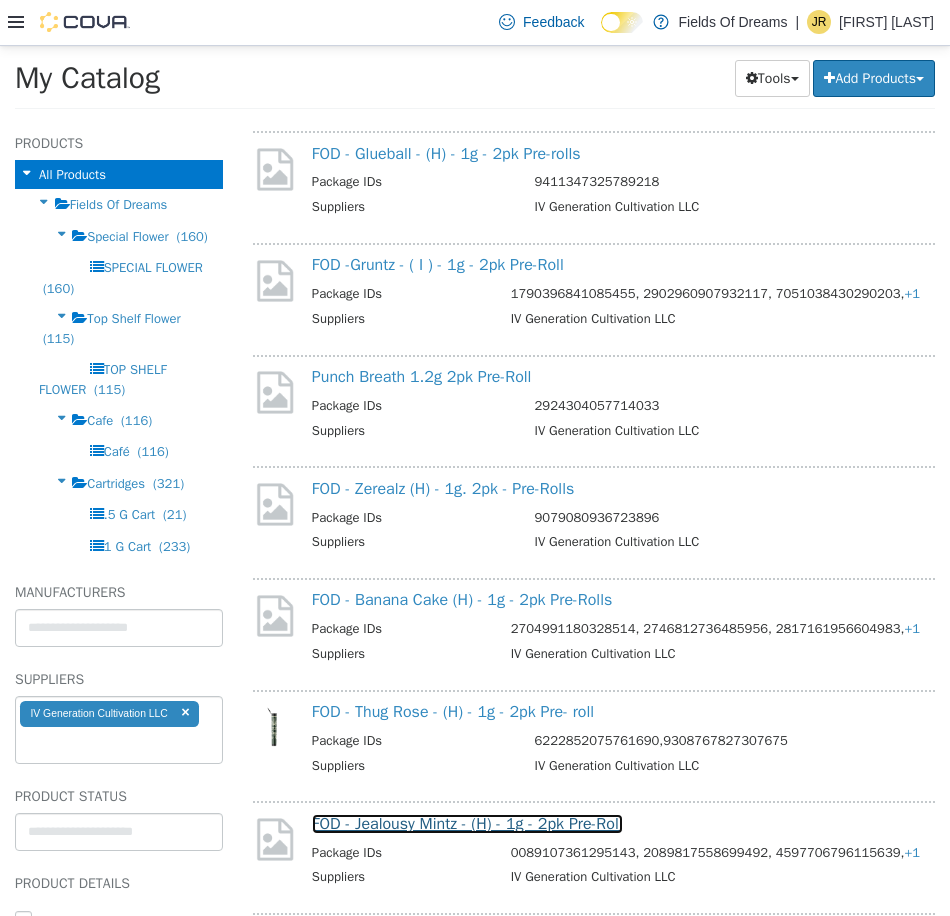 click on "FOD - Jealousy Mintz - (H) - 1g - 2pk Pre-Roll" at bounding box center [467, 823] 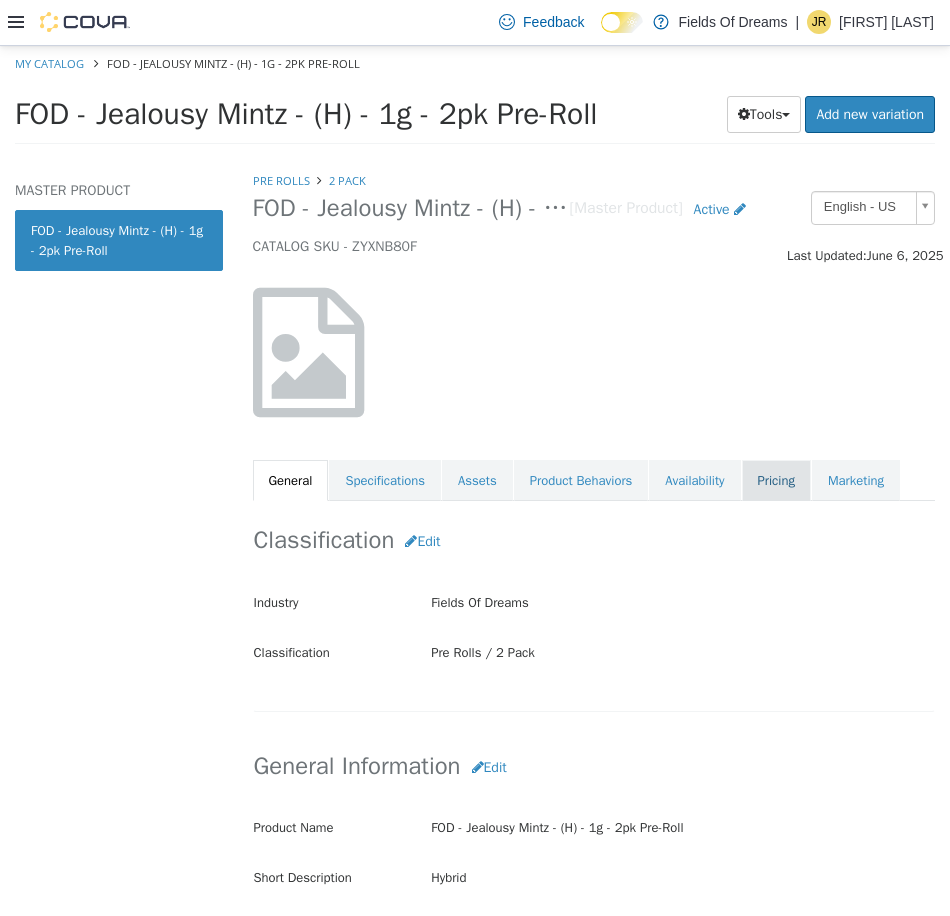 click on "Pricing" at bounding box center [776, 480] 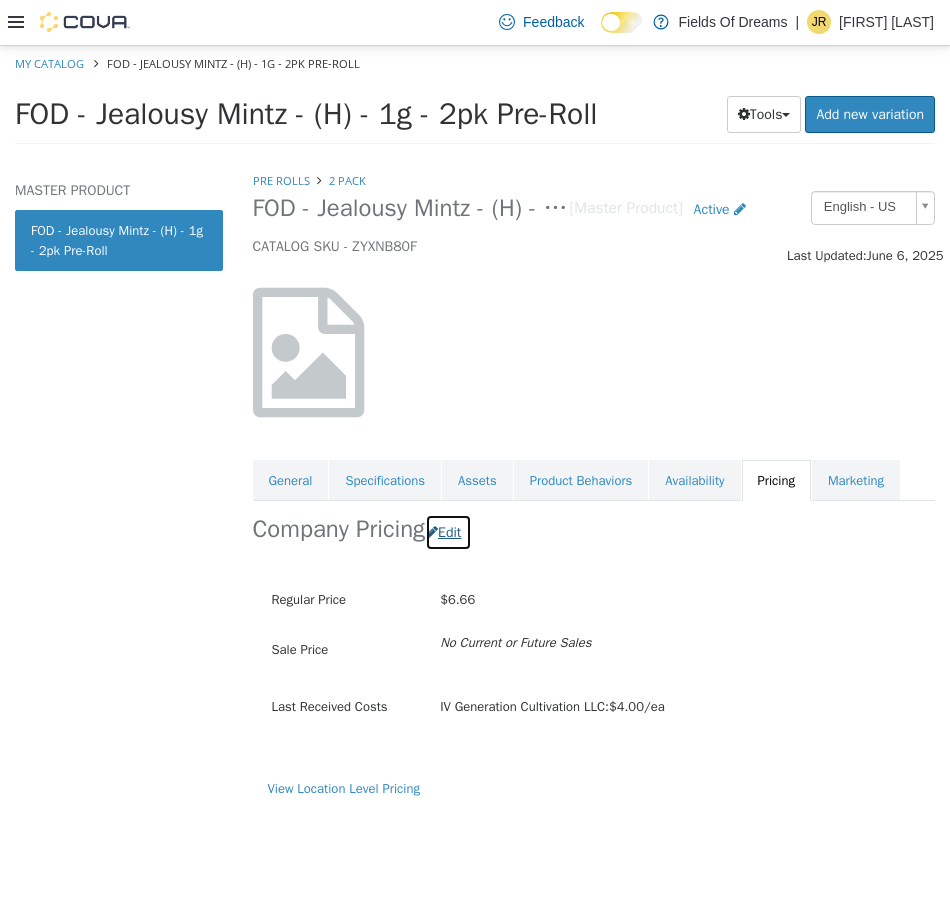 click on "Edit" at bounding box center [448, 531] 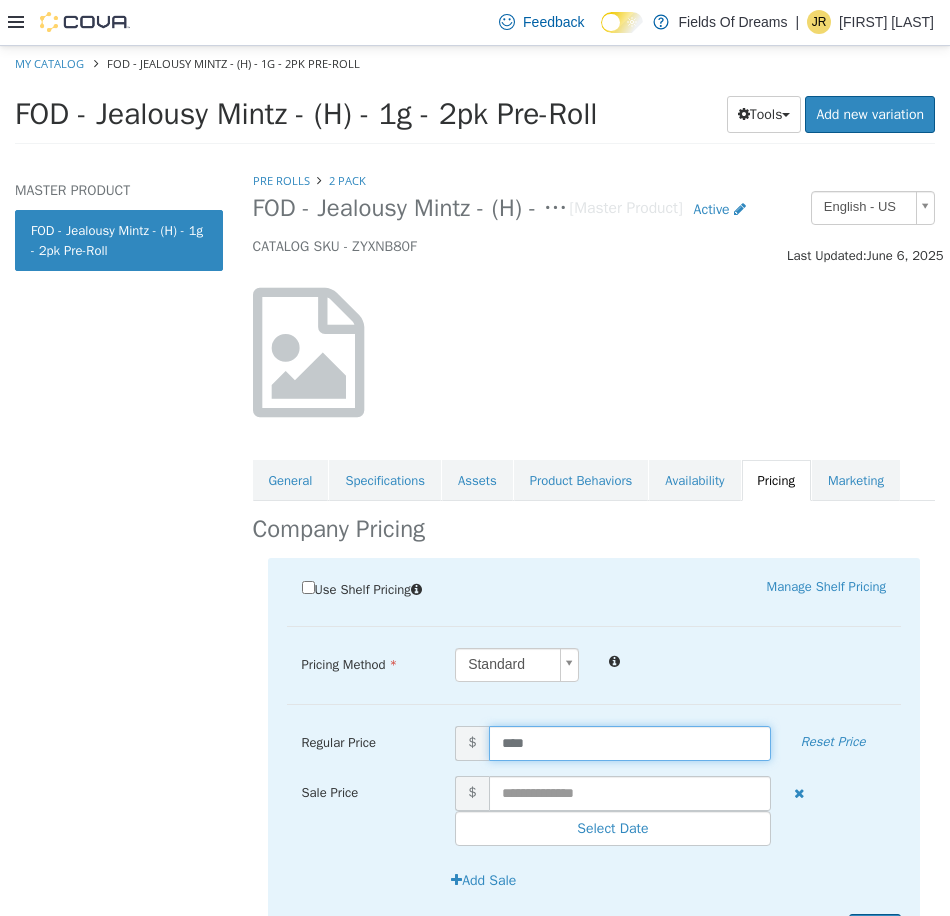 click on "****" at bounding box center [630, 742] 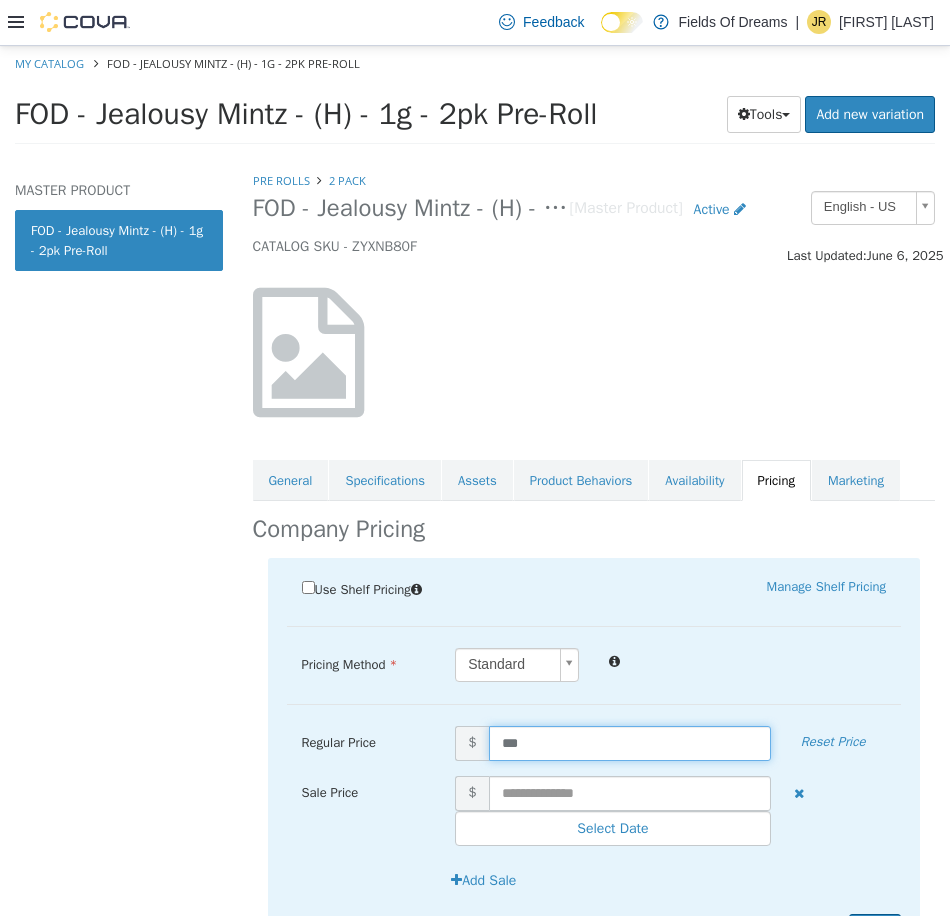 type on "****" 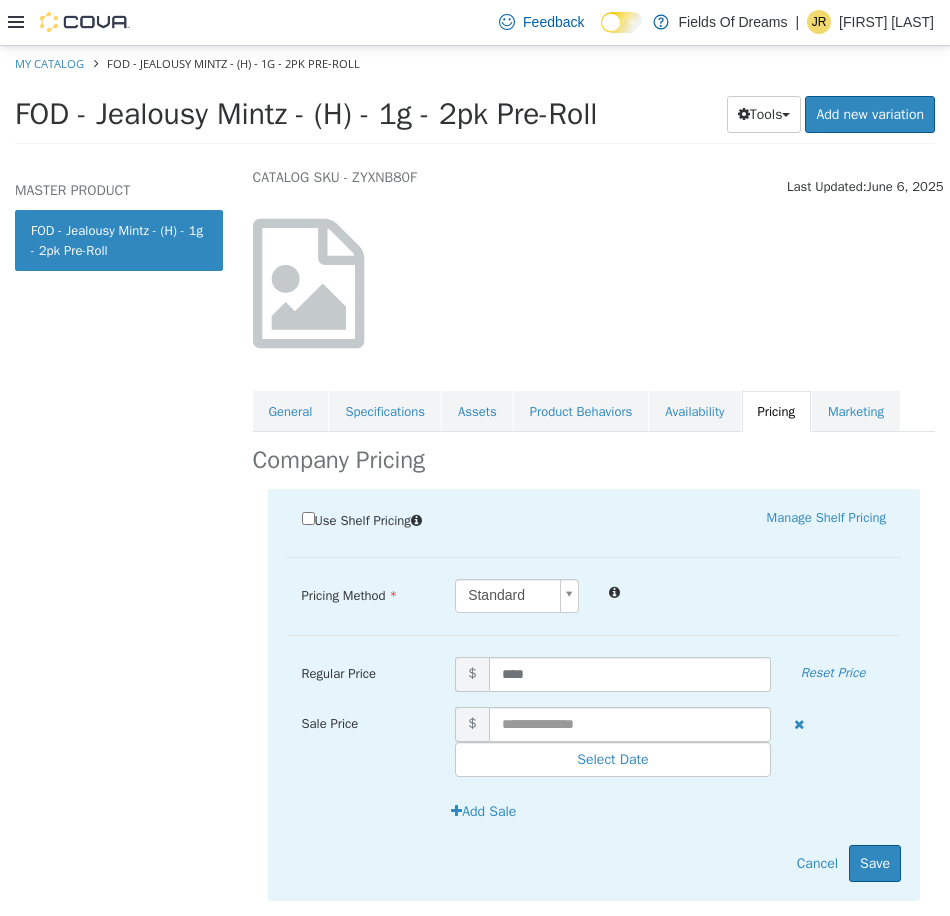 scroll, scrollTop: 108, scrollLeft: 0, axis: vertical 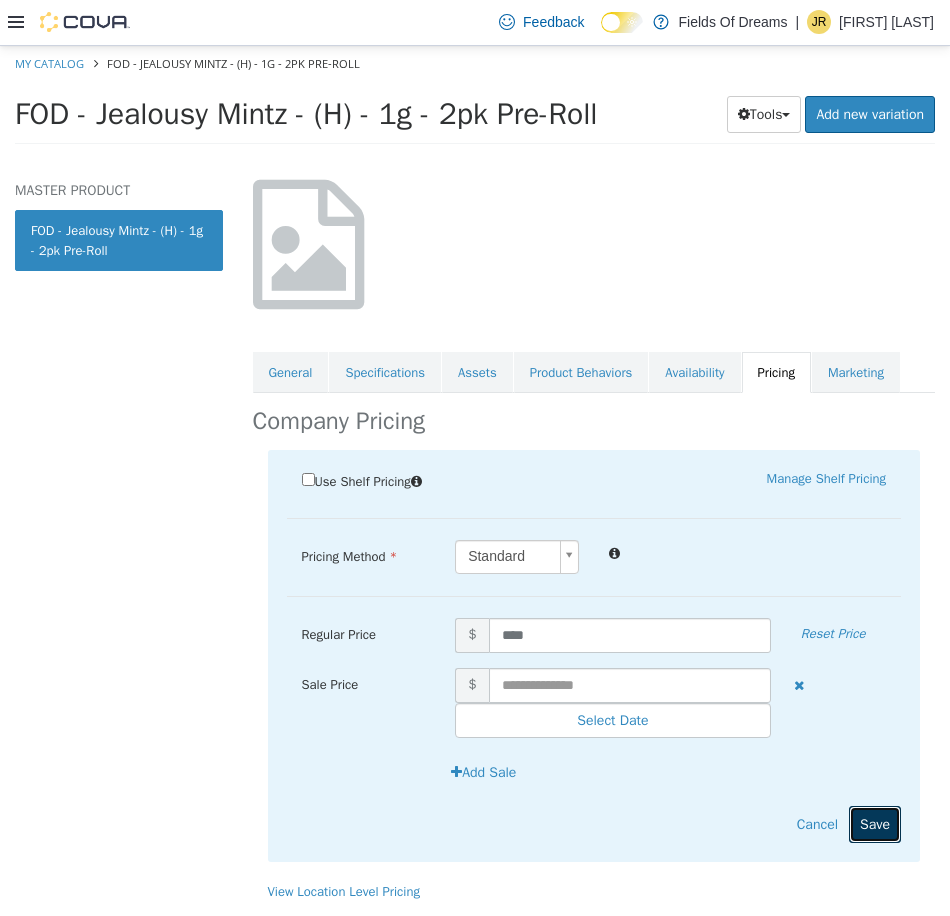 click on "Save" at bounding box center [875, 823] 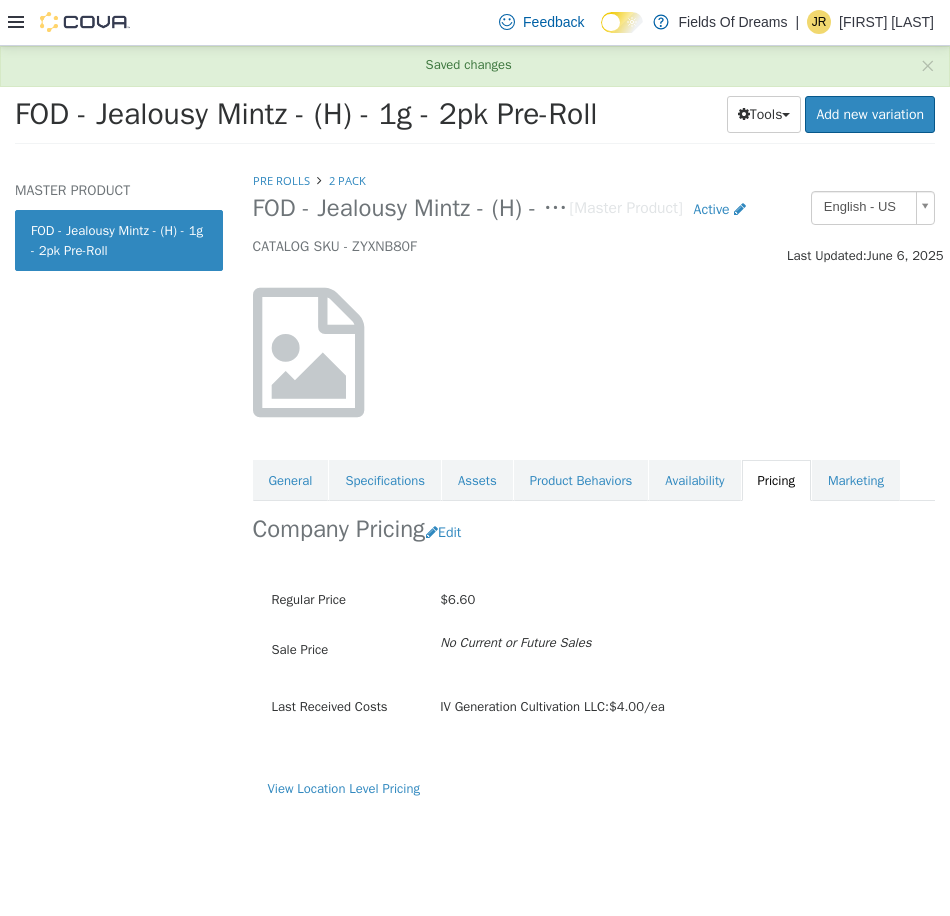 scroll, scrollTop: 0, scrollLeft: 0, axis: both 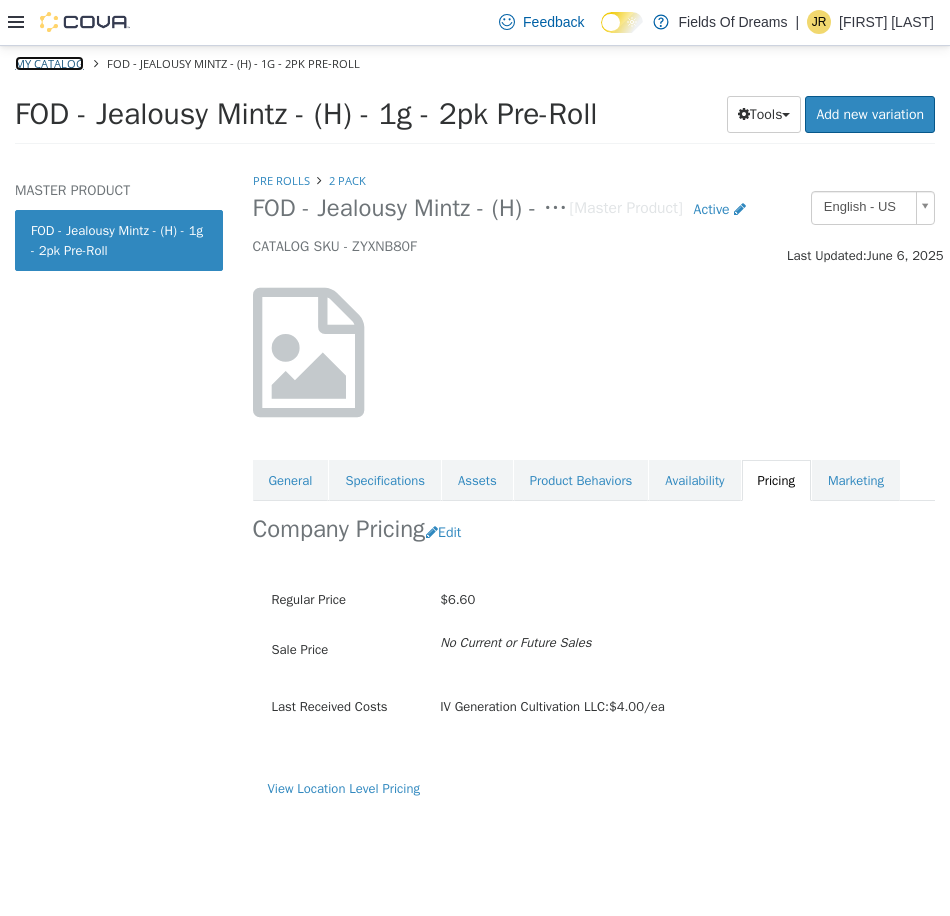 click on "My Catalog" at bounding box center [49, 62] 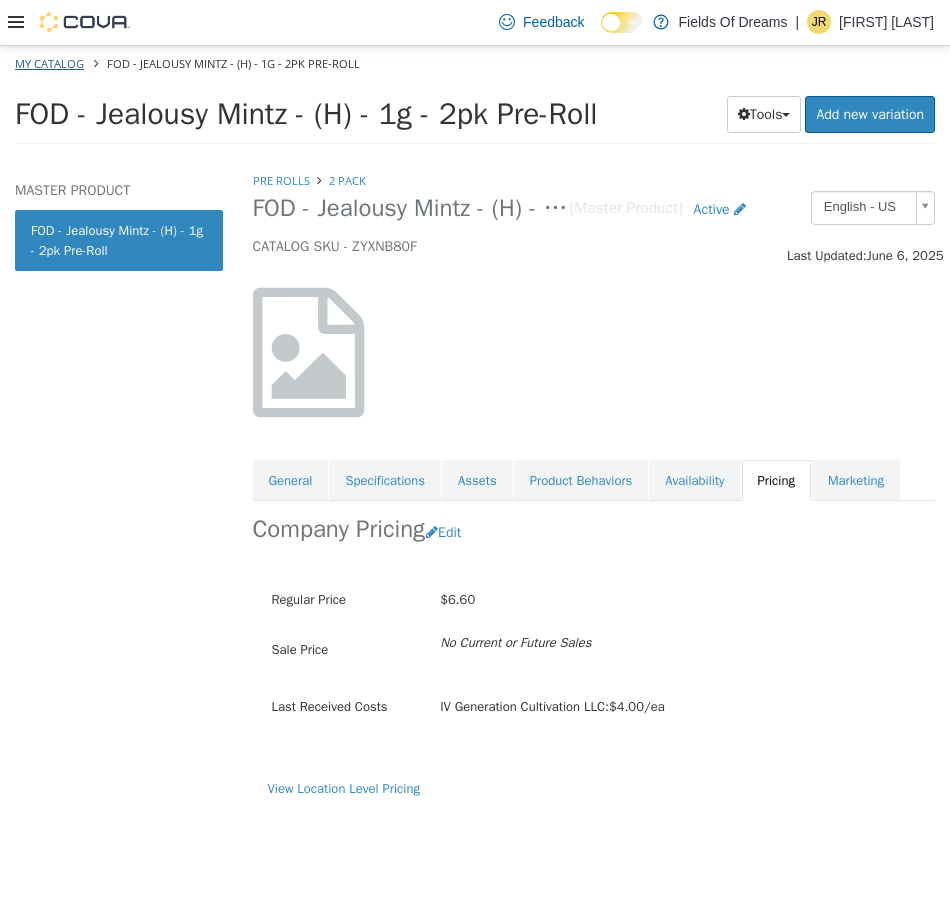 select on "**********" 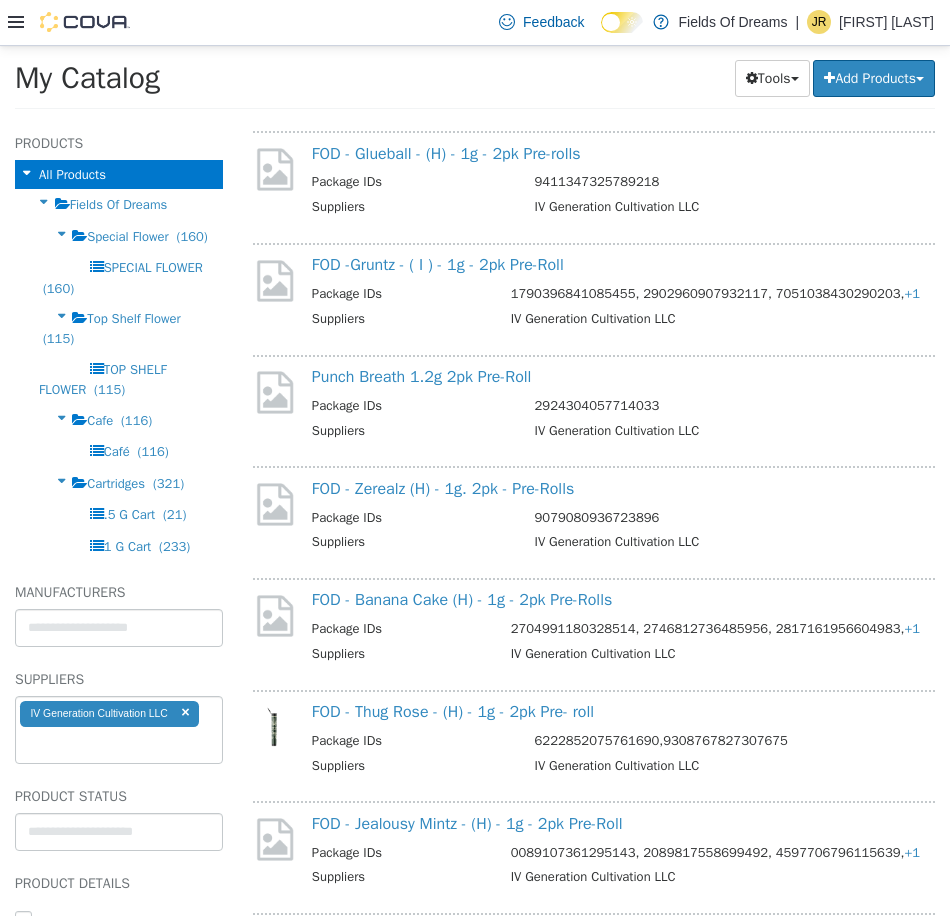 scroll, scrollTop: 1667, scrollLeft: 0, axis: vertical 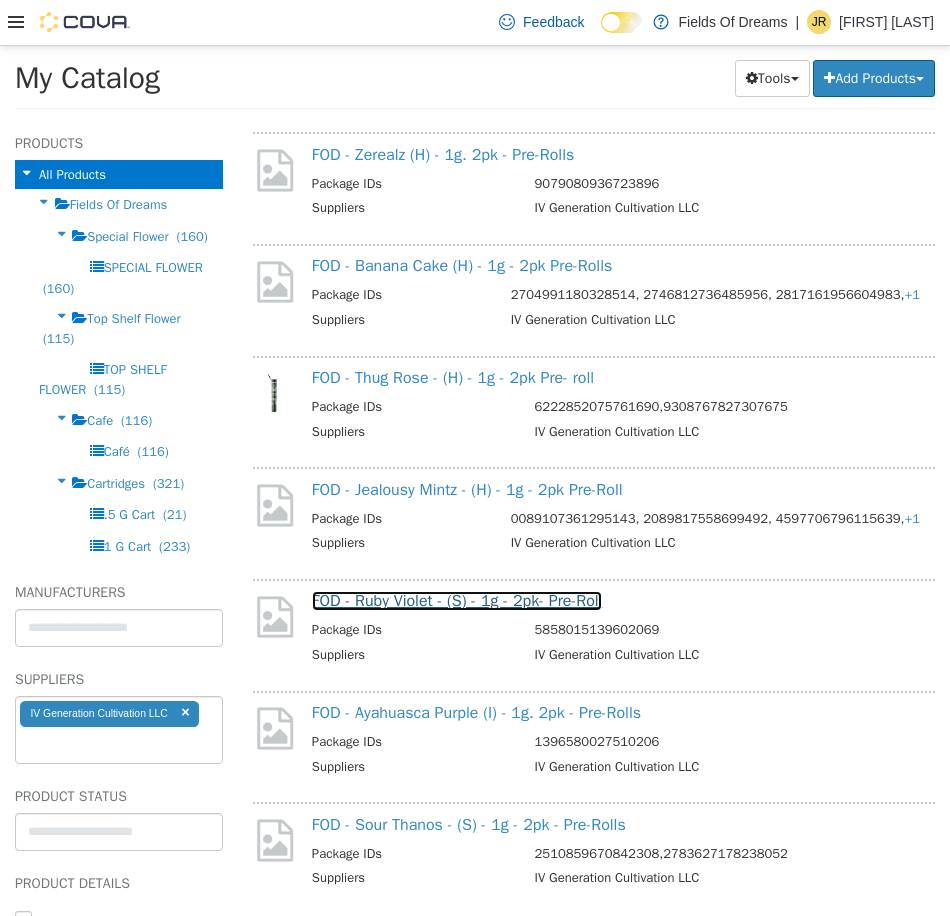 click on "FOD - Ruby Violet - (S) - 1g - 2pk- Pre-Roll" at bounding box center (457, 600) 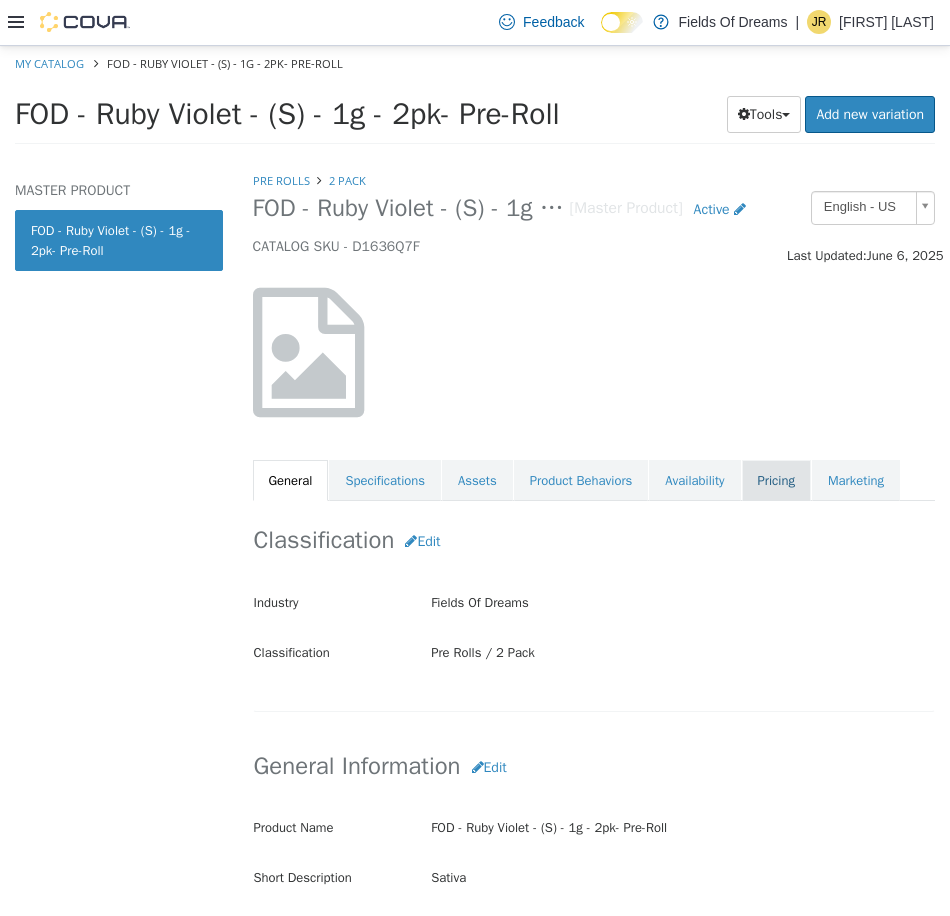 click on "Pricing" at bounding box center (776, 480) 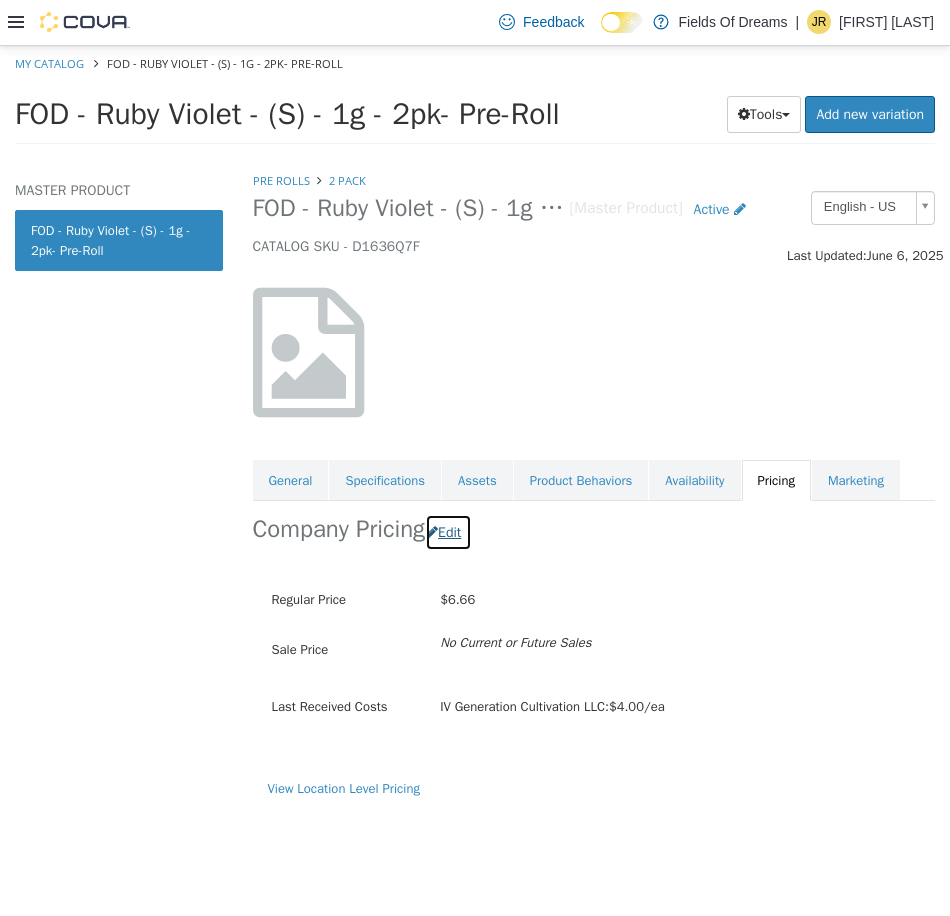 click on "Edit" at bounding box center [448, 531] 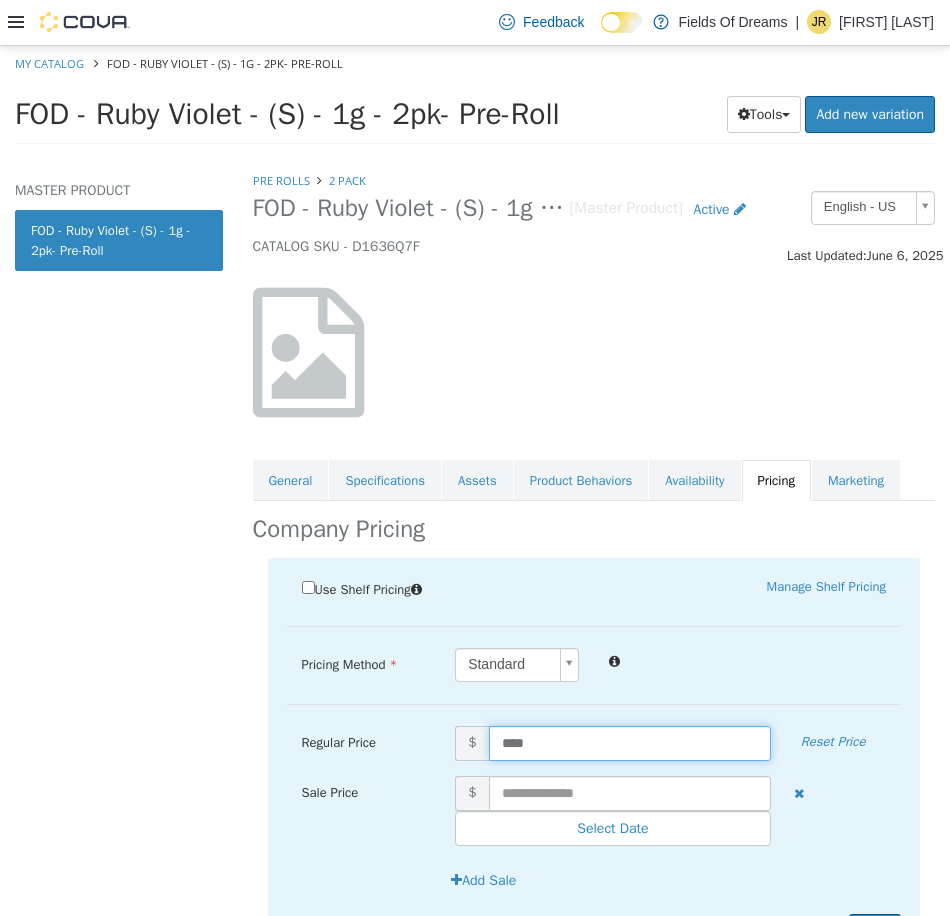 click on "****" at bounding box center (630, 742) 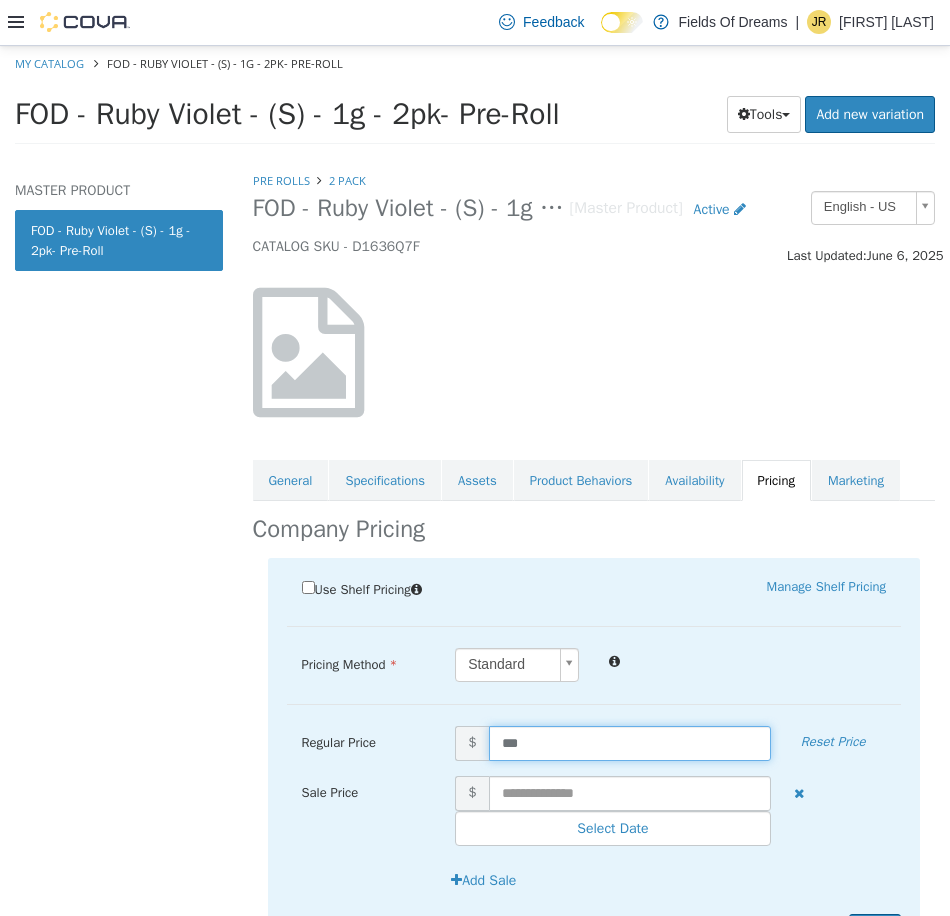 type on "****" 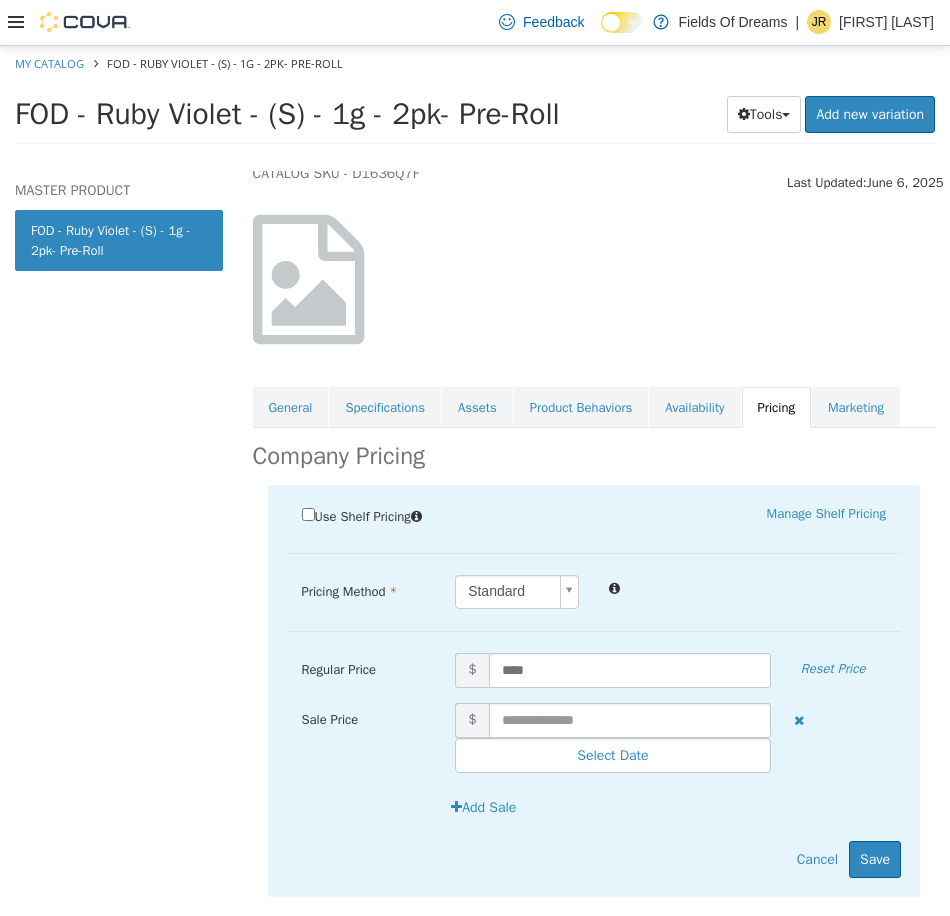 scroll, scrollTop: 108, scrollLeft: 0, axis: vertical 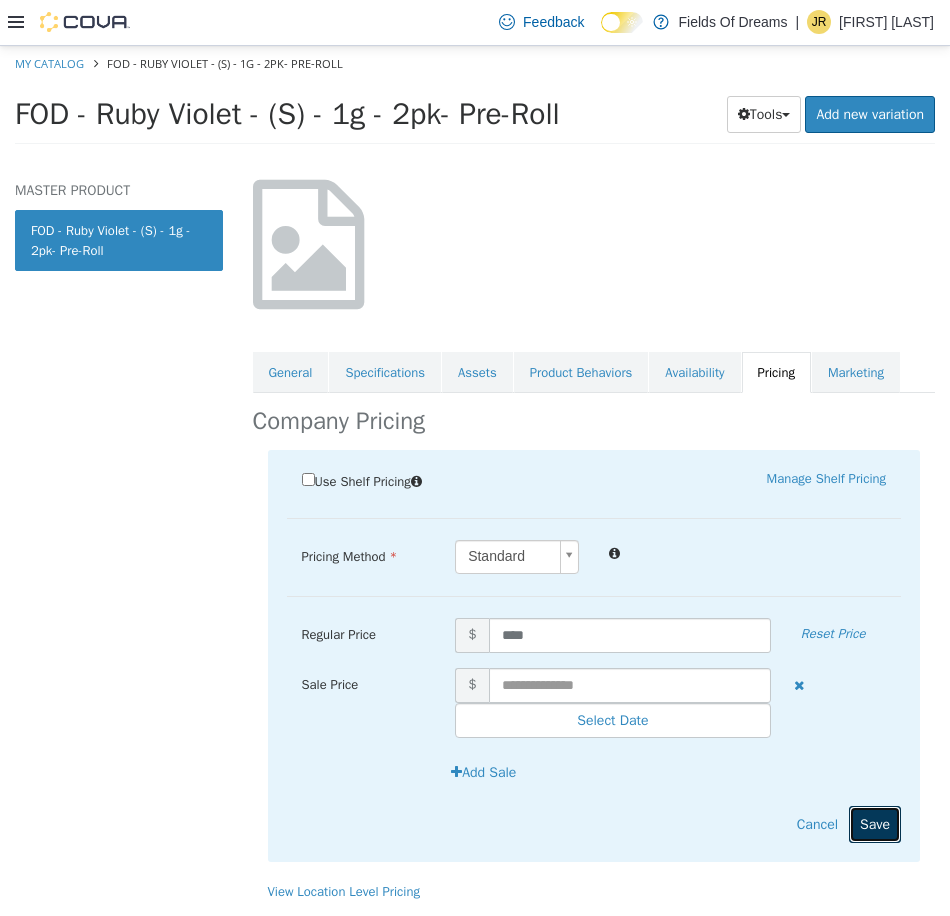 click on "Save" at bounding box center [875, 823] 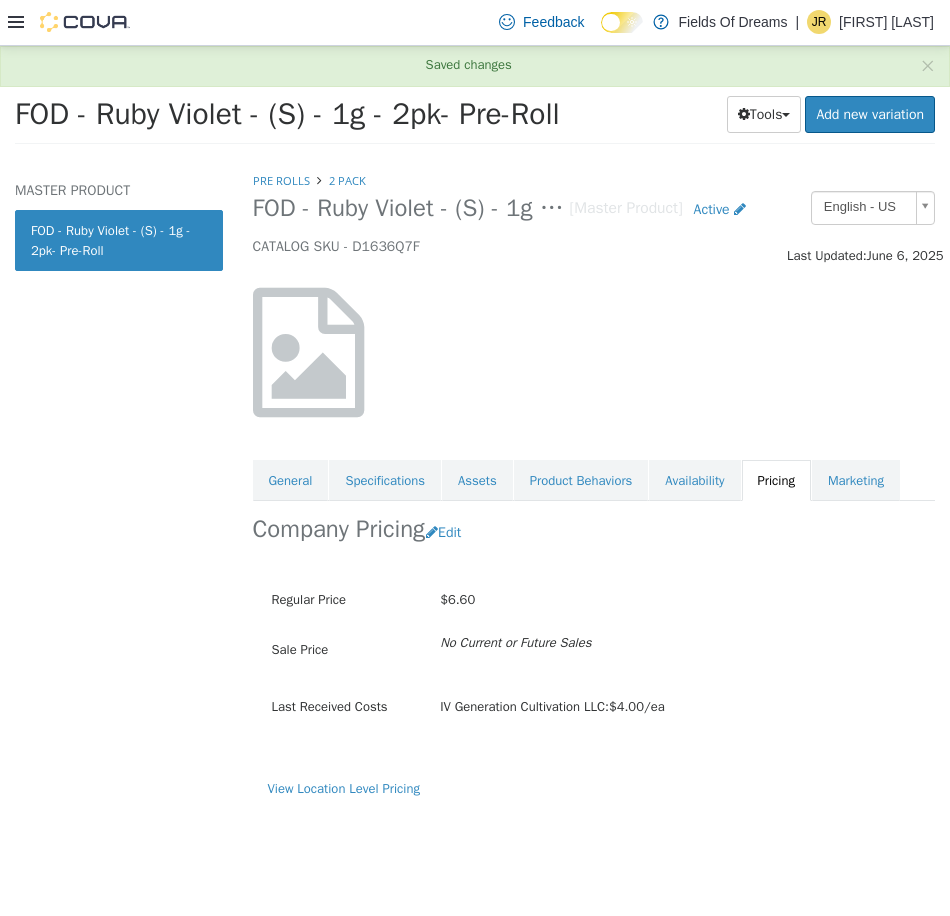 scroll, scrollTop: 0, scrollLeft: 0, axis: both 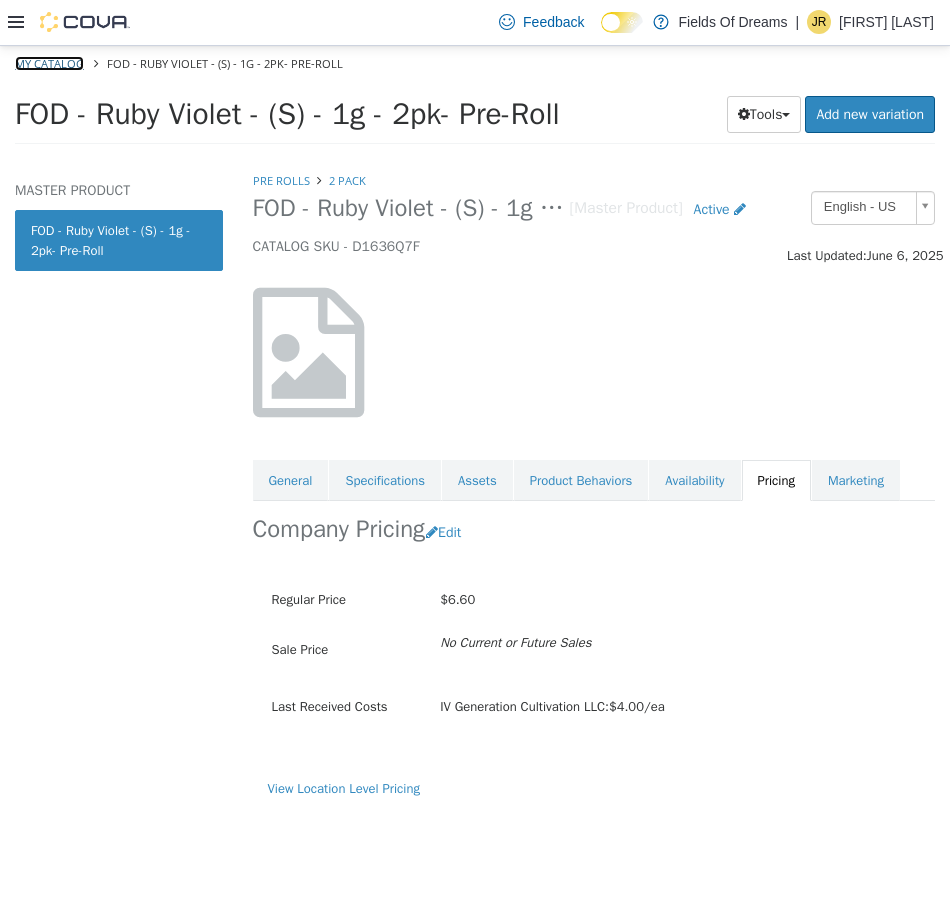 click on "My Catalog" at bounding box center (49, 62) 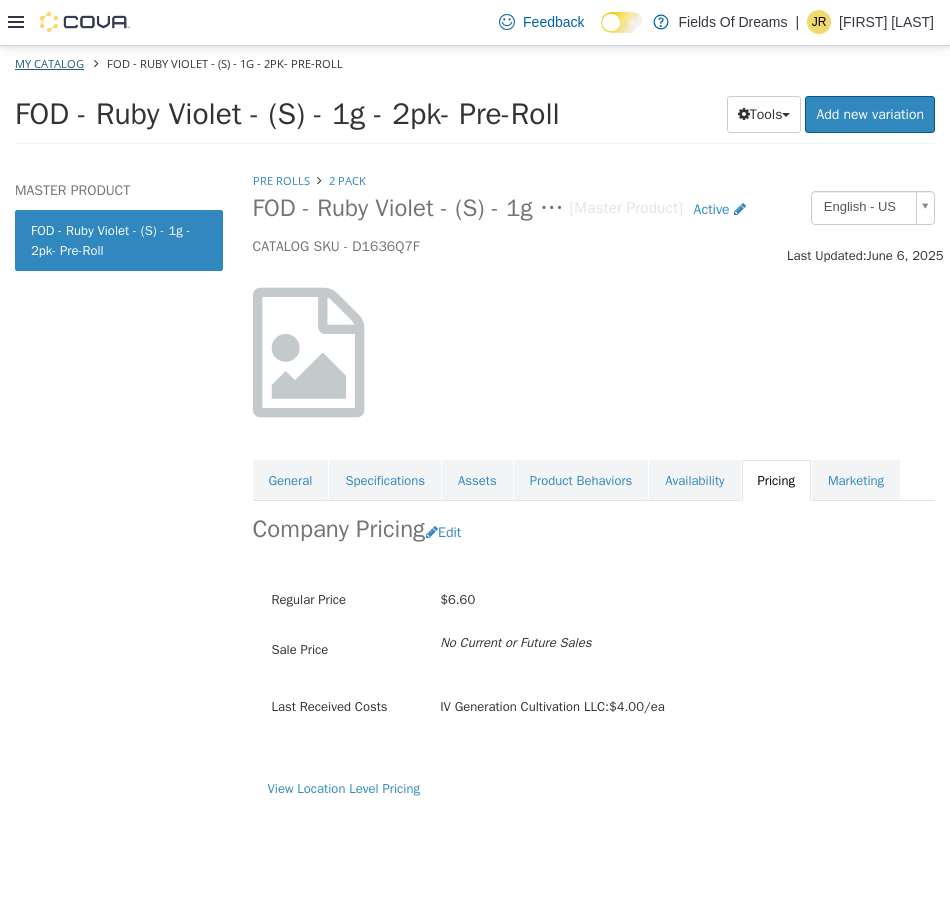 select on "**********" 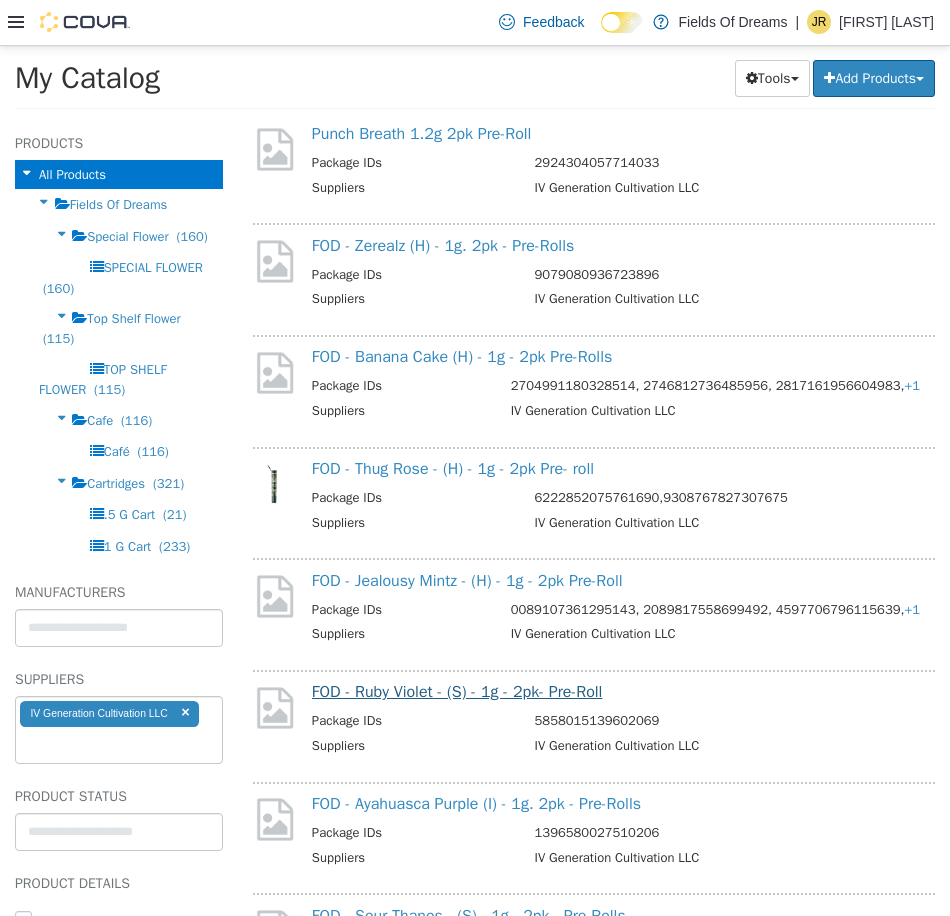 scroll, scrollTop: 1667, scrollLeft: 0, axis: vertical 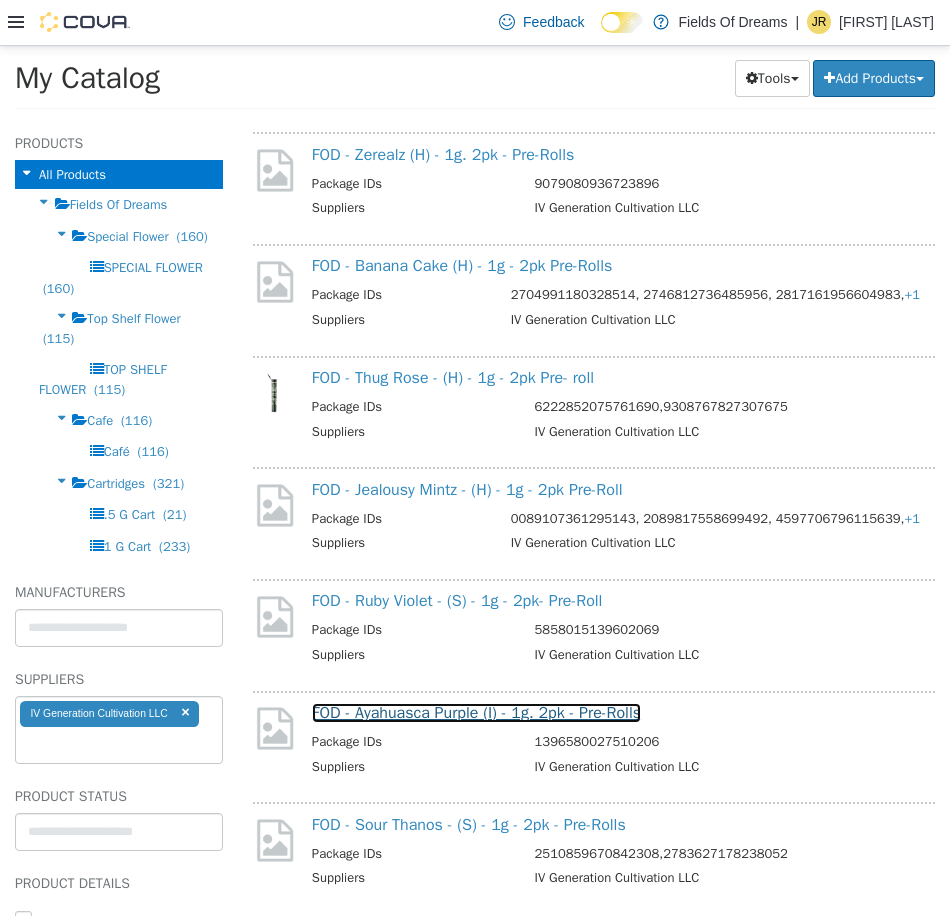 click on "FOD - Ayahuasca Purple (I) - 1g. 2pk - Pre-Rolls" at bounding box center (476, 712) 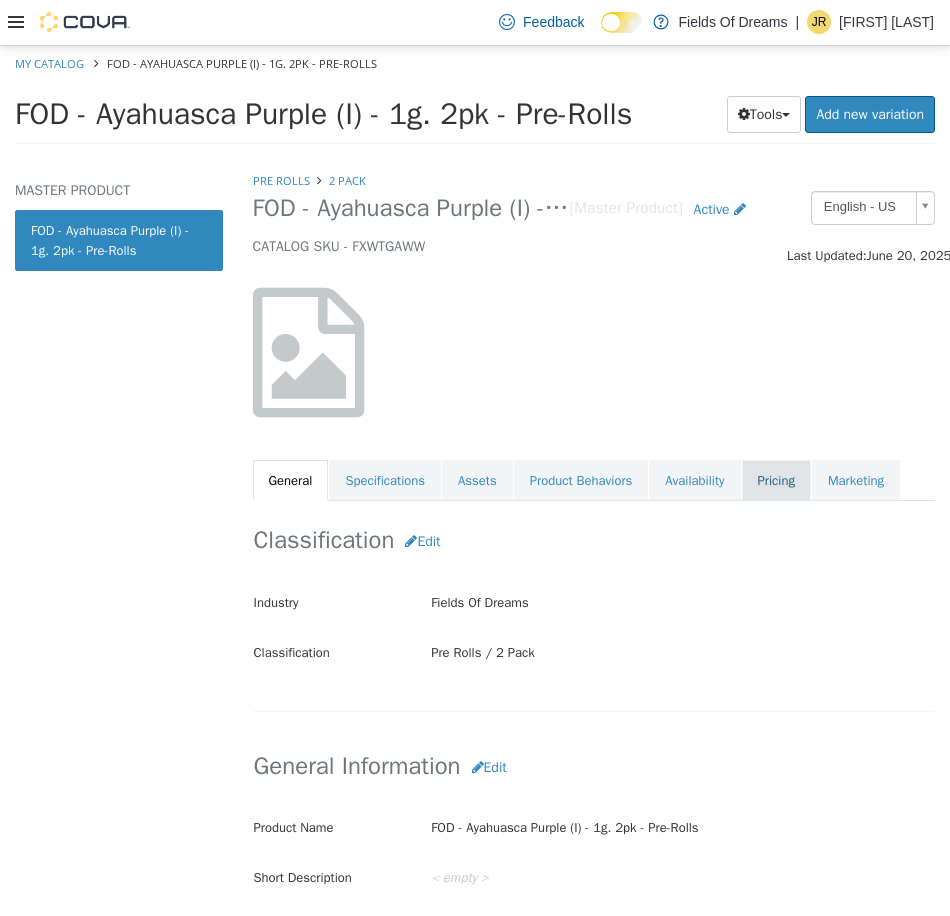 click on "Pricing" at bounding box center (776, 480) 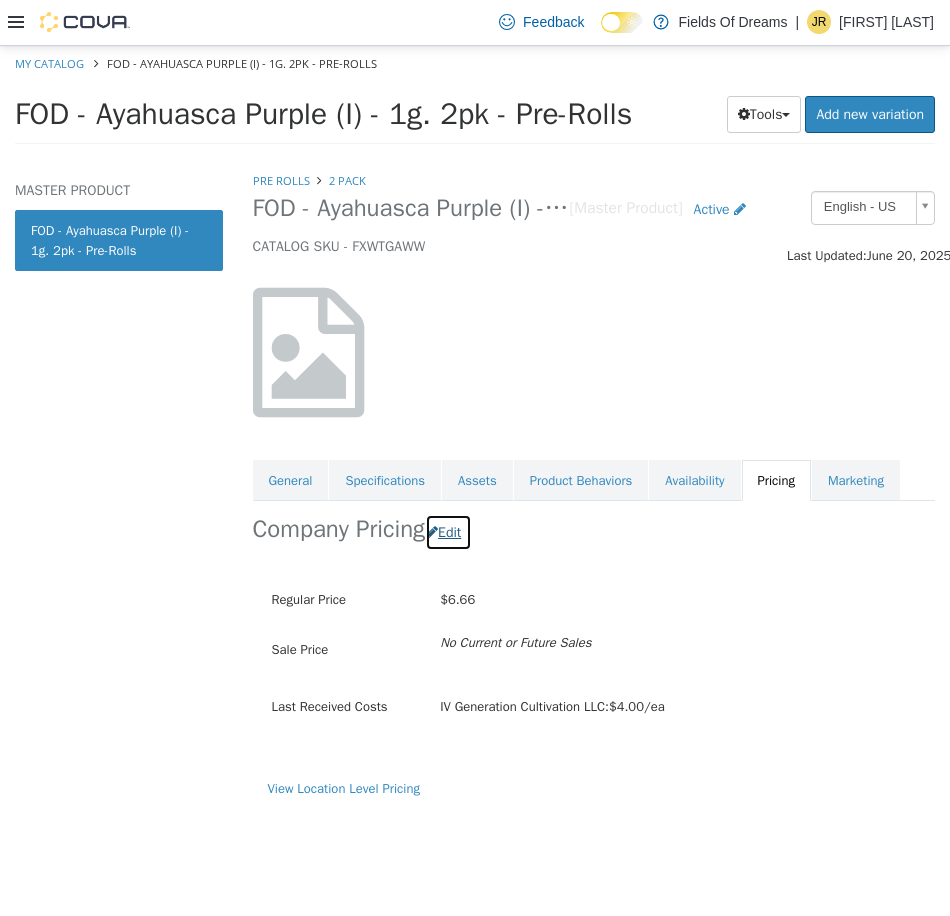 click on "Edit" at bounding box center (448, 531) 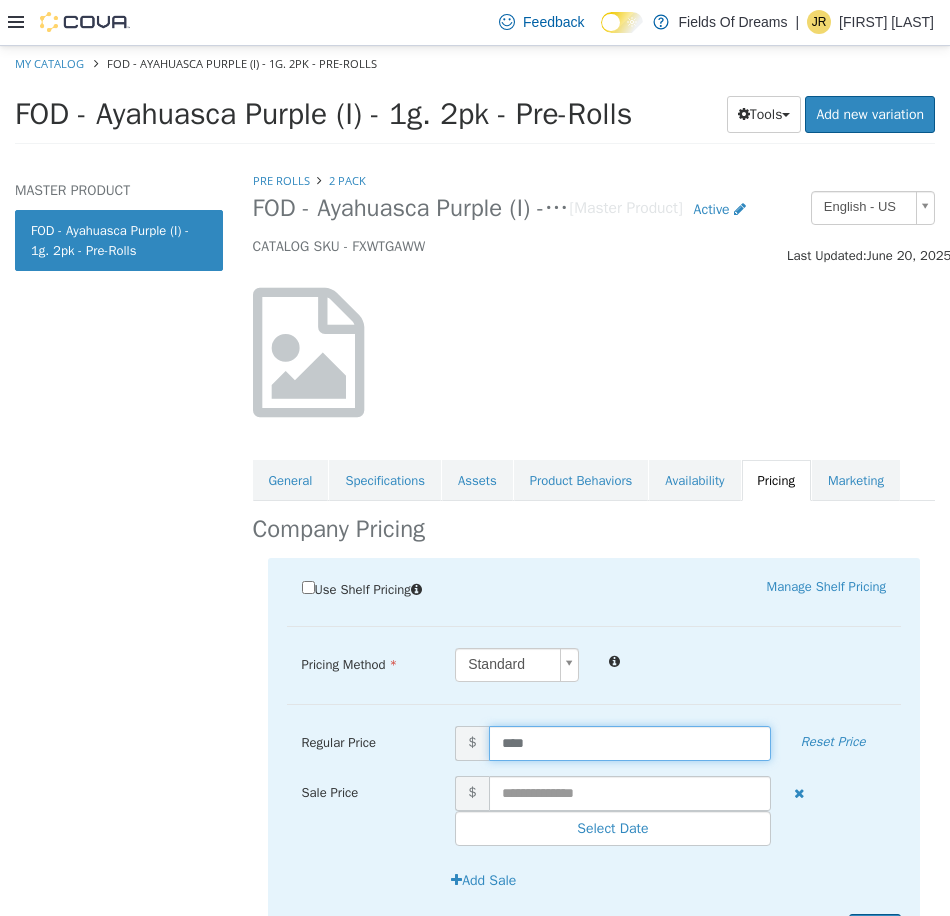 click on "****" at bounding box center (630, 742) 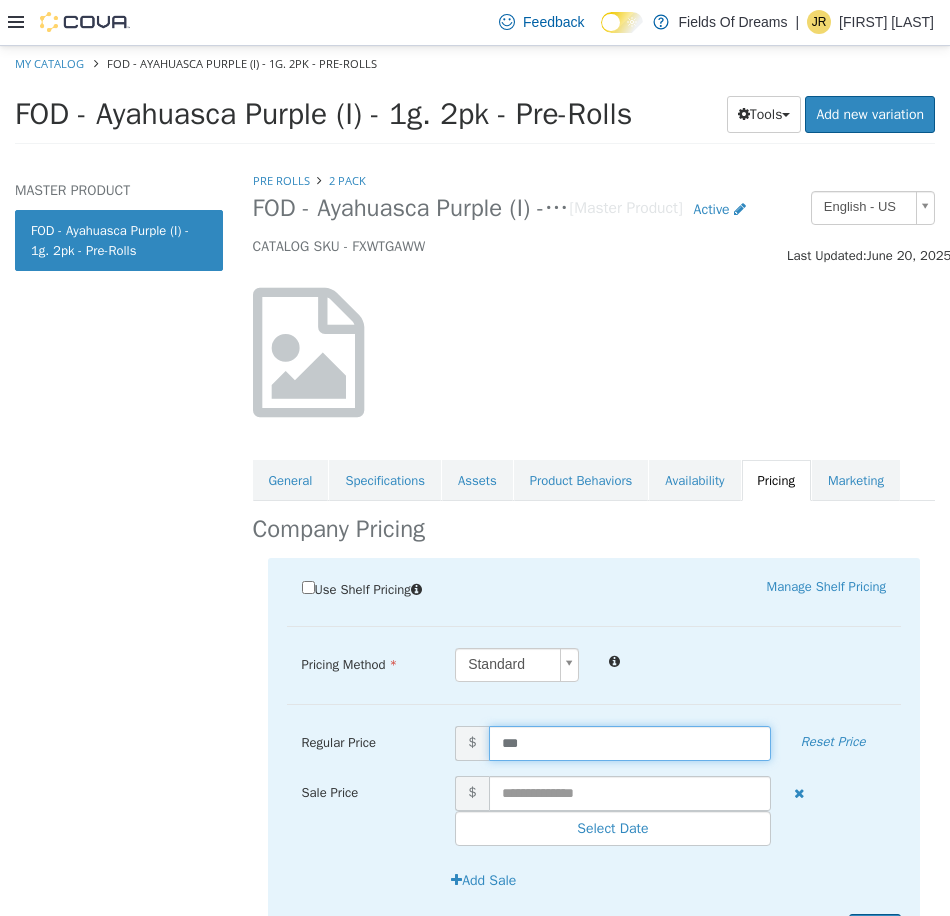 type on "****" 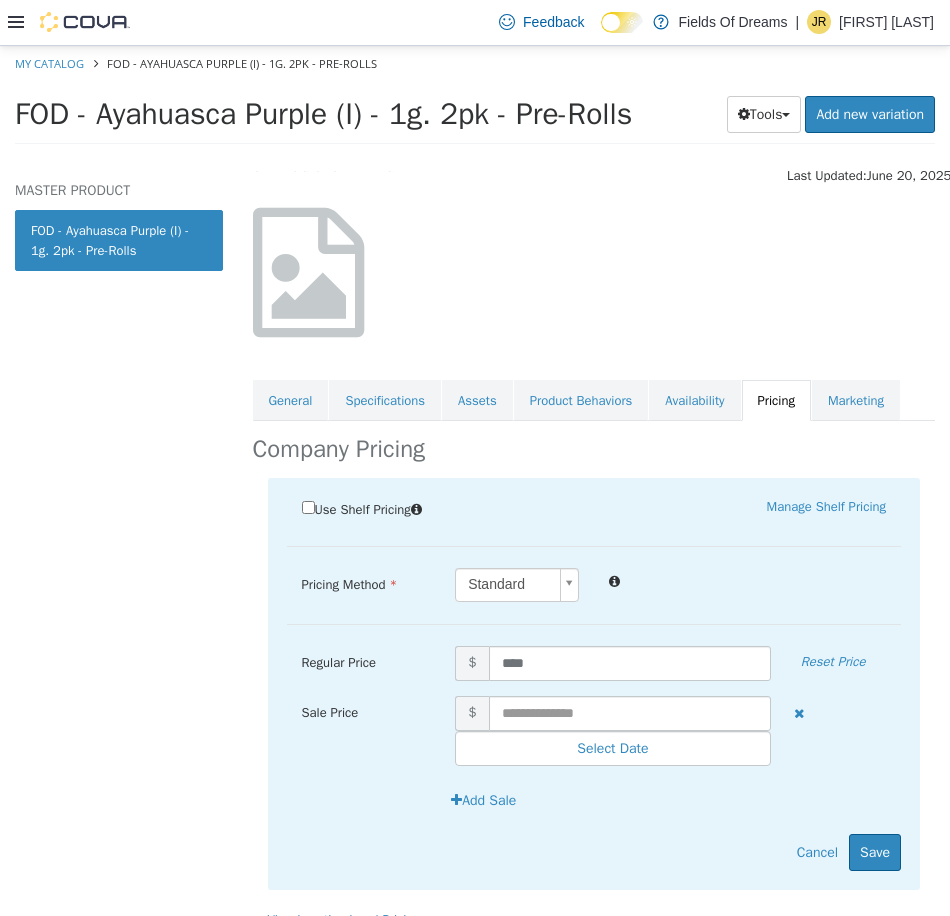 scroll, scrollTop: 123, scrollLeft: 0, axis: vertical 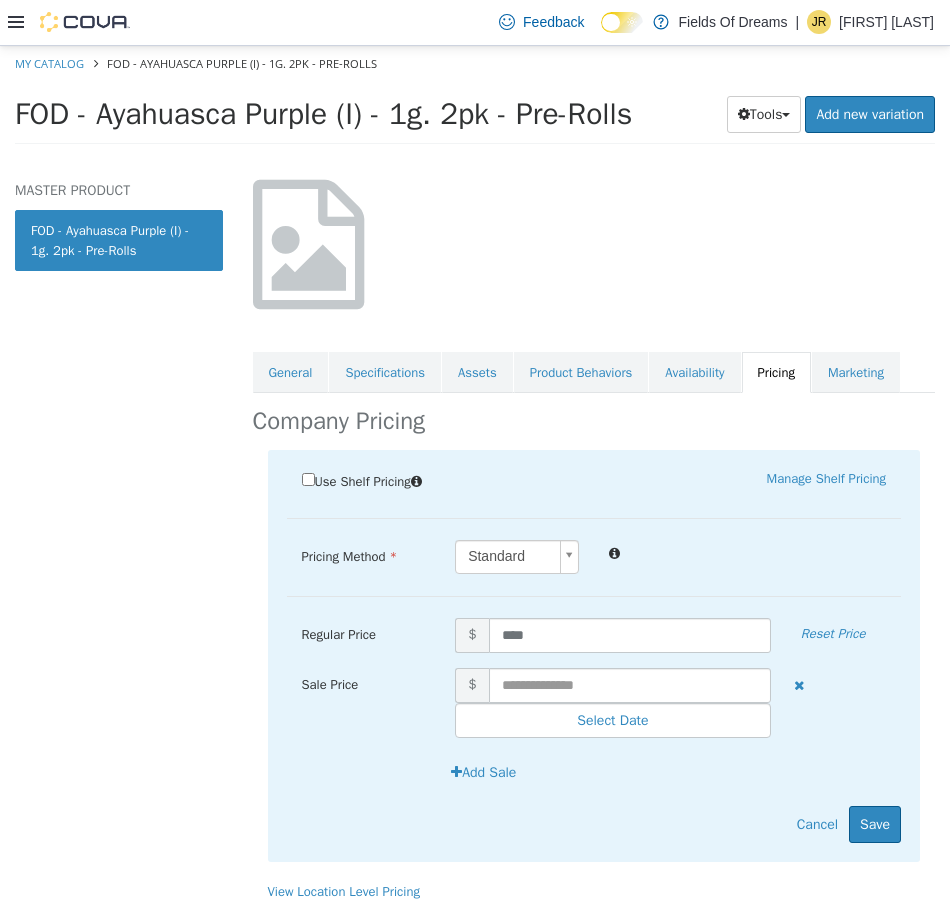 click on "Cancel Save" at bounding box center (594, 729) 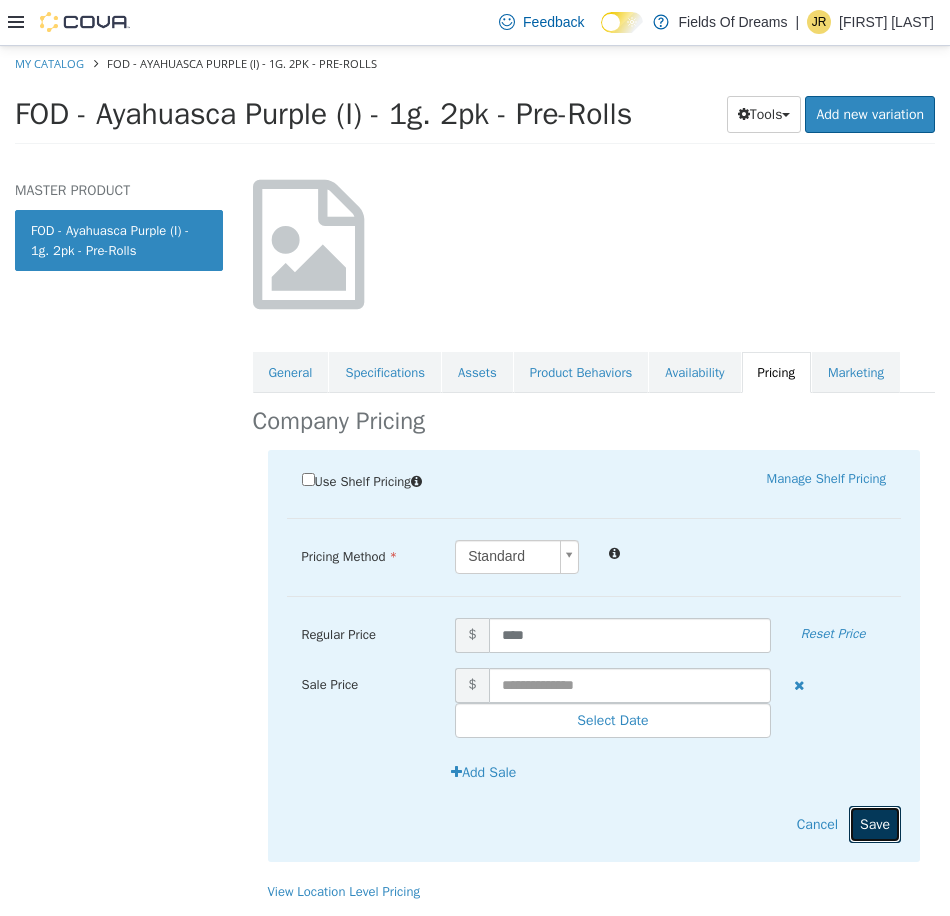 click on "Save" at bounding box center (875, 823) 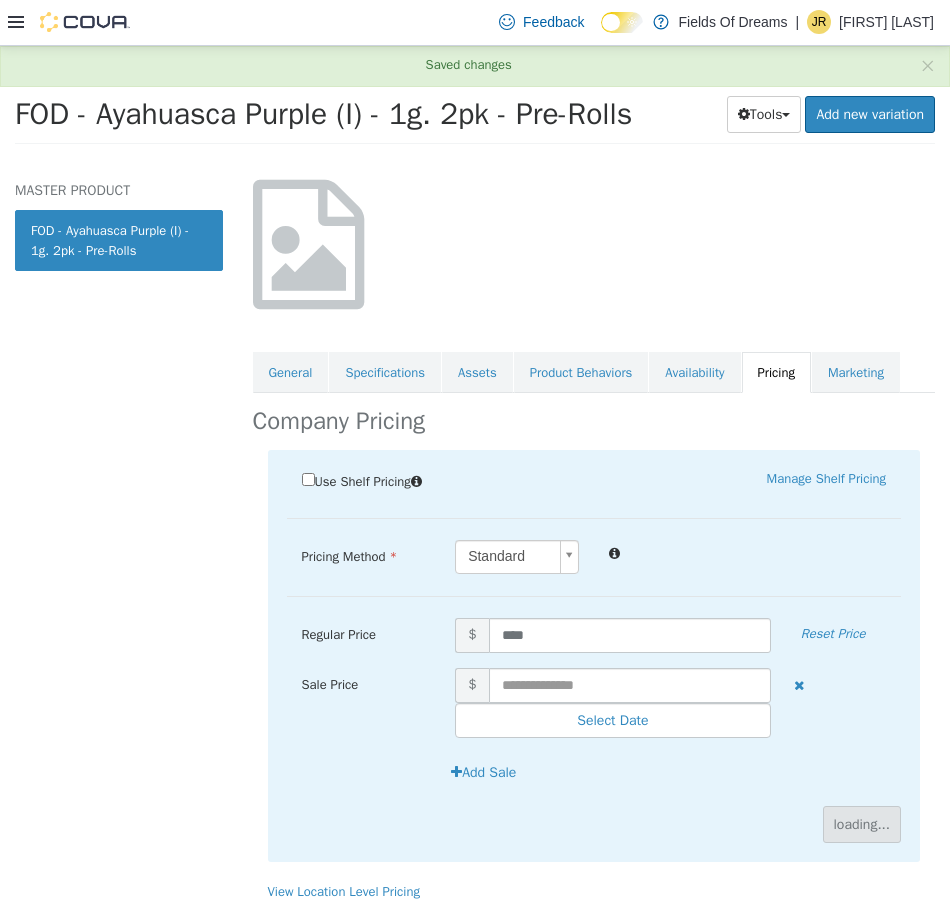 scroll, scrollTop: 0, scrollLeft: 0, axis: both 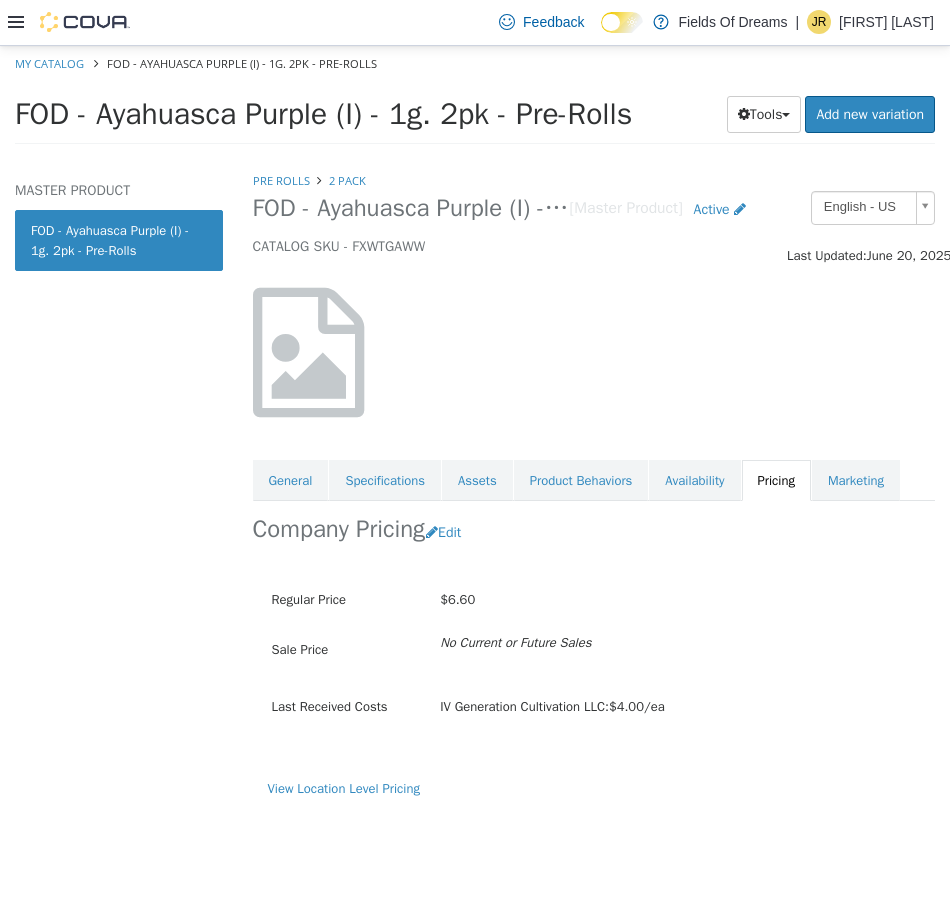 click on "My Catalog
FOD - Ayahuasca Purple (I) - 1g. 2pk - Pre-Rolls" at bounding box center (475, 63) 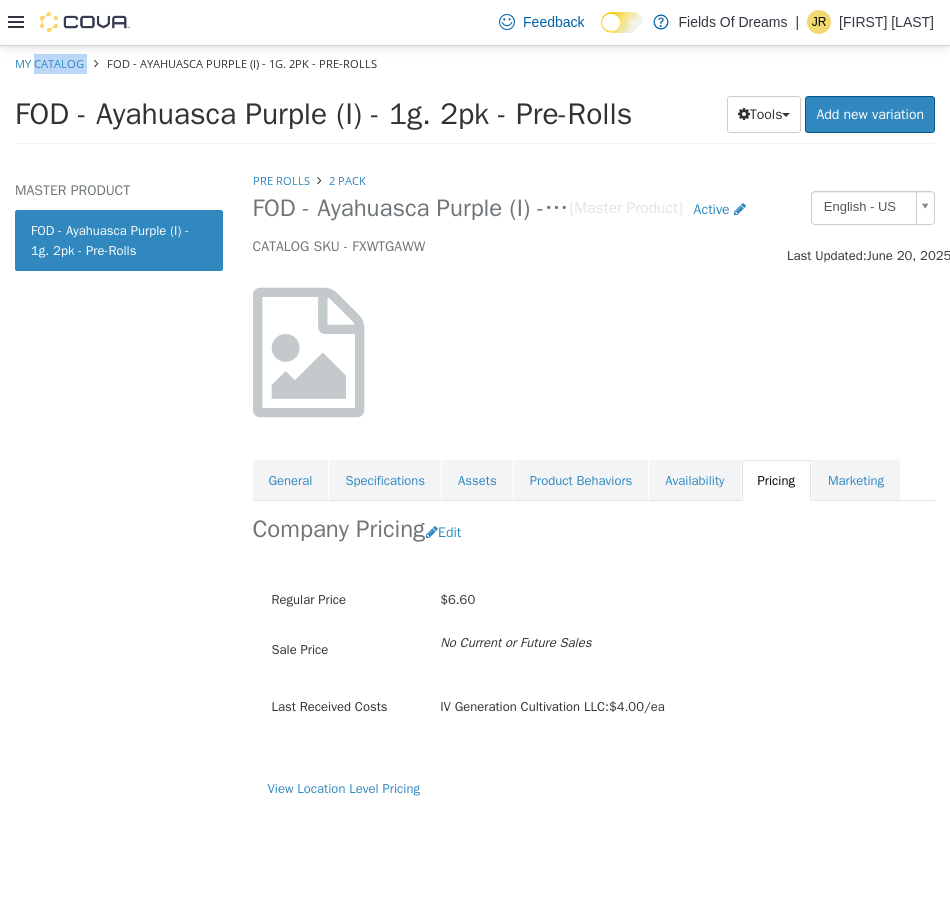 click on "My Catalog" at bounding box center [51, 62] 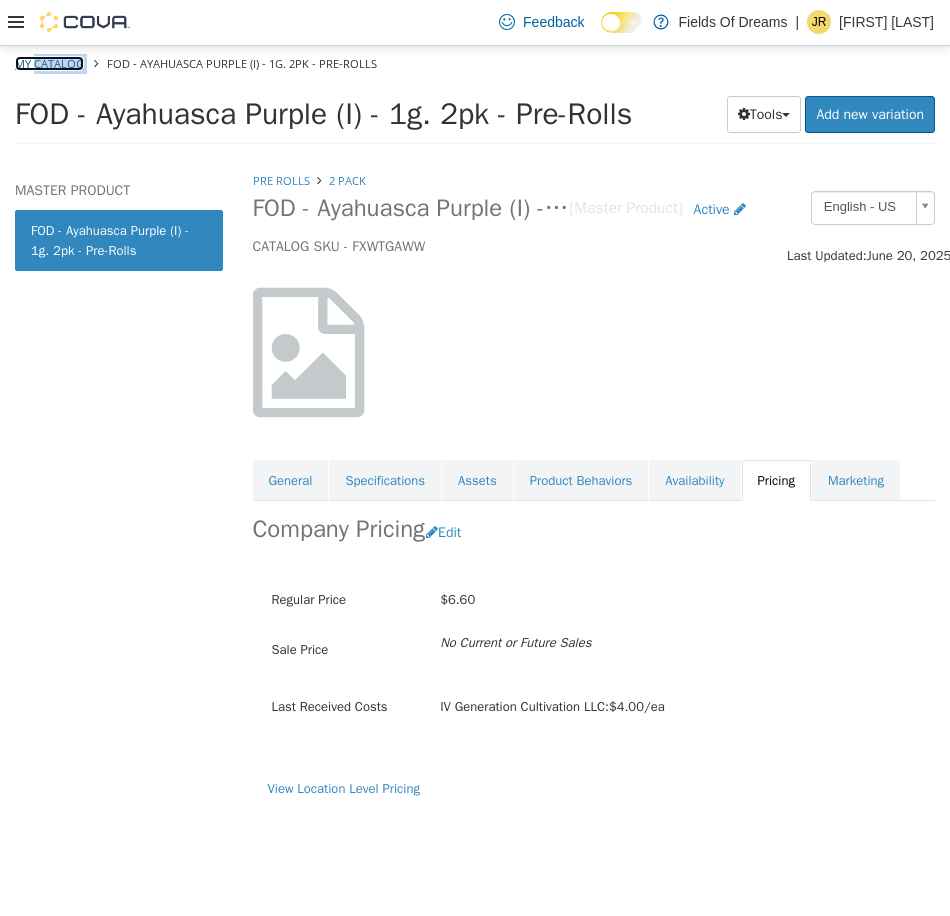 click on "My Catalog" at bounding box center (49, 62) 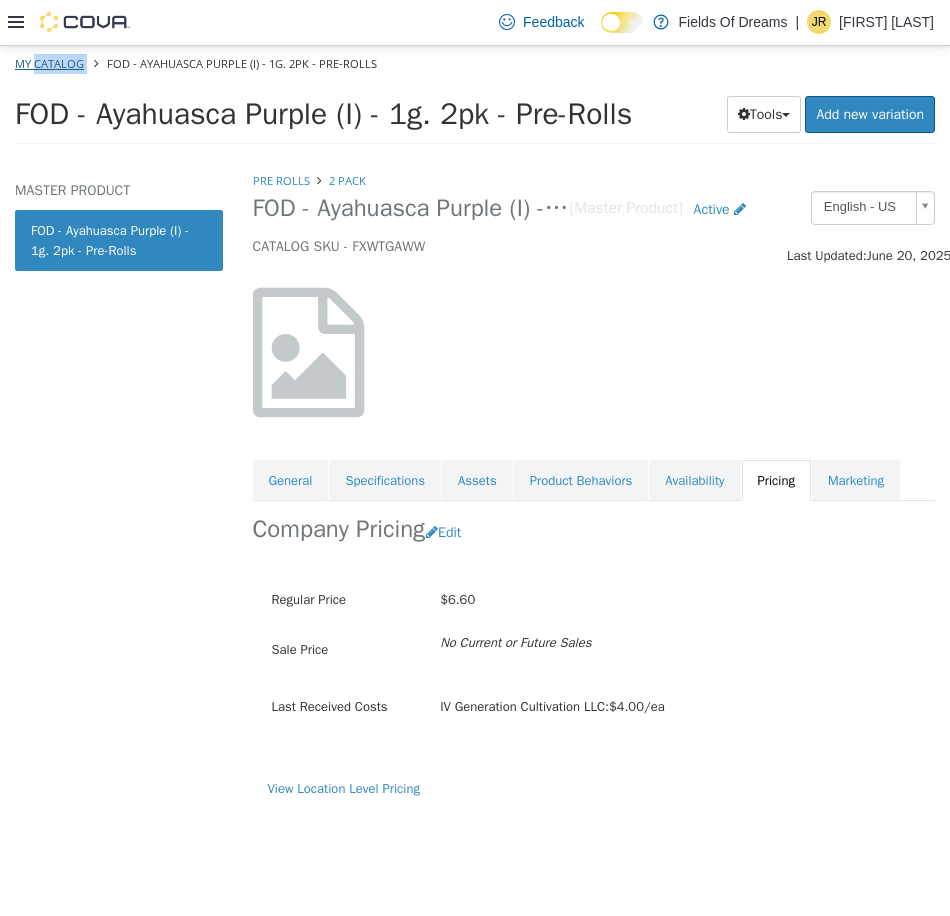 select on "**********" 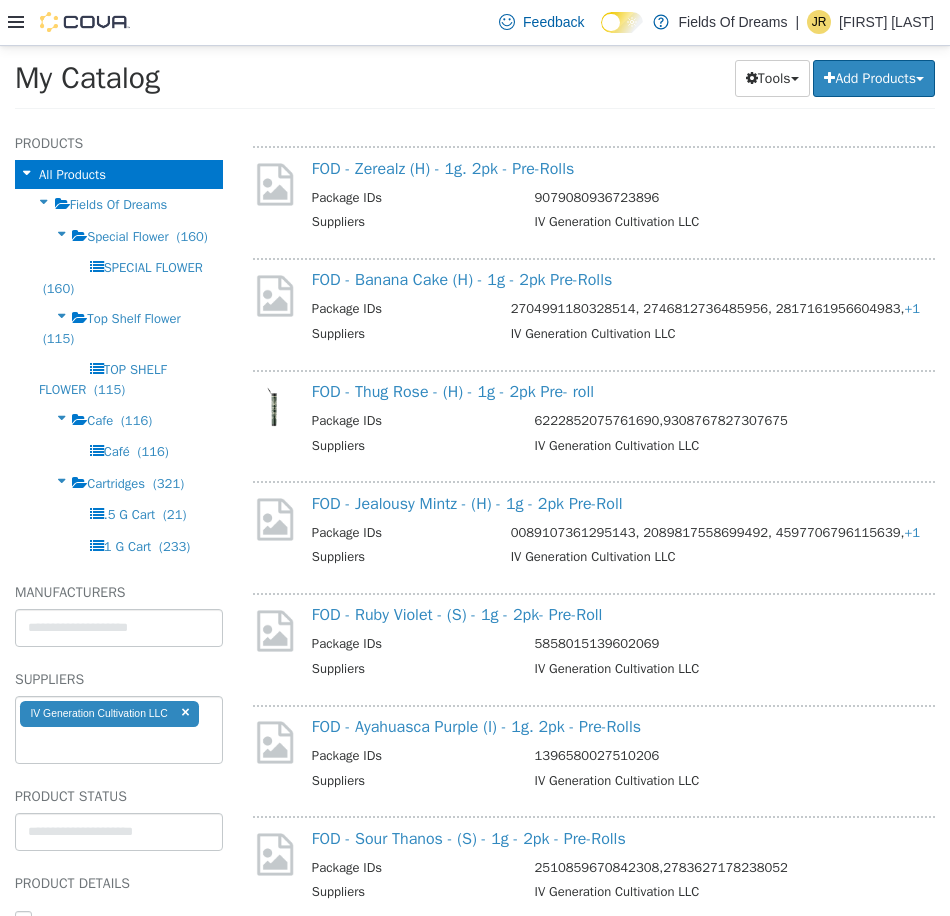 scroll, scrollTop: 1667, scrollLeft: 0, axis: vertical 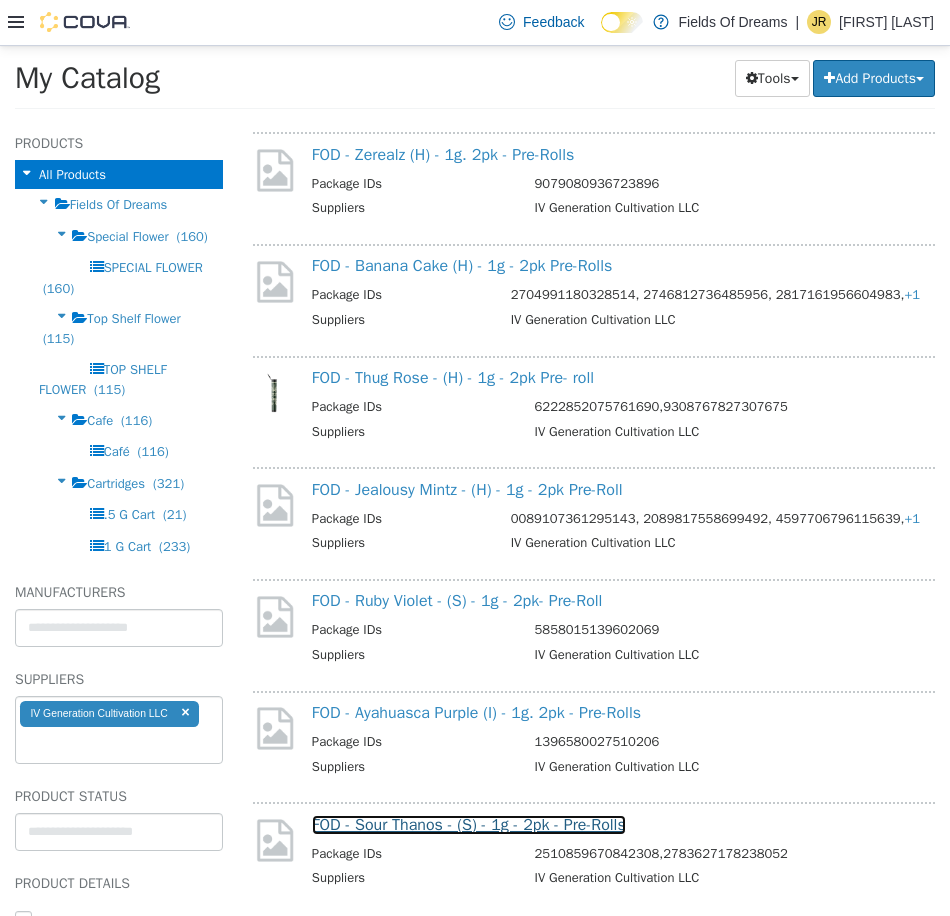 click on "FOD - Sour Thanos - (S) - 1g - 2pk - Pre-Rolls" at bounding box center (469, 824) 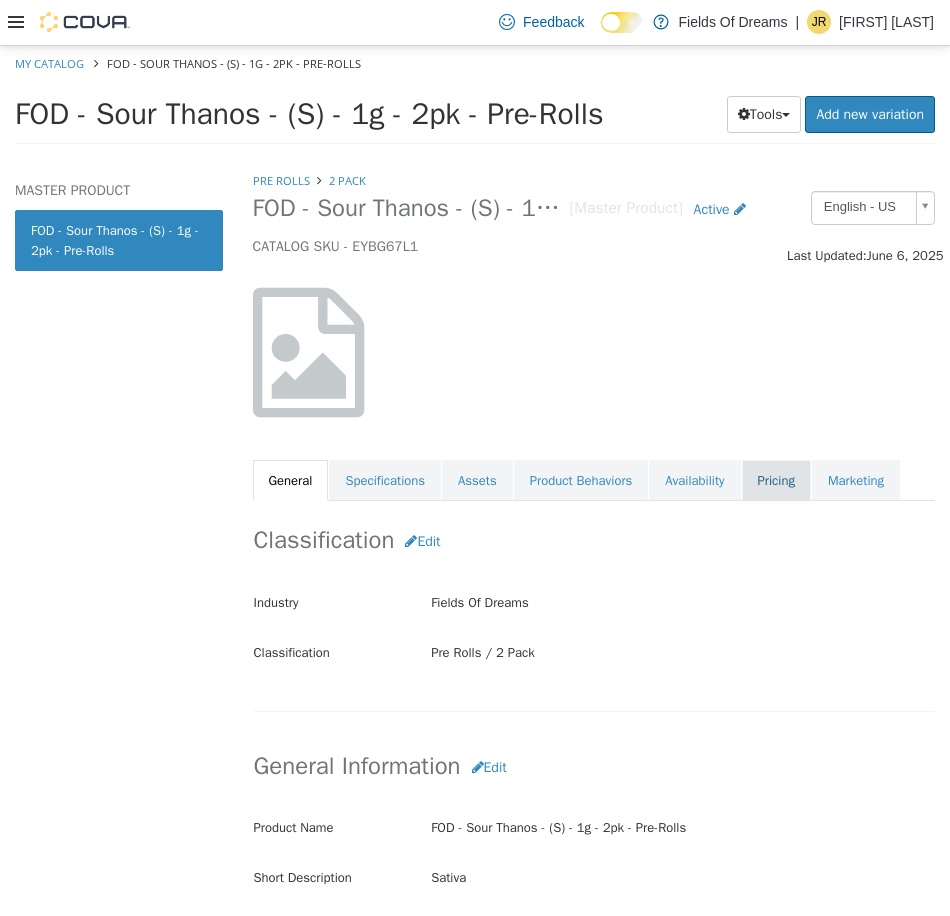 click on "Pricing" at bounding box center (776, 480) 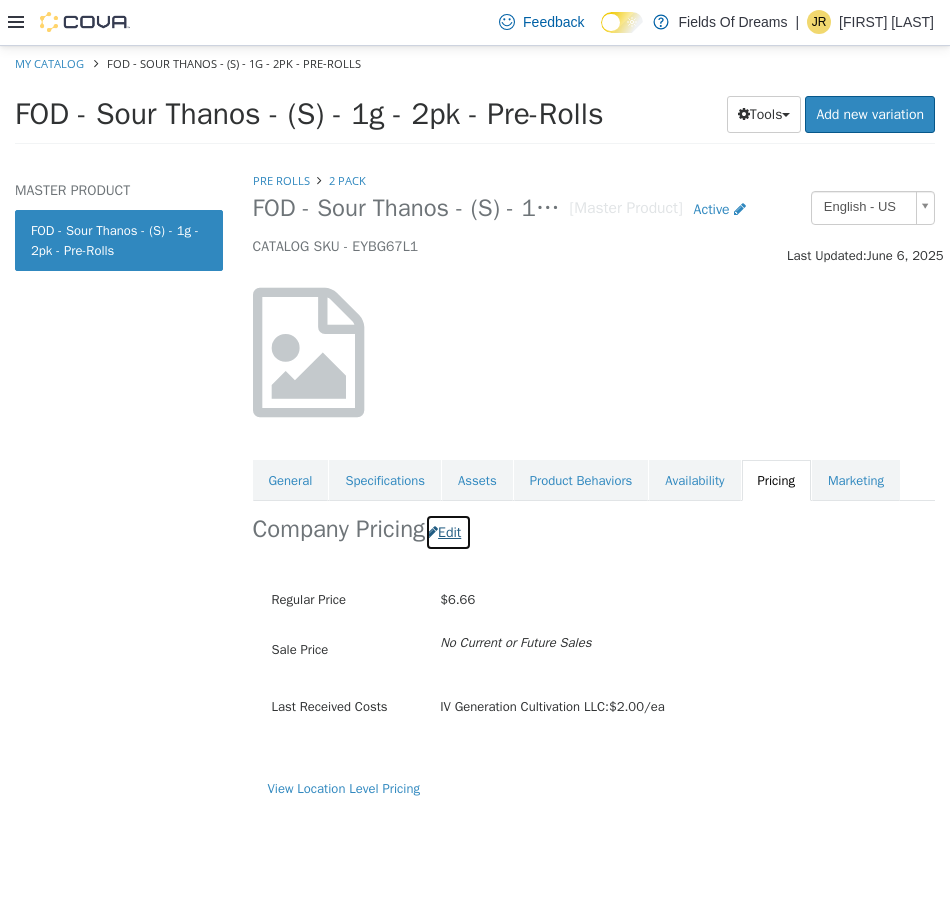 click on "Edit" at bounding box center [448, 531] 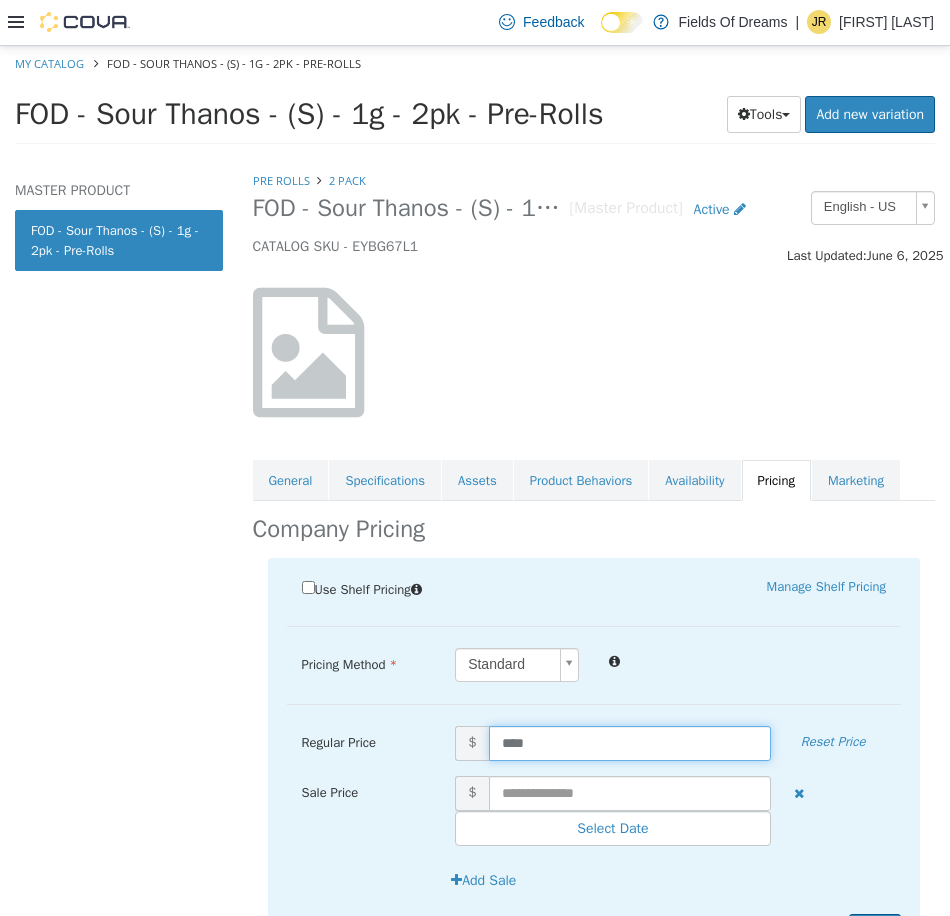 click on "****" at bounding box center (630, 742) 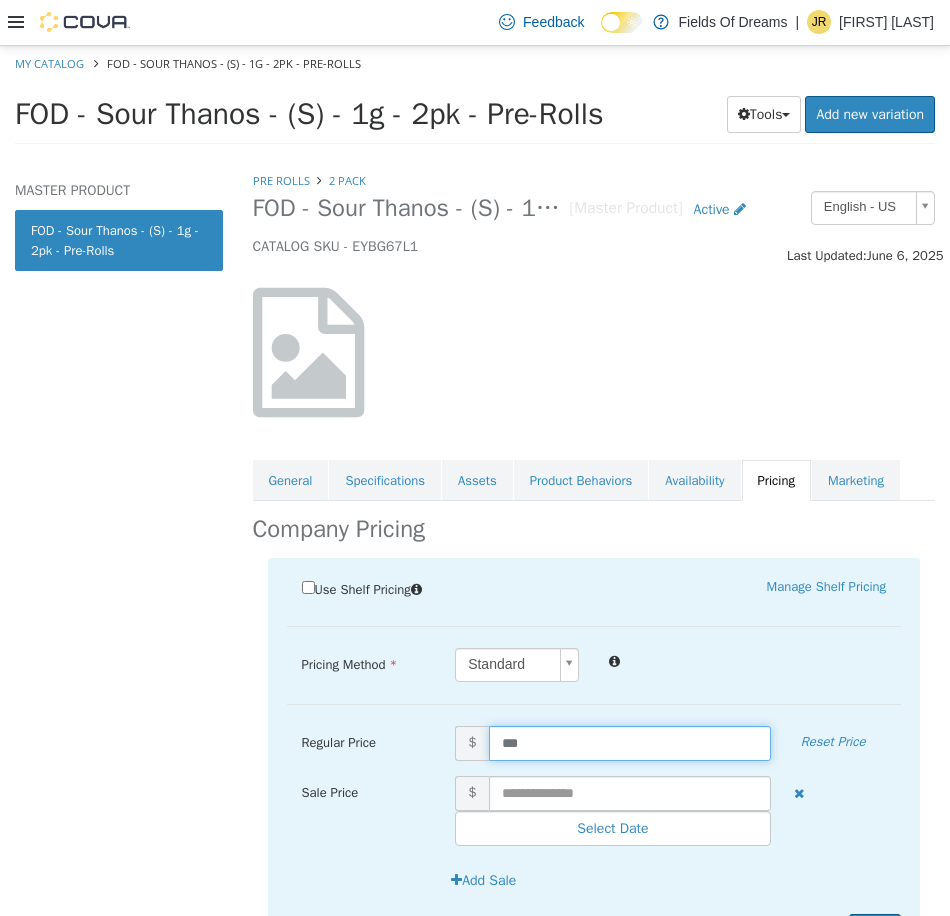 type on "****" 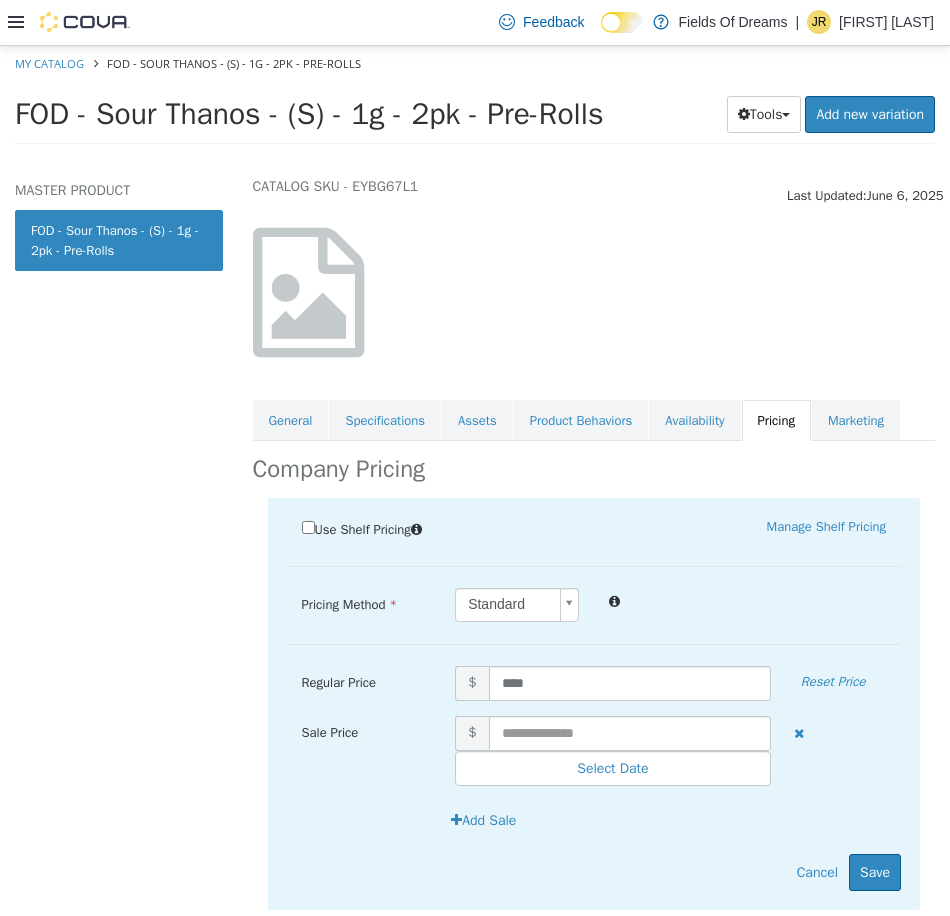 scroll, scrollTop: 108, scrollLeft: 0, axis: vertical 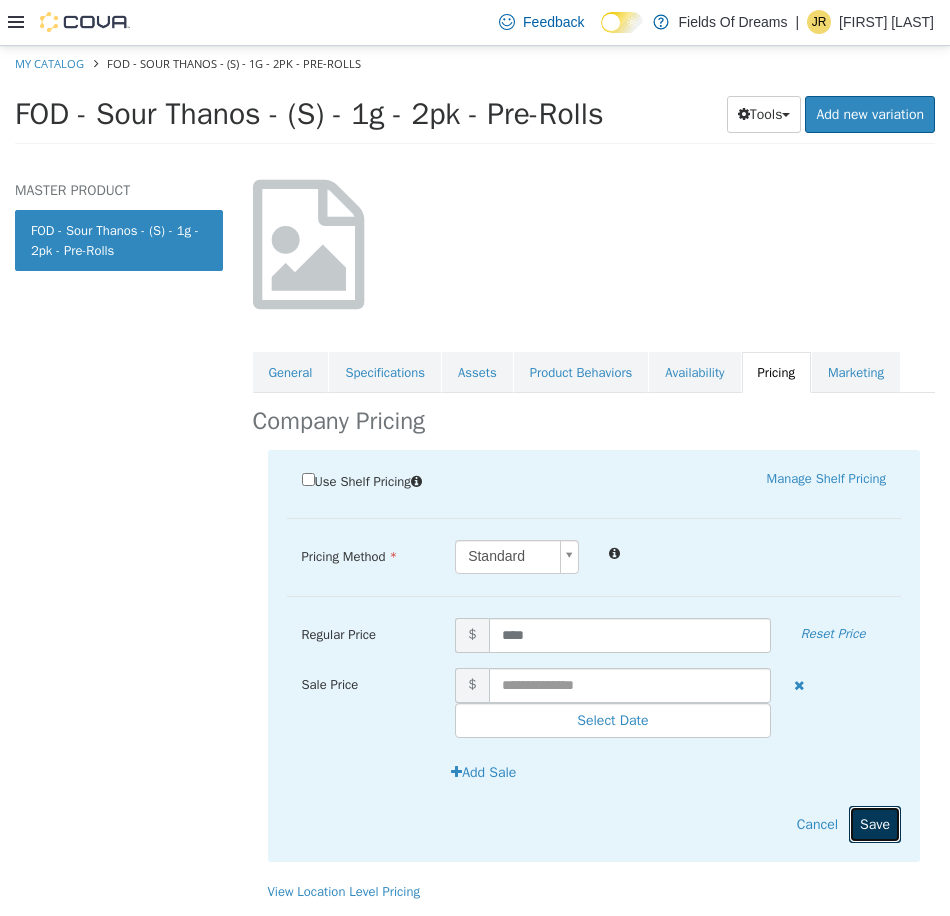 click on "Save" at bounding box center (875, 823) 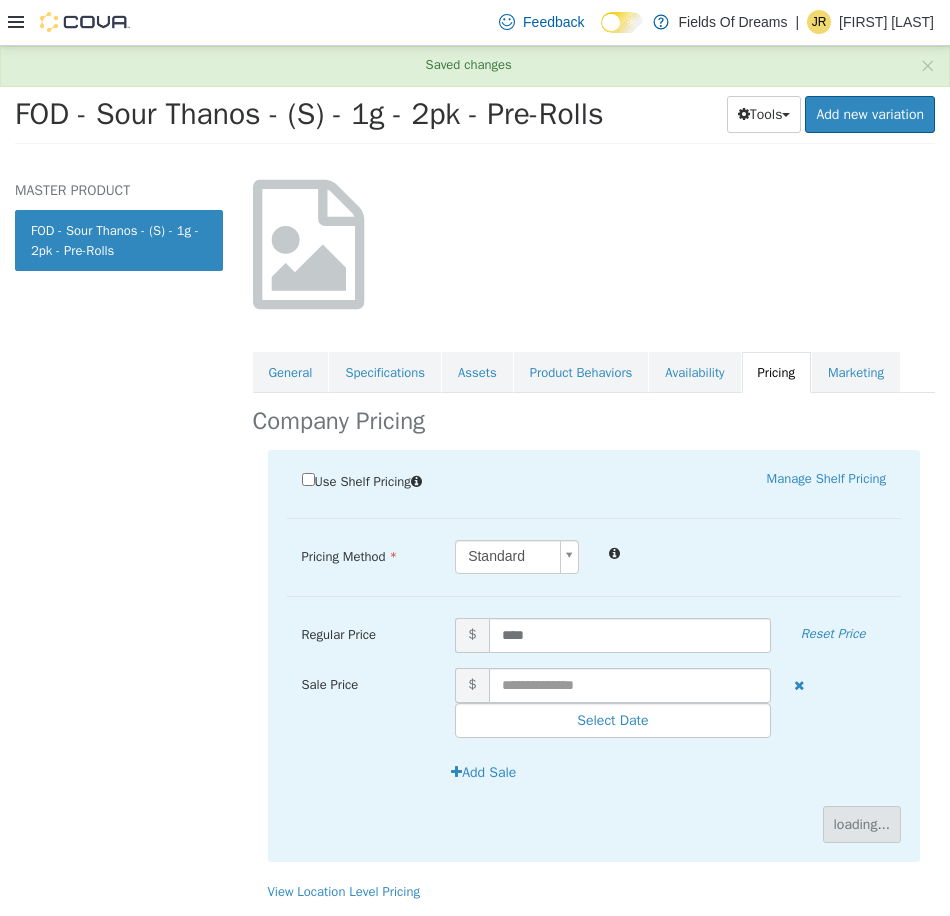 scroll, scrollTop: 0, scrollLeft: 0, axis: both 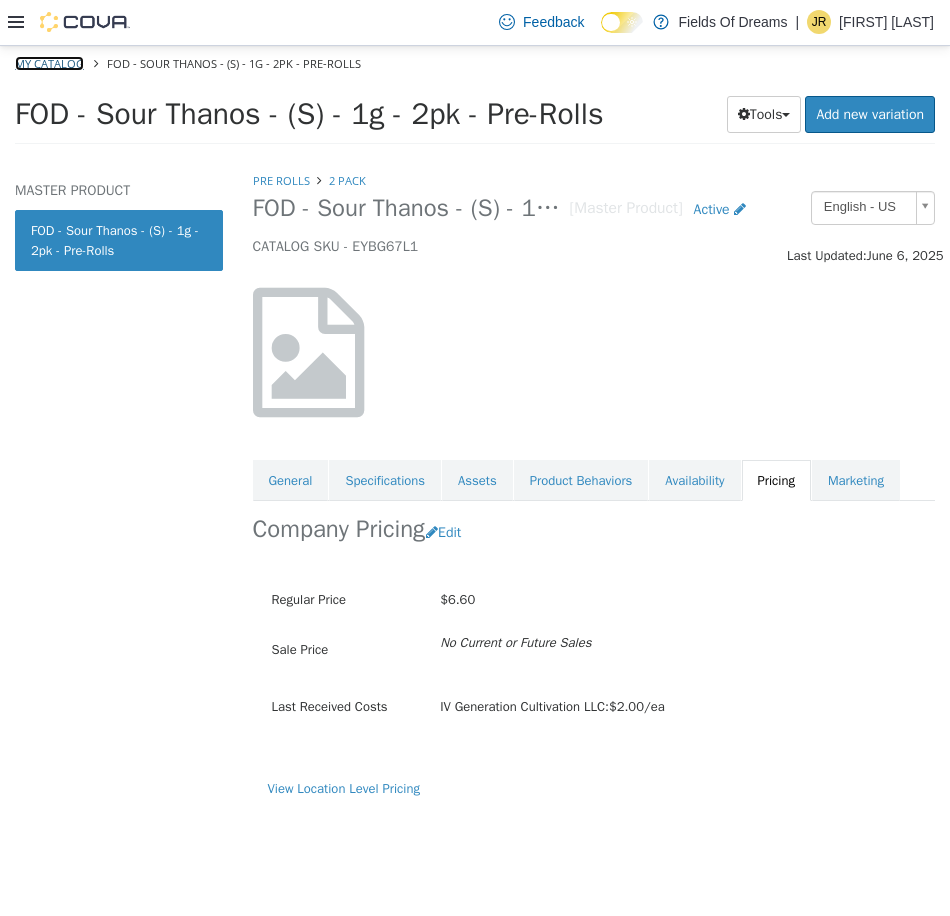 click on "My Catalog" at bounding box center (49, 62) 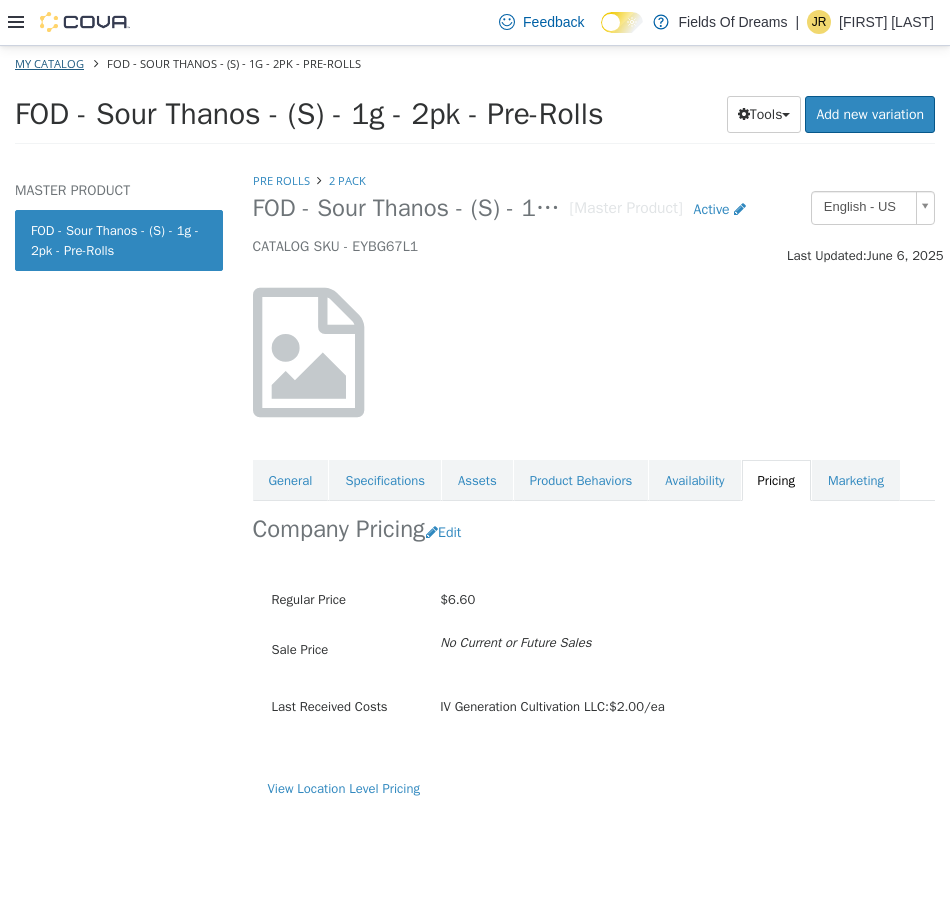 select on "**********" 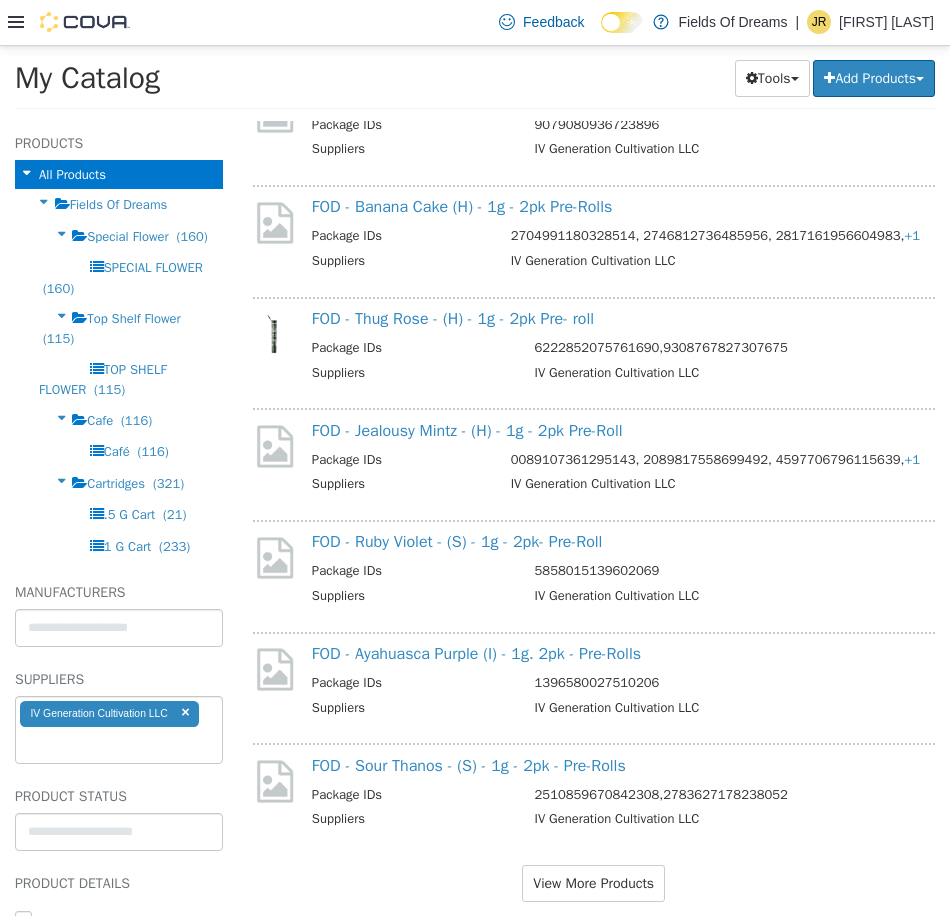 scroll, scrollTop: 1759, scrollLeft: 0, axis: vertical 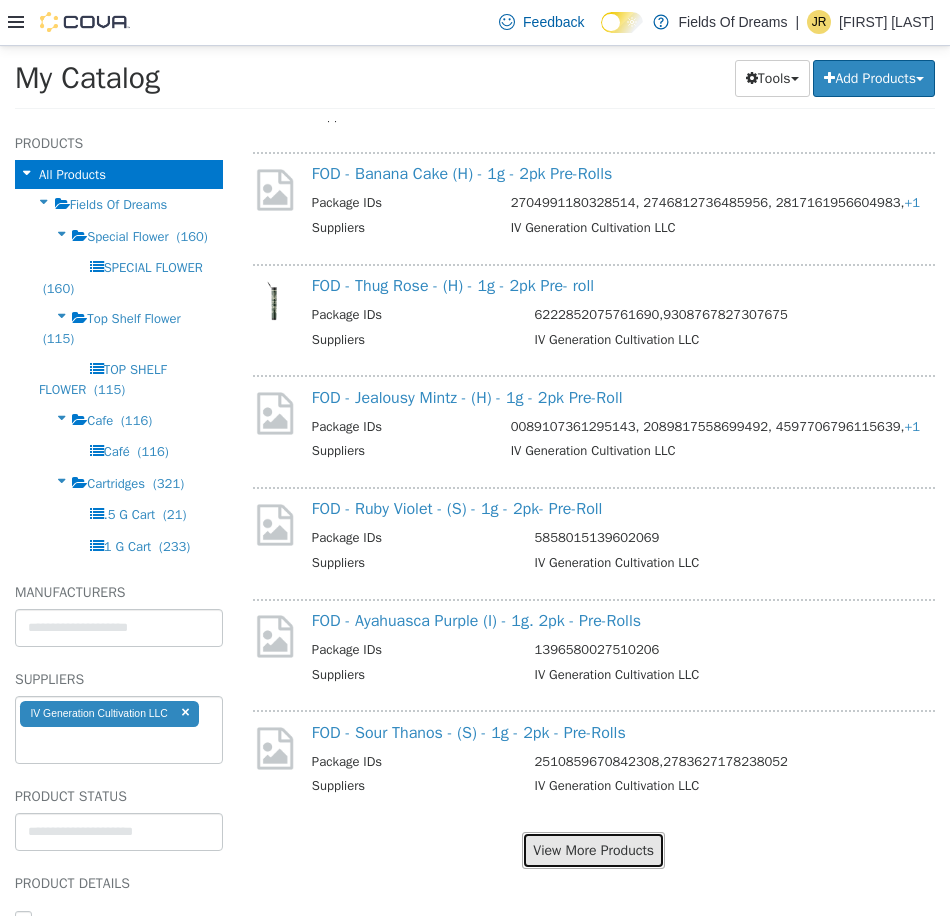click on "View More Products" at bounding box center (593, 849) 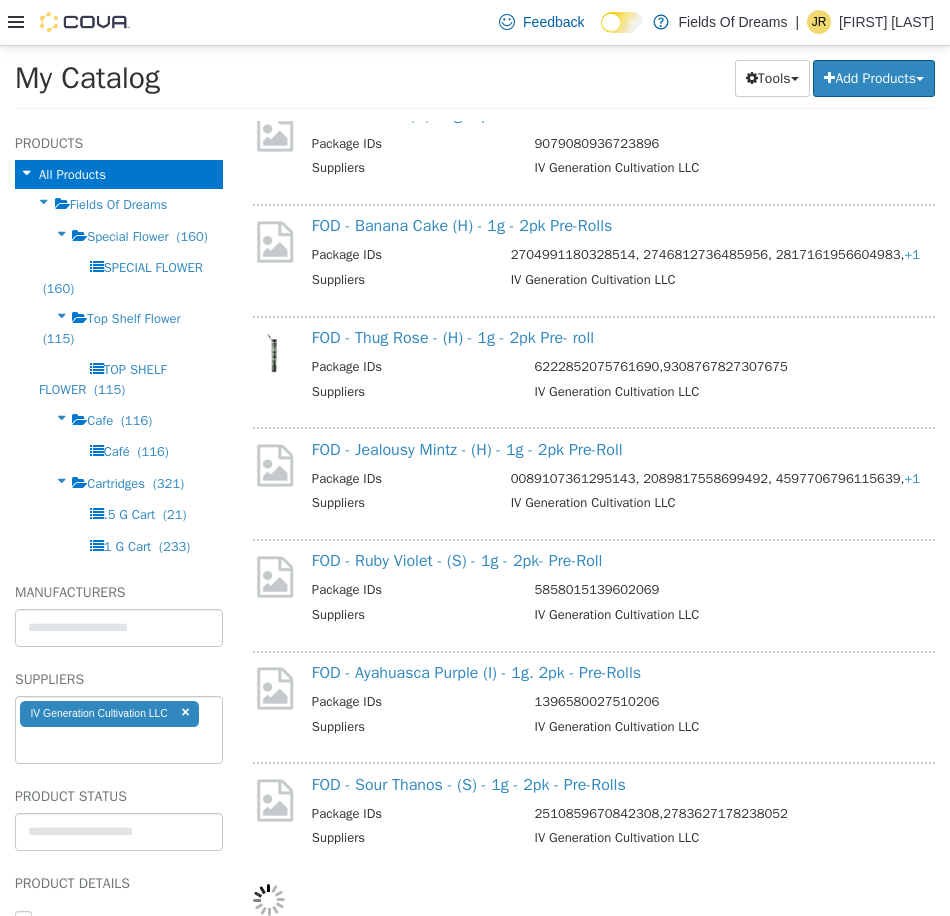scroll, scrollTop: 1707, scrollLeft: 0, axis: vertical 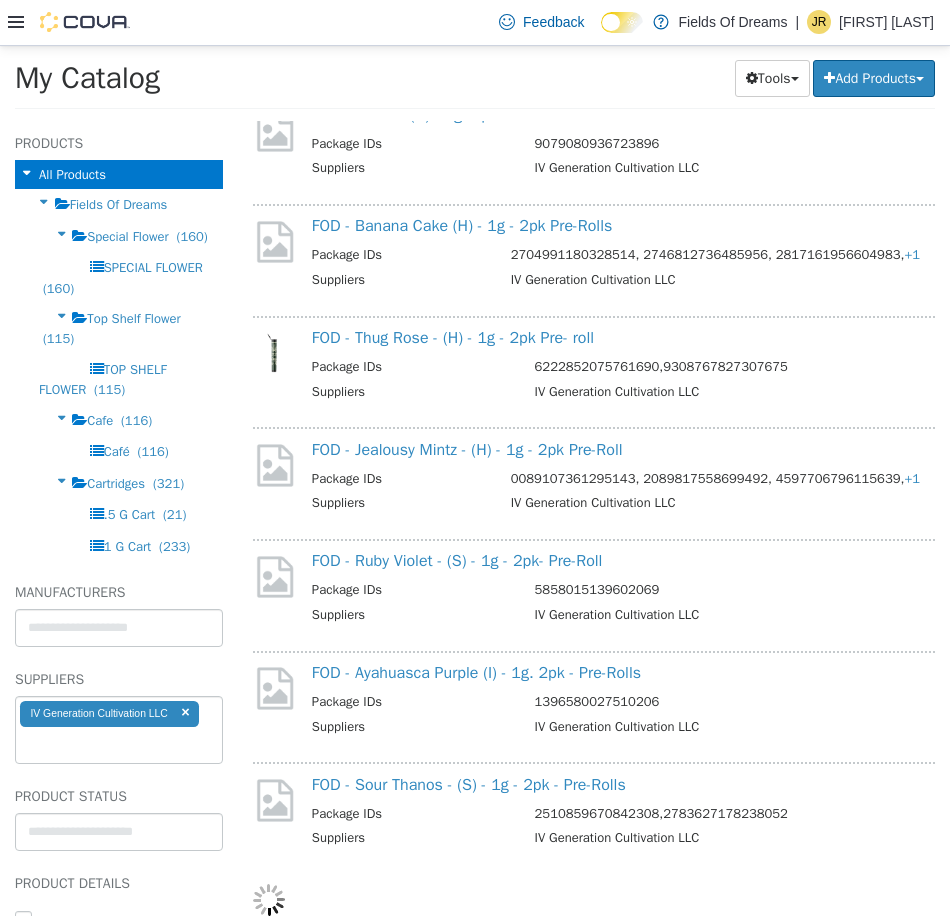 select on "**********" 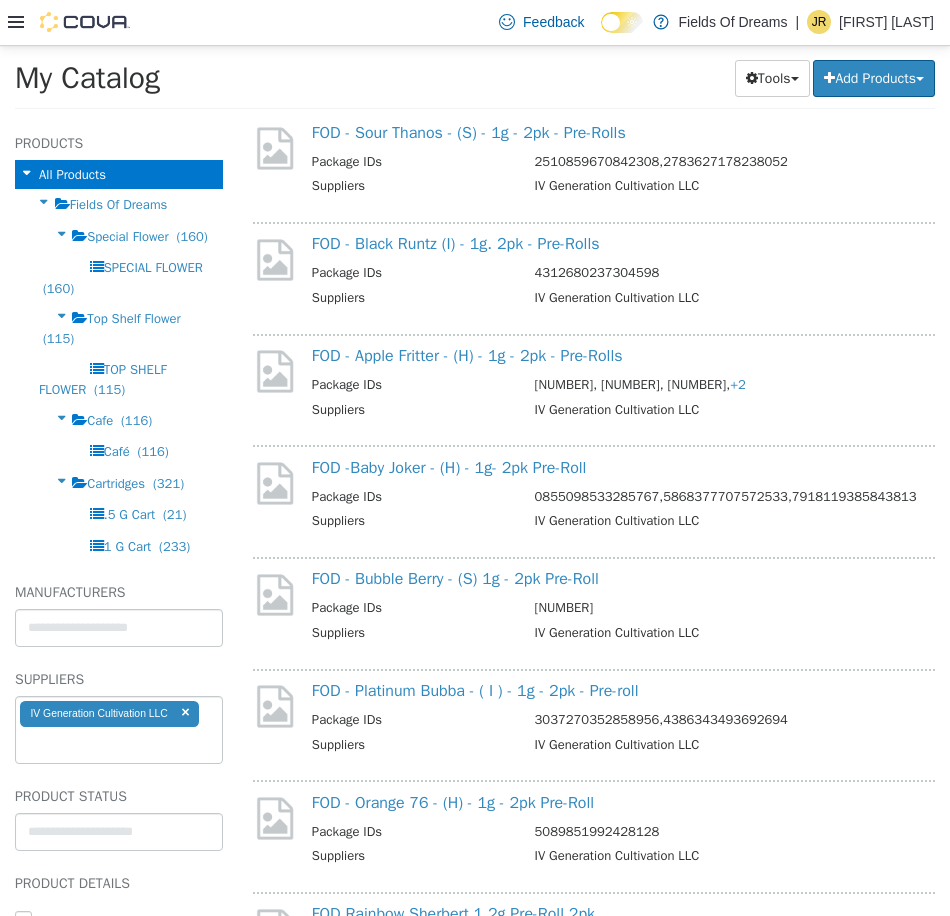 scroll, scrollTop: 2374, scrollLeft: 0, axis: vertical 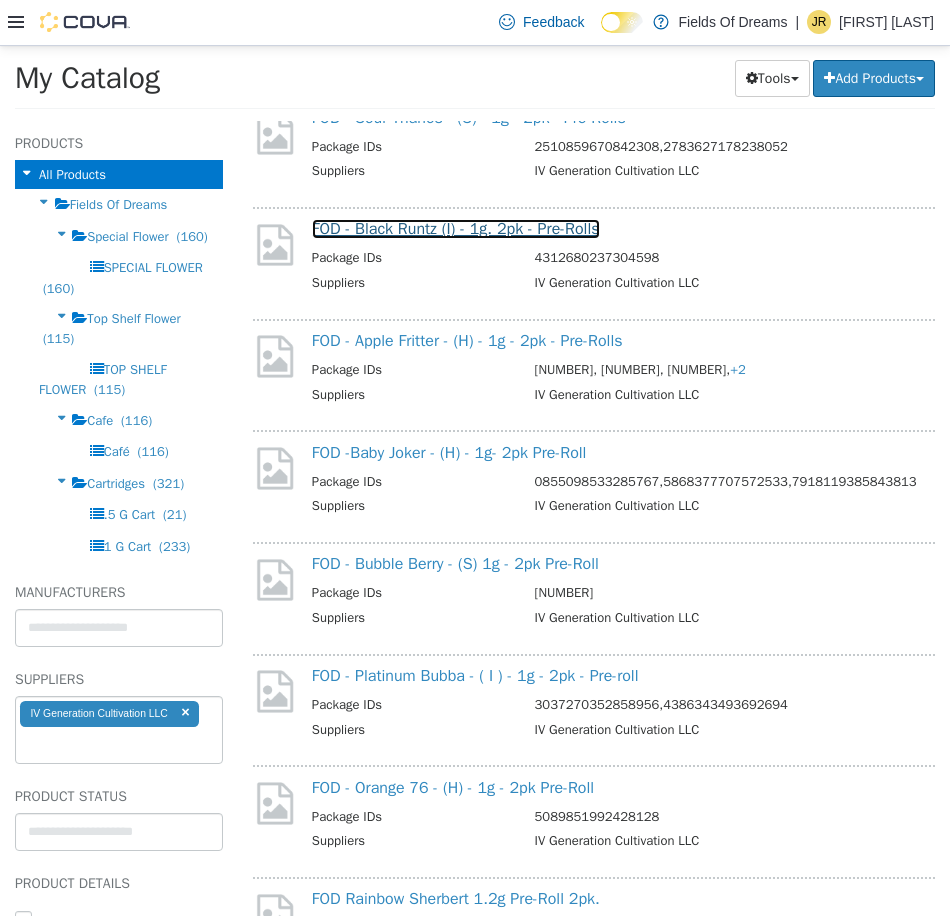 click on "FOD - Black Runtz (I) - 1g. 2pk - Pre-Rolls" at bounding box center [456, 228] 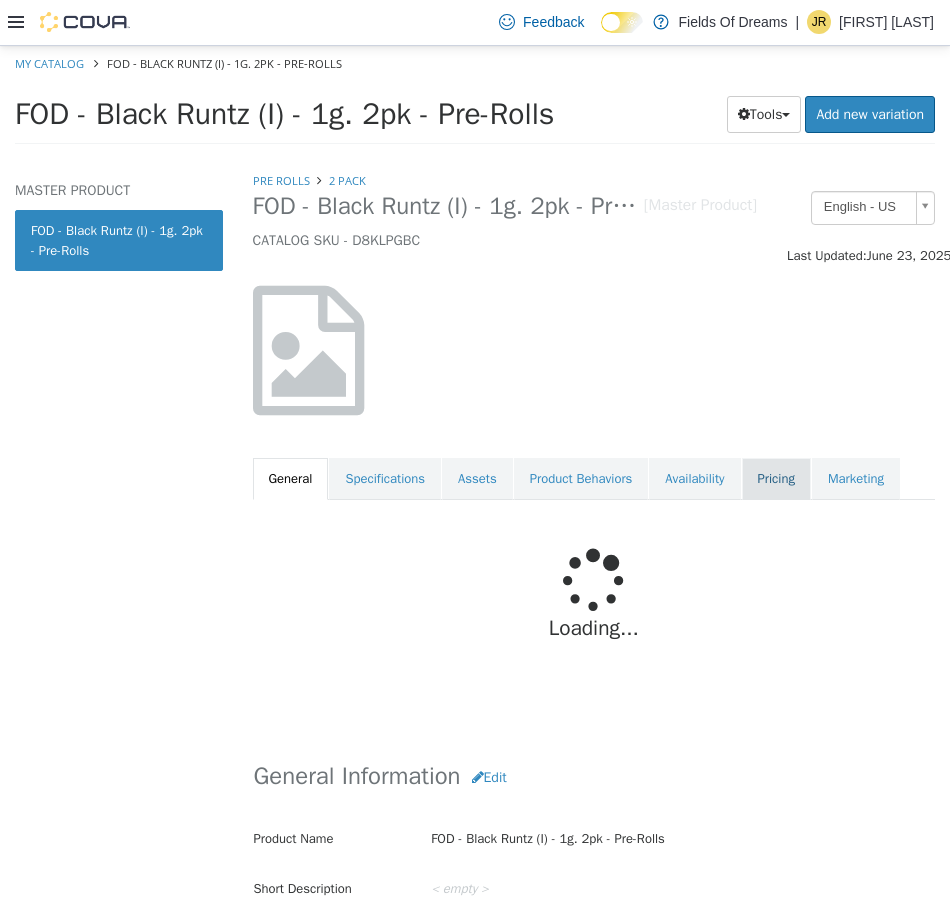 click on "Pricing" at bounding box center (776, 478) 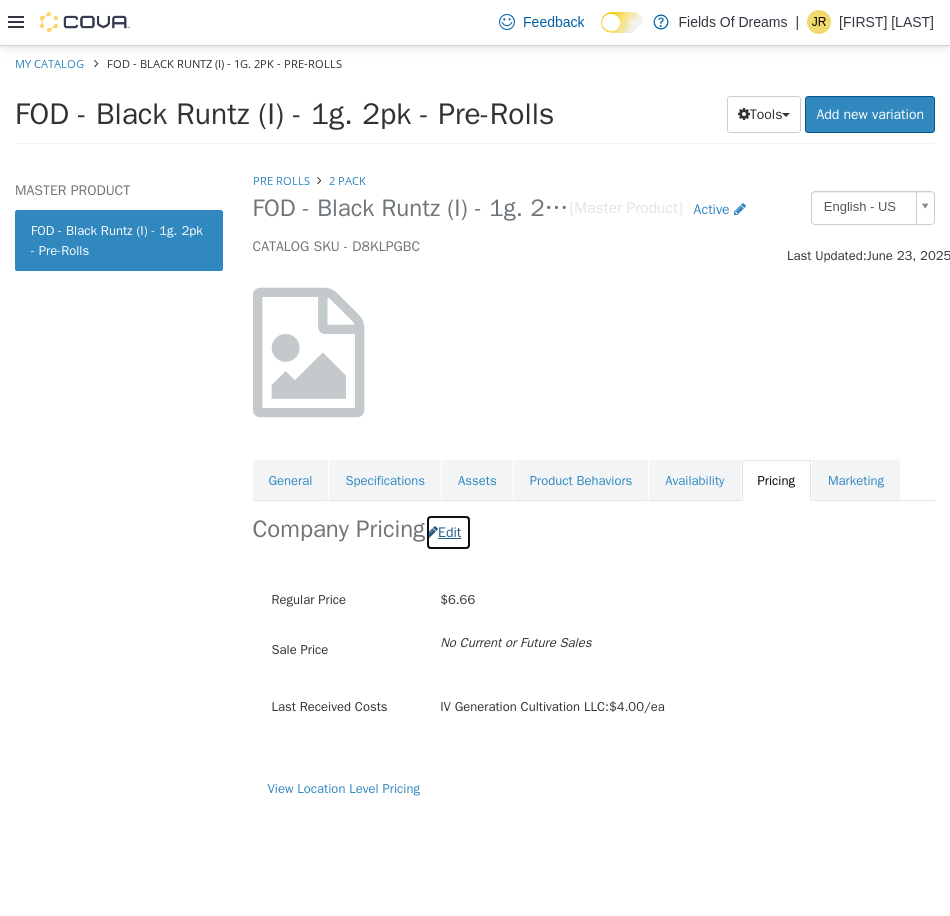 click at bounding box center (432, 531) 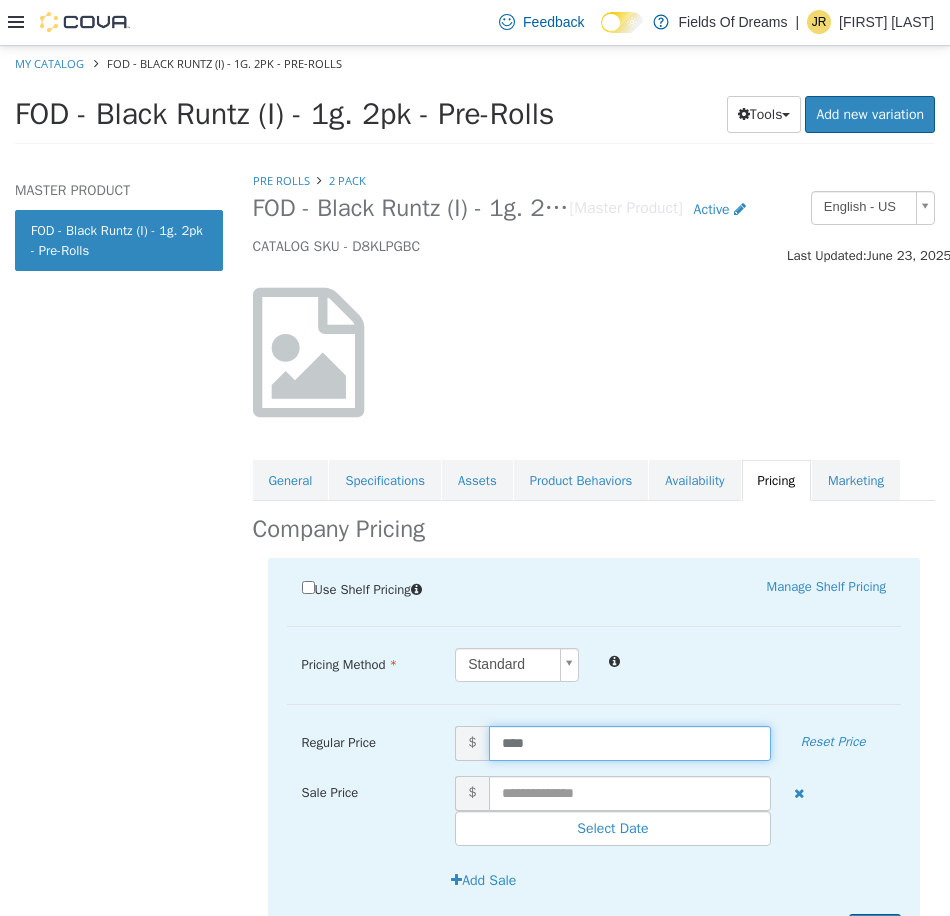 click on "****" at bounding box center [630, 742] 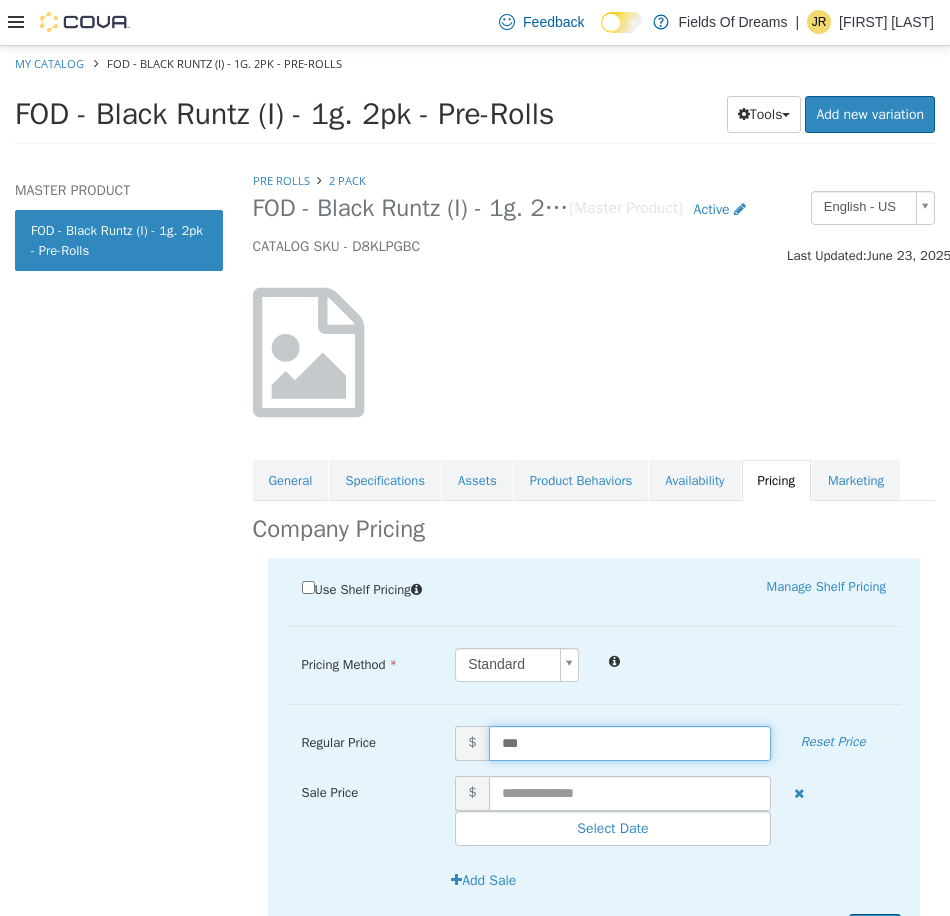 type on "****" 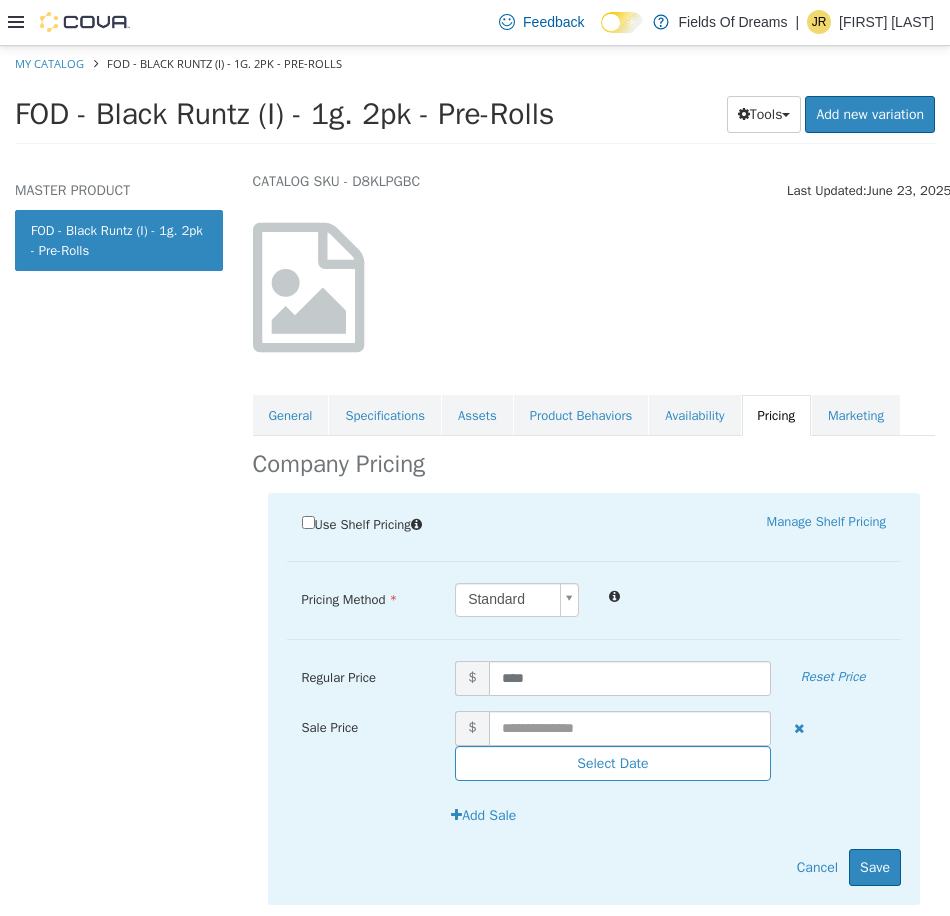 scroll, scrollTop: 123, scrollLeft: 0, axis: vertical 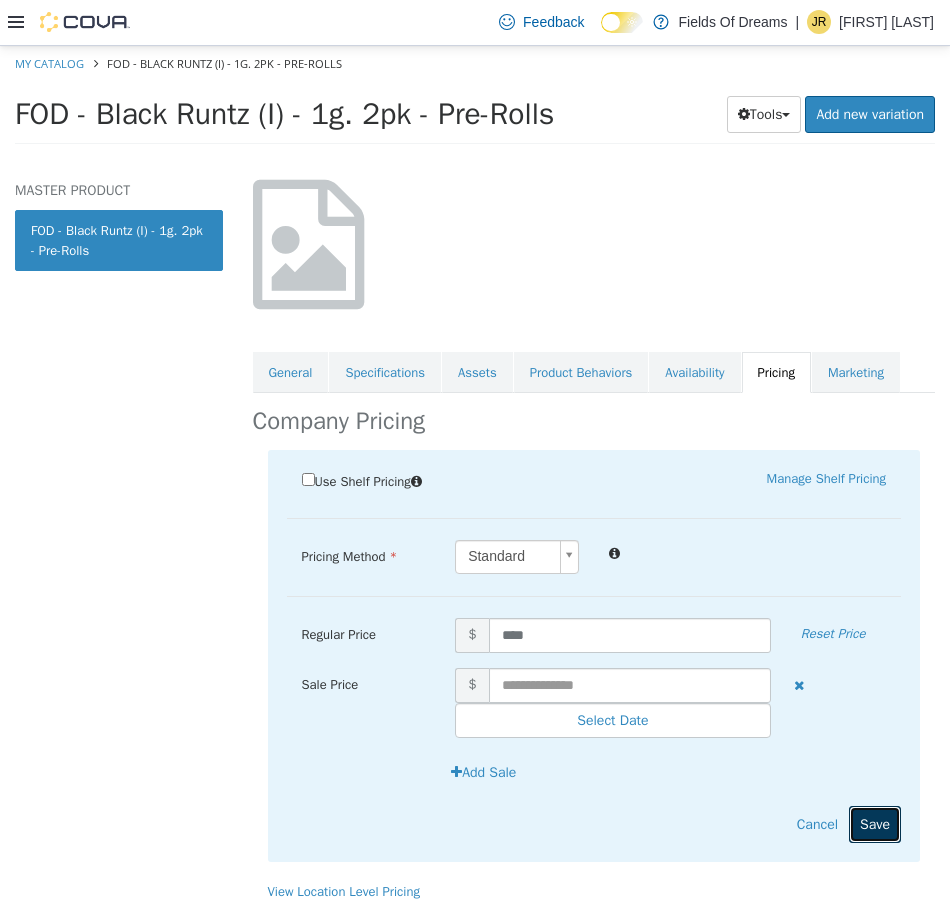 click on "Save" at bounding box center [875, 823] 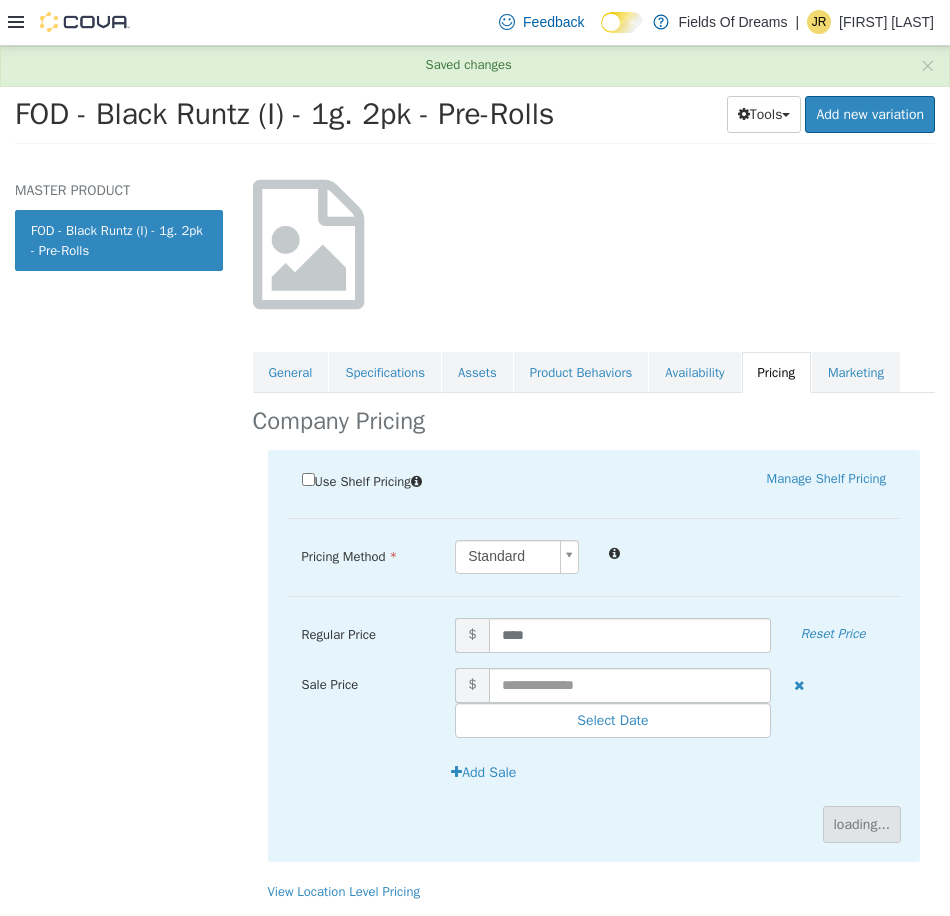 scroll, scrollTop: 0, scrollLeft: 0, axis: both 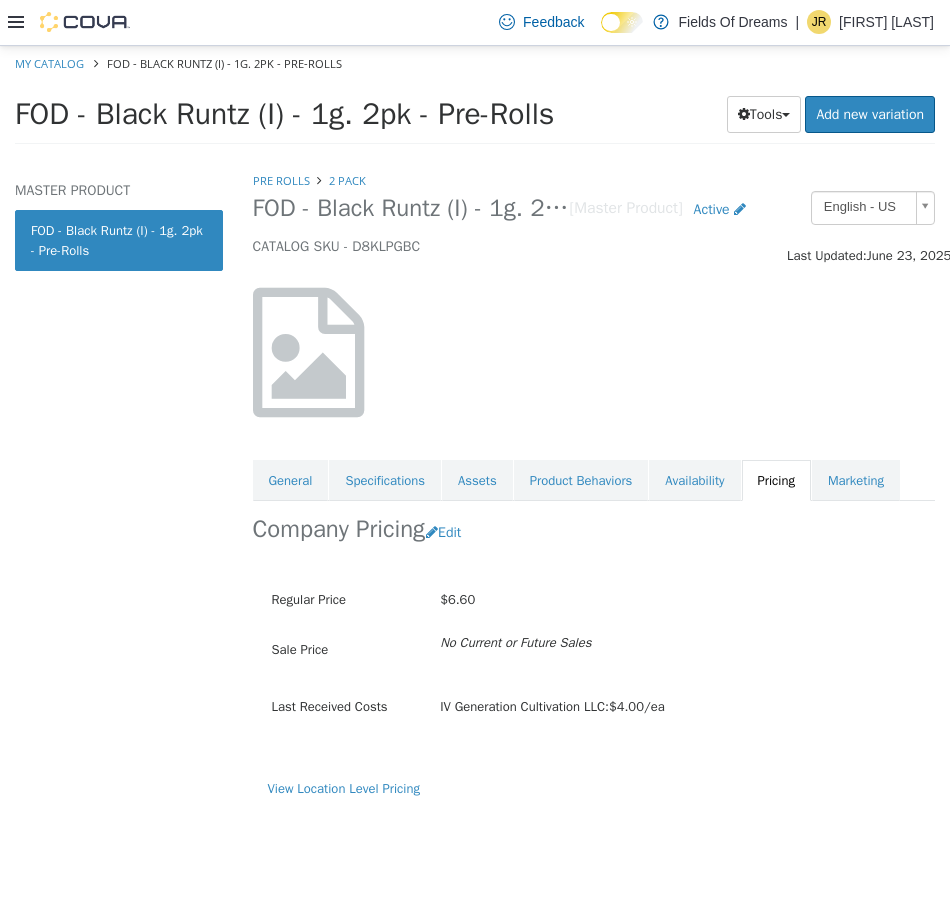 click on "My Catalog
FOD - Black Runtz (I) - 1g. 2pk - Pre-Rolls" at bounding box center (475, 63) 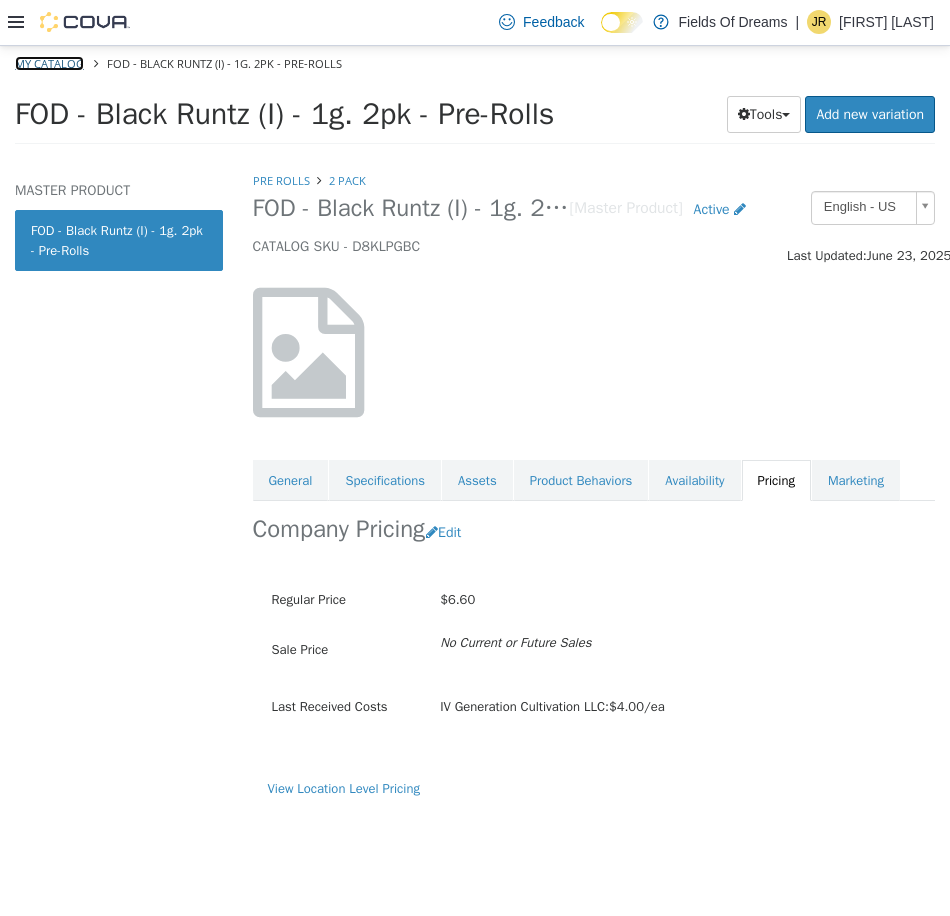 click on "My Catalog" at bounding box center [49, 62] 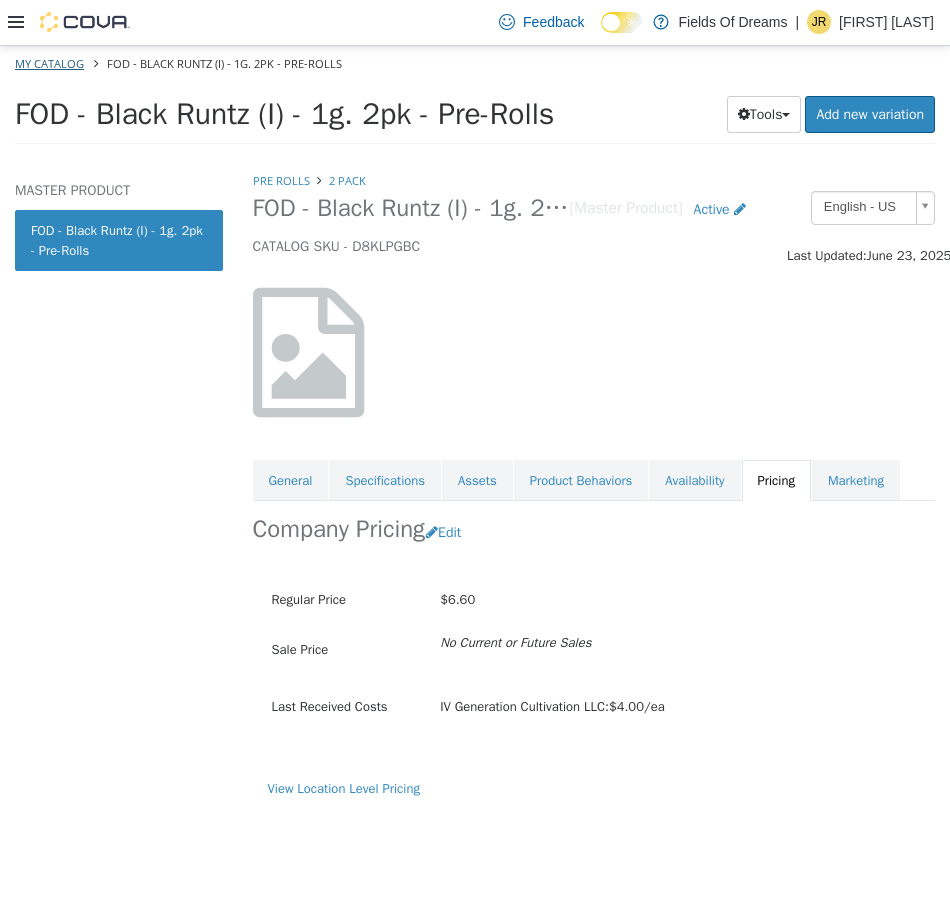 select on "**********" 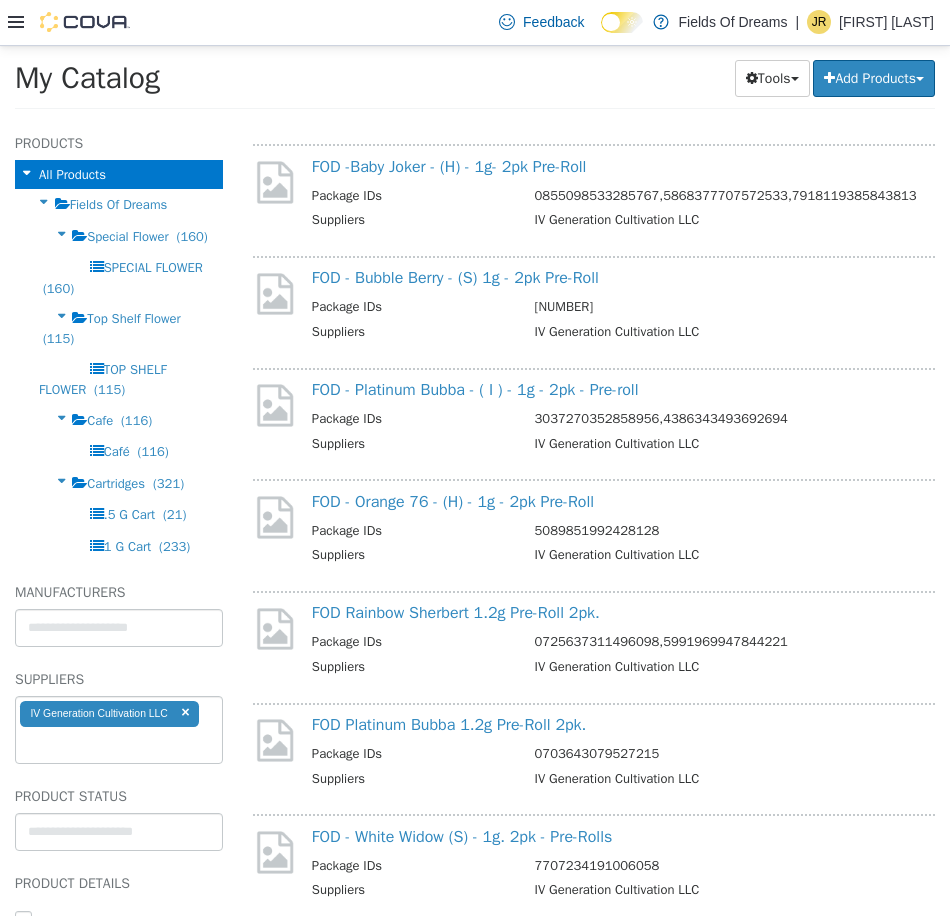scroll, scrollTop: 2326, scrollLeft: 0, axis: vertical 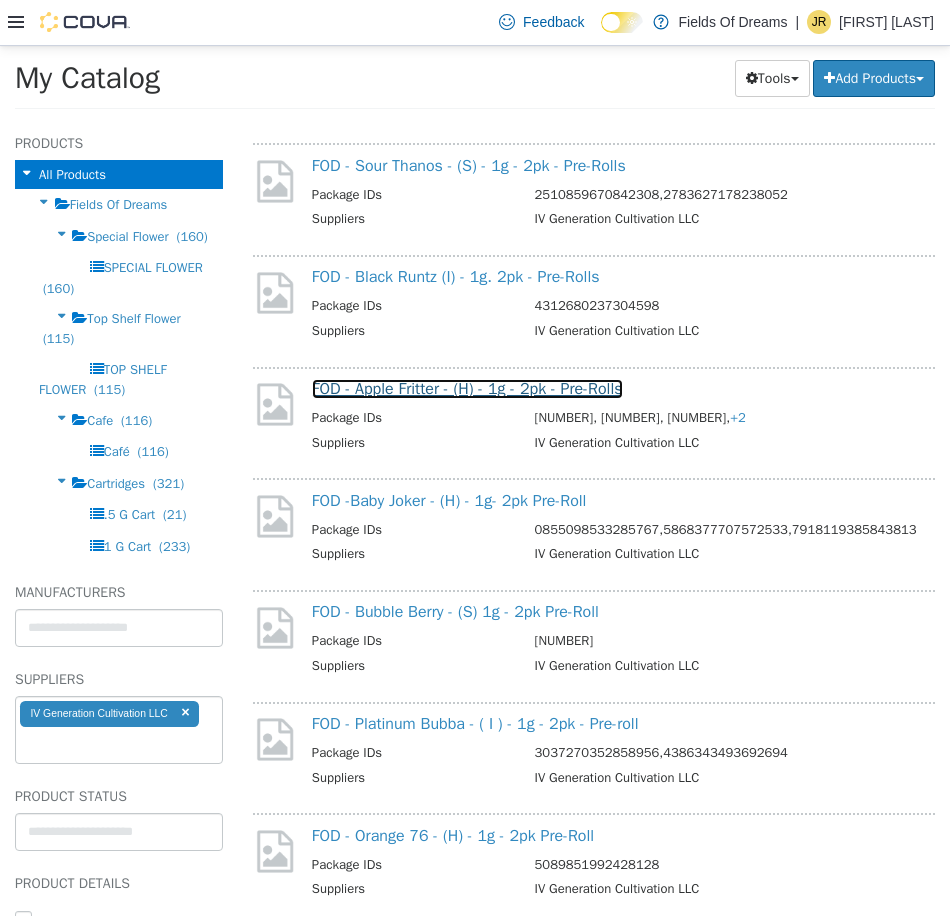 click on "FOD - Apple Fritter - (H) - 1g - 2pk - Pre-Rolls" at bounding box center (467, 388) 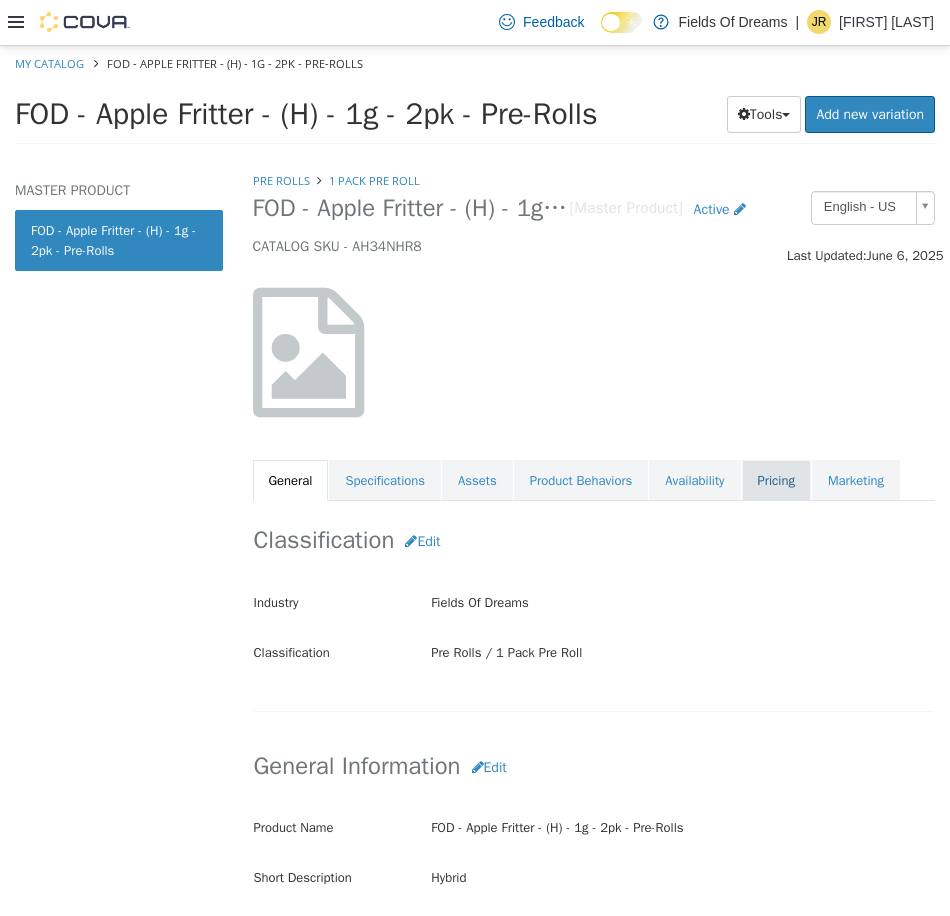 click on "Pricing" at bounding box center [776, 480] 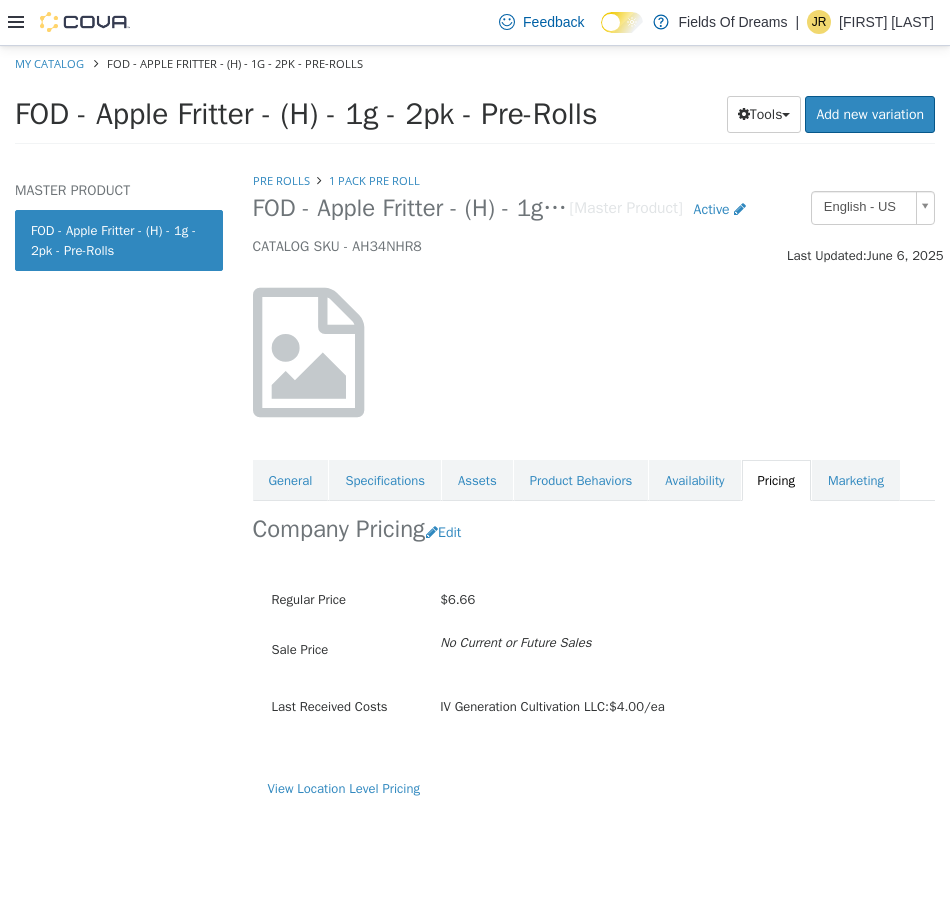 click on "Company Pricing" at bounding box center (339, 528) 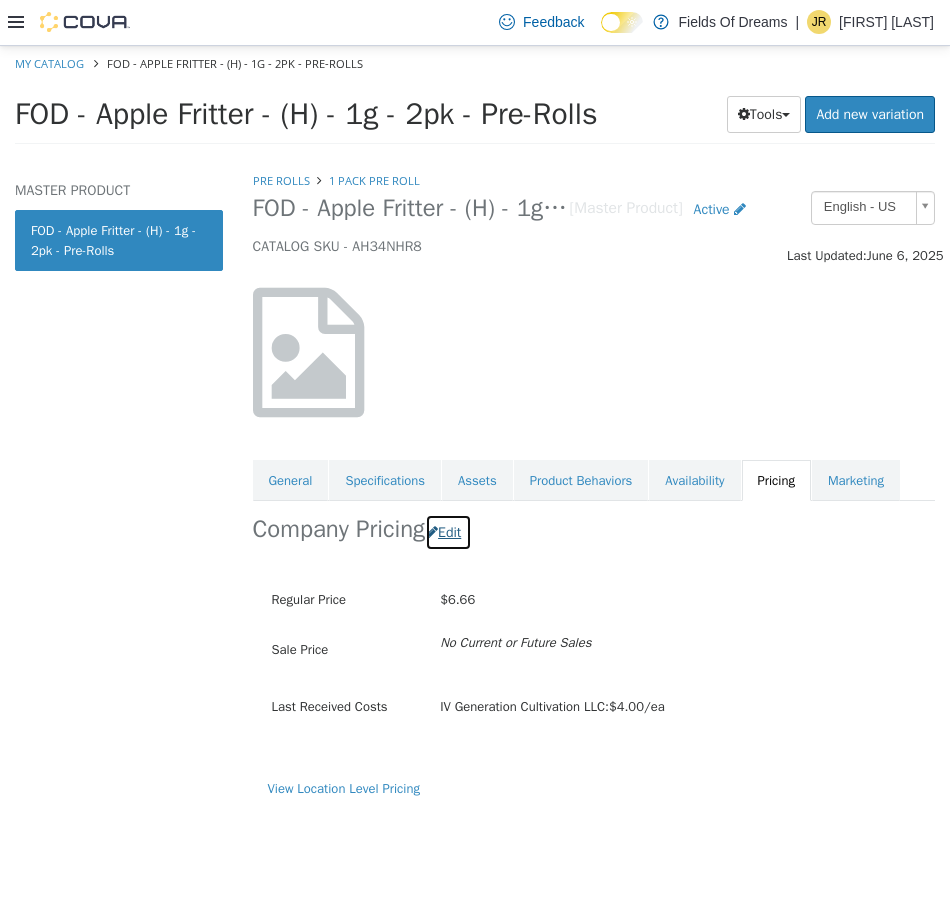 click at bounding box center [432, 531] 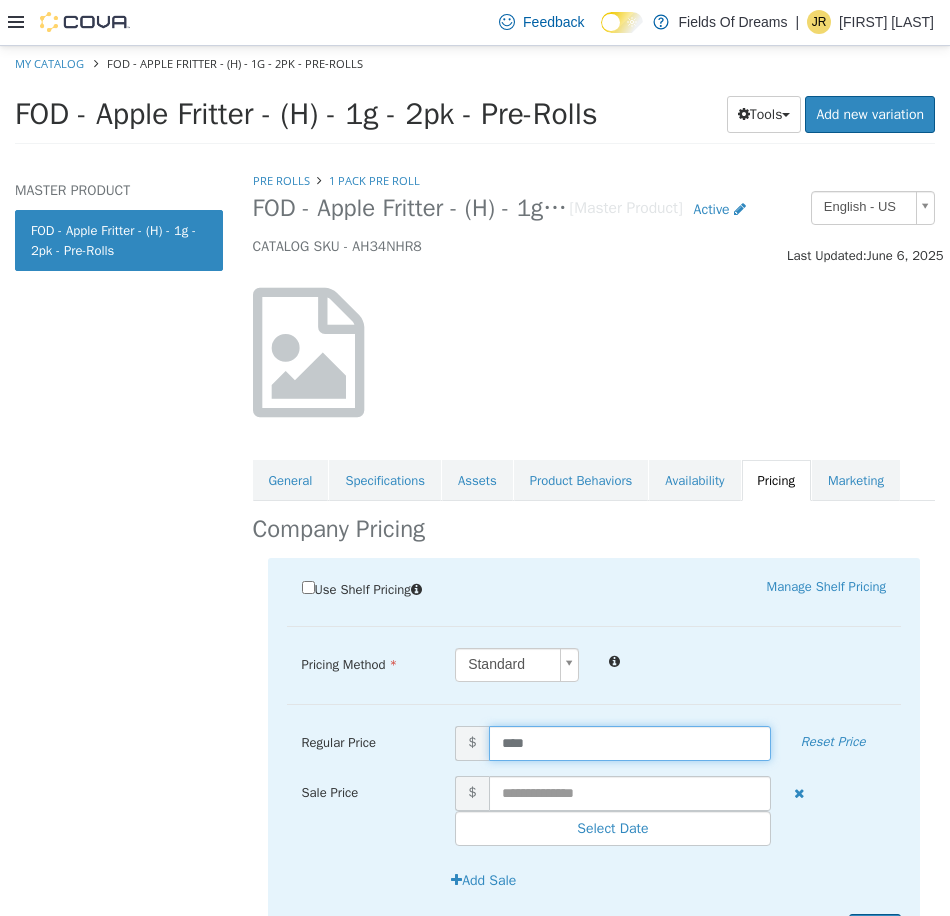 click on "****" at bounding box center (630, 742) 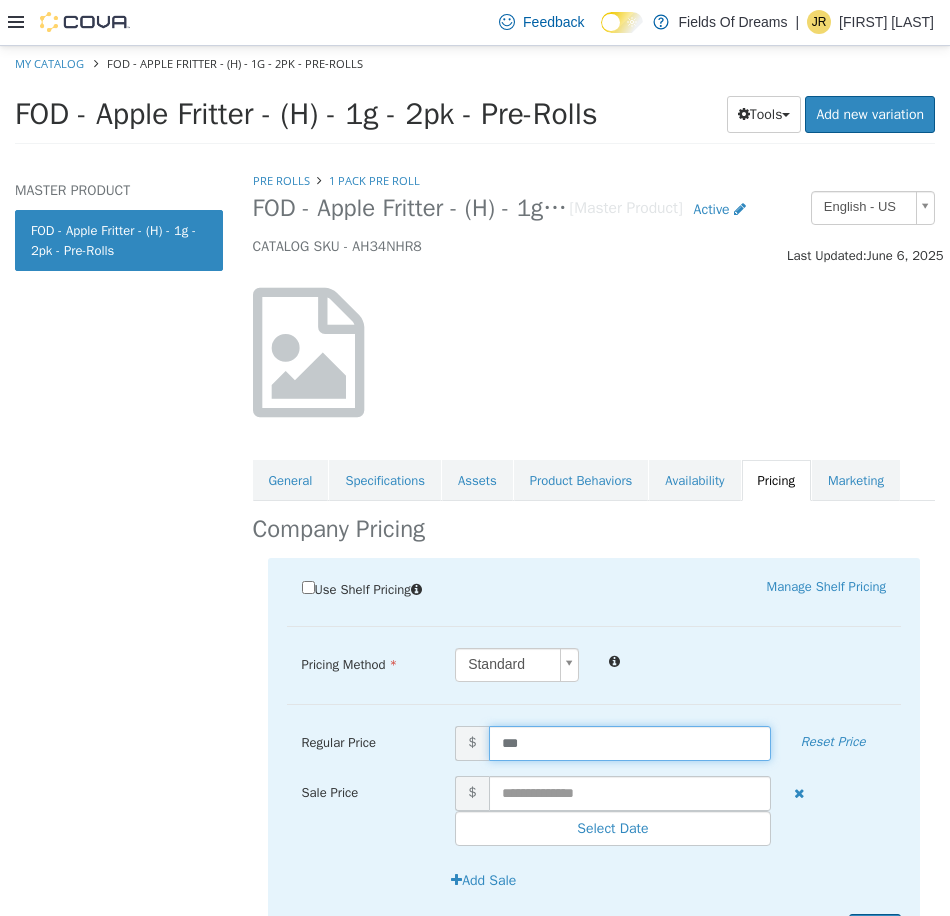 type on "****" 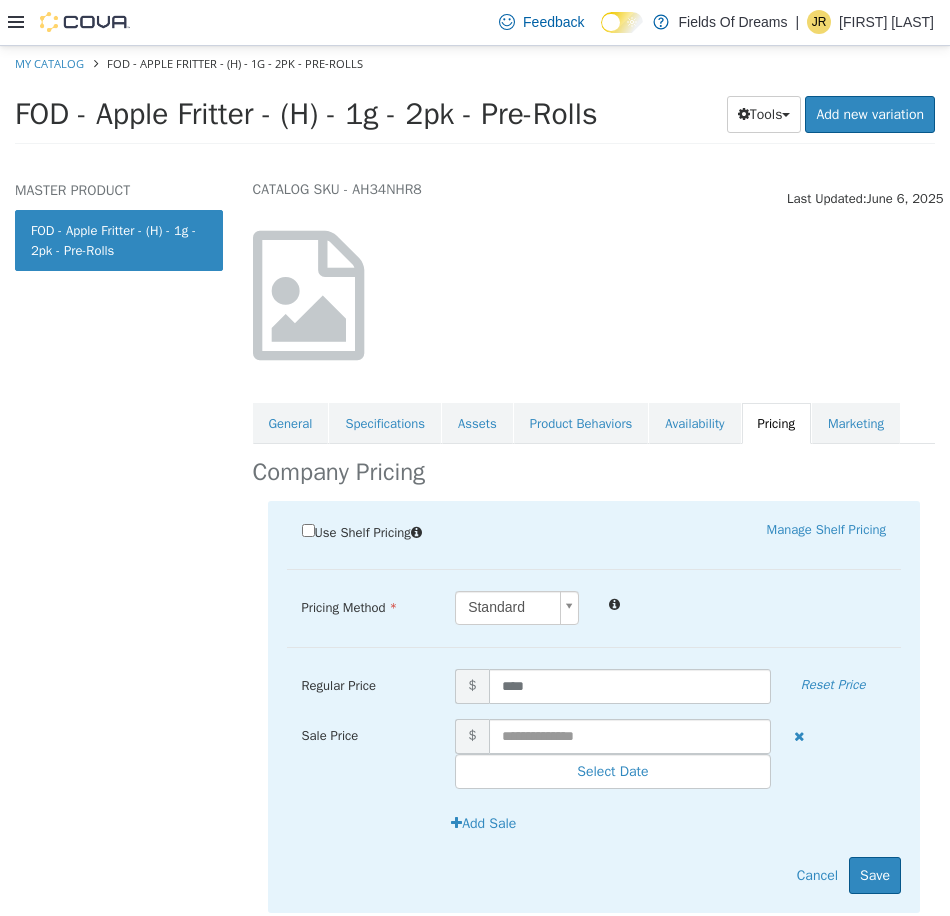scroll, scrollTop: 108, scrollLeft: 0, axis: vertical 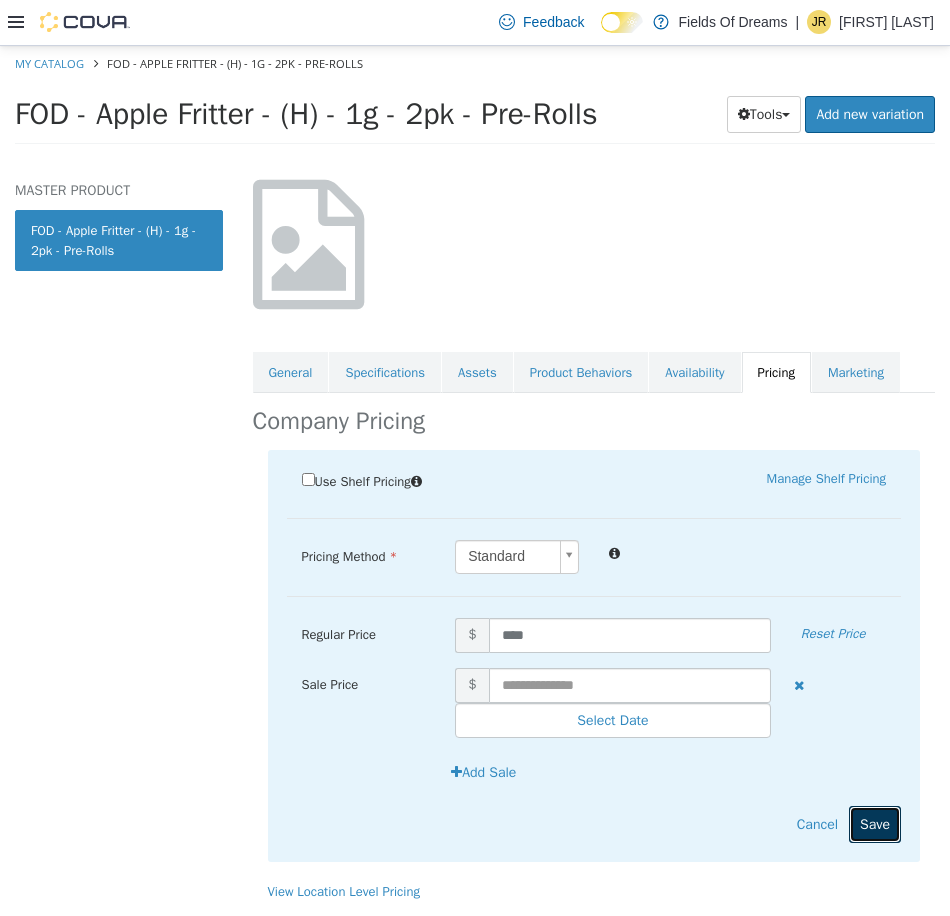 click on "Save" at bounding box center [875, 823] 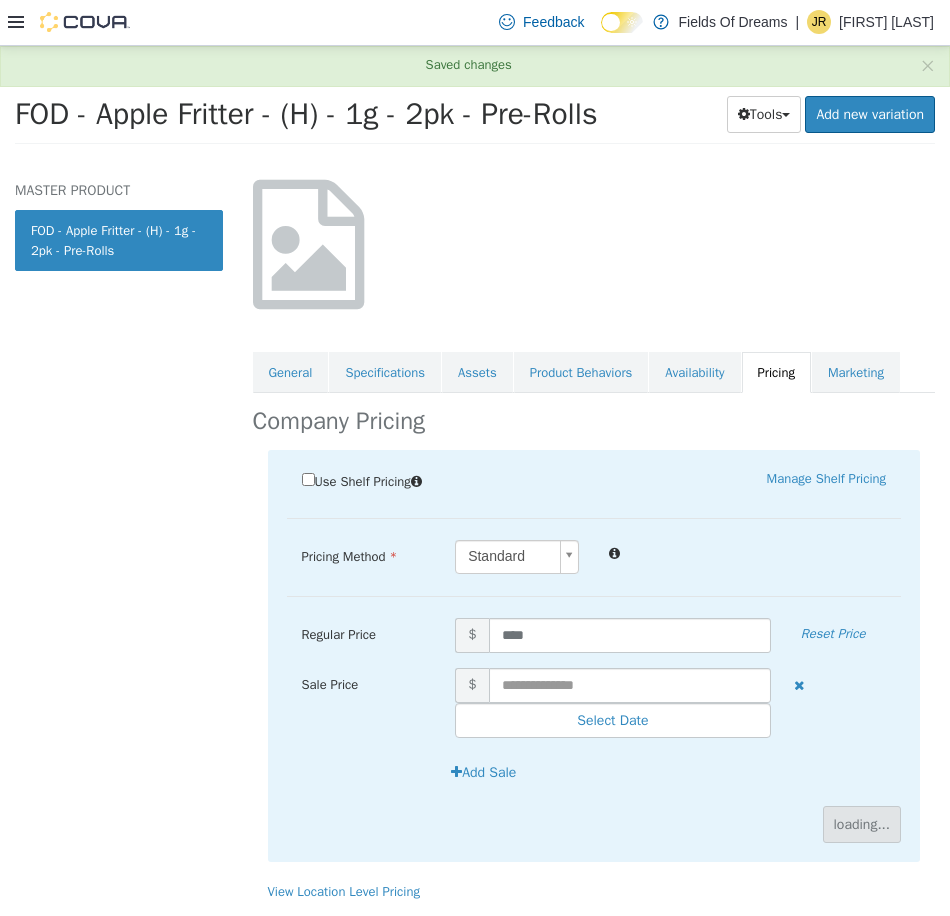 scroll, scrollTop: 0, scrollLeft: 0, axis: both 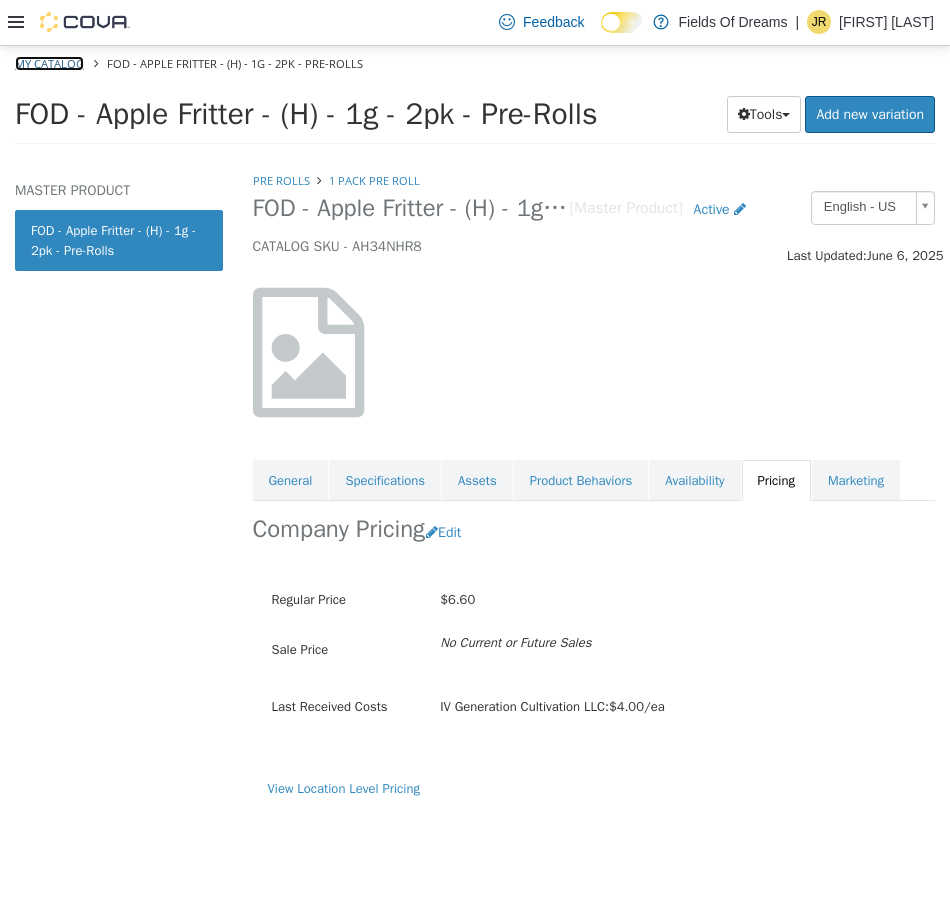 click on "My Catalog" at bounding box center (49, 62) 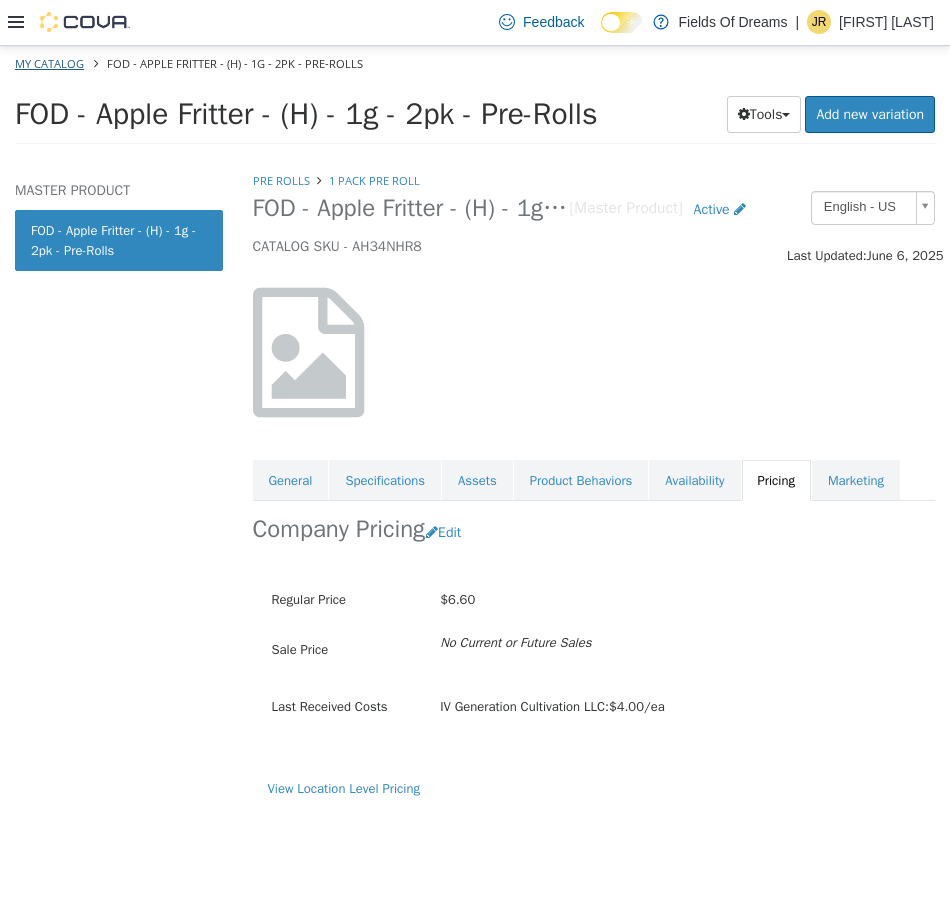 select on "**********" 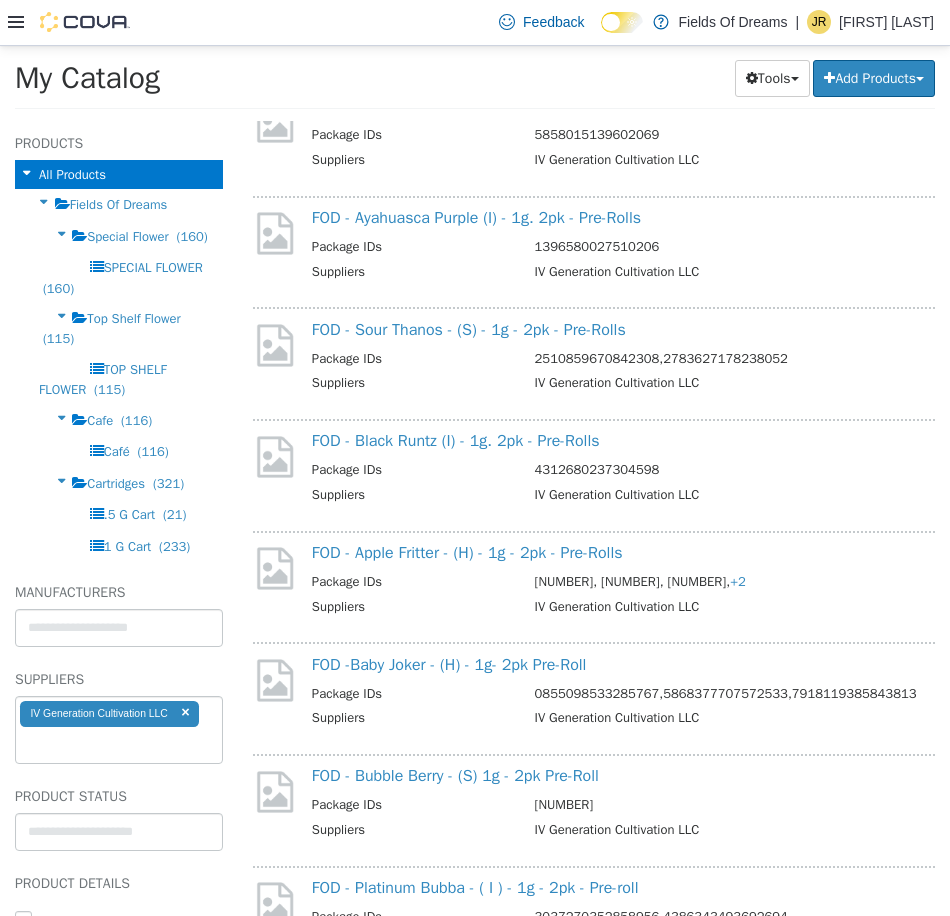 scroll, scrollTop: 2333, scrollLeft: 0, axis: vertical 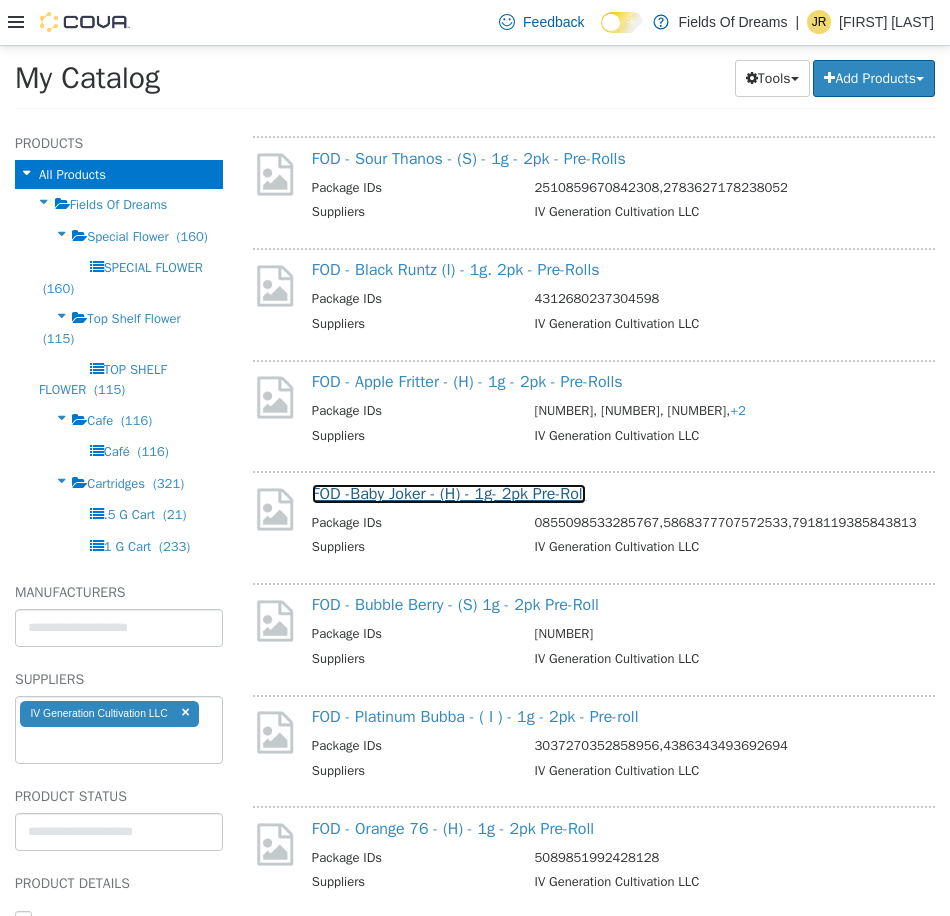 drag, startPoint x: 420, startPoint y: 489, endPoint x: 428, endPoint y: 501, distance: 14.422205 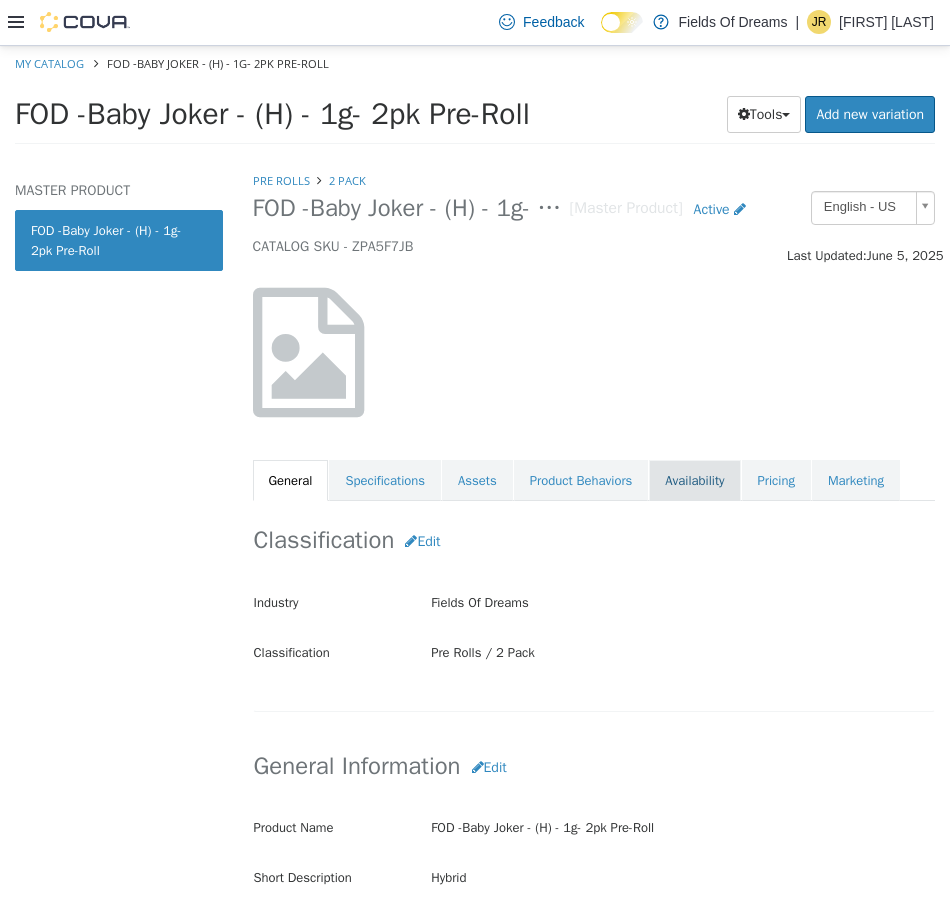 click on "Availability" at bounding box center (694, 480) 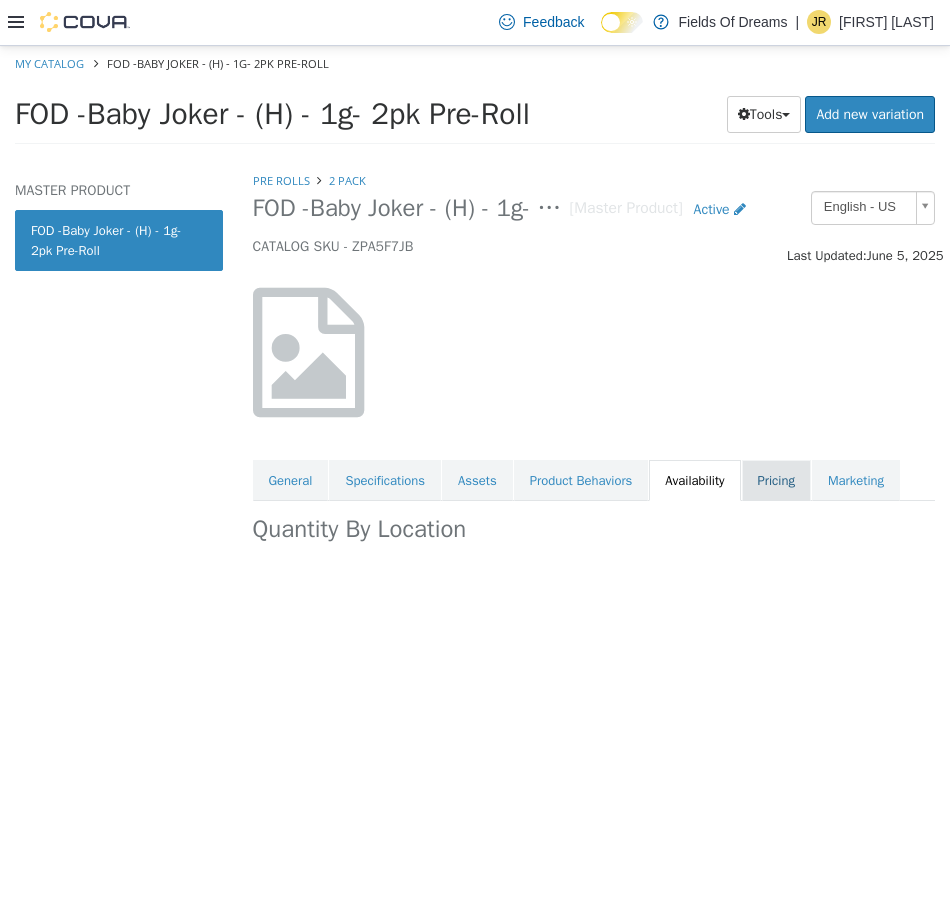click on "Pricing" at bounding box center [776, 480] 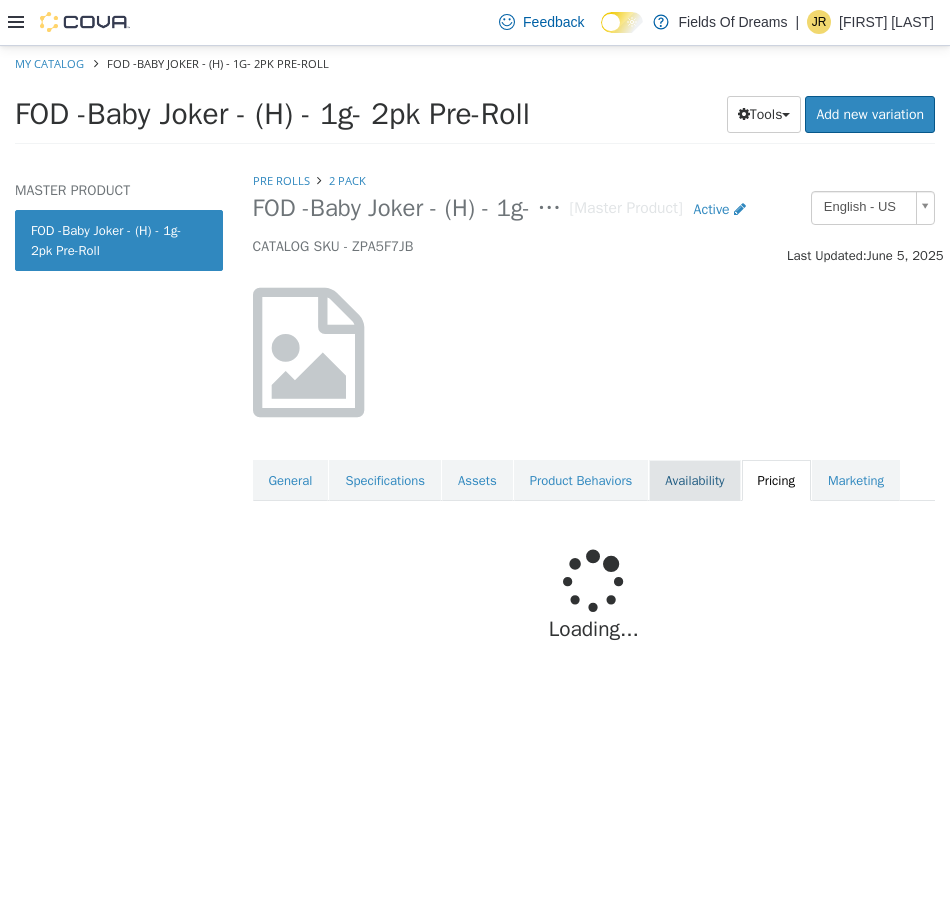 click on "Availability" at bounding box center (694, 480) 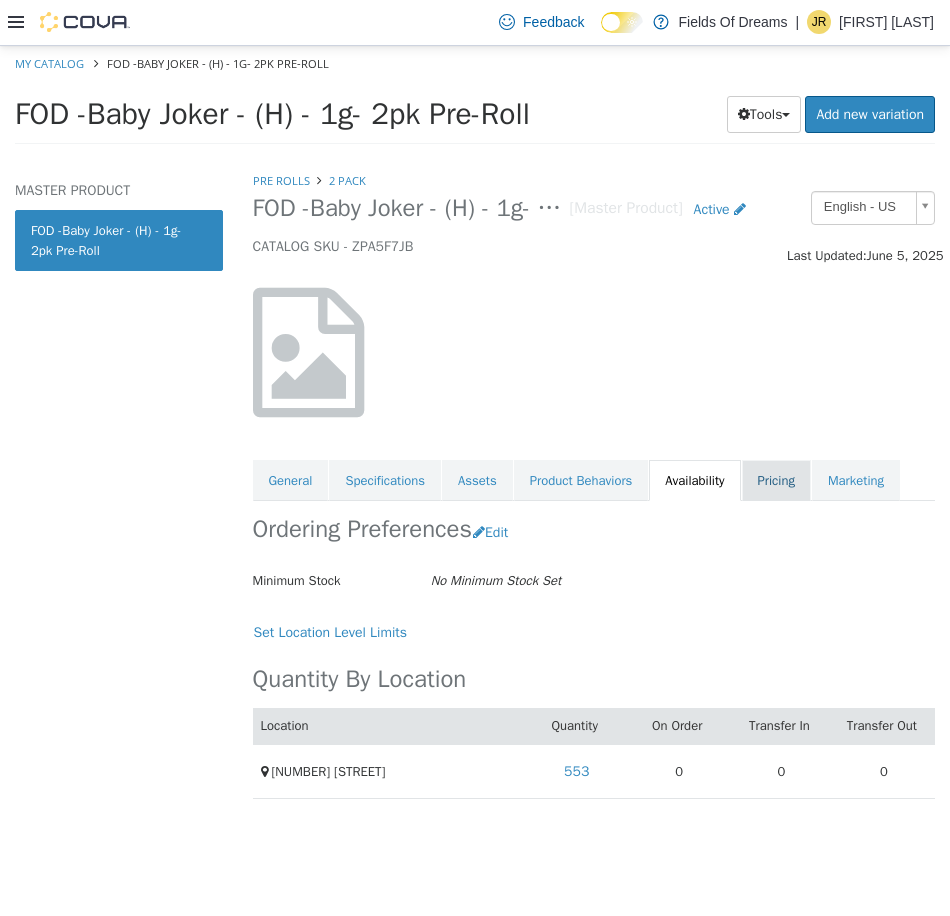 click on "Pricing" at bounding box center [776, 480] 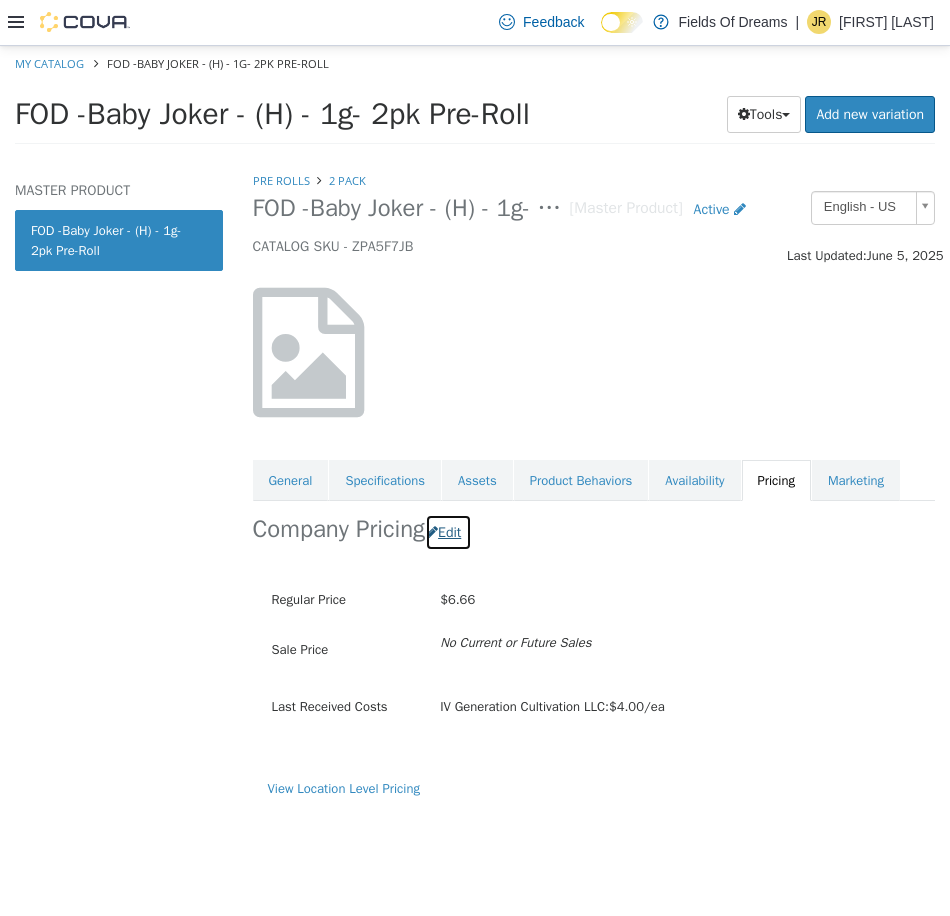 click on "Edit" at bounding box center [448, 531] 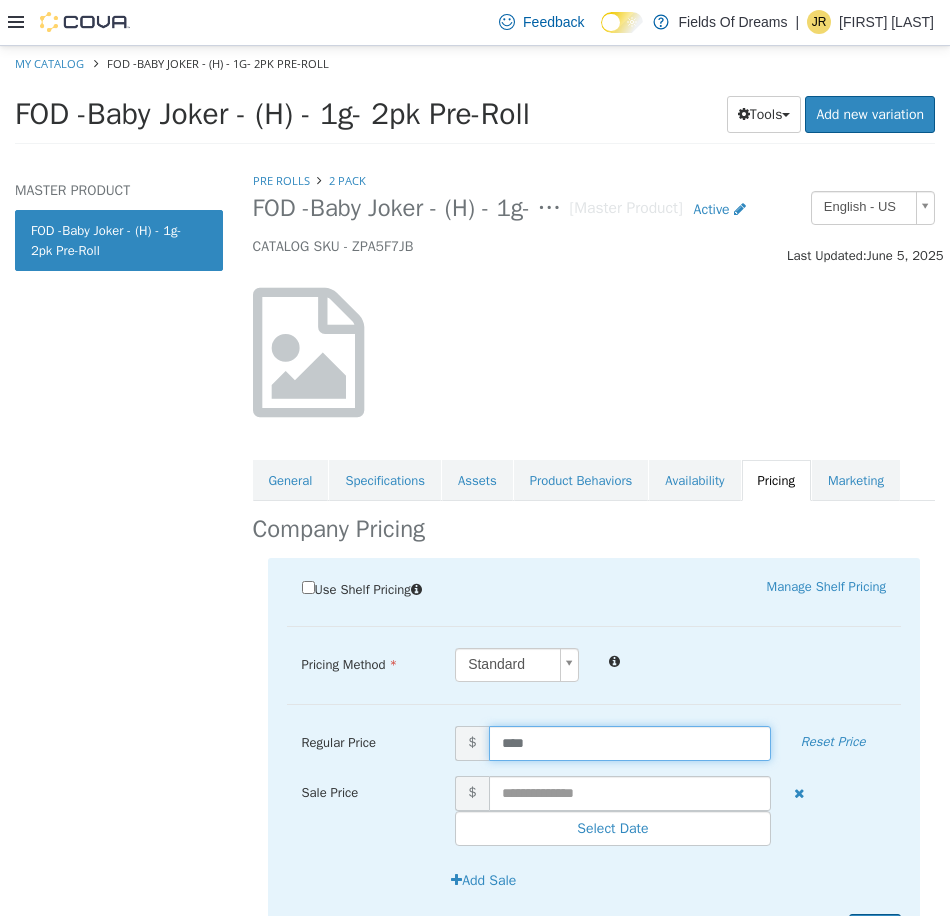 click on "****" at bounding box center (630, 742) 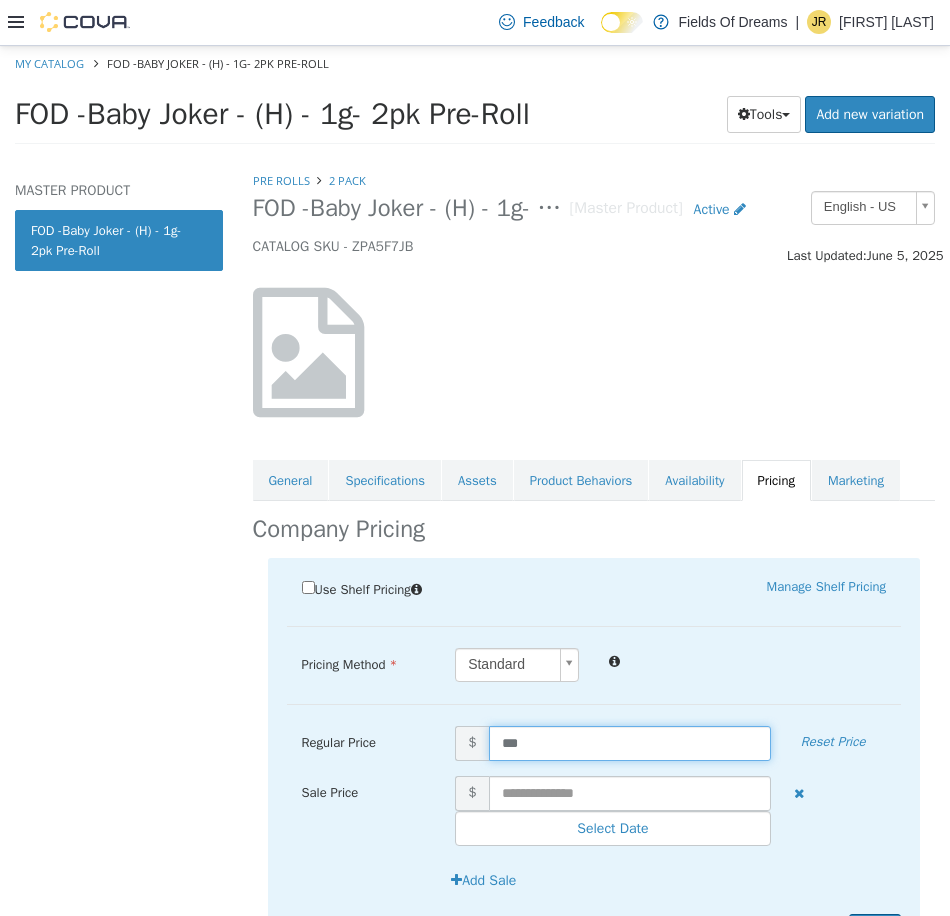 type on "****" 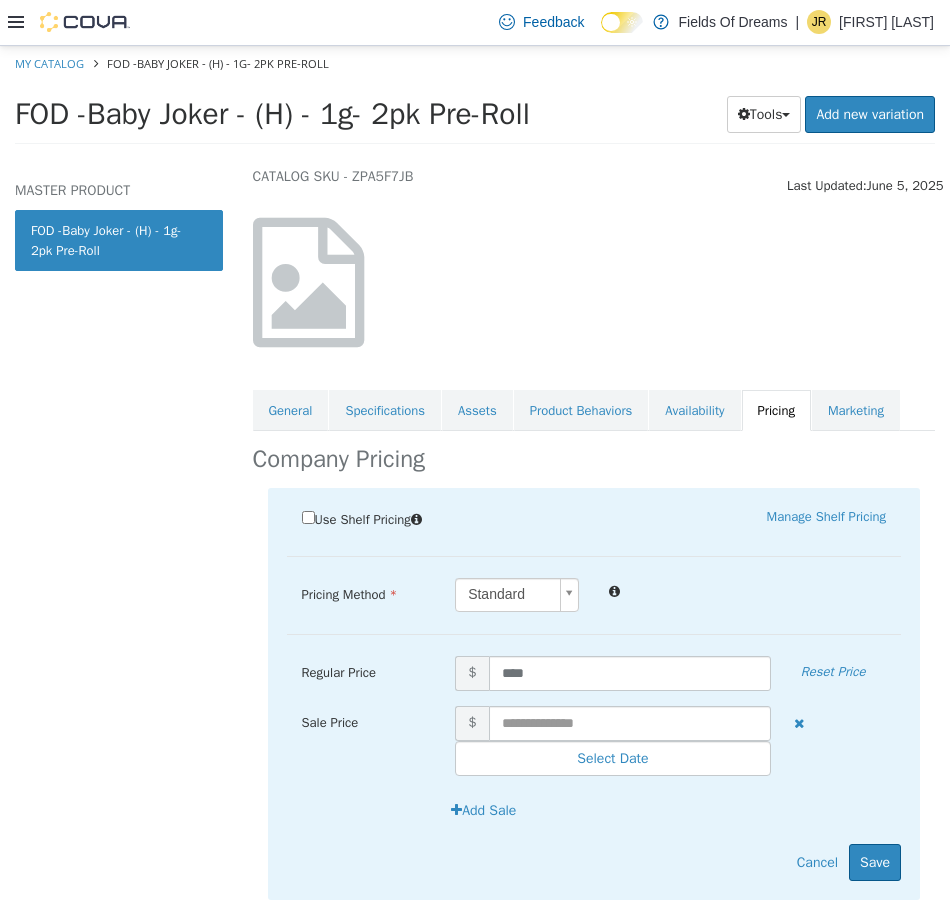 scroll, scrollTop: 108, scrollLeft: 0, axis: vertical 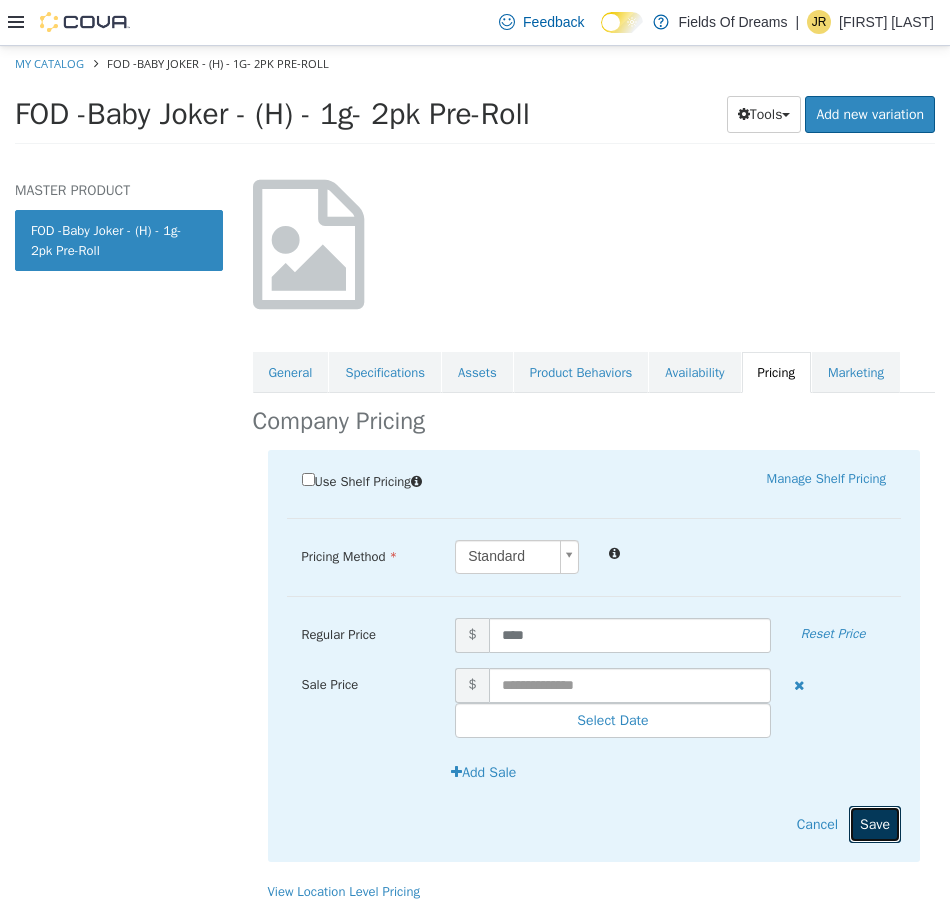 click on "Save" at bounding box center (875, 823) 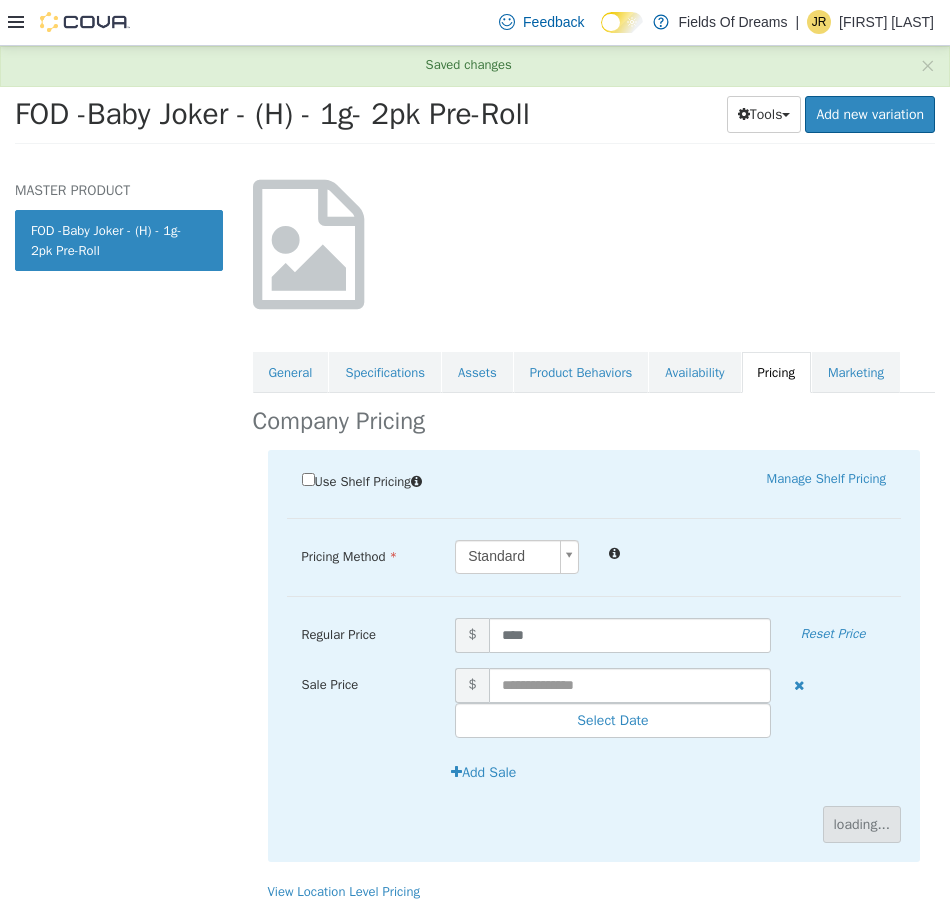scroll, scrollTop: 0, scrollLeft: 0, axis: both 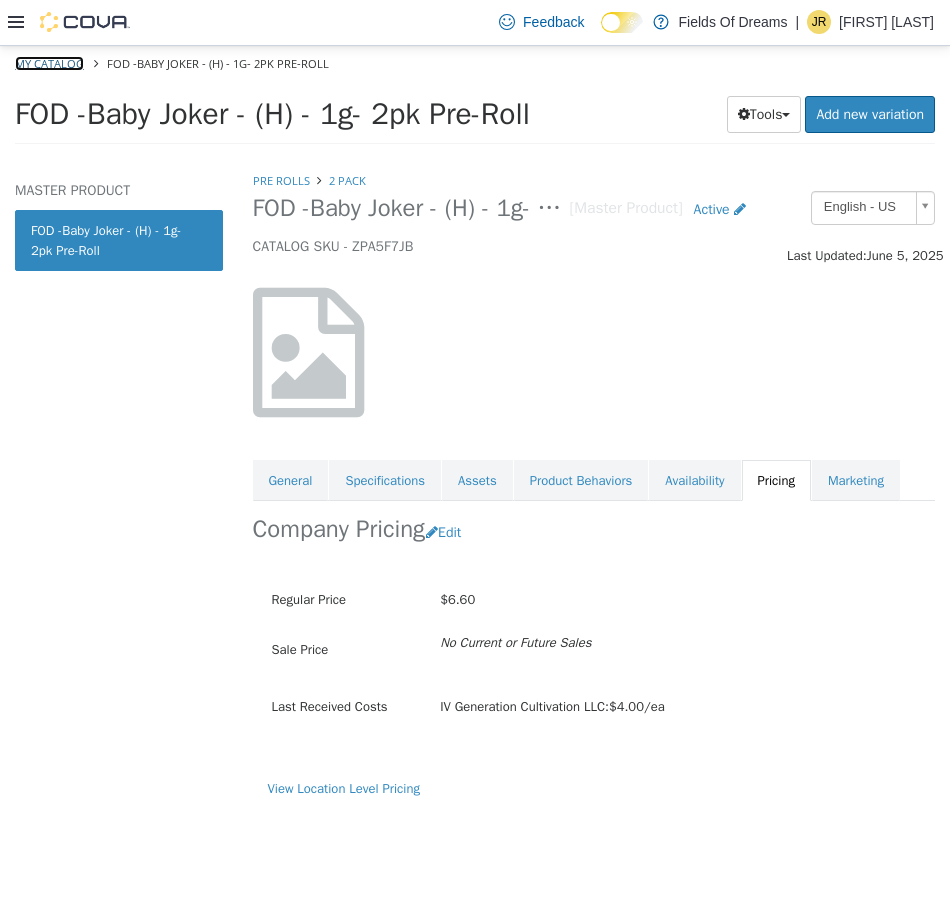 click on "My Catalog" at bounding box center (49, 62) 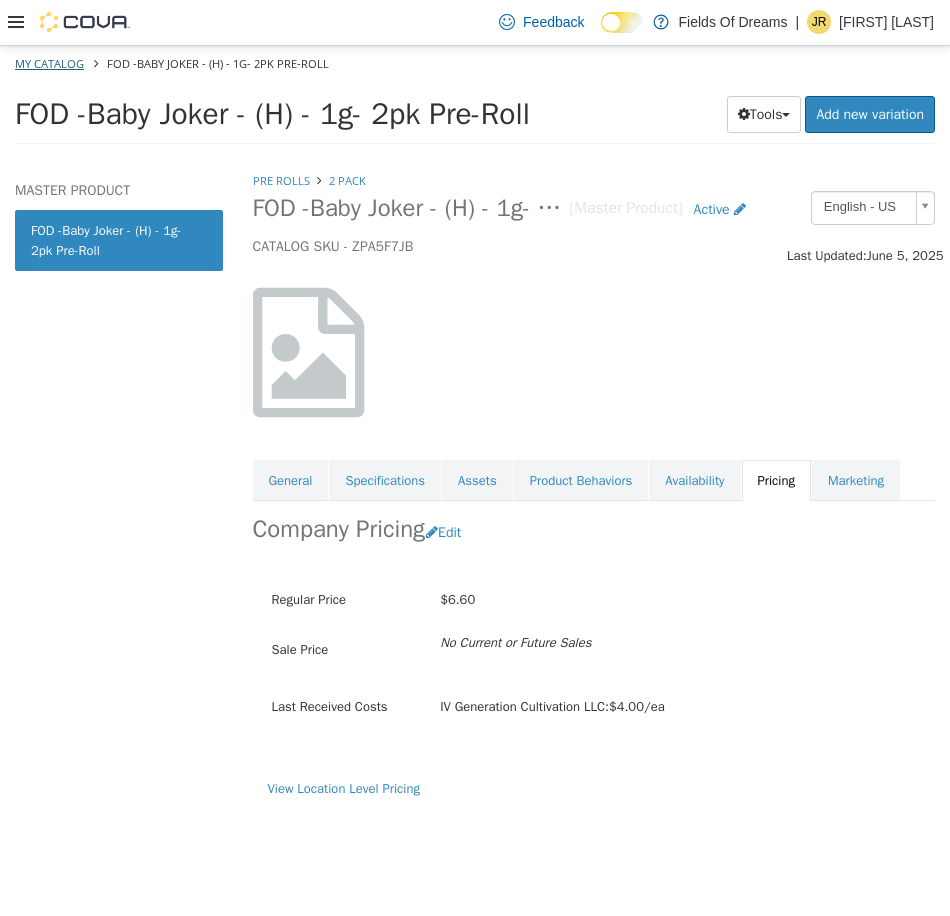 select on "**********" 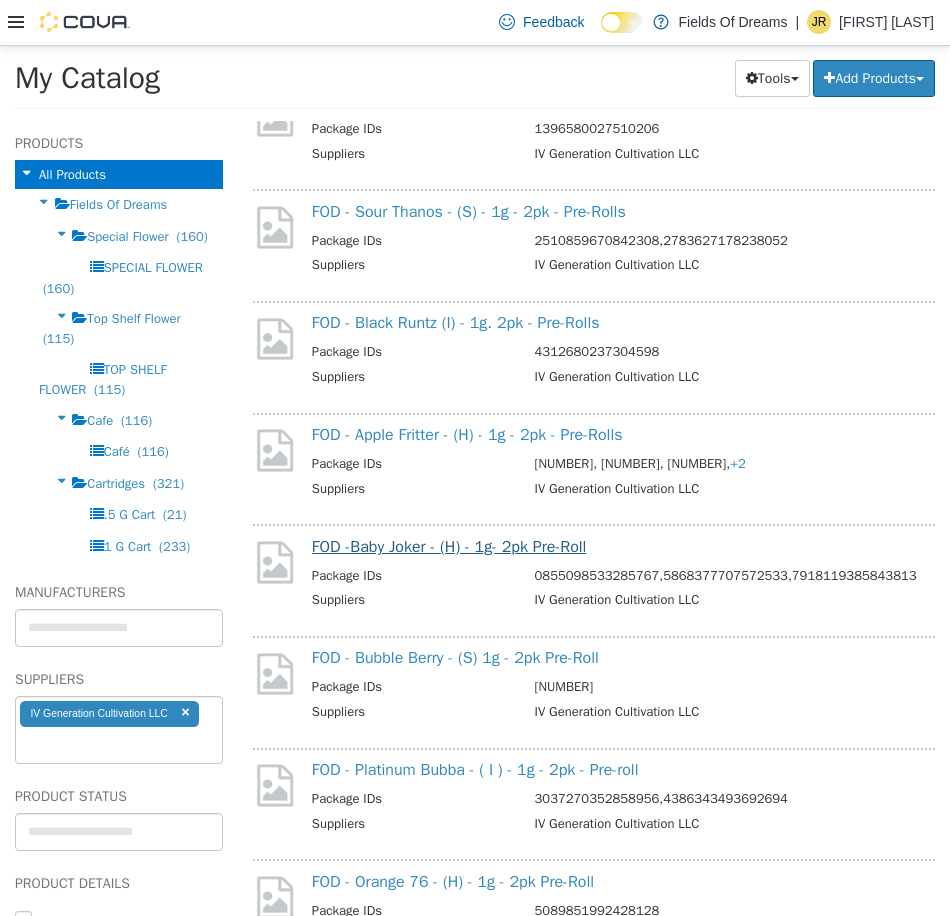 scroll, scrollTop: 2333, scrollLeft: 0, axis: vertical 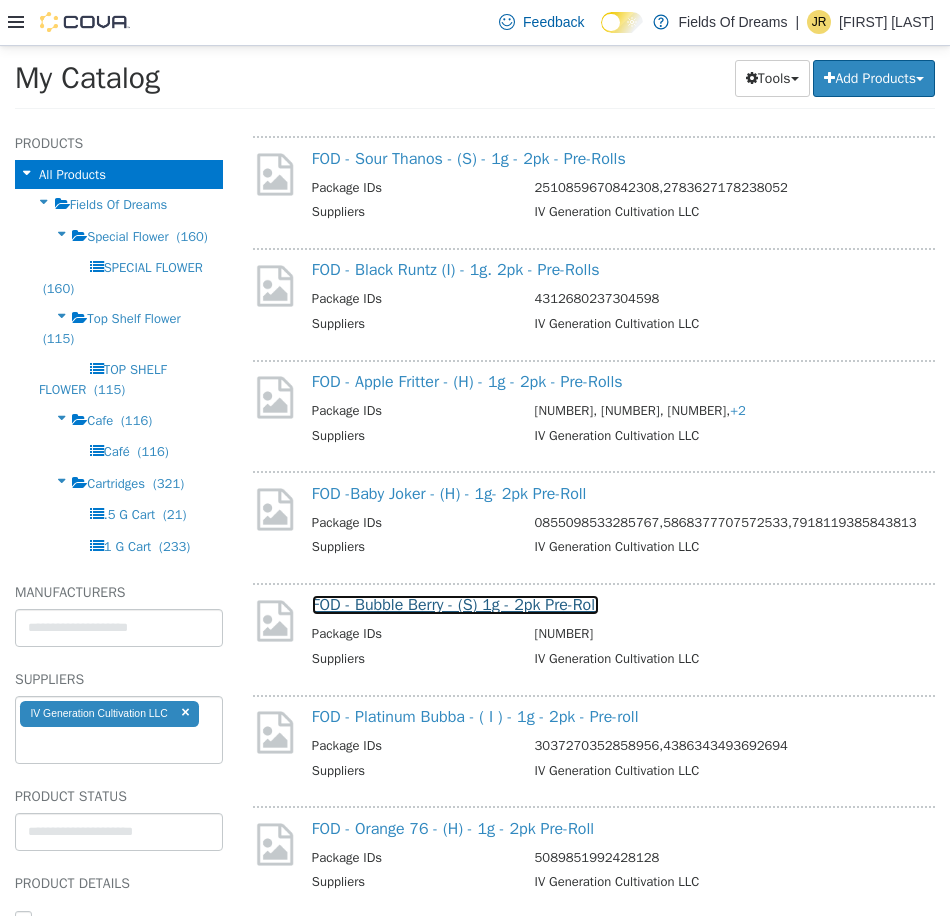 click on "FOD - Bubble Berry - (S) 1g - 2pk Pre-Roll" at bounding box center [455, 604] 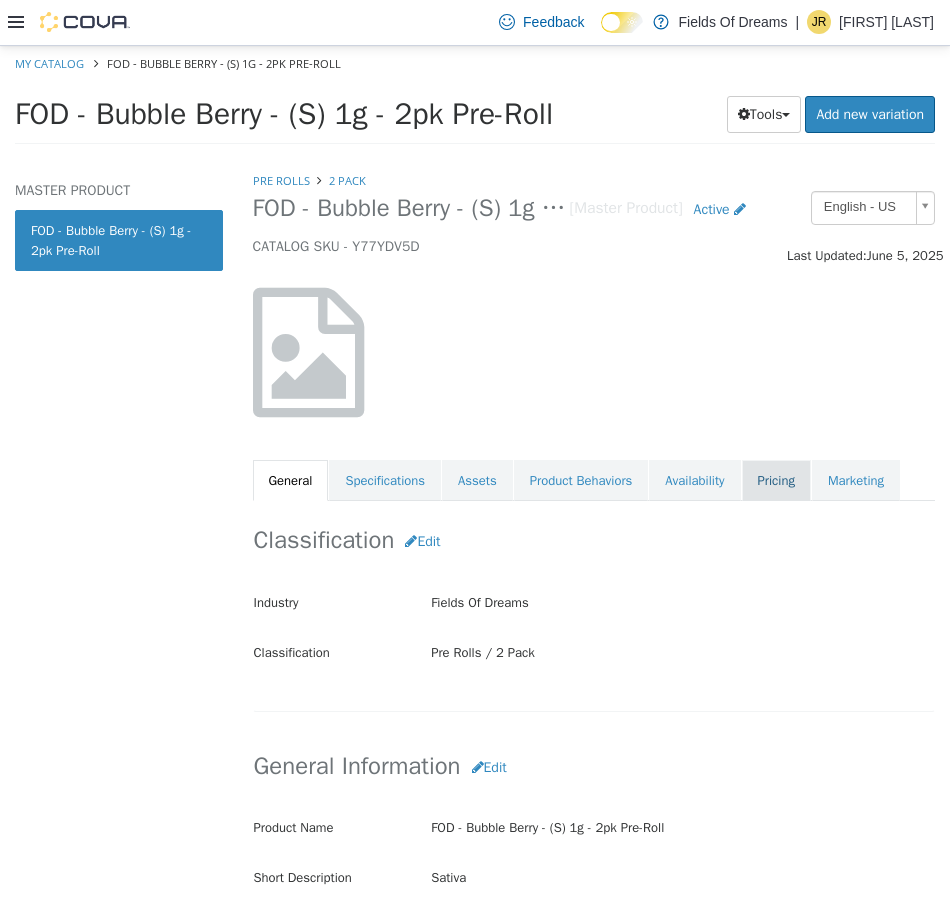 click on "Pricing" at bounding box center (776, 480) 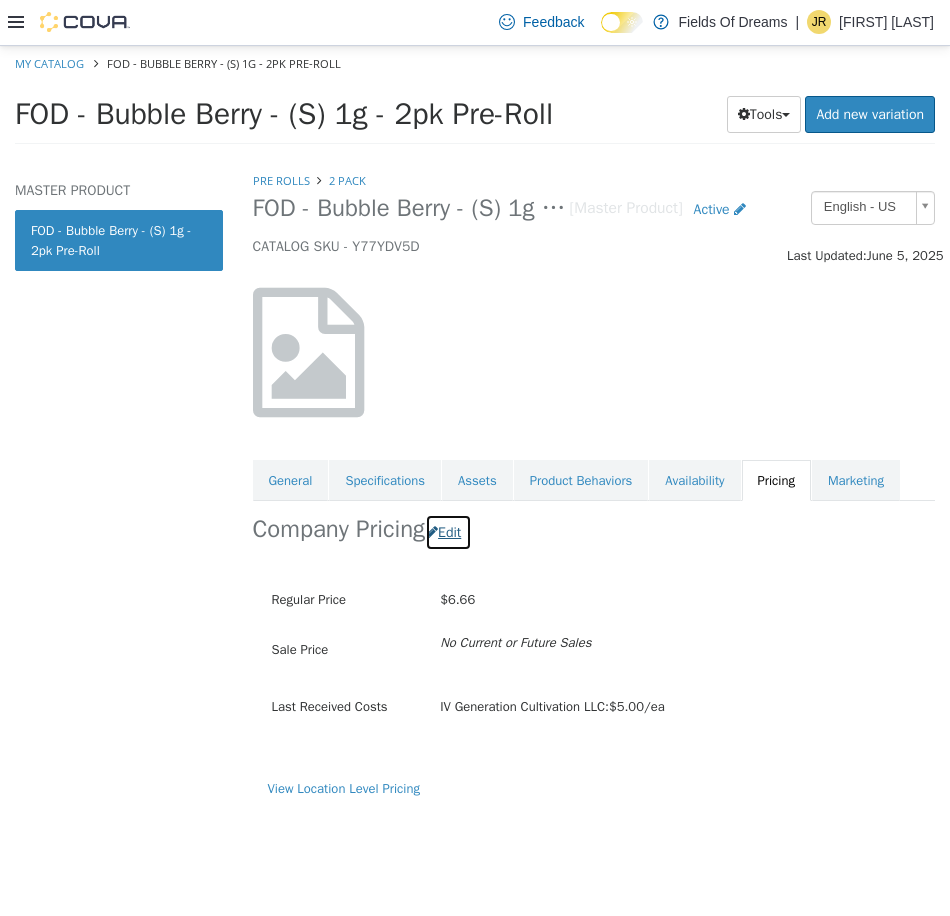 click on "Edit" at bounding box center [448, 531] 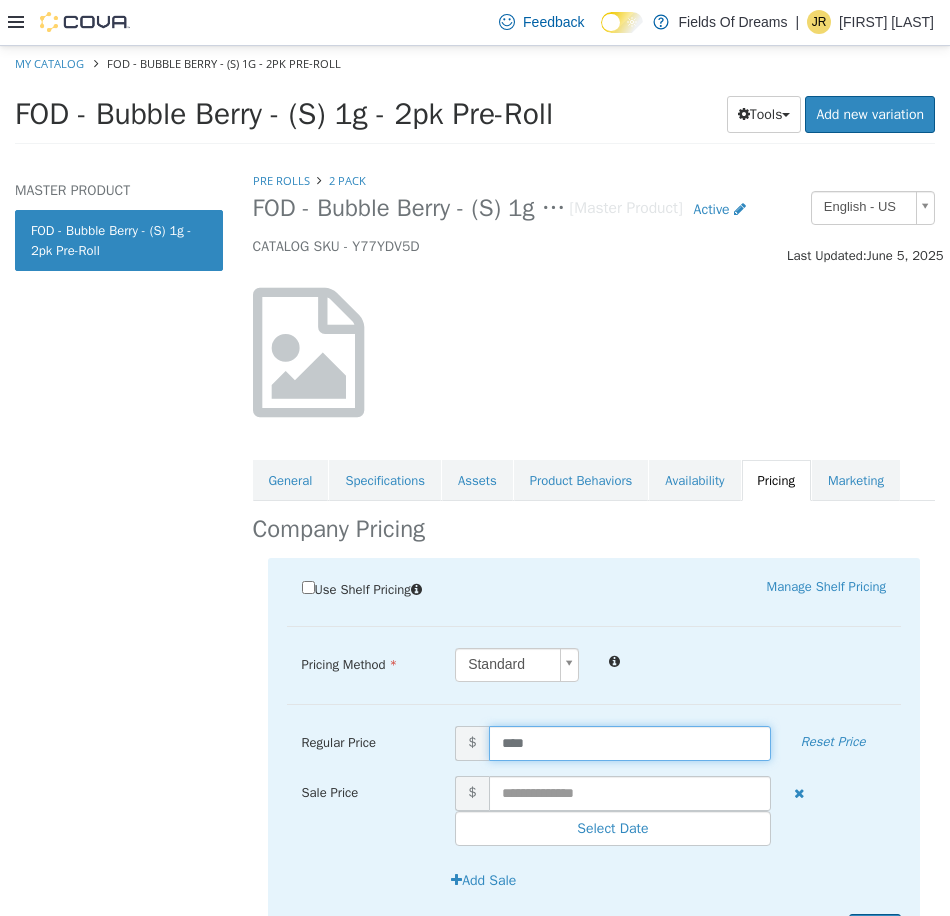 click on "****" at bounding box center (630, 742) 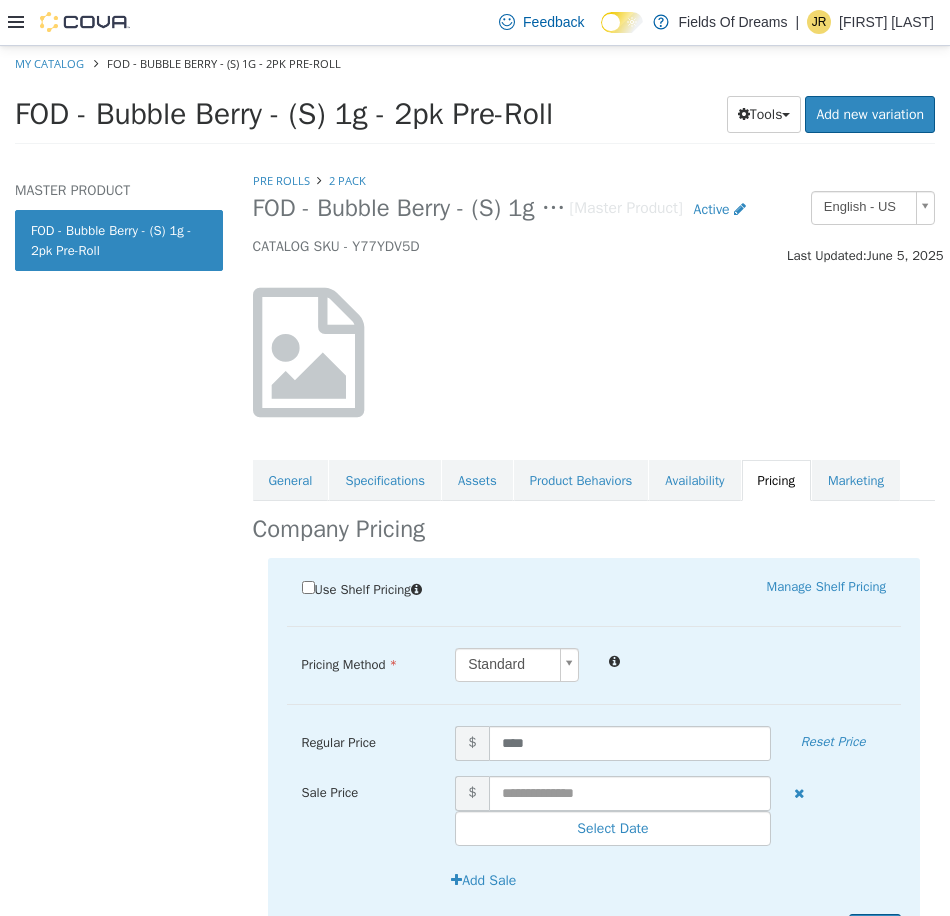 scroll, scrollTop: 108, scrollLeft: 0, axis: vertical 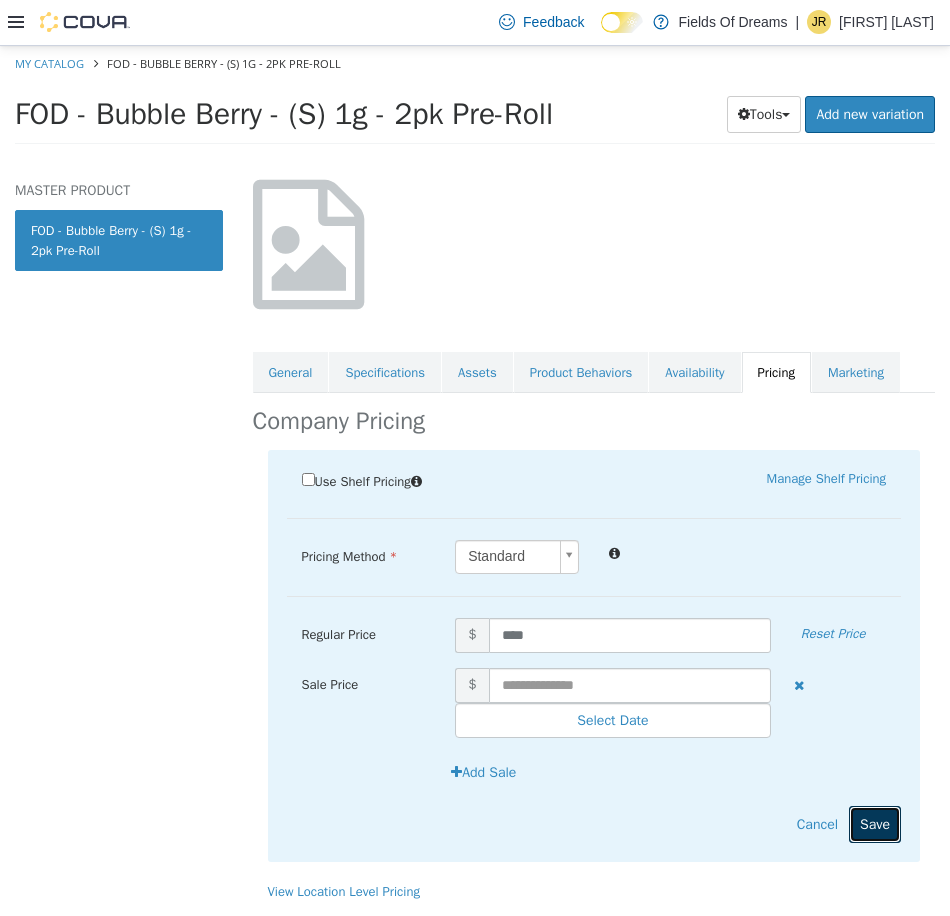 click on "Save" at bounding box center (875, 823) 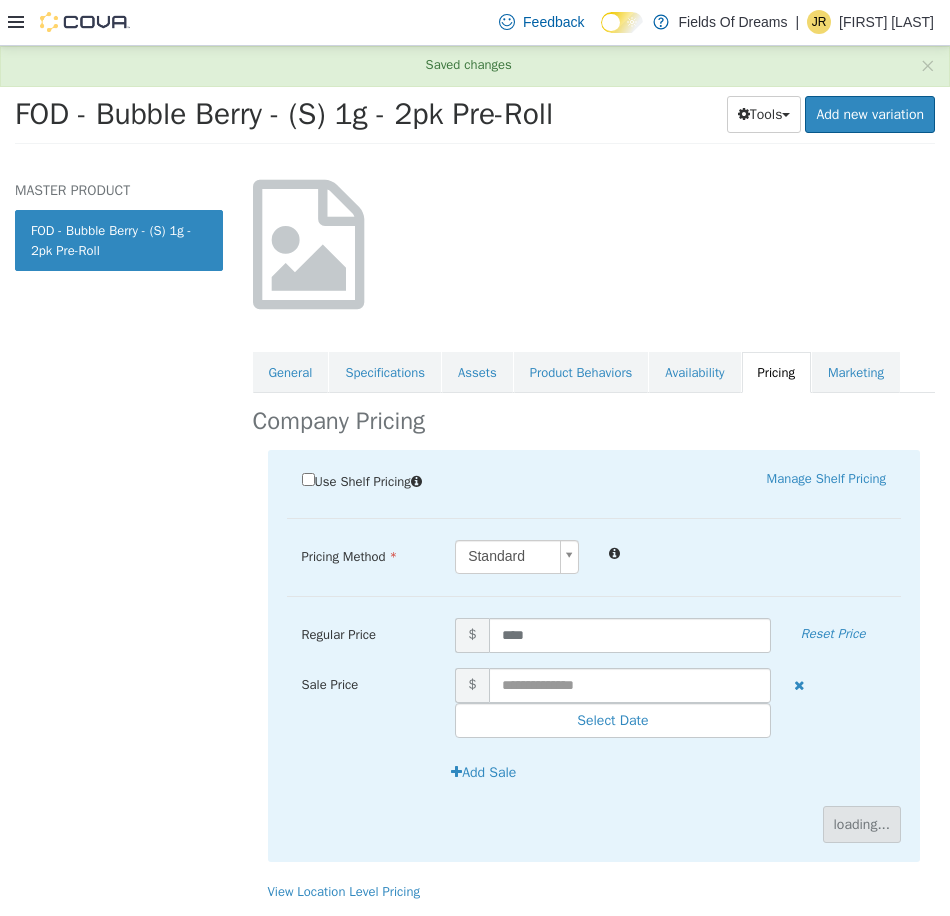 scroll, scrollTop: 0, scrollLeft: 0, axis: both 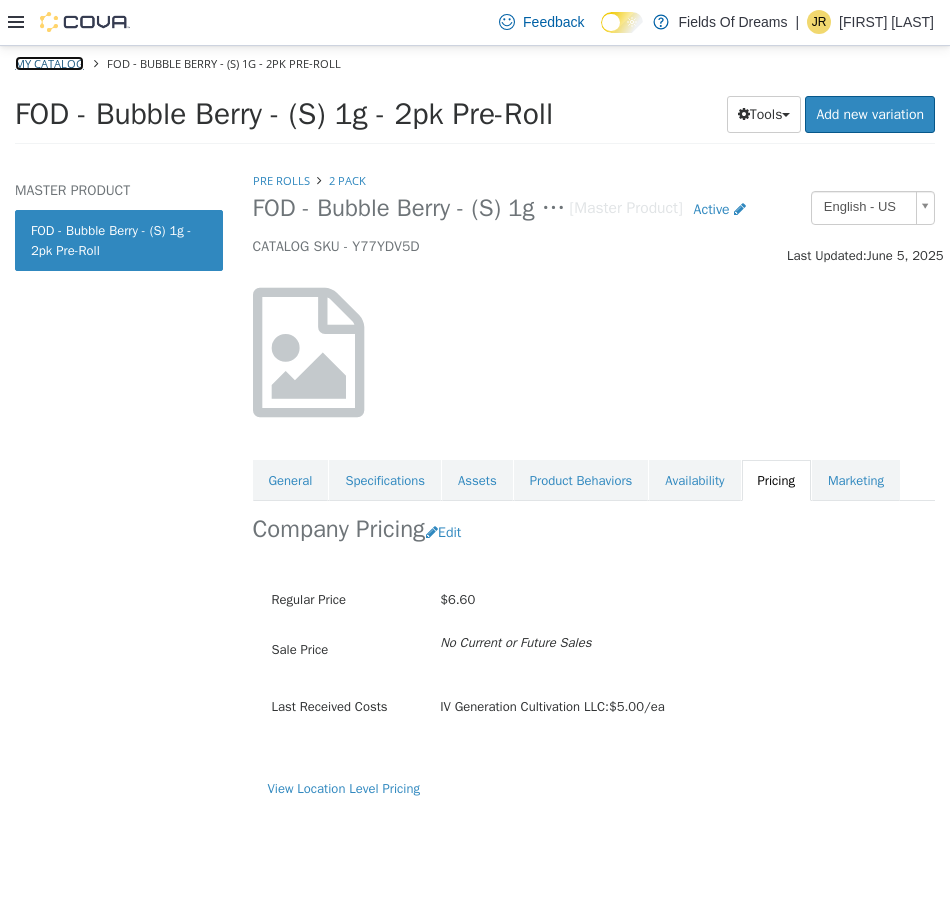 click on "My Catalog" at bounding box center [49, 62] 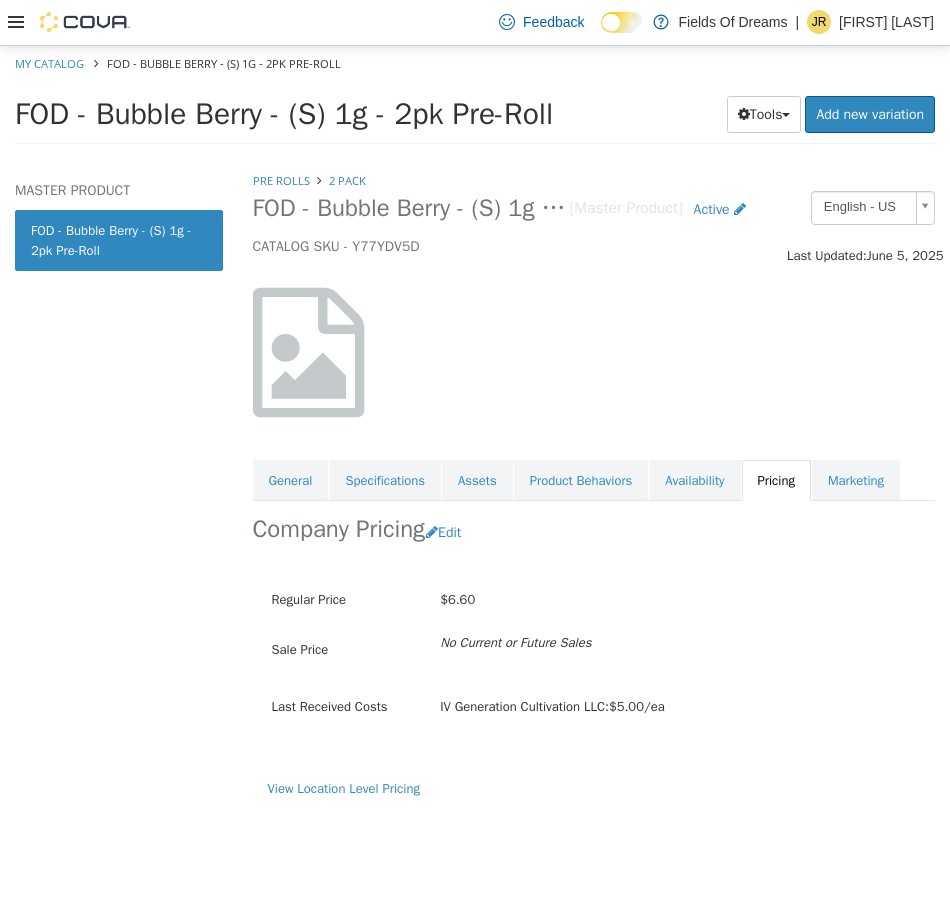 select on "**********" 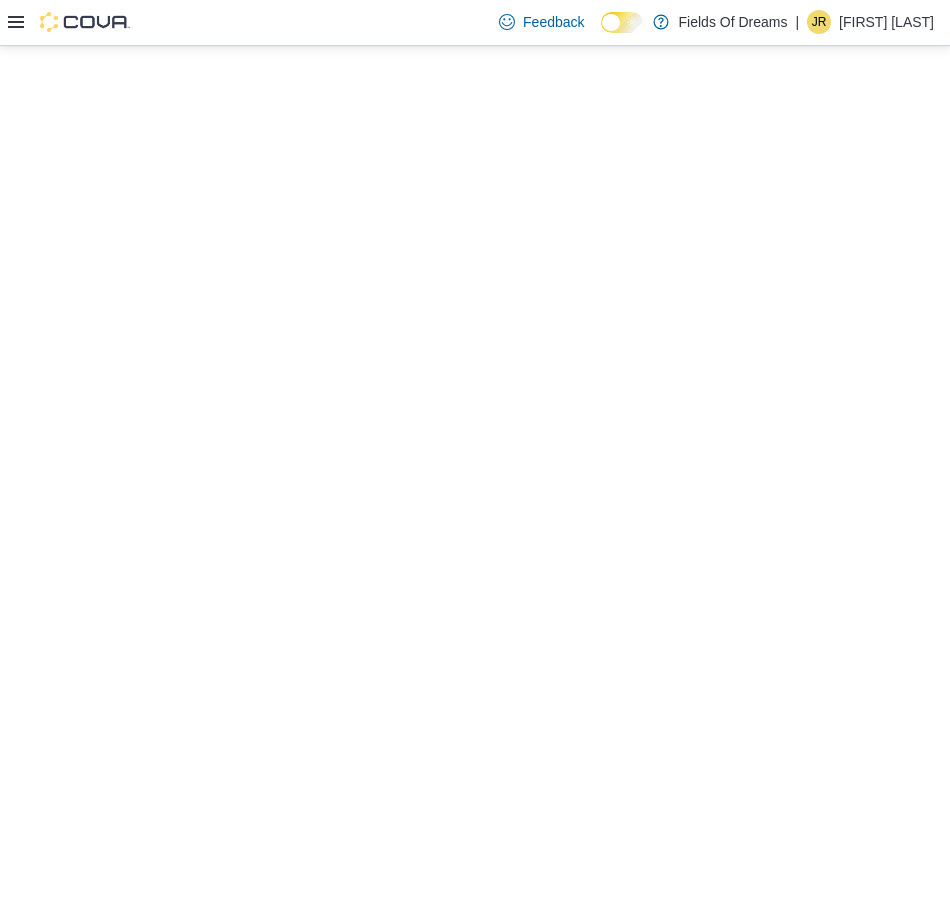 scroll, scrollTop: 0, scrollLeft: 0, axis: both 